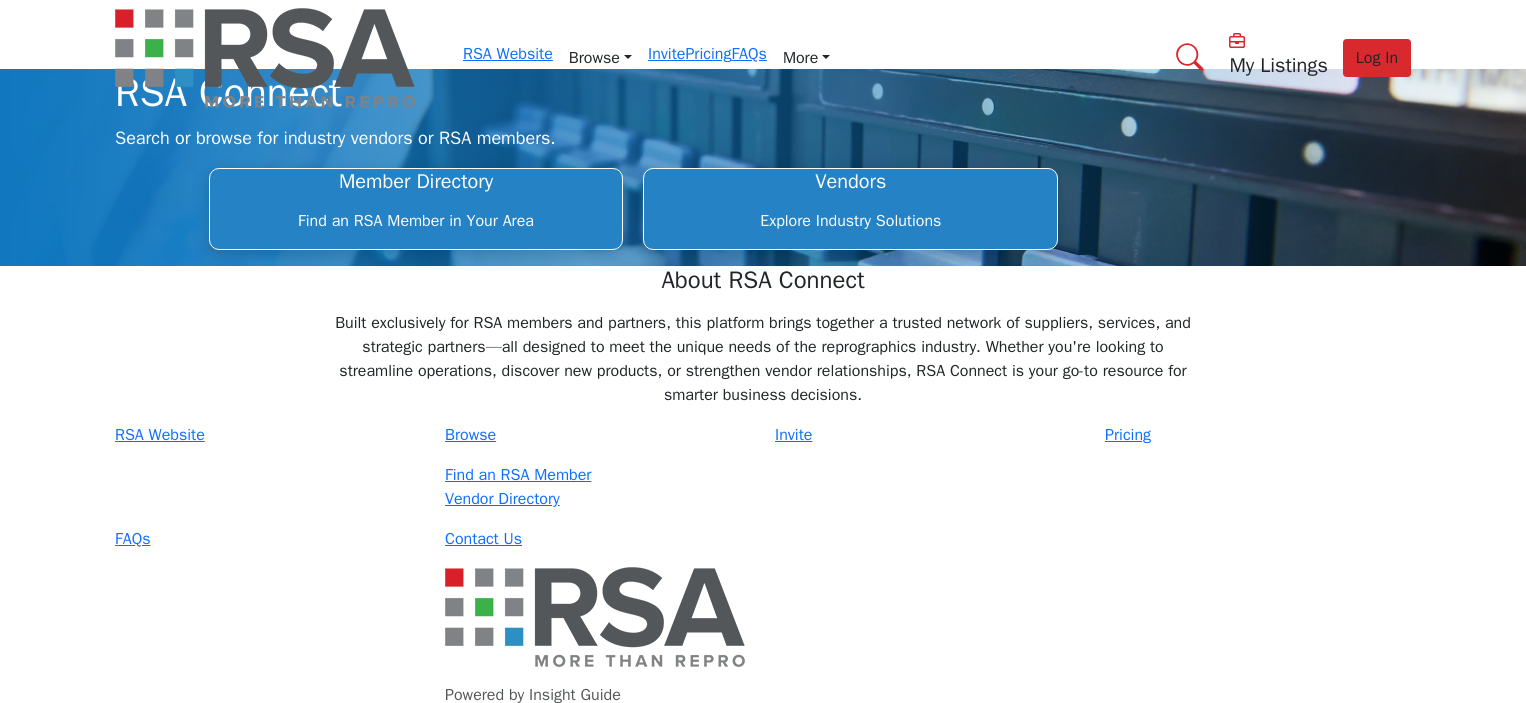 scroll, scrollTop: 0, scrollLeft: 0, axis: both 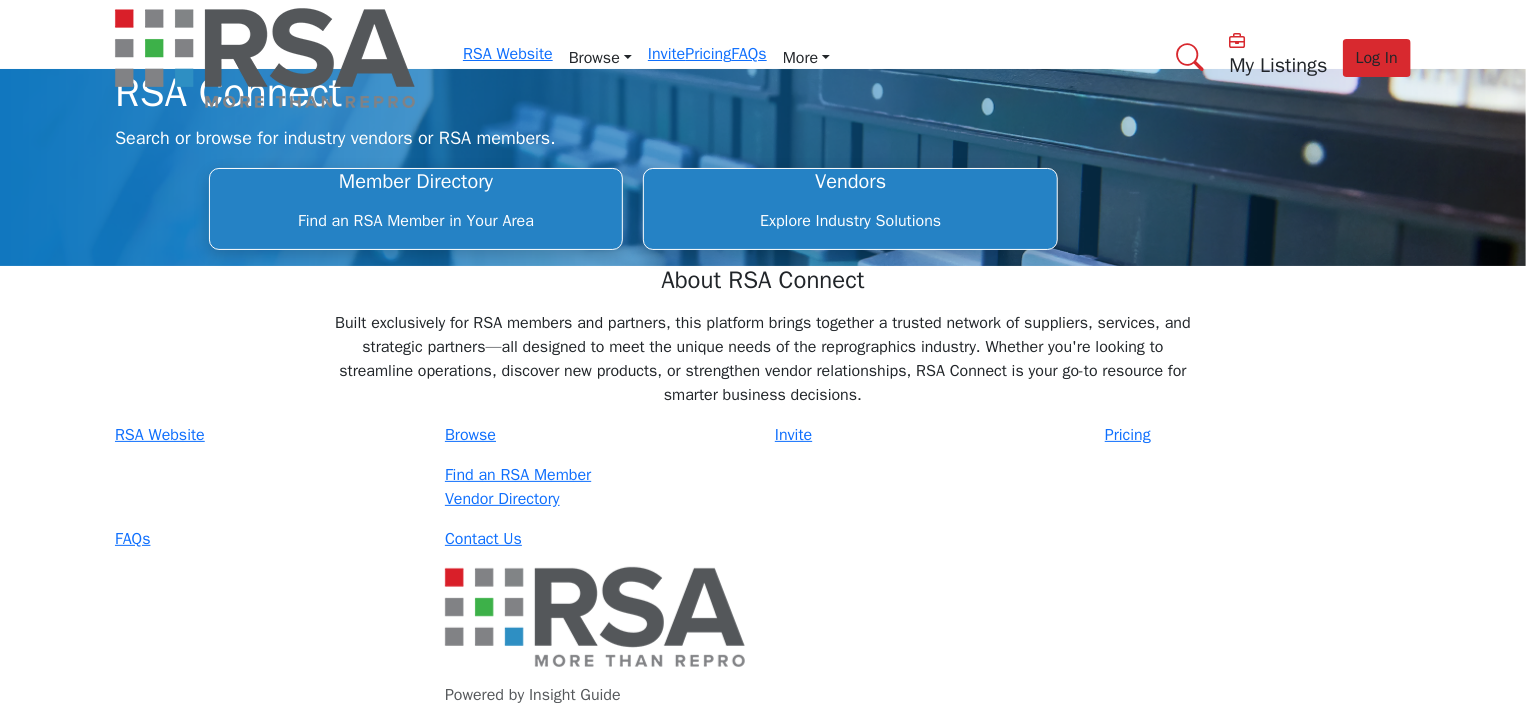 click on "Member Directory" at bounding box center (416, 182) 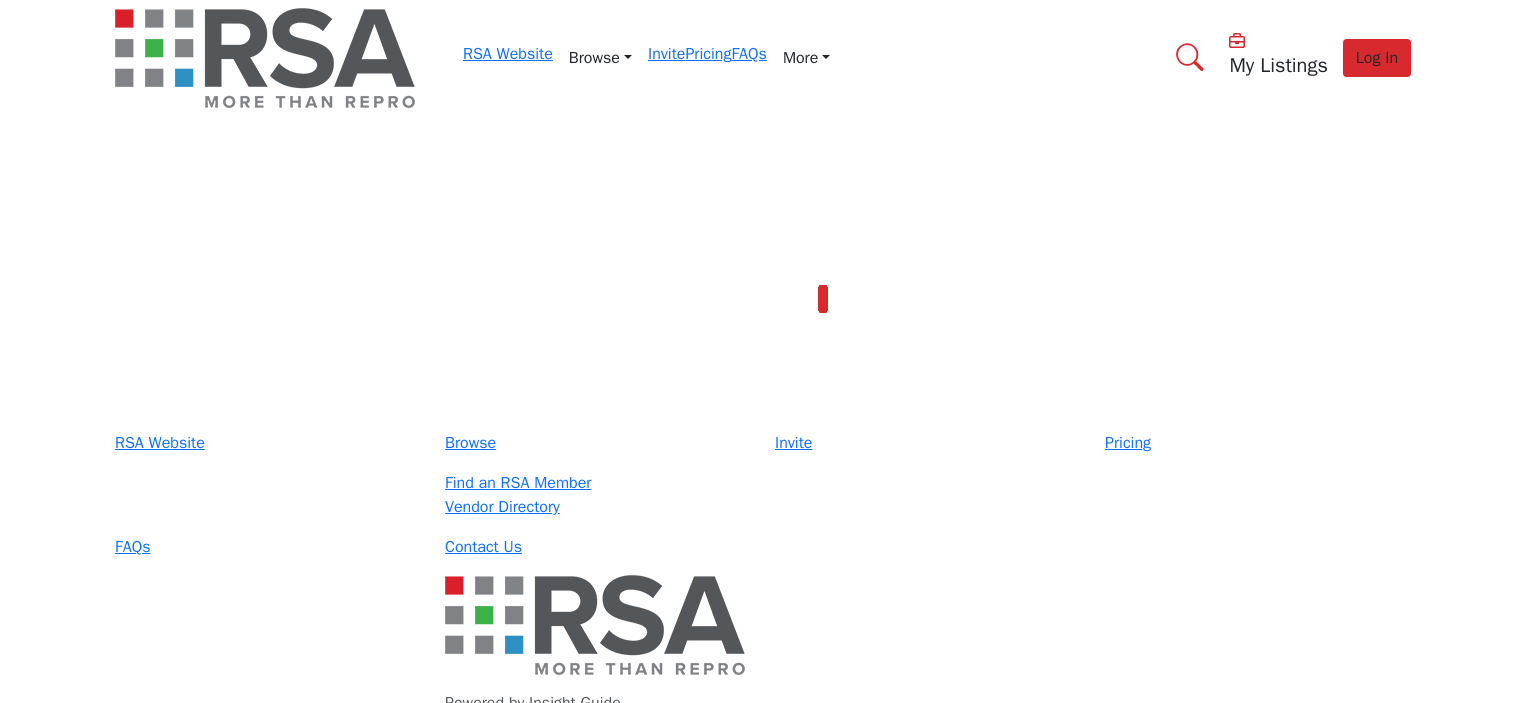 scroll, scrollTop: 0, scrollLeft: 0, axis: both 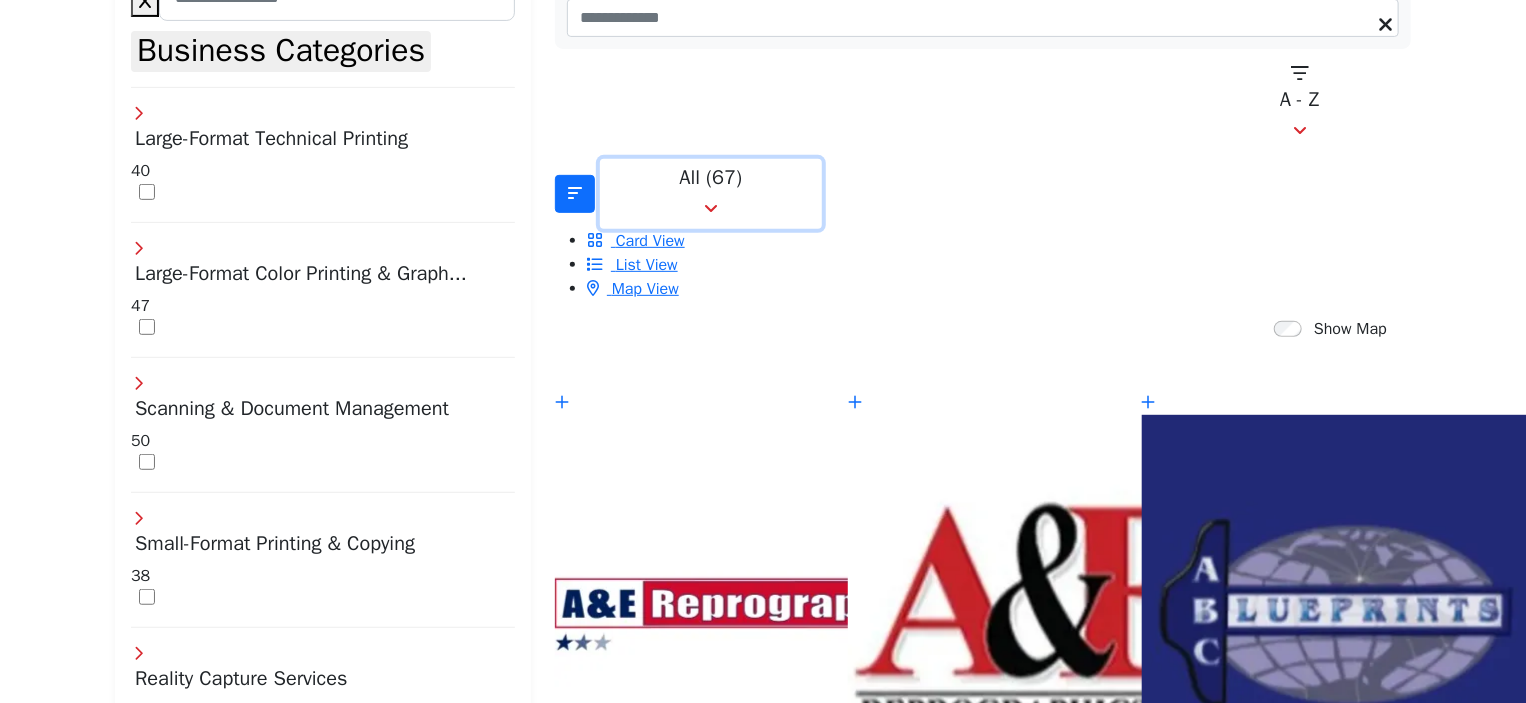 click on "All (67)" at bounding box center [711, 178] 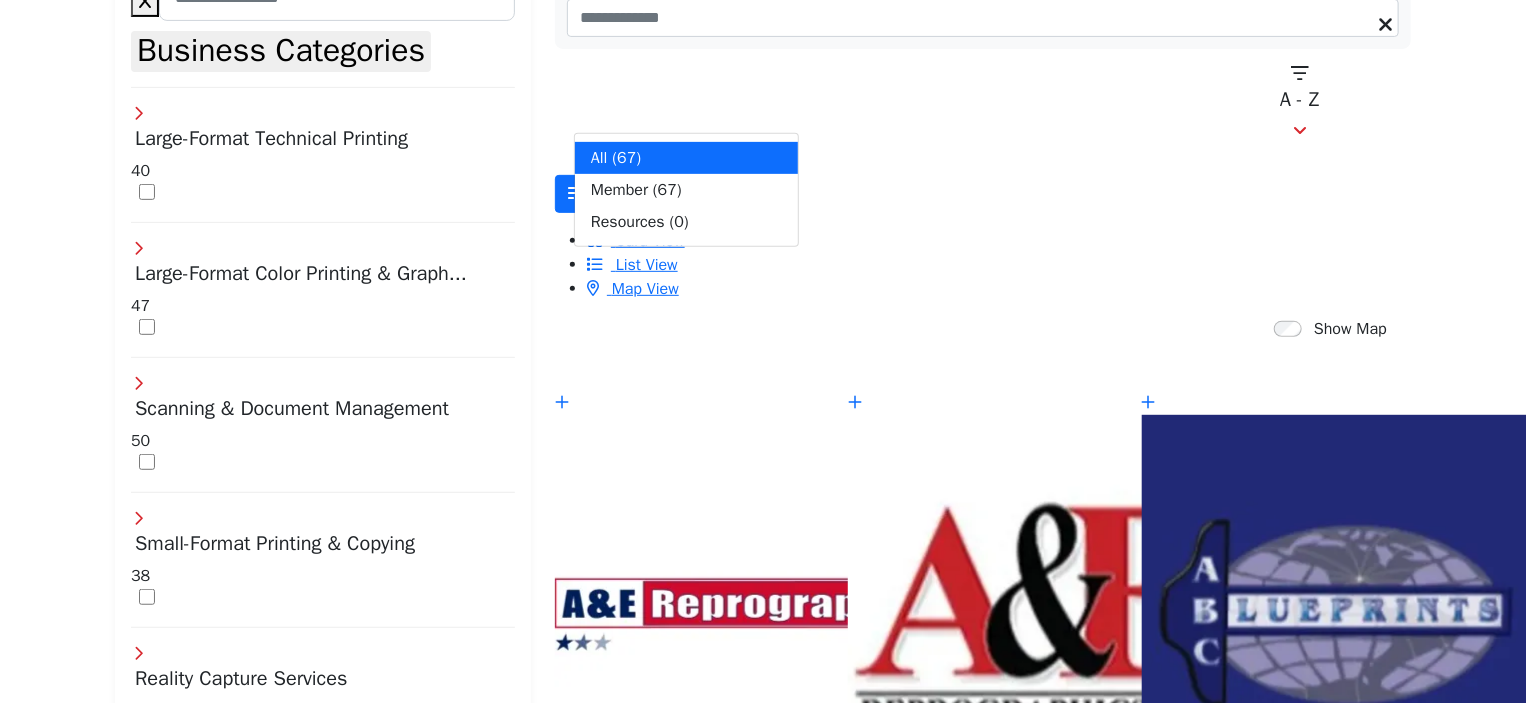 click on "Show Map" at bounding box center (971, 330) 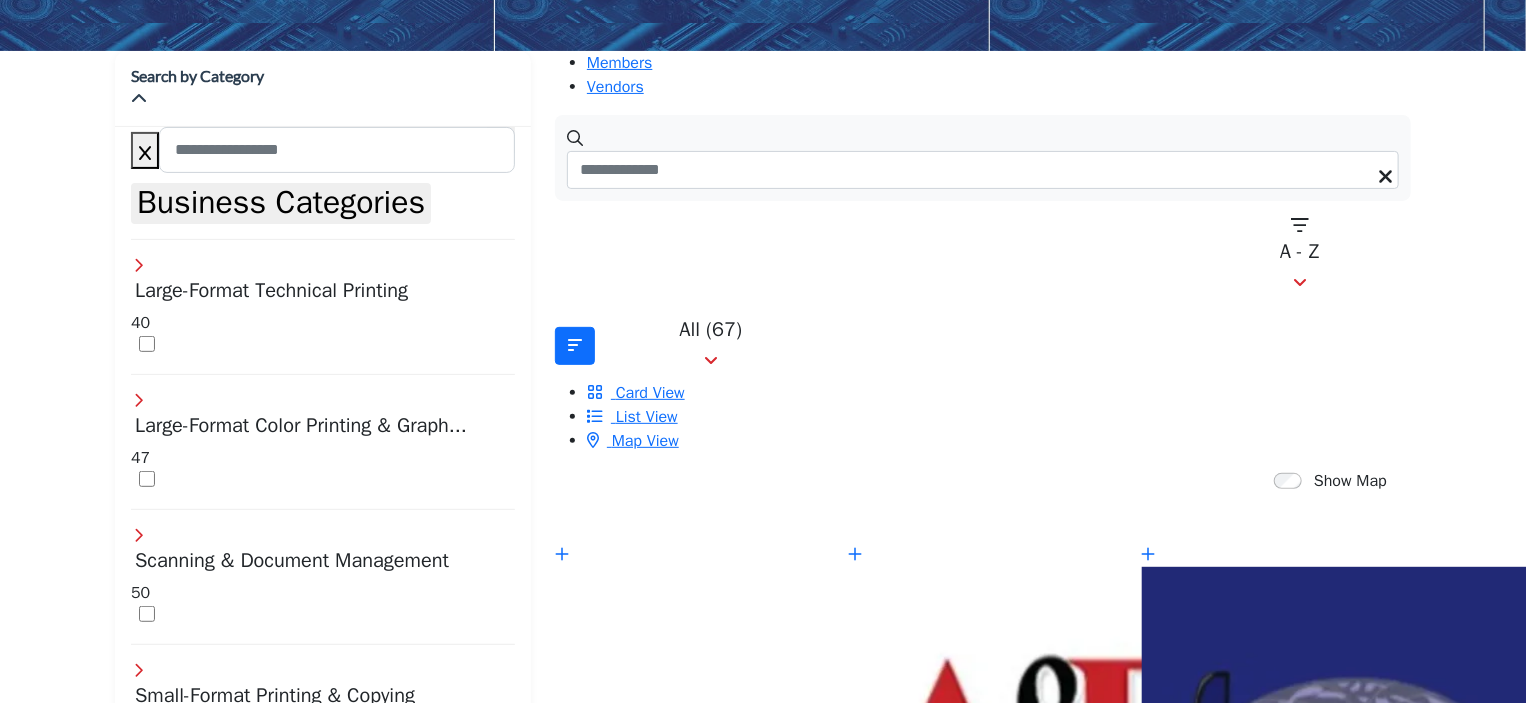 scroll, scrollTop: 198, scrollLeft: 0, axis: vertical 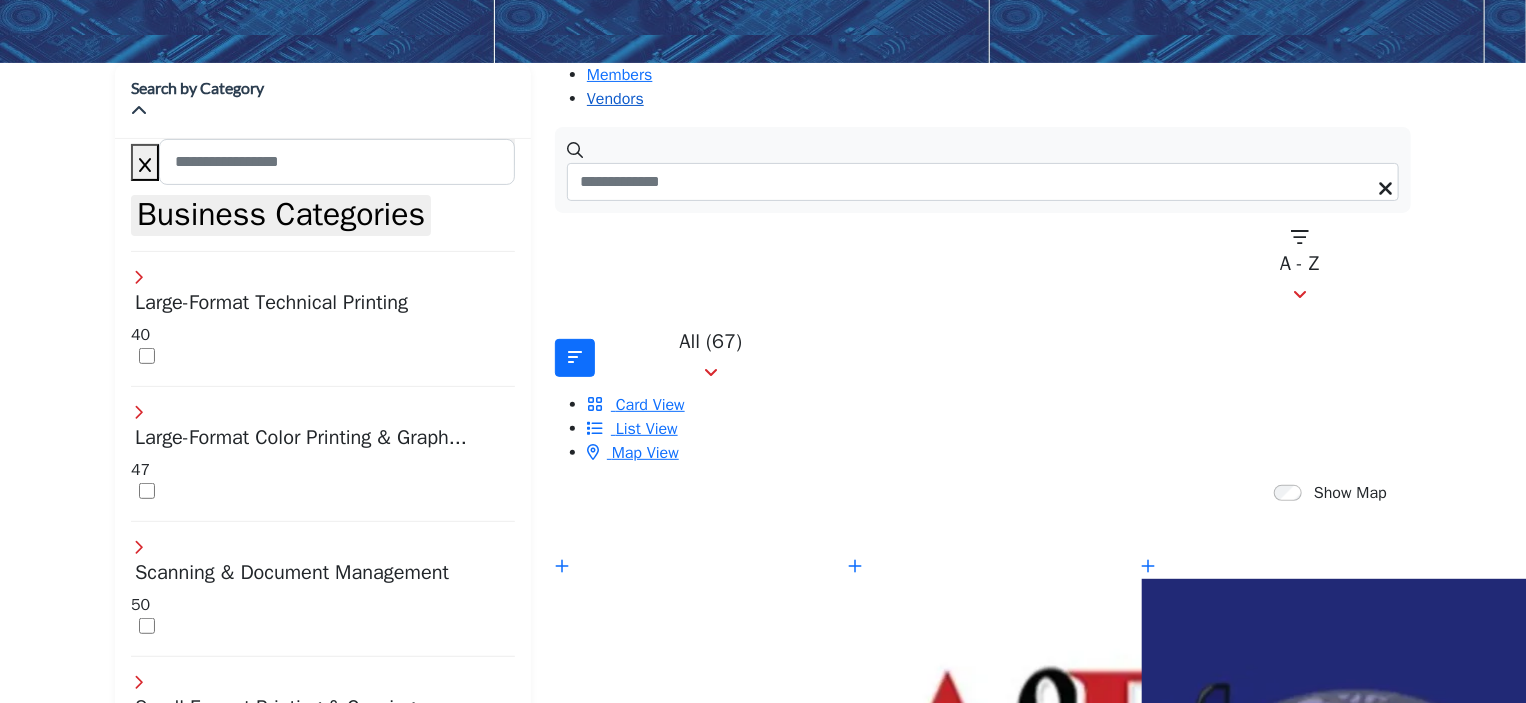 click on "Vendors" at bounding box center [615, 99] 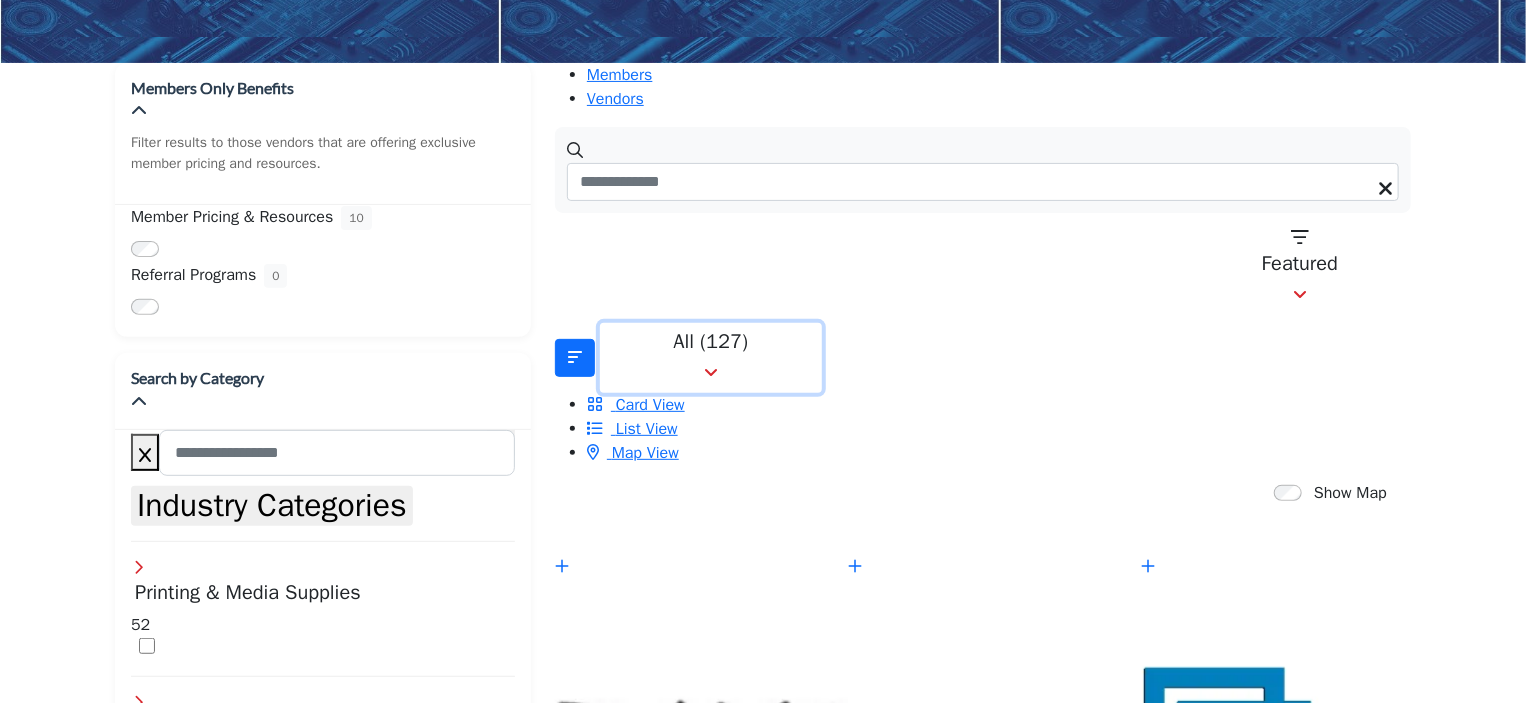 click on "All (127)" at bounding box center (711, 342) 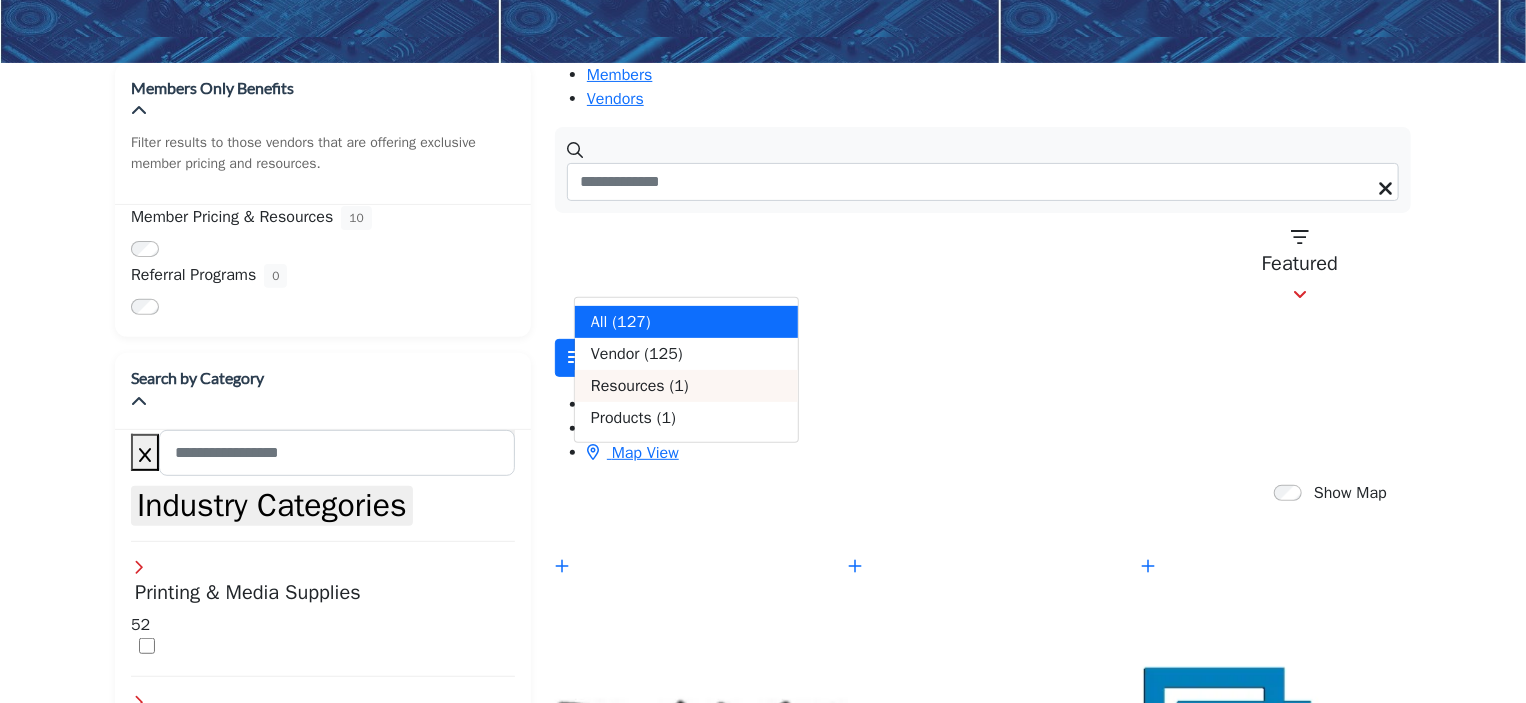 click on "Resources" at bounding box center [628, 386] 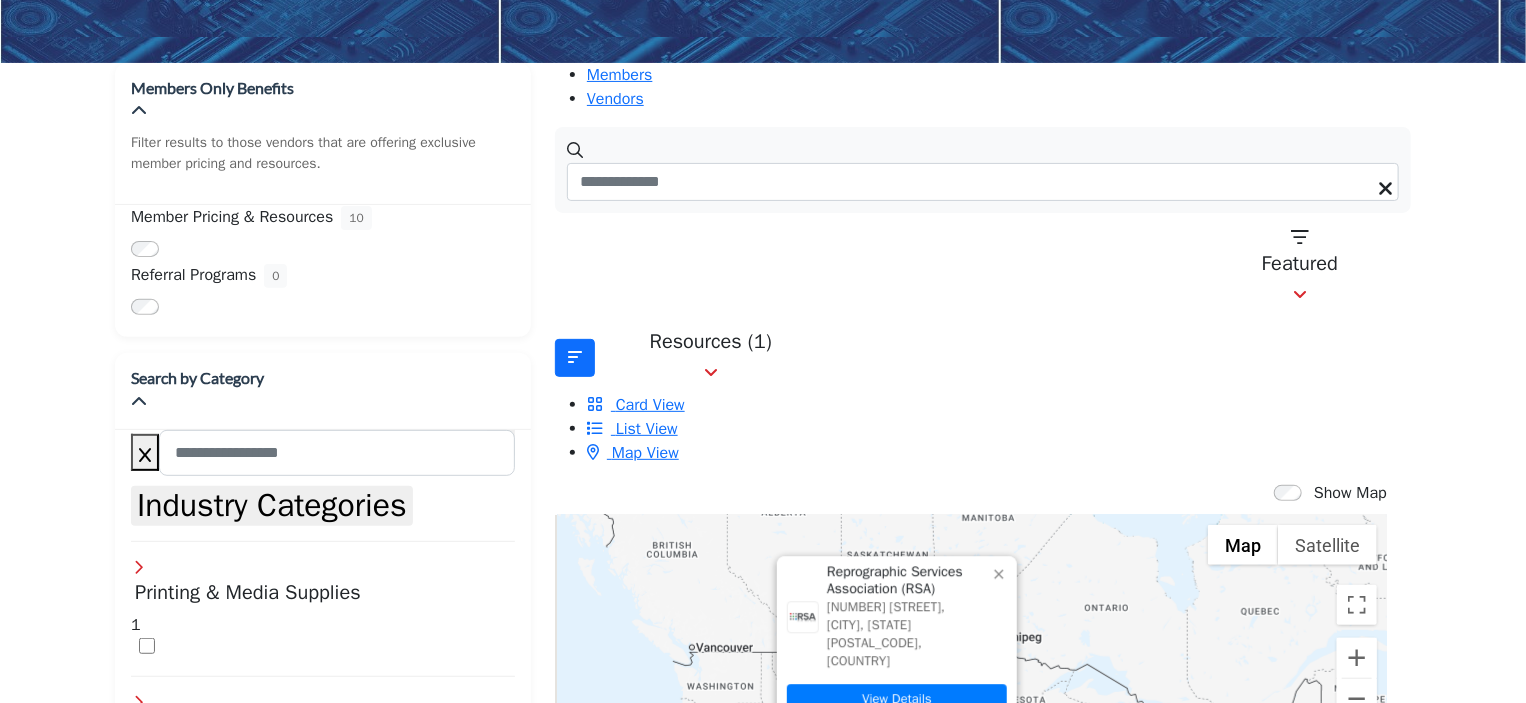 click 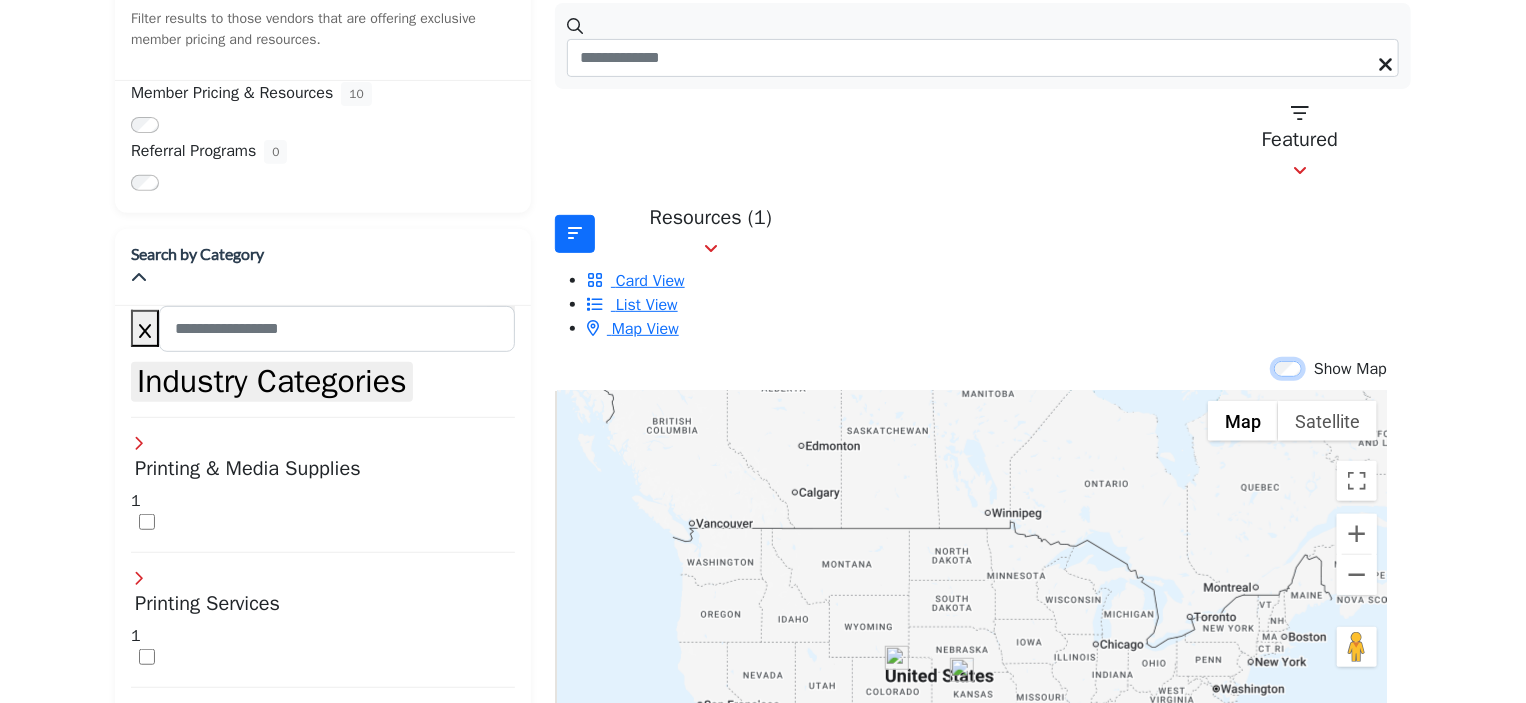 scroll, scrollTop: 324, scrollLeft: 0, axis: vertical 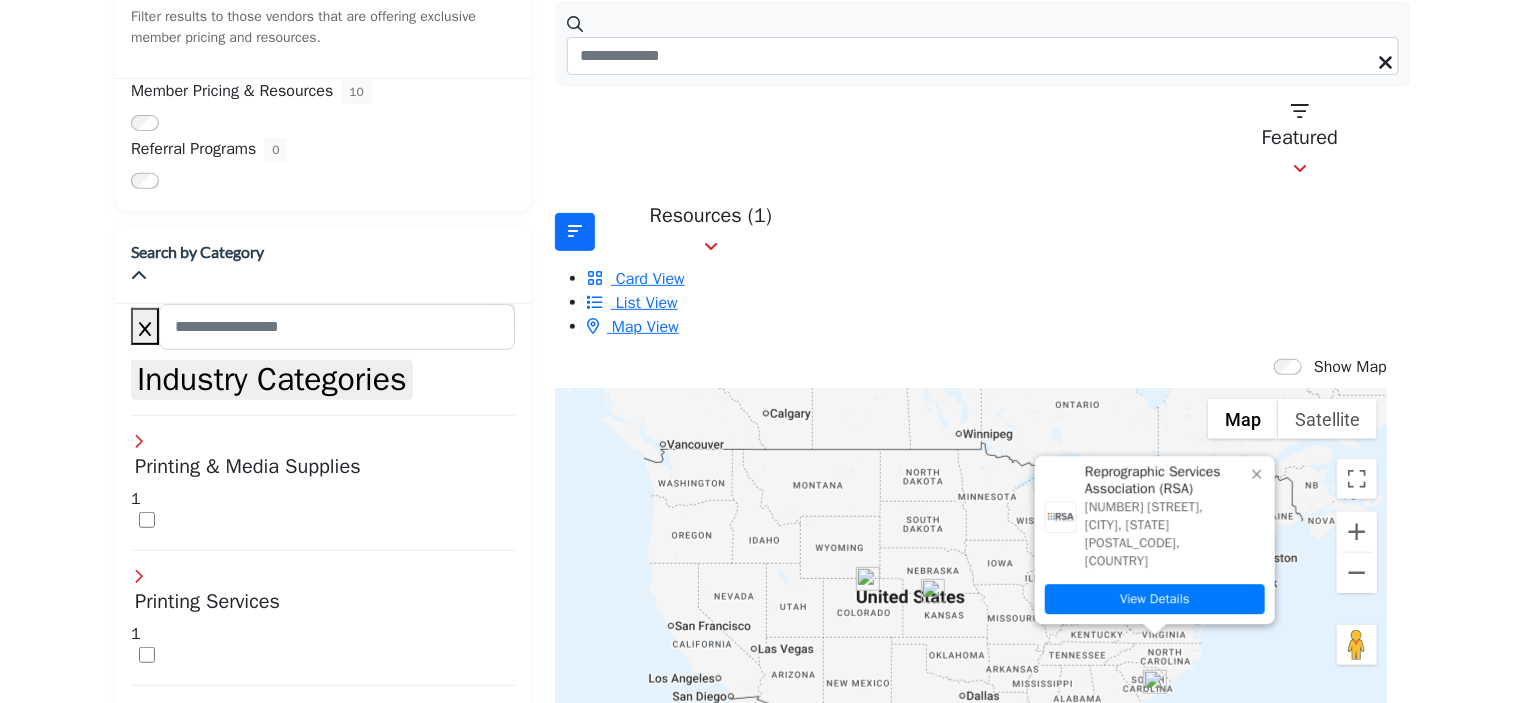 click 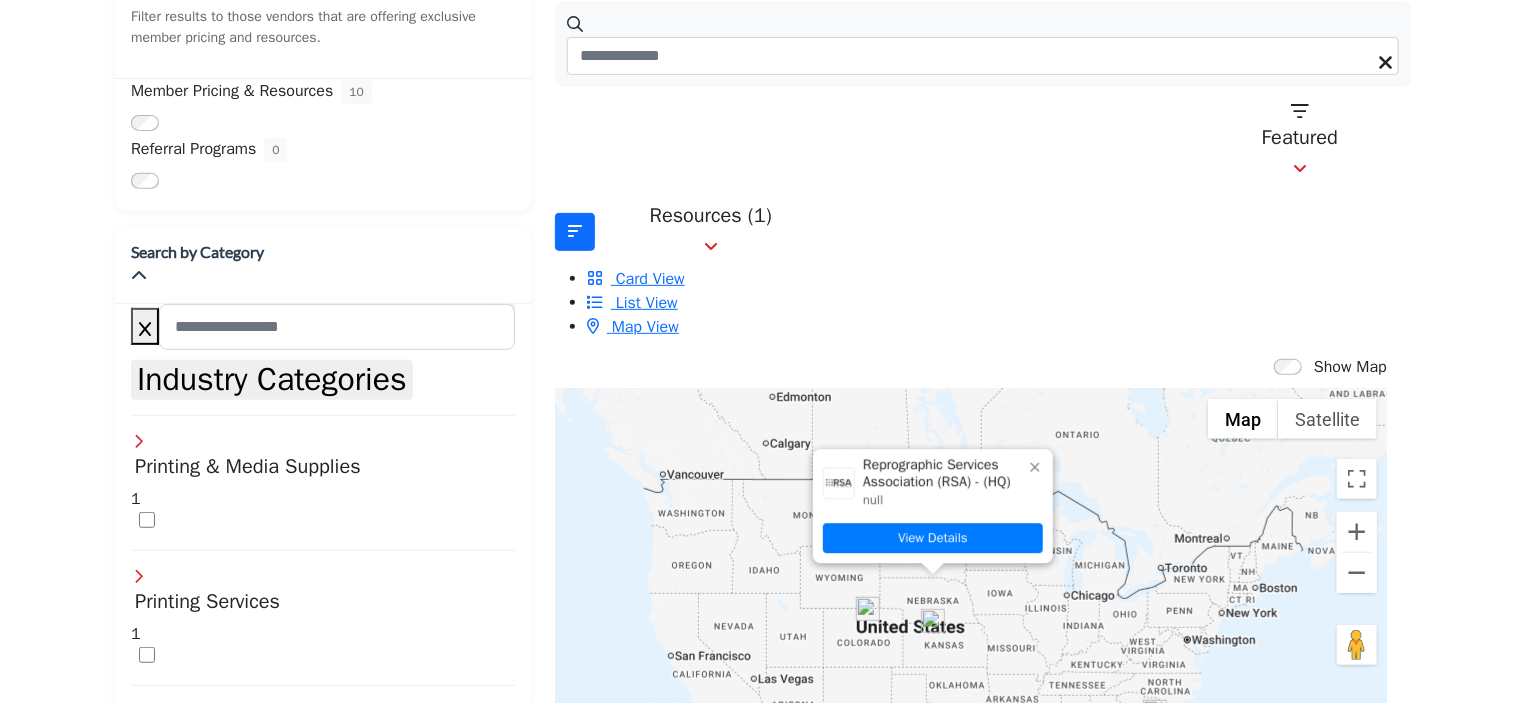 click 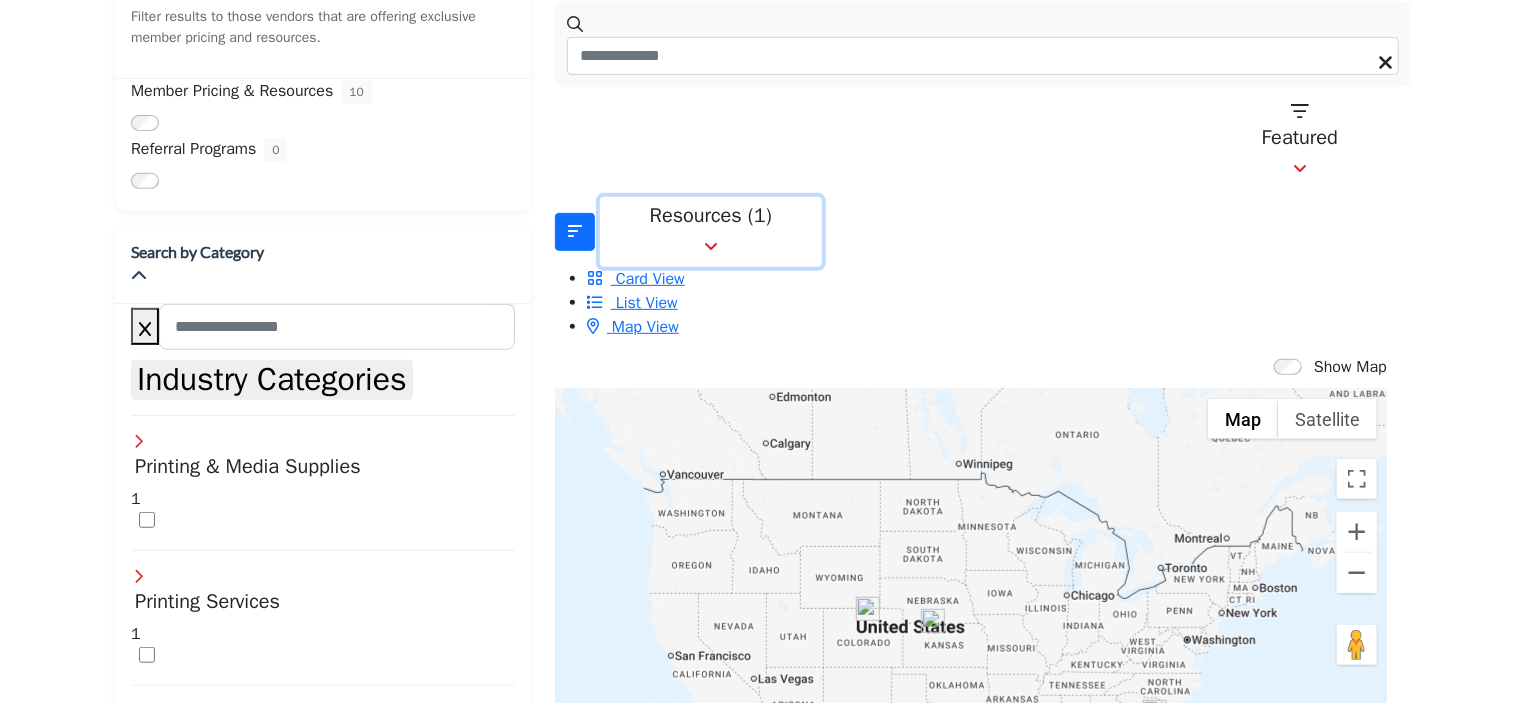 click on "Resources (1)" at bounding box center [711, 216] 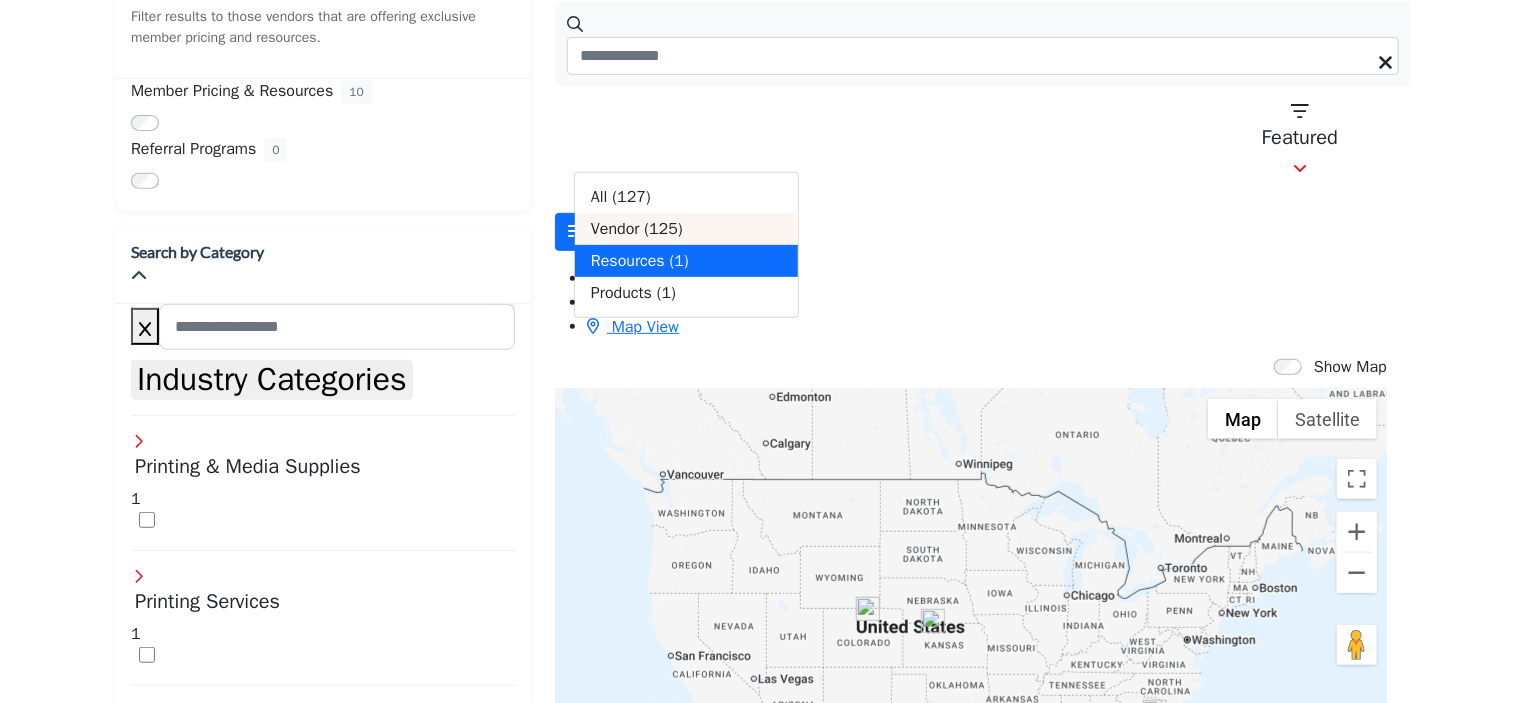 click on "Vendor
(125)" at bounding box center [686, 229] 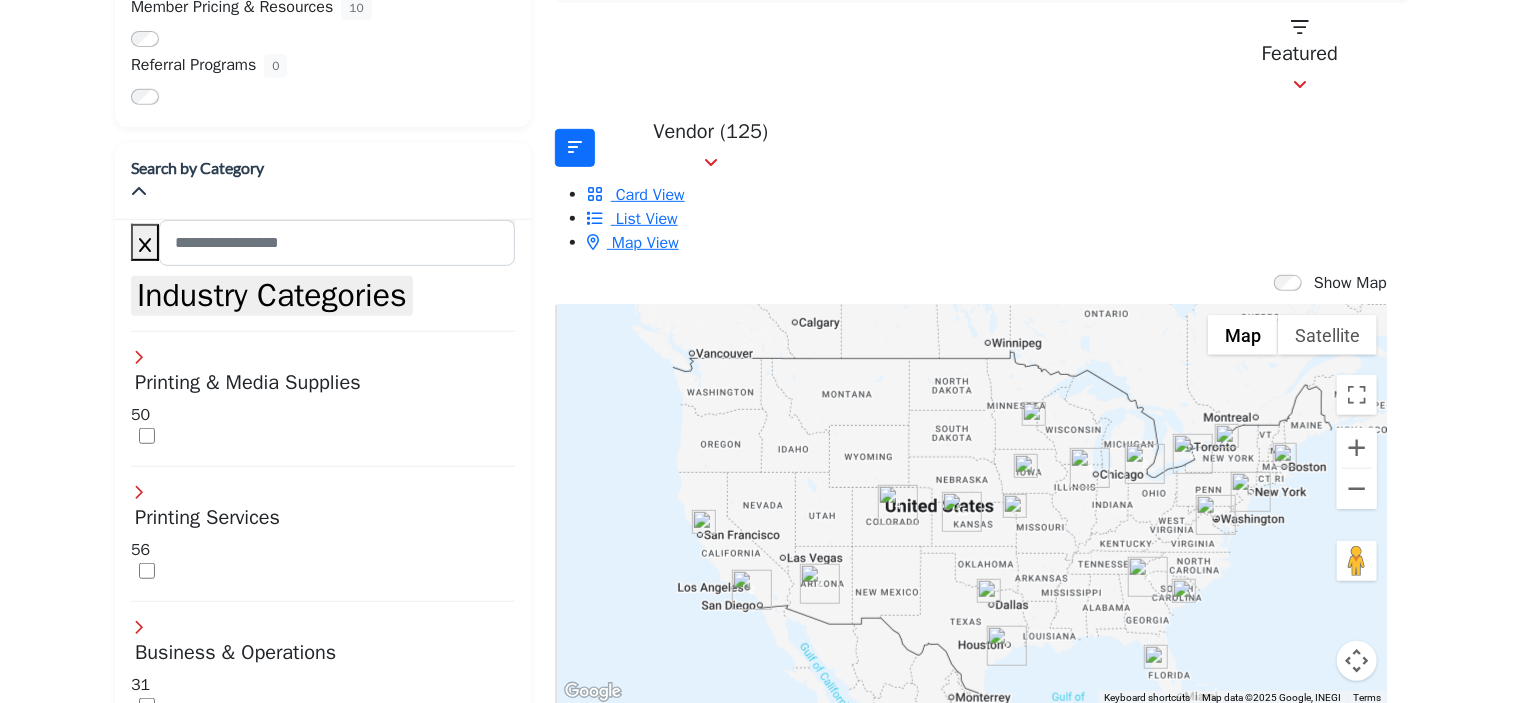 scroll, scrollTop: 396, scrollLeft: 0, axis: vertical 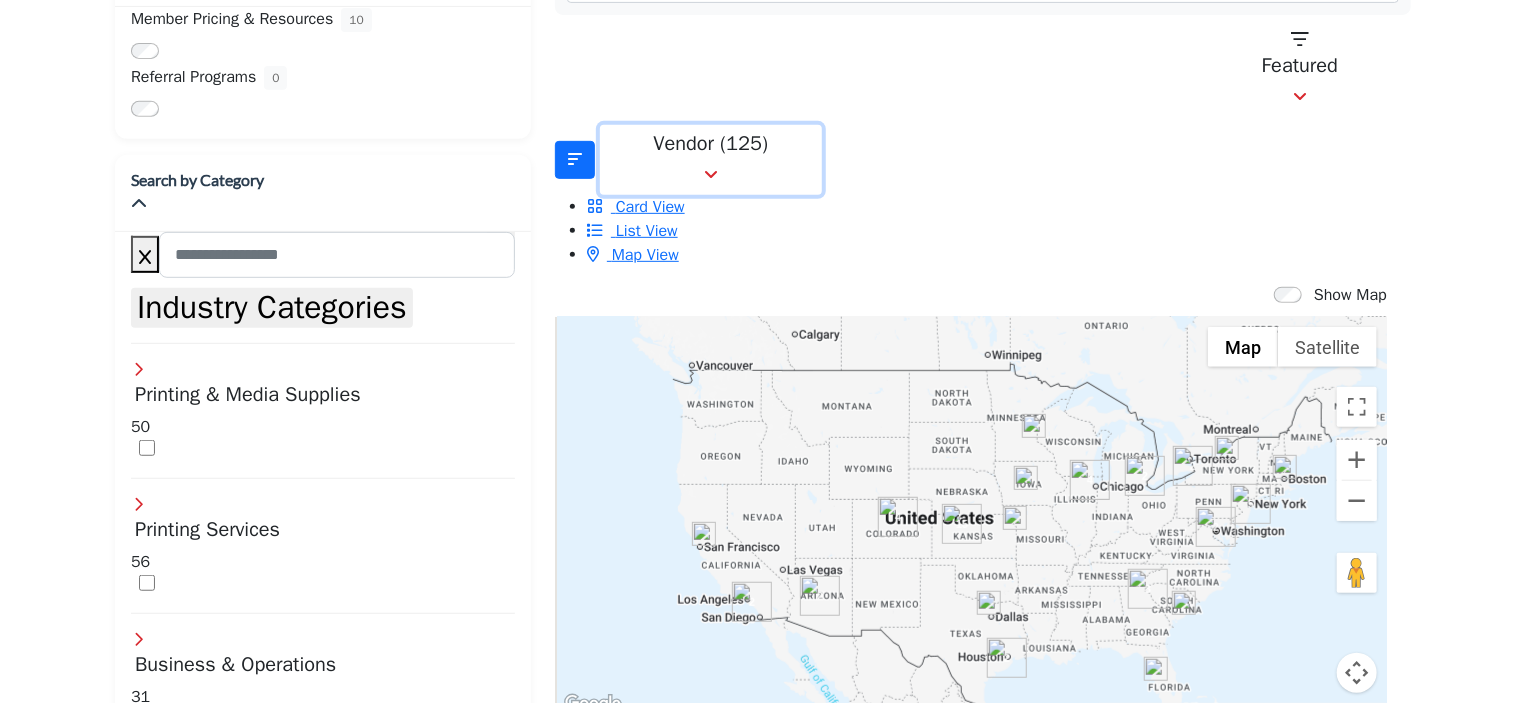 click on "Vendor (125)" at bounding box center (711, 144) 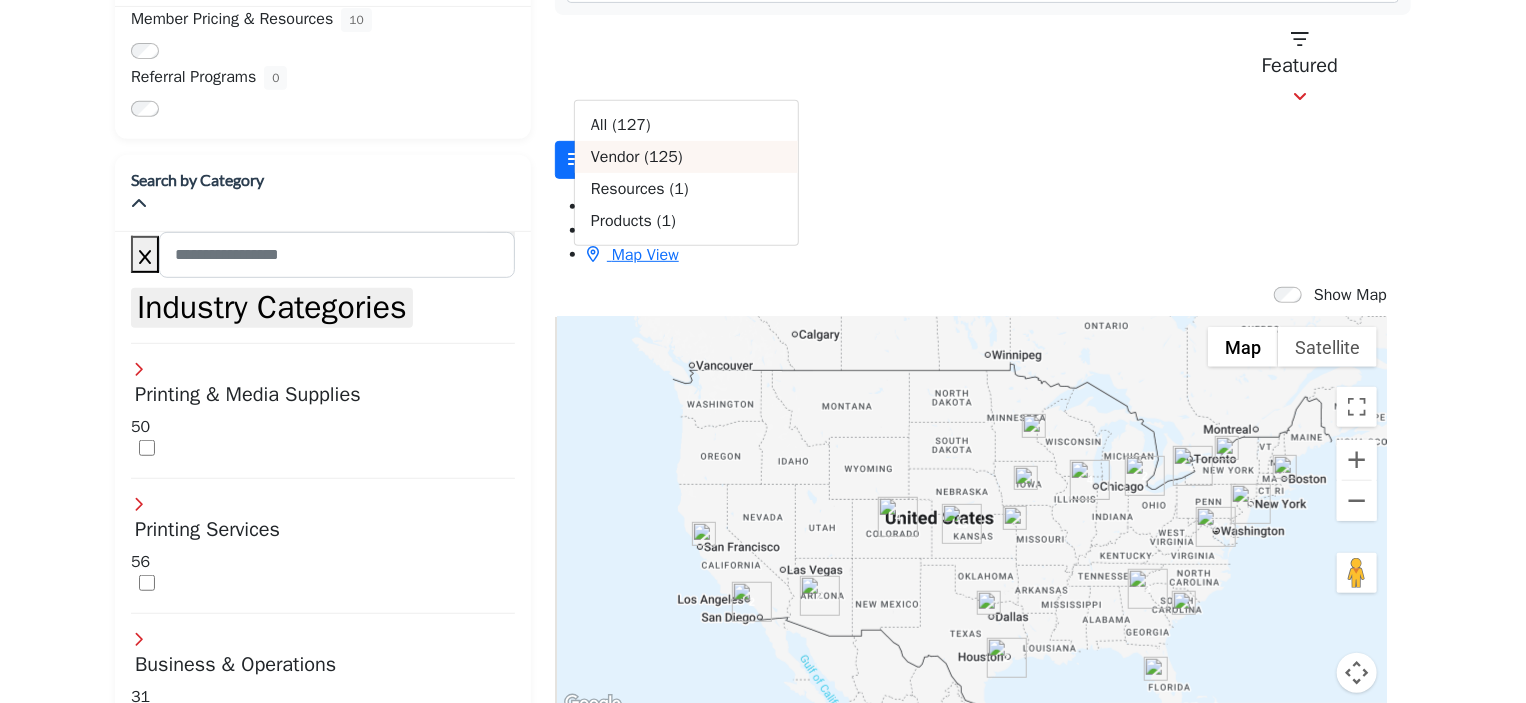 click on "Vendor" at bounding box center [615, 157] 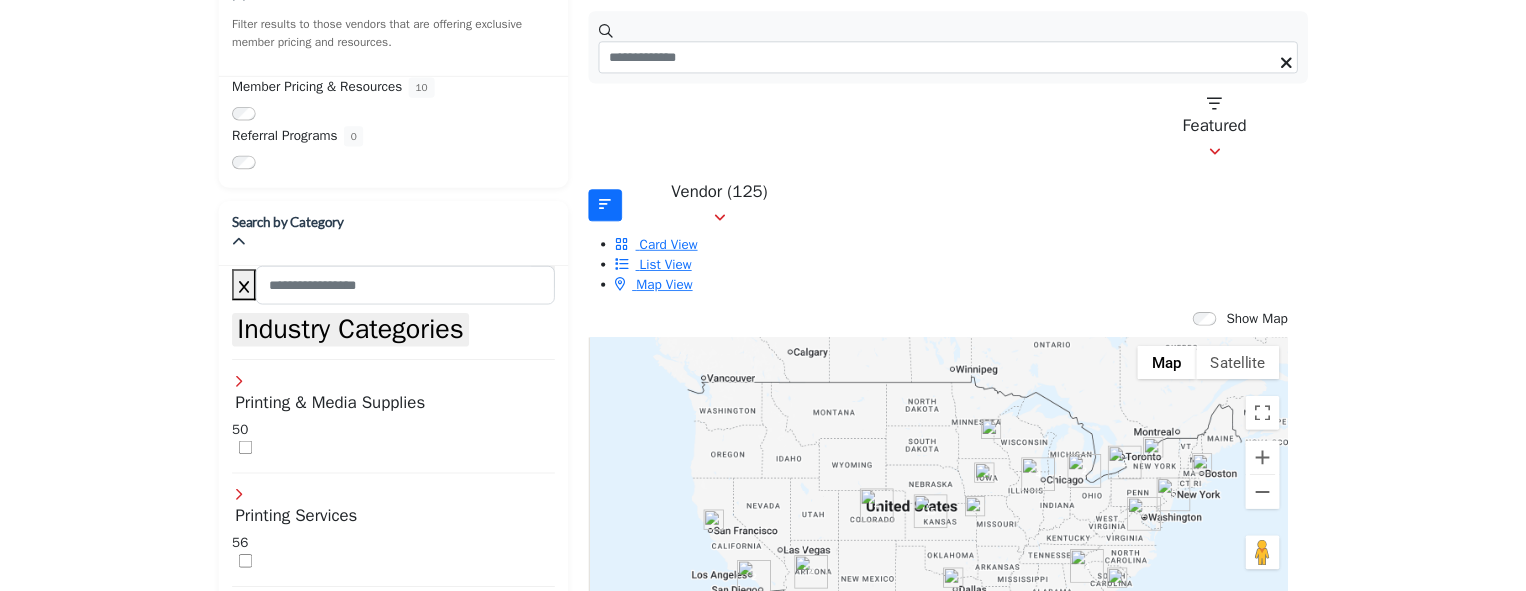 scroll, scrollTop: 308, scrollLeft: 0, axis: vertical 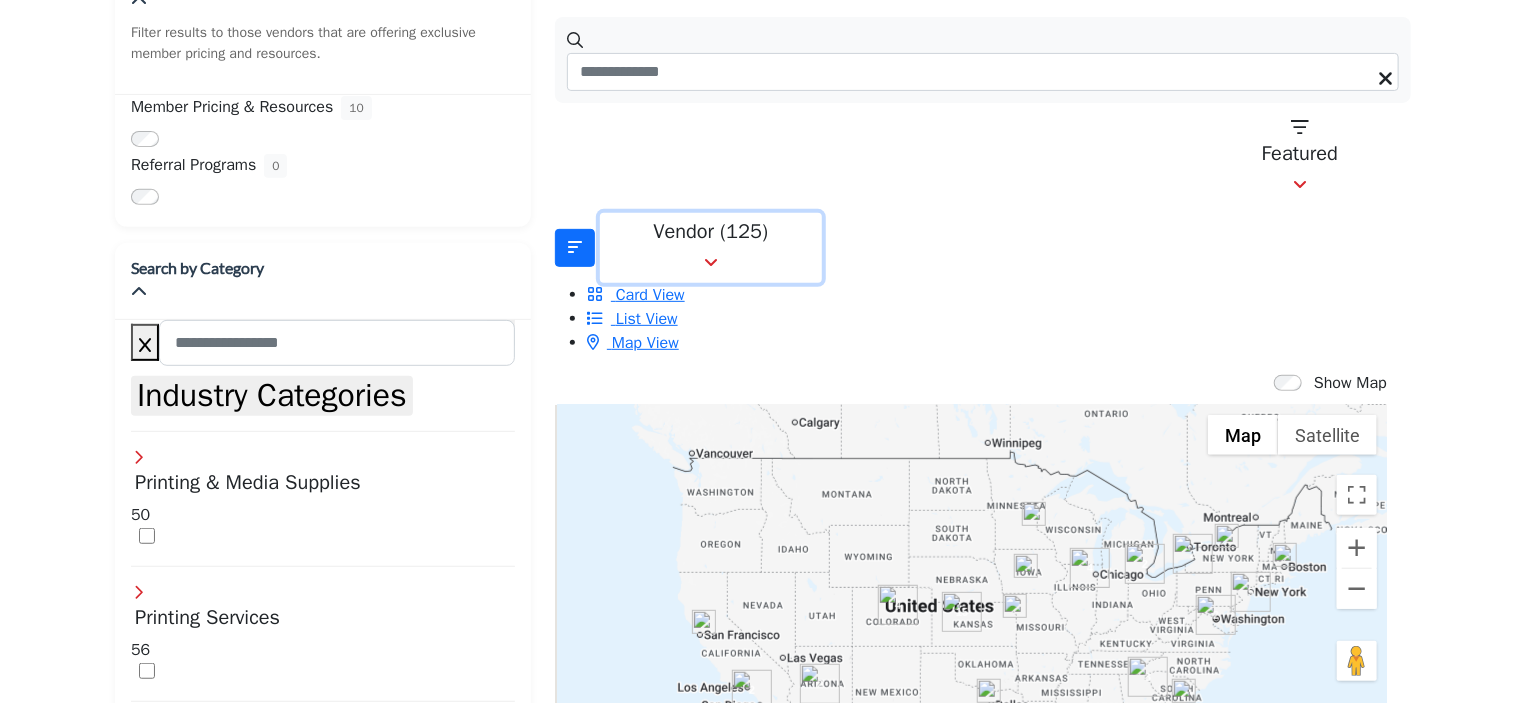 click on "Vendor (125)" at bounding box center [711, 232] 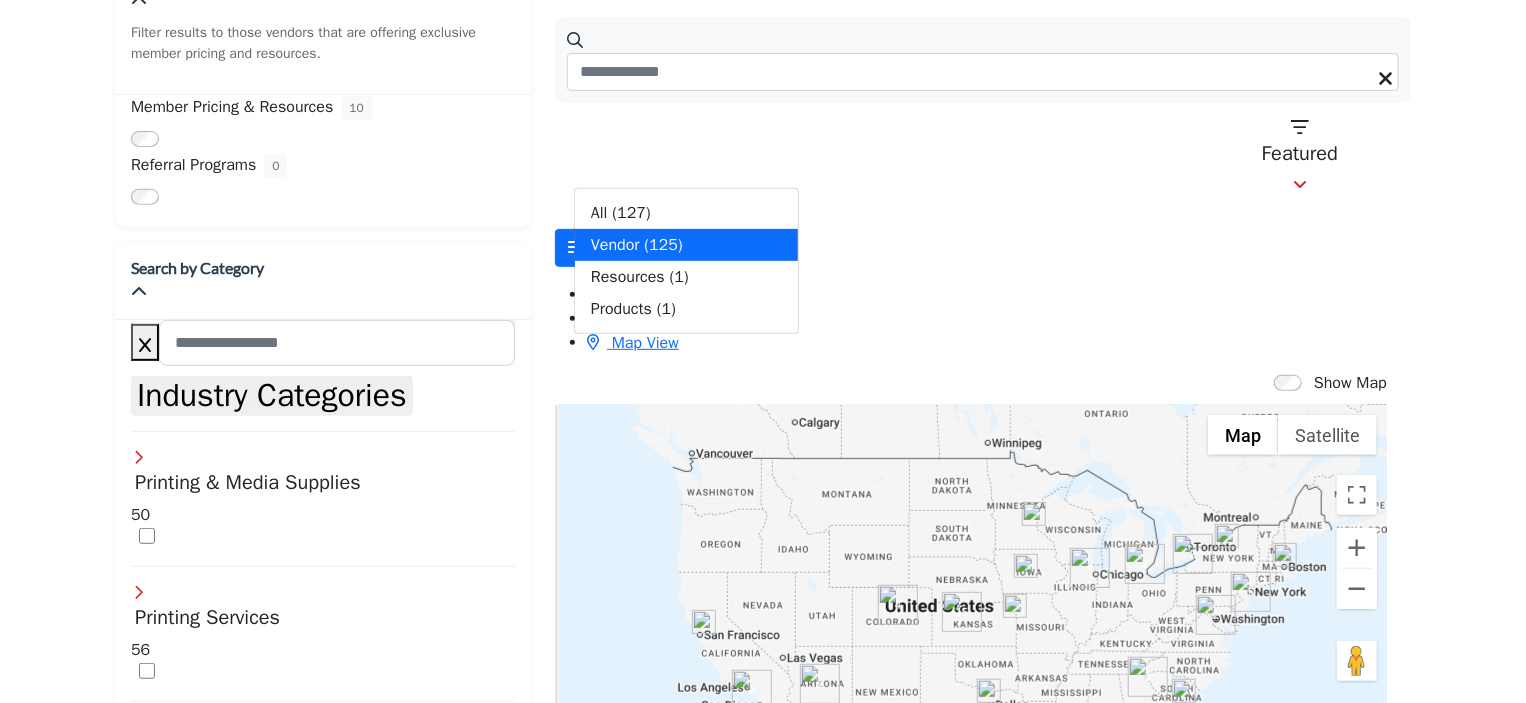 click on "Vendor (125)
All
(127)
Vendor
(125)
Resources
(1)
Products
(1)
Card View
List View
Map View" at bounding box center [983, 284] 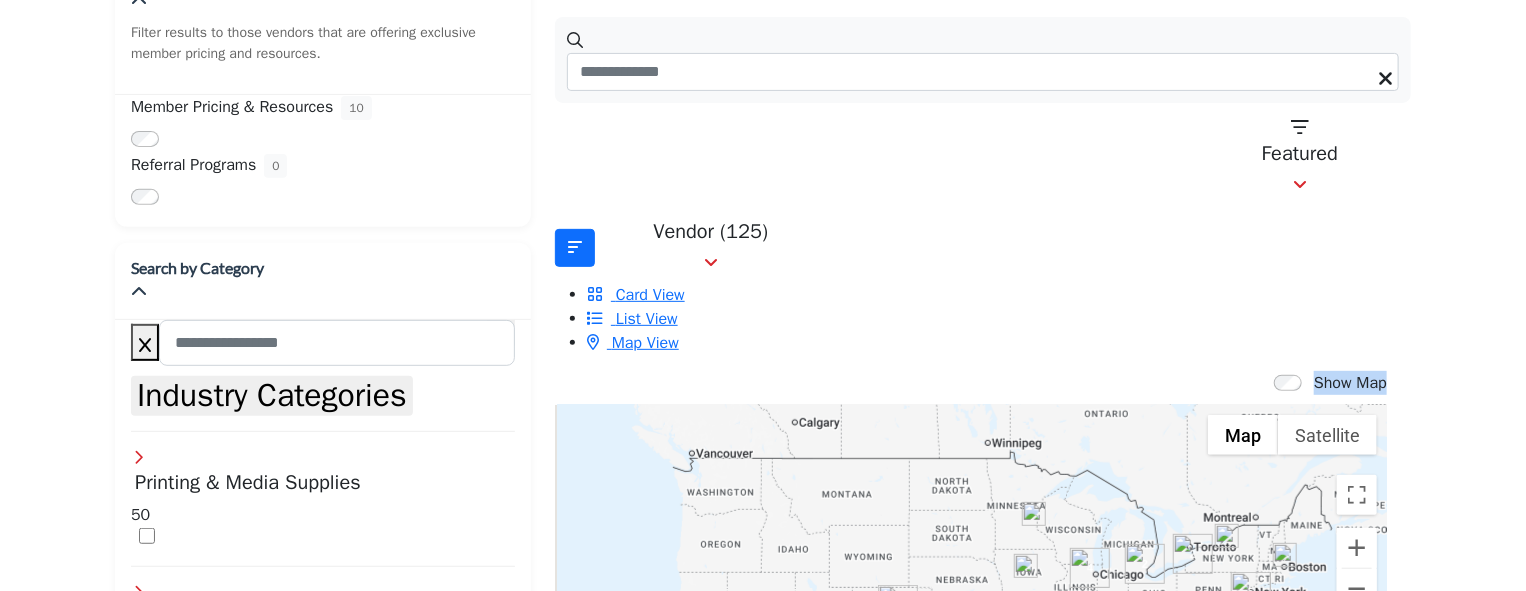 drag, startPoint x: 1524, startPoint y: 157, endPoint x: 1528, endPoint y: 223, distance: 66.1211 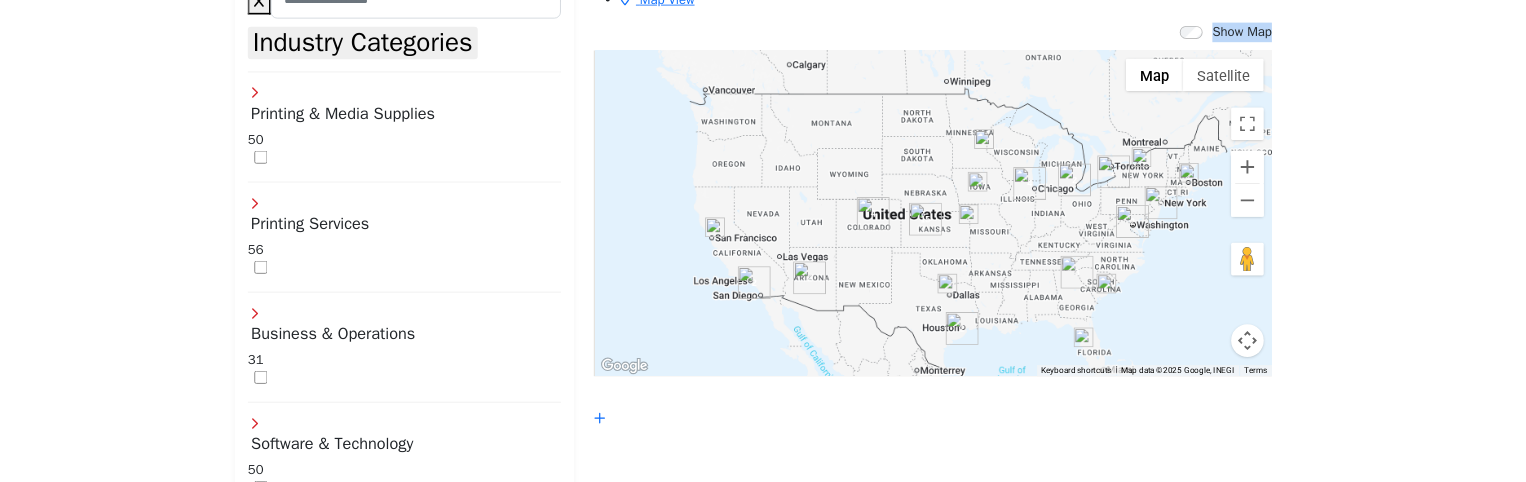 scroll, scrollTop: 660, scrollLeft: 0, axis: vertical 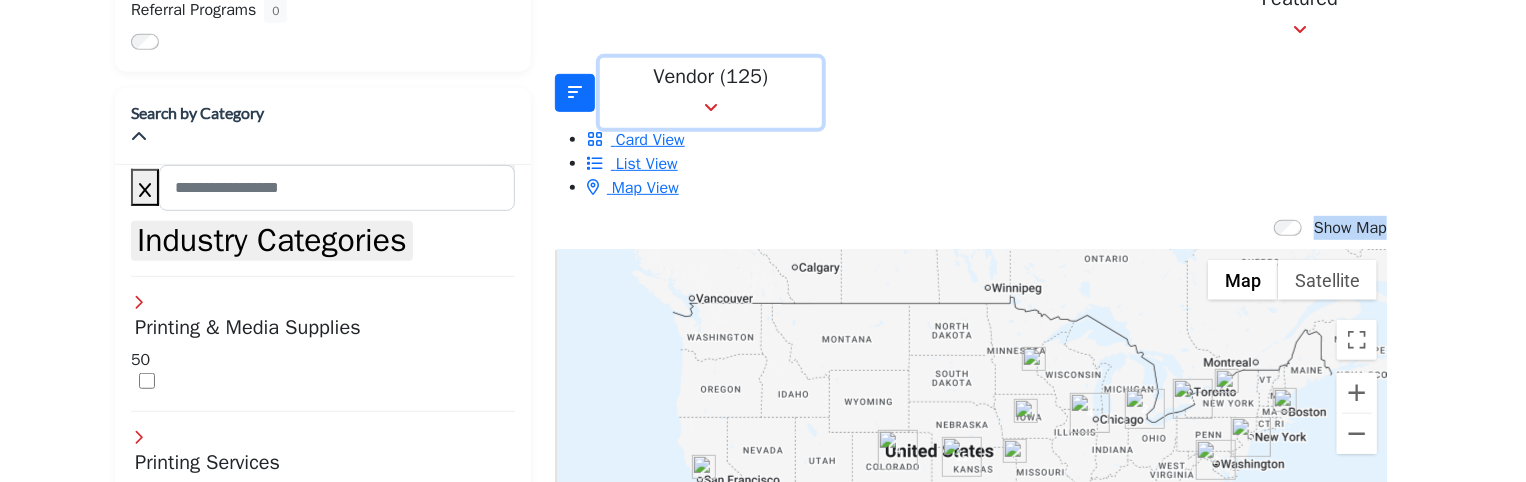 click on "Vendor (125)" at bounding box center (711, 77) 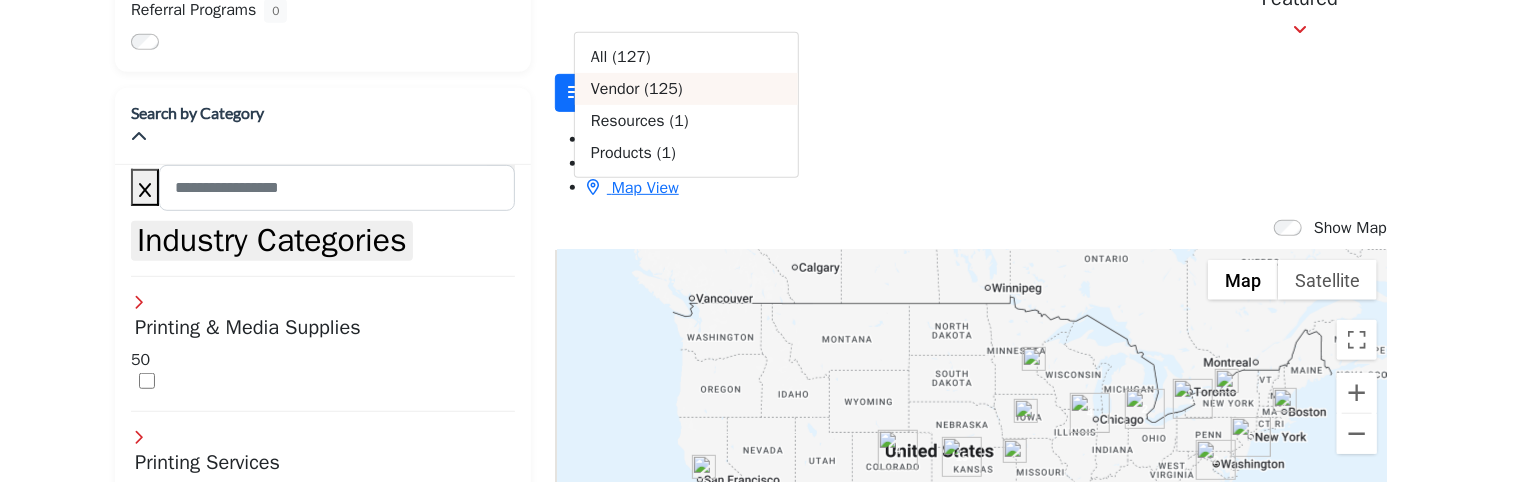 click on "Vendor
(125)" at bounding box center [686, 89] 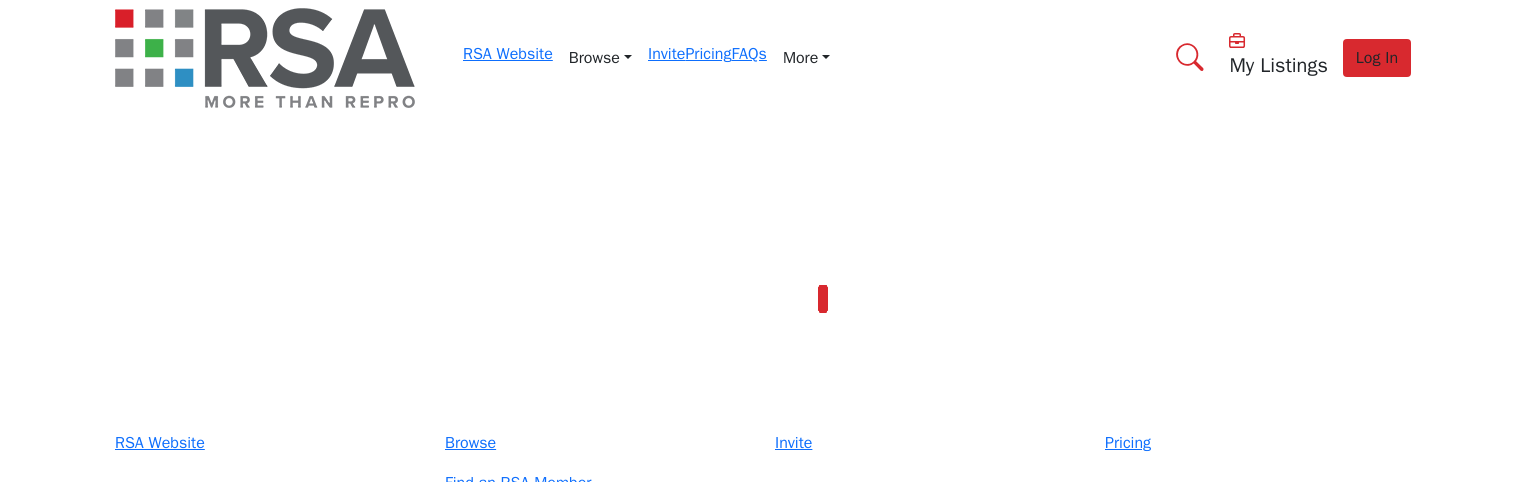 scroll, scrollTop: 463, scrollLeft: 0, axis: vertical 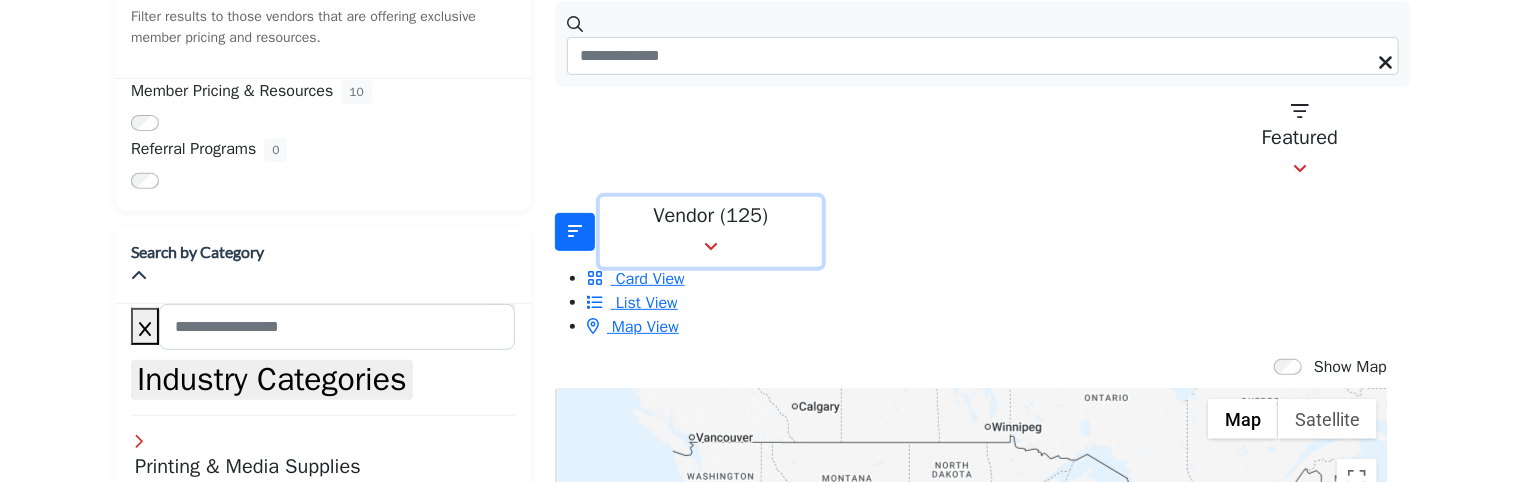 click on "Vendor (125)" at bounding box center [711, 216] 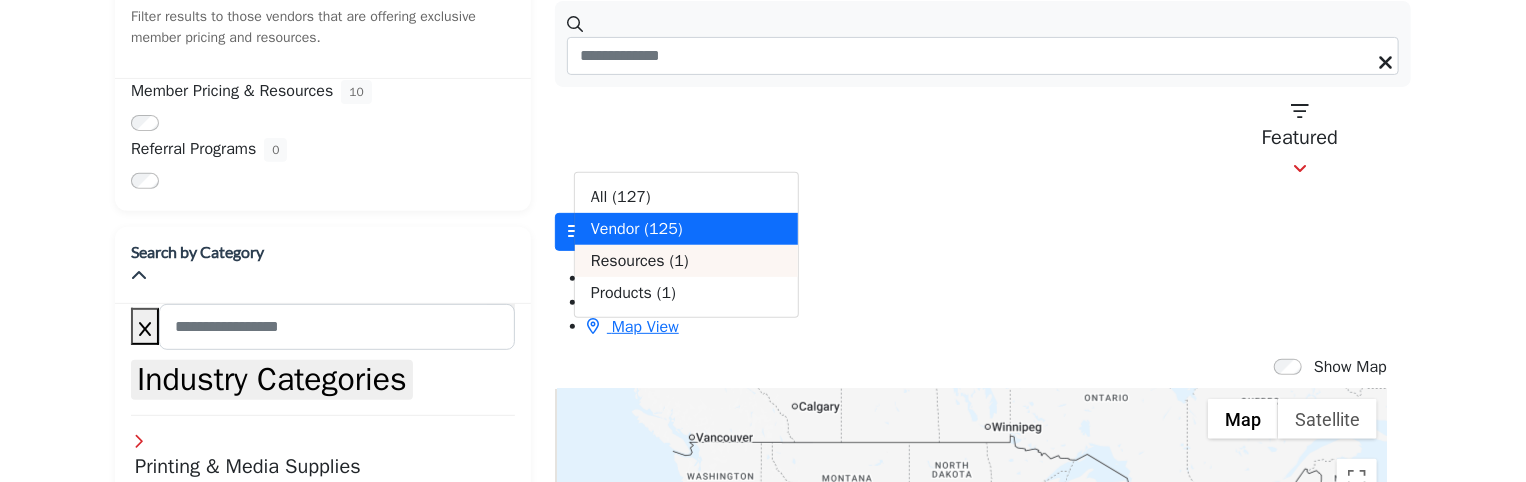 click on "(1)" at bounding box center (679, 261) 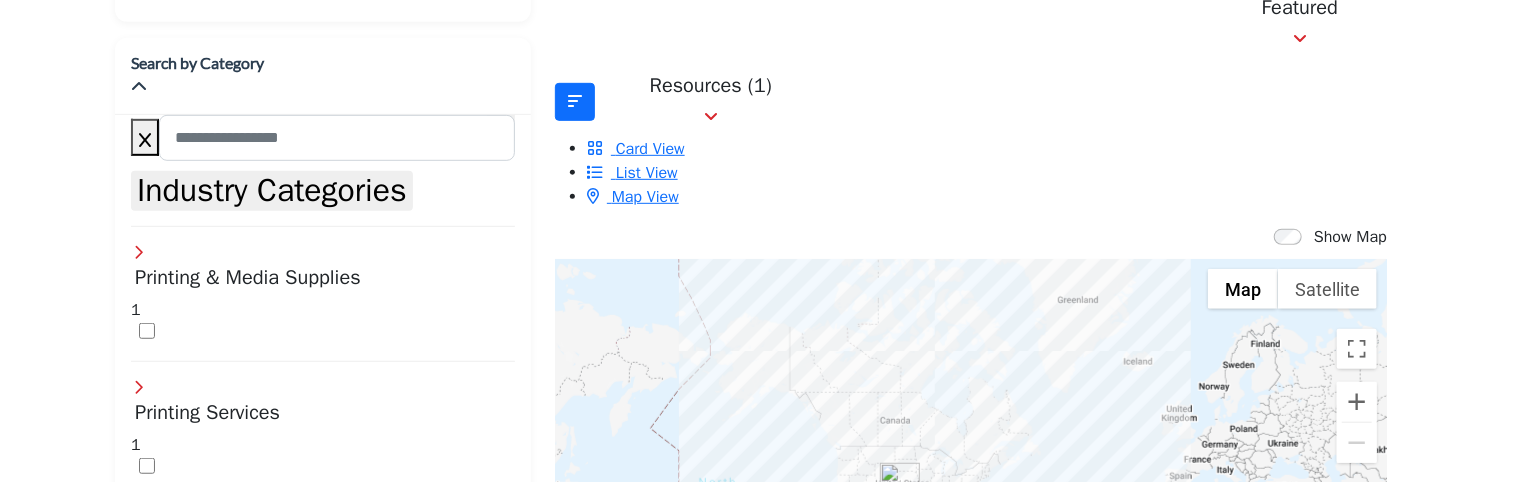 scroll, scrollTop: 508, scrollLeft: 0, axis: vertical 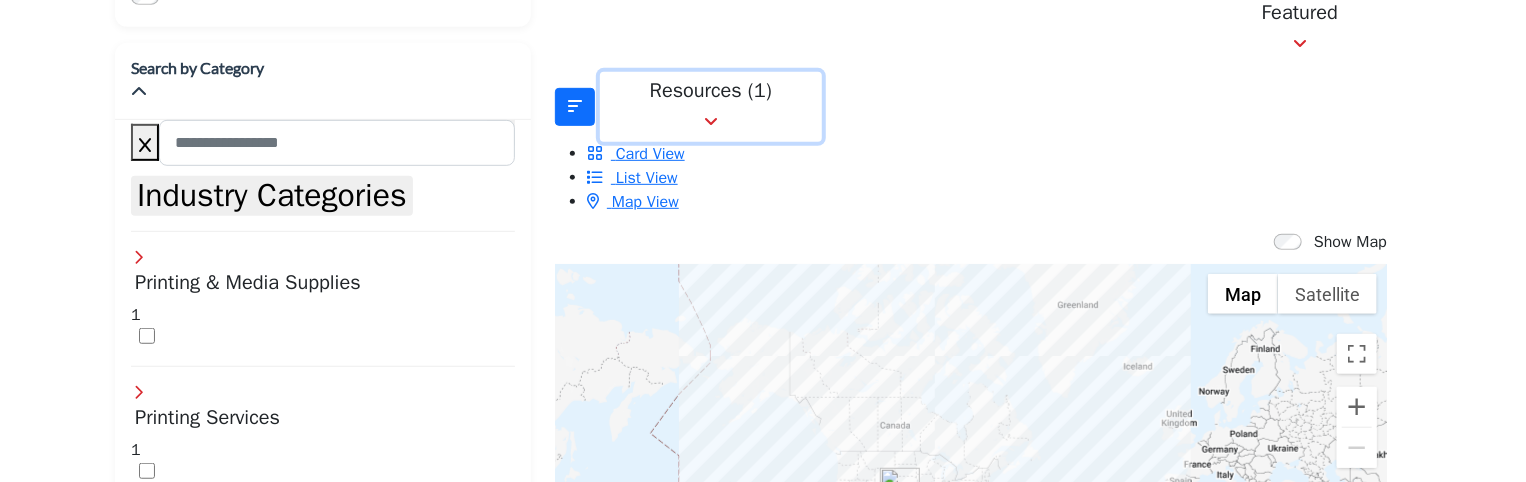 click on "Resources (1)" at bounding box center [711, 107] 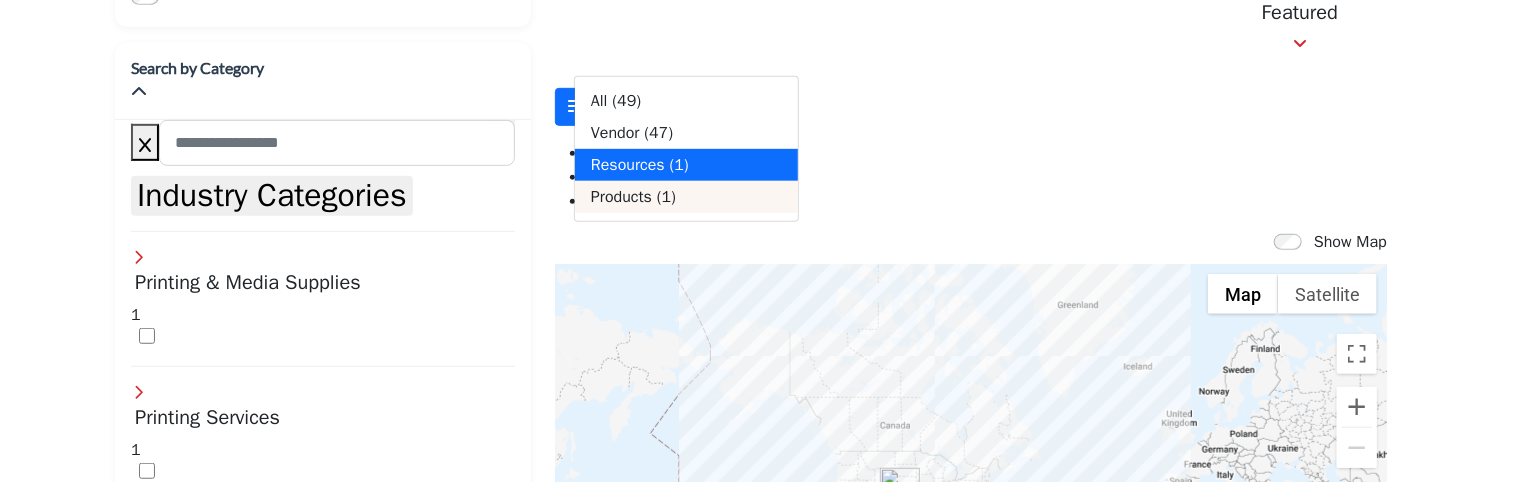 click on "Products
(1)" at bounding box center (686, 197) 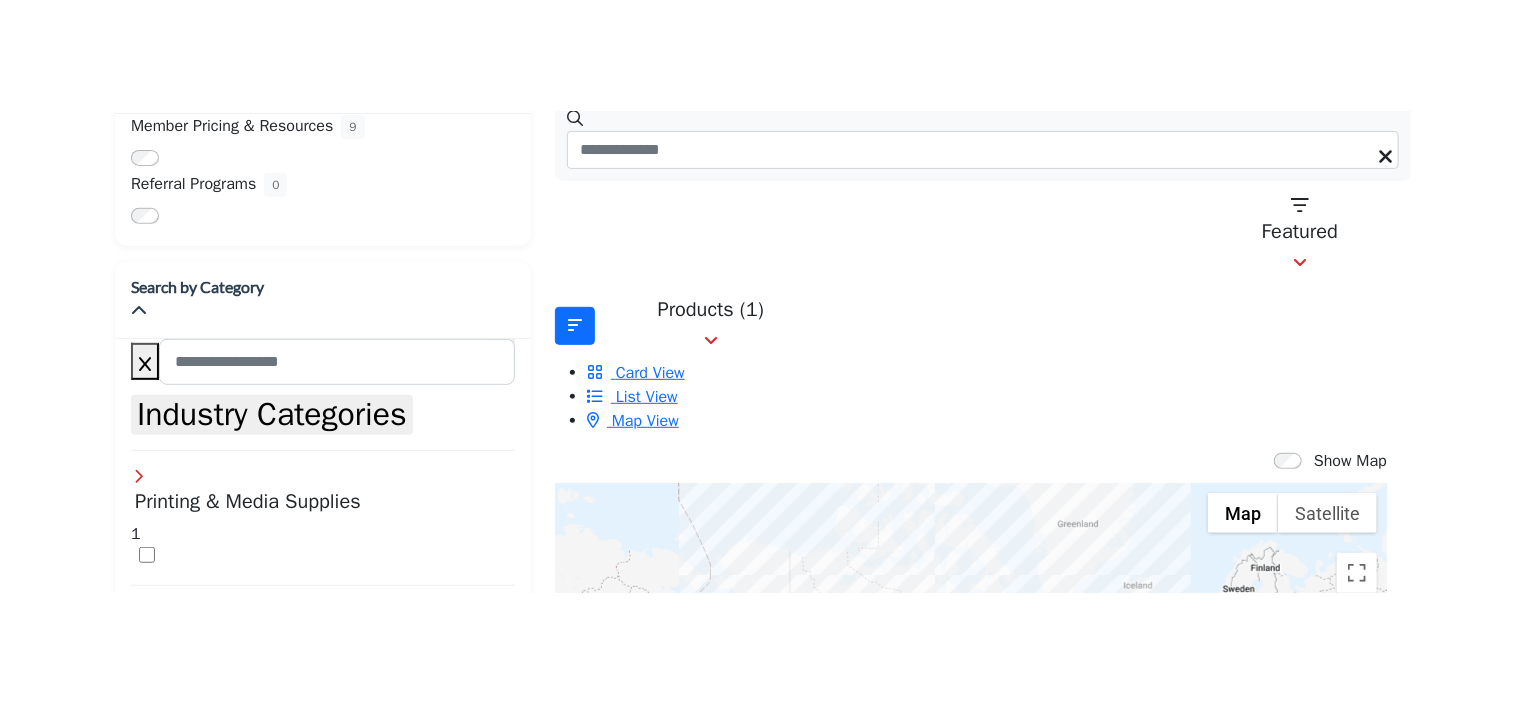 scroll, scrollTop: 380, scrollLeft: 0, axis: vertical 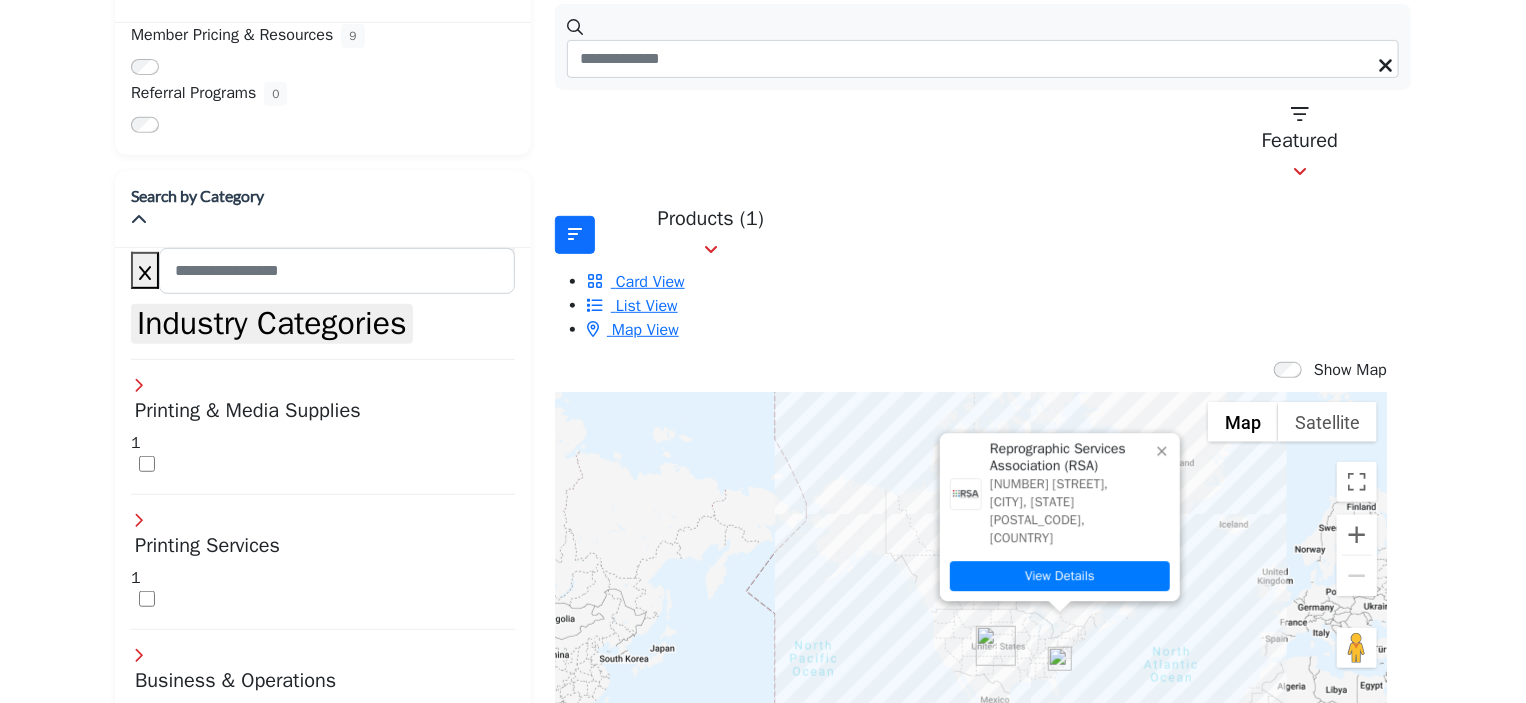 click 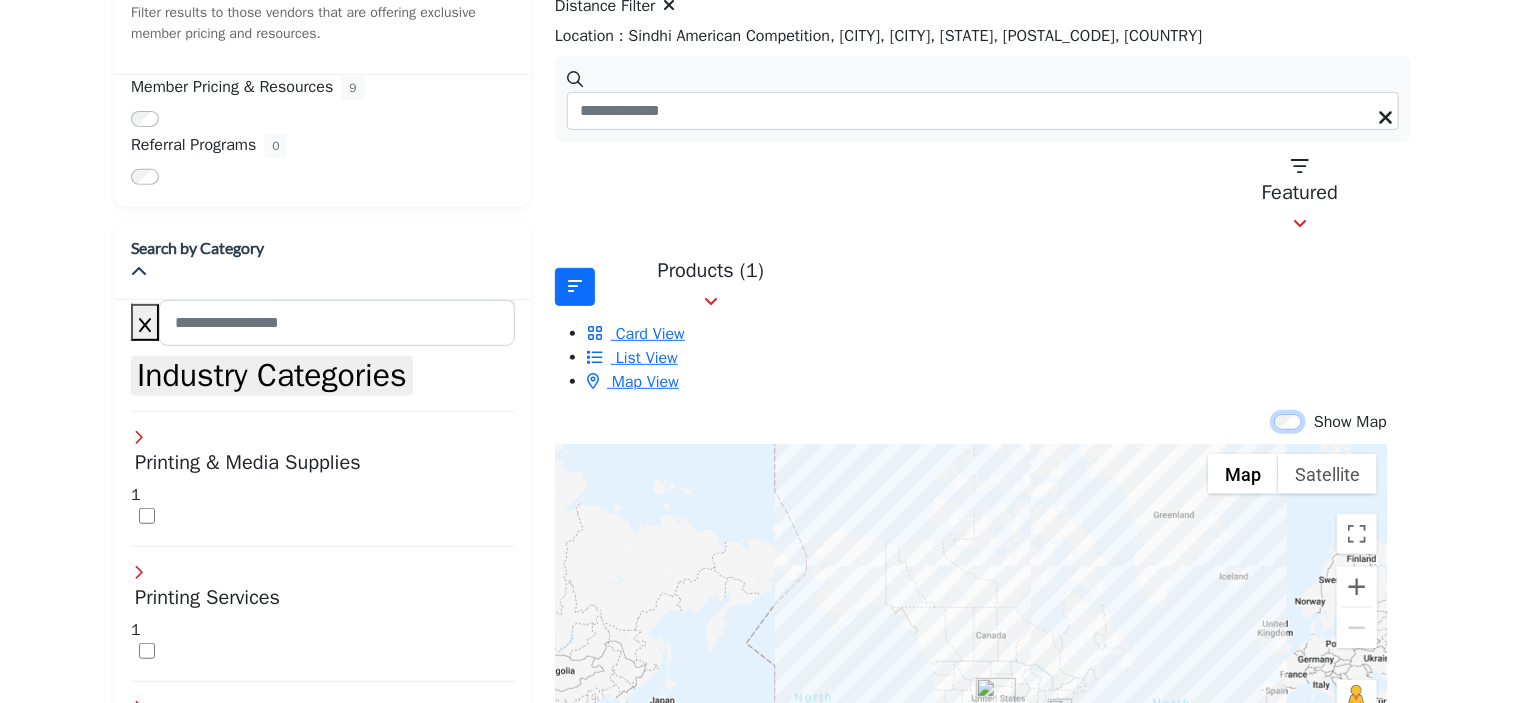 scroll, scrollTop: 326, scrollLeft: 0, axis: vertical 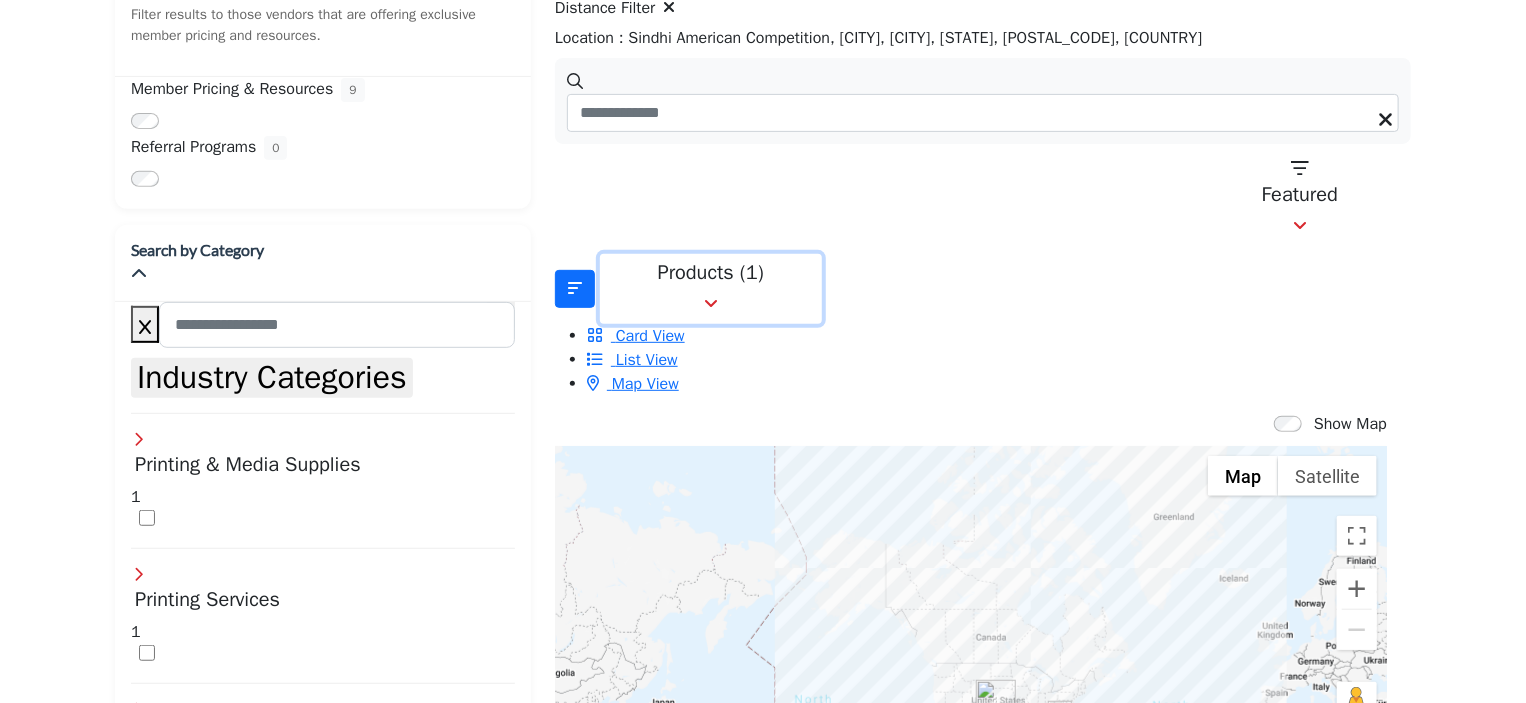 click on "Products (1)" at bounding box center [711, 273] 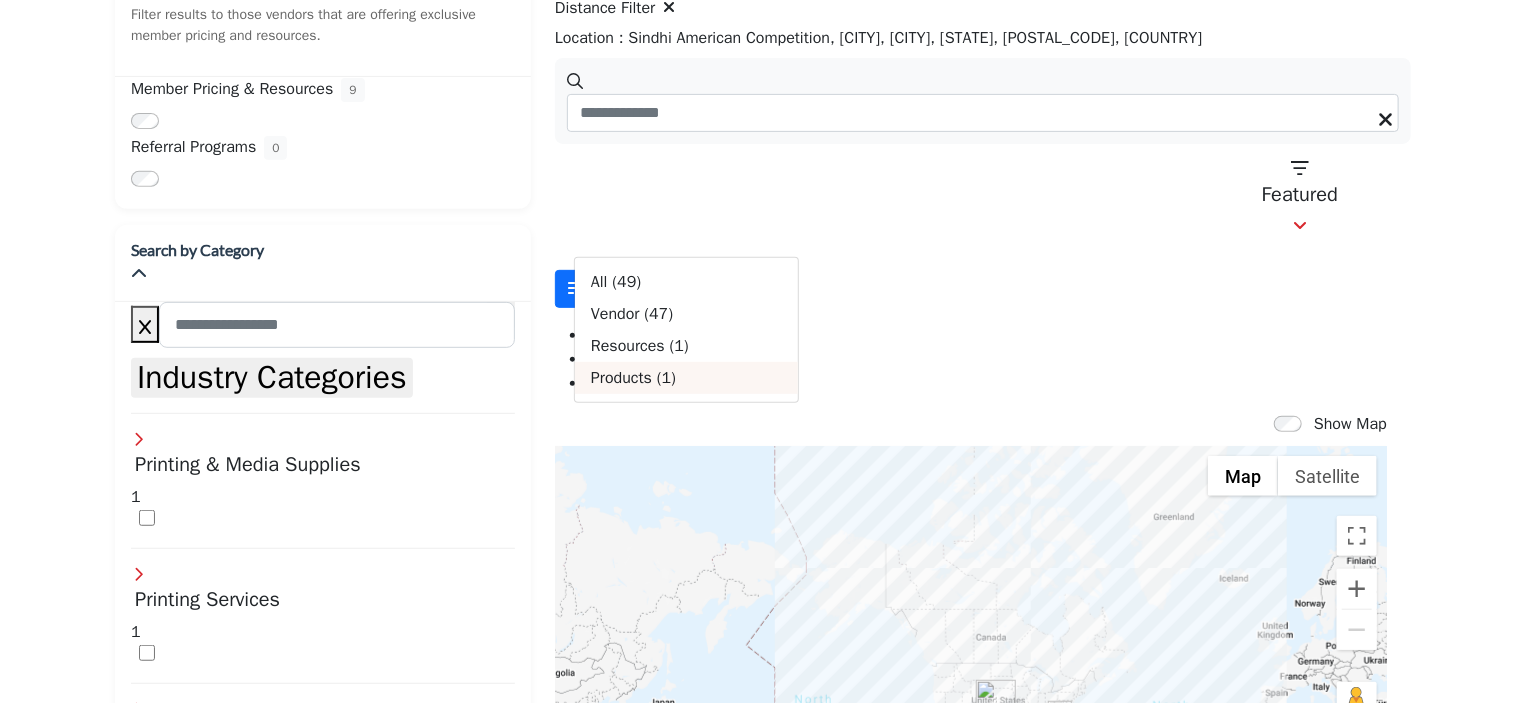 click on "Products
(1)" at bounding box center (686, 378) 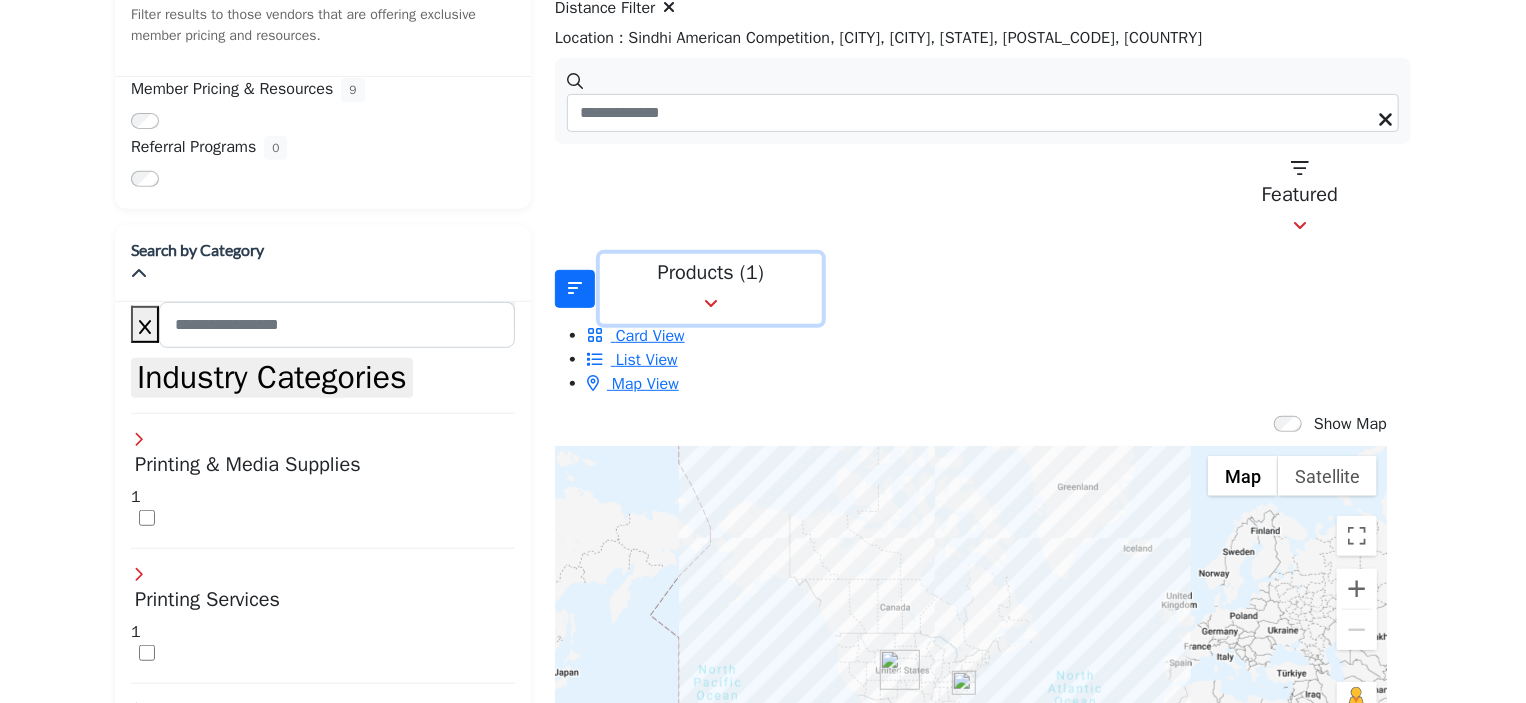 click on "Products (1)" at bounding box center [711, 273] 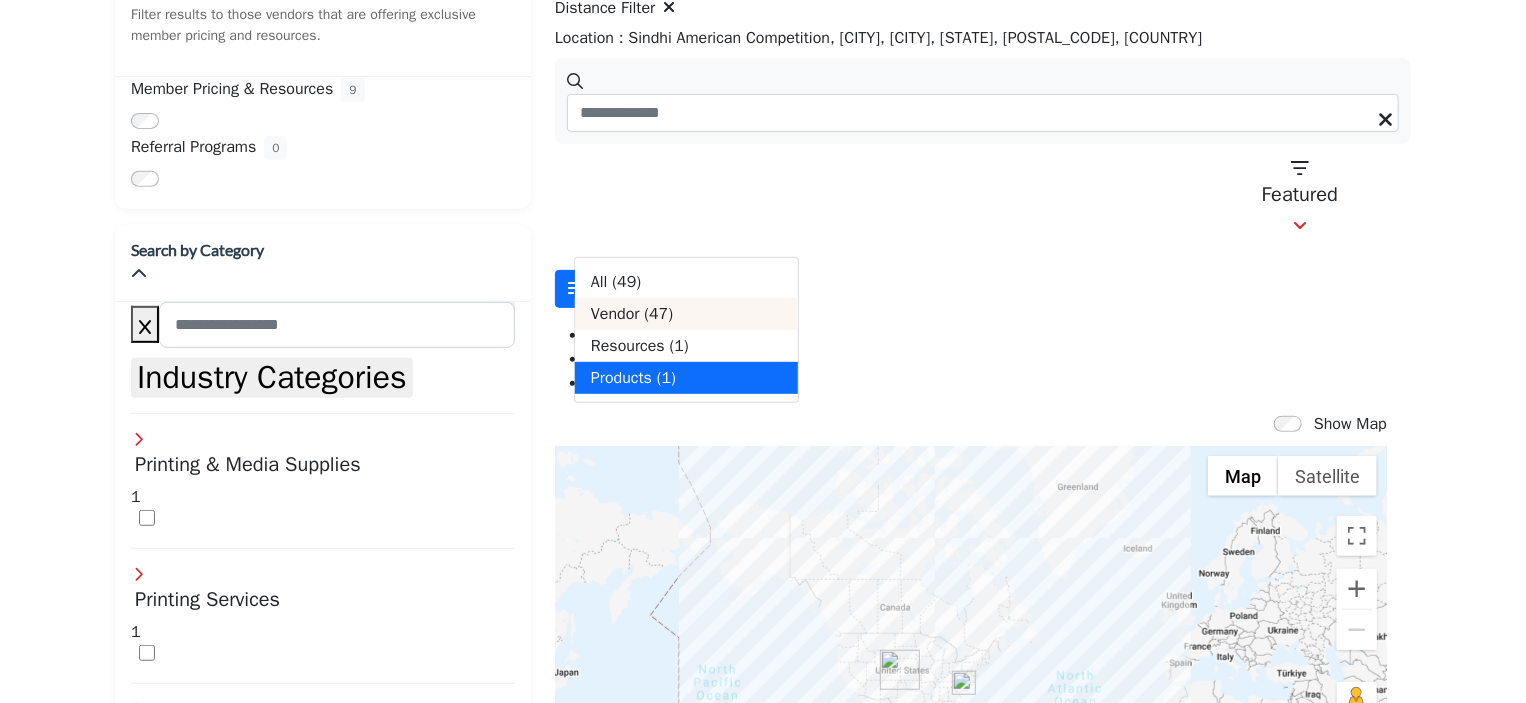 click on "Vendor
(47)" at bounding box center (686, 314) 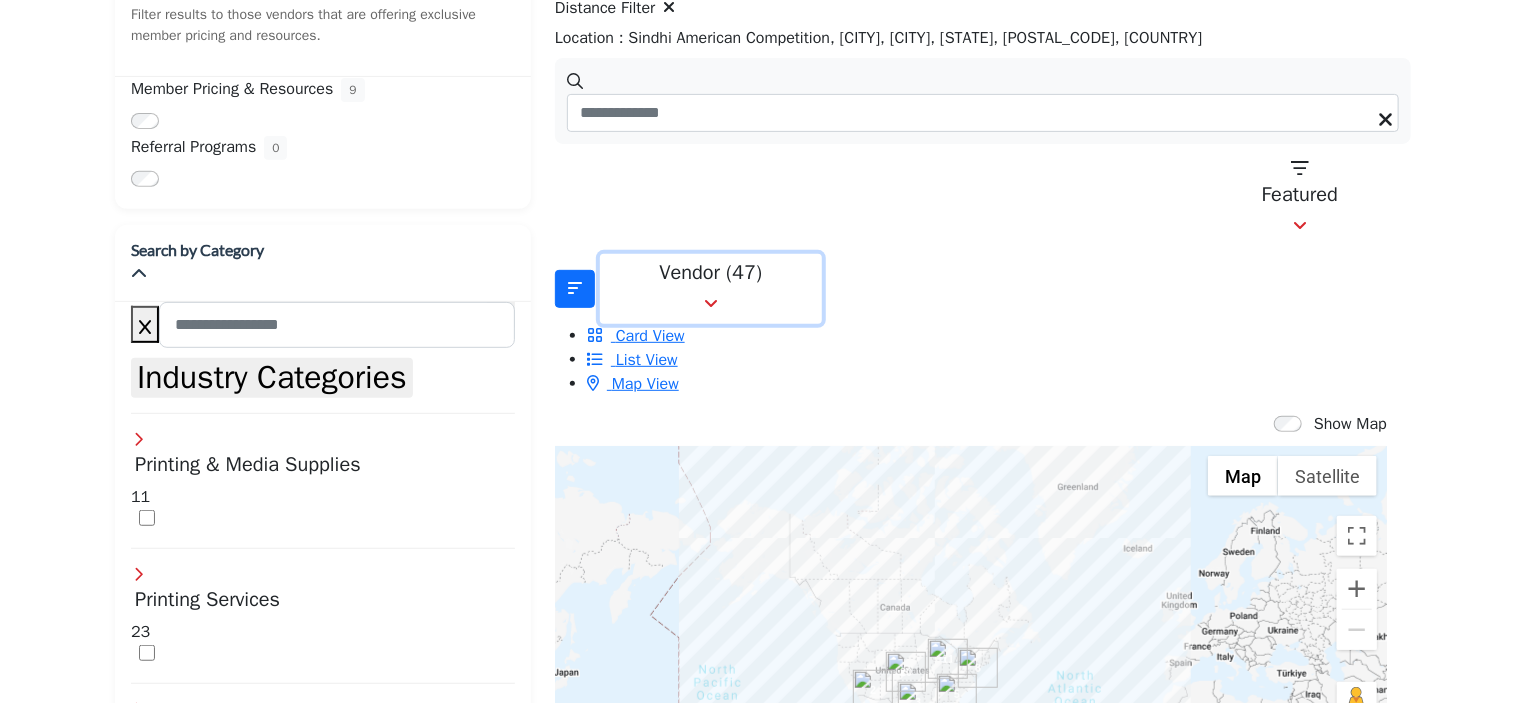 click on "Vendor (47)" at bounding box center (711, 273) 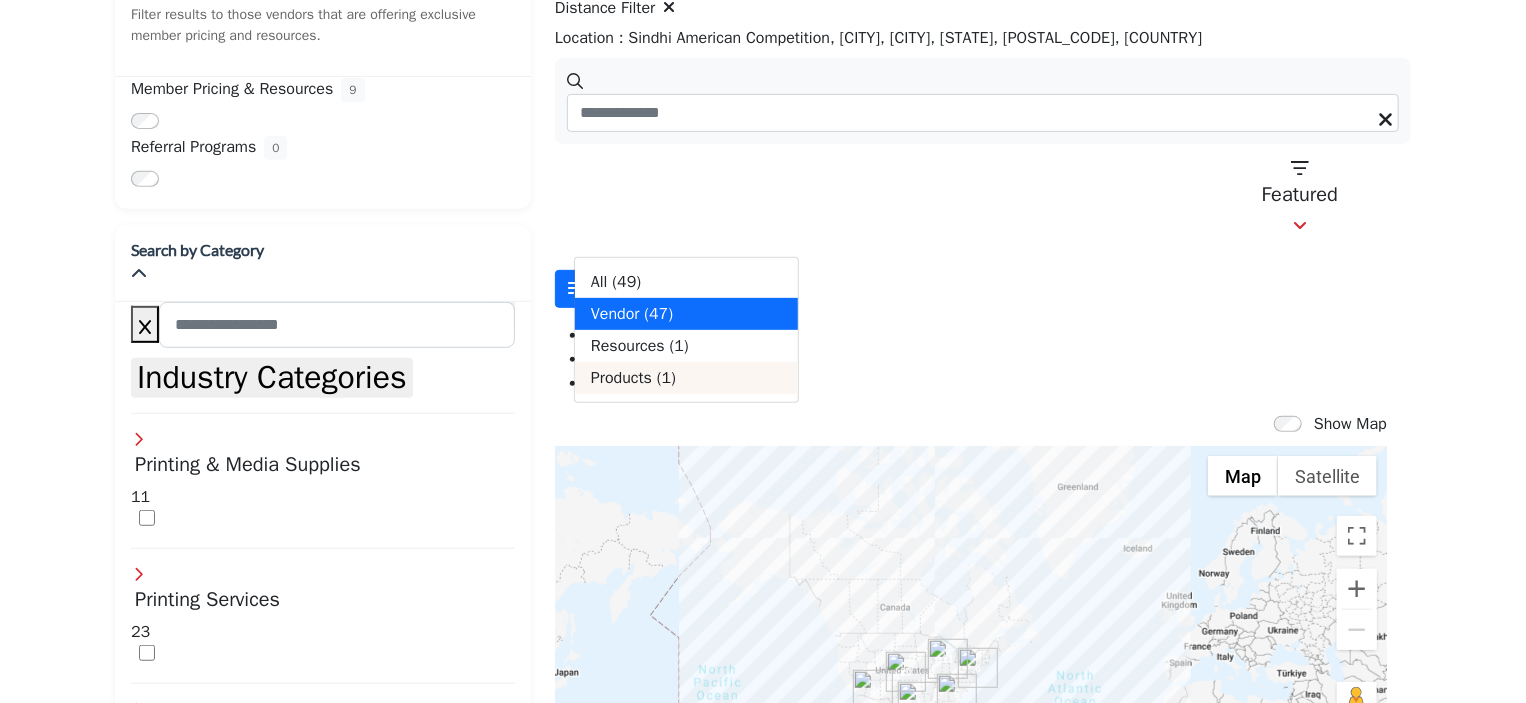 click on "Products
(1)" at bounding box center (686, 378) 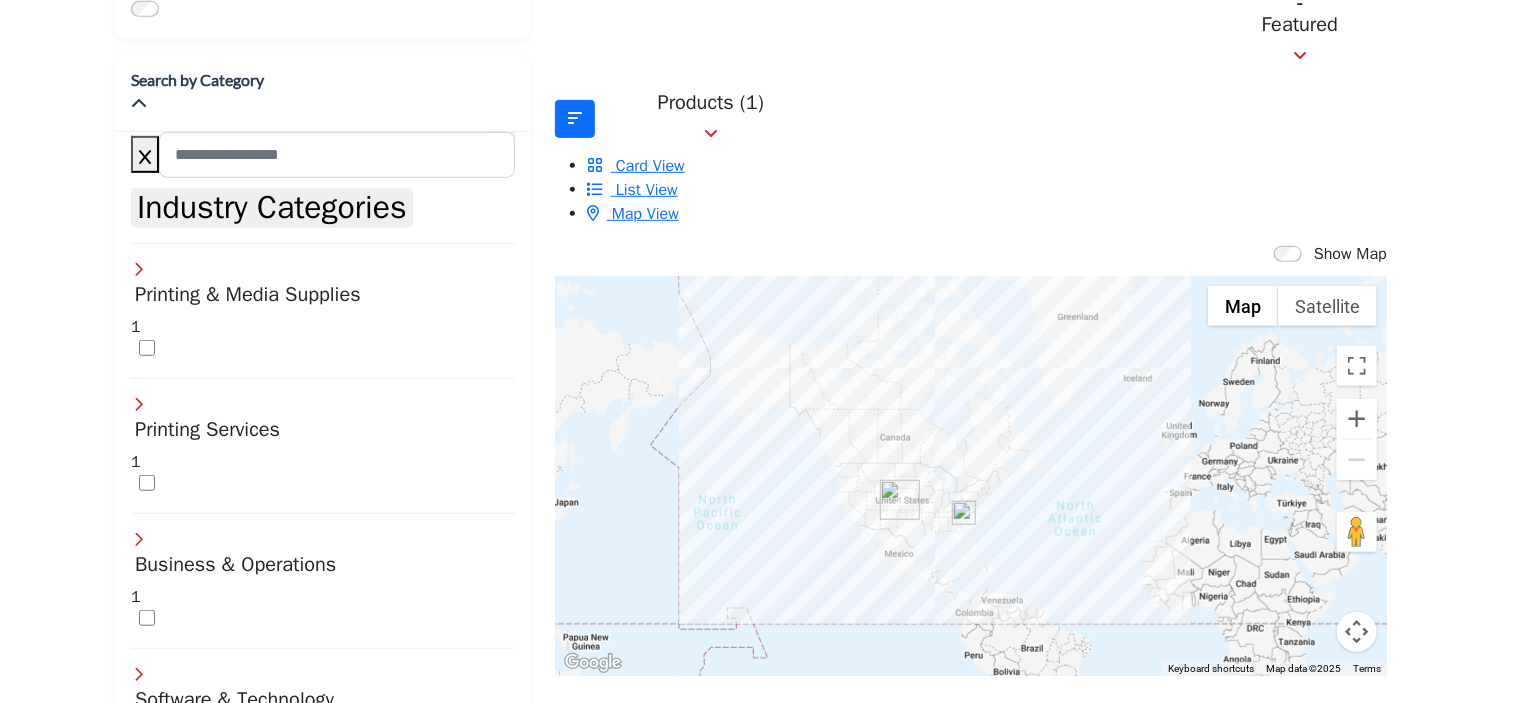 scroll, scrollTop: 489, scrollLeft: 0, axis: vertical 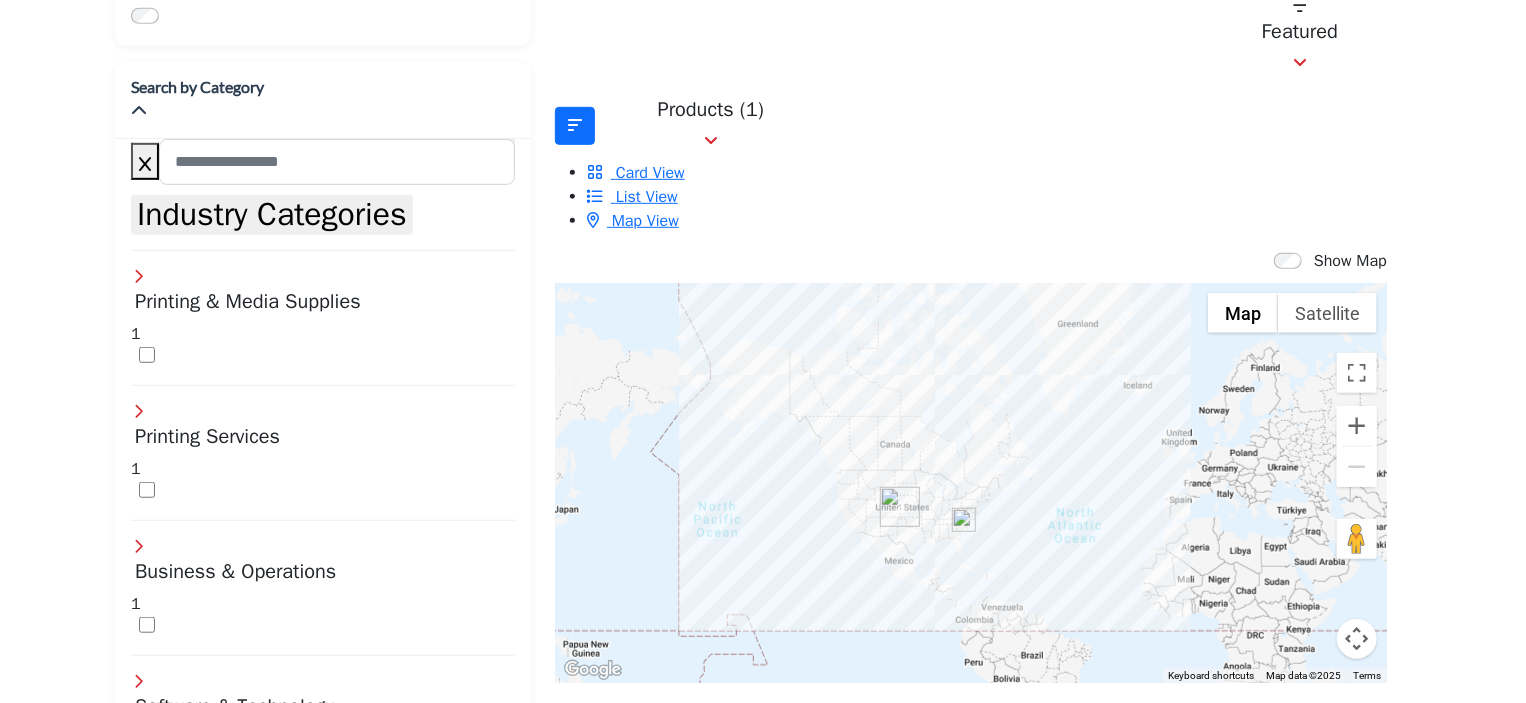 click on "Members Only Benefits
Filter results to those vendors that are offering exclusive member pricing and resources.
Member Pricing & Resources
Pricing & Resources are exclusive to RSA members.   9 0" at bounding box center (763, 997) 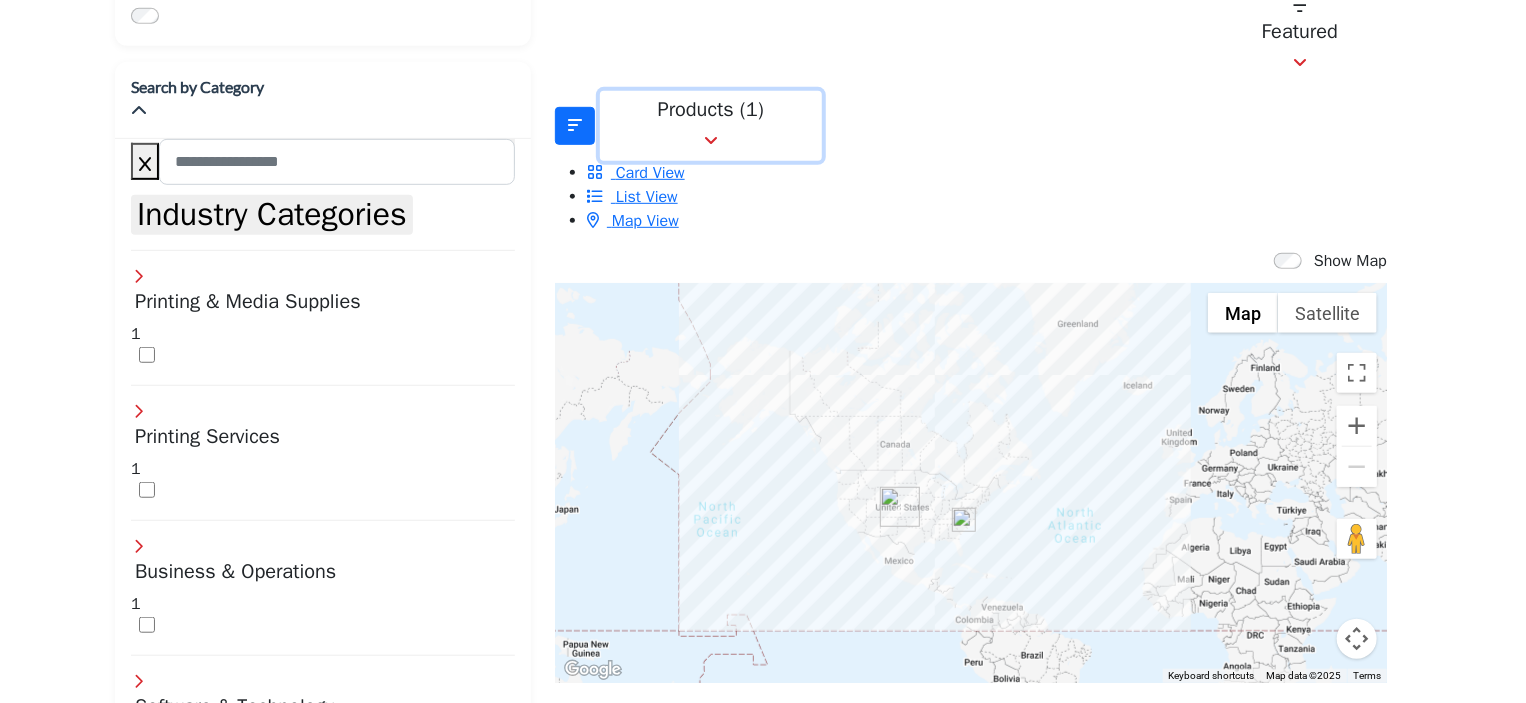 click on "Products (1)" at bounding box center [711, 126] 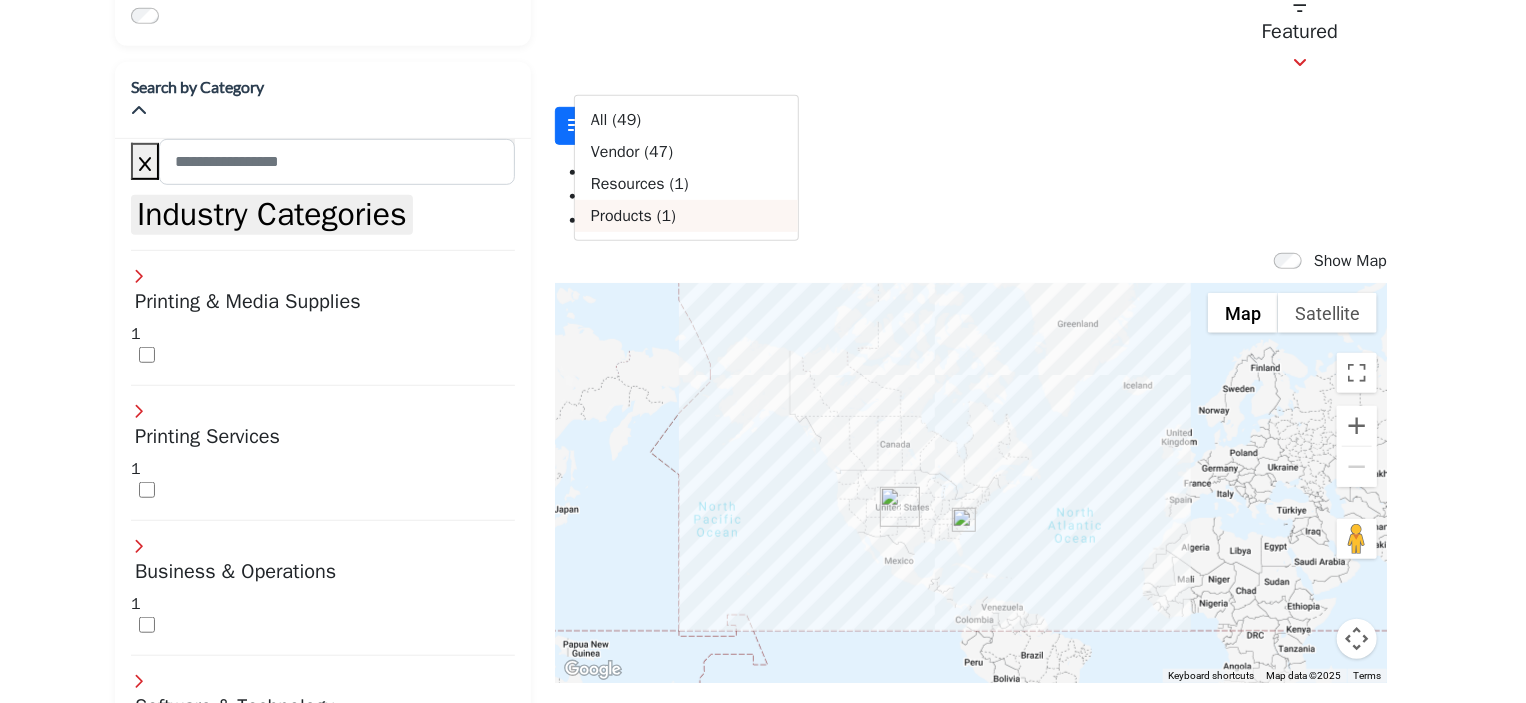 click on "Products
(1)" at bounding box center (686, 216) 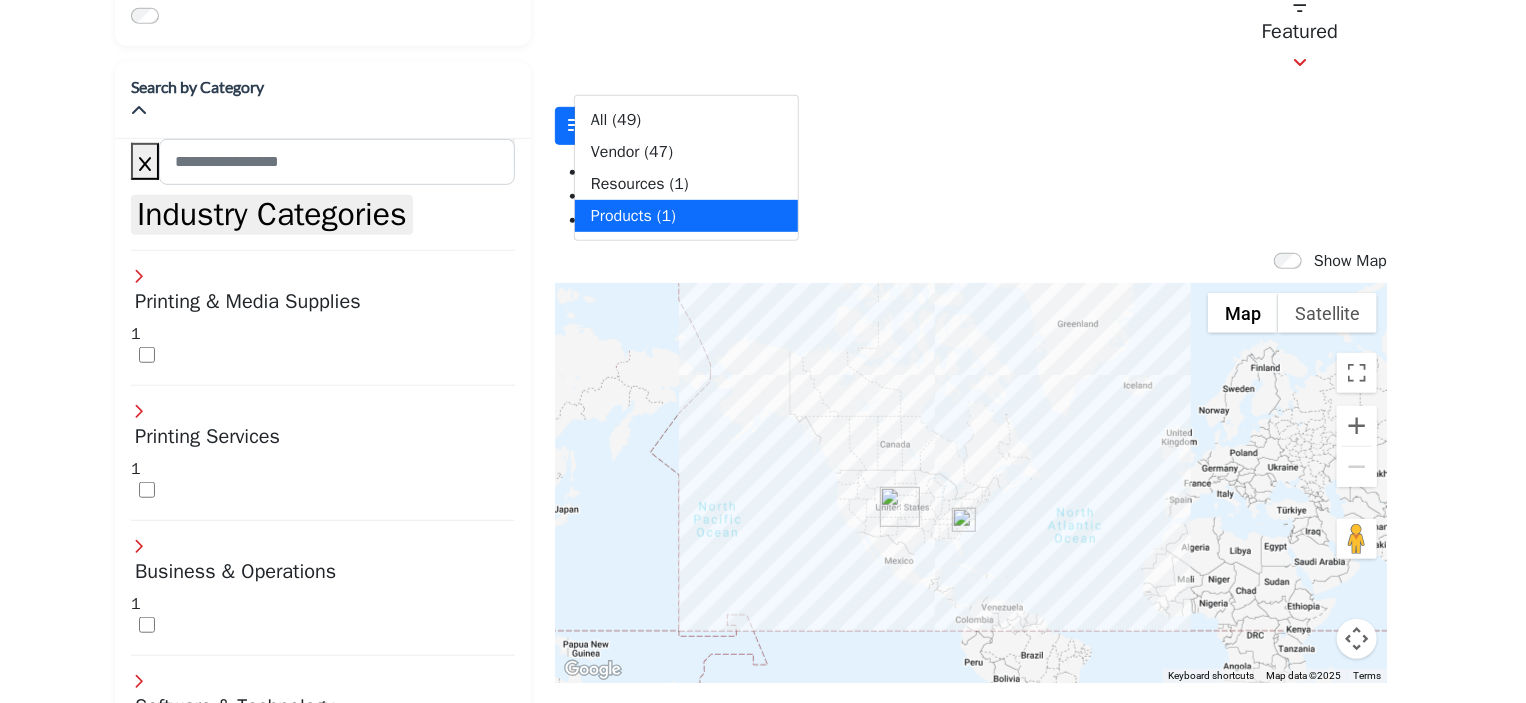 click on "Show Map" at bounding box center (971, 262) 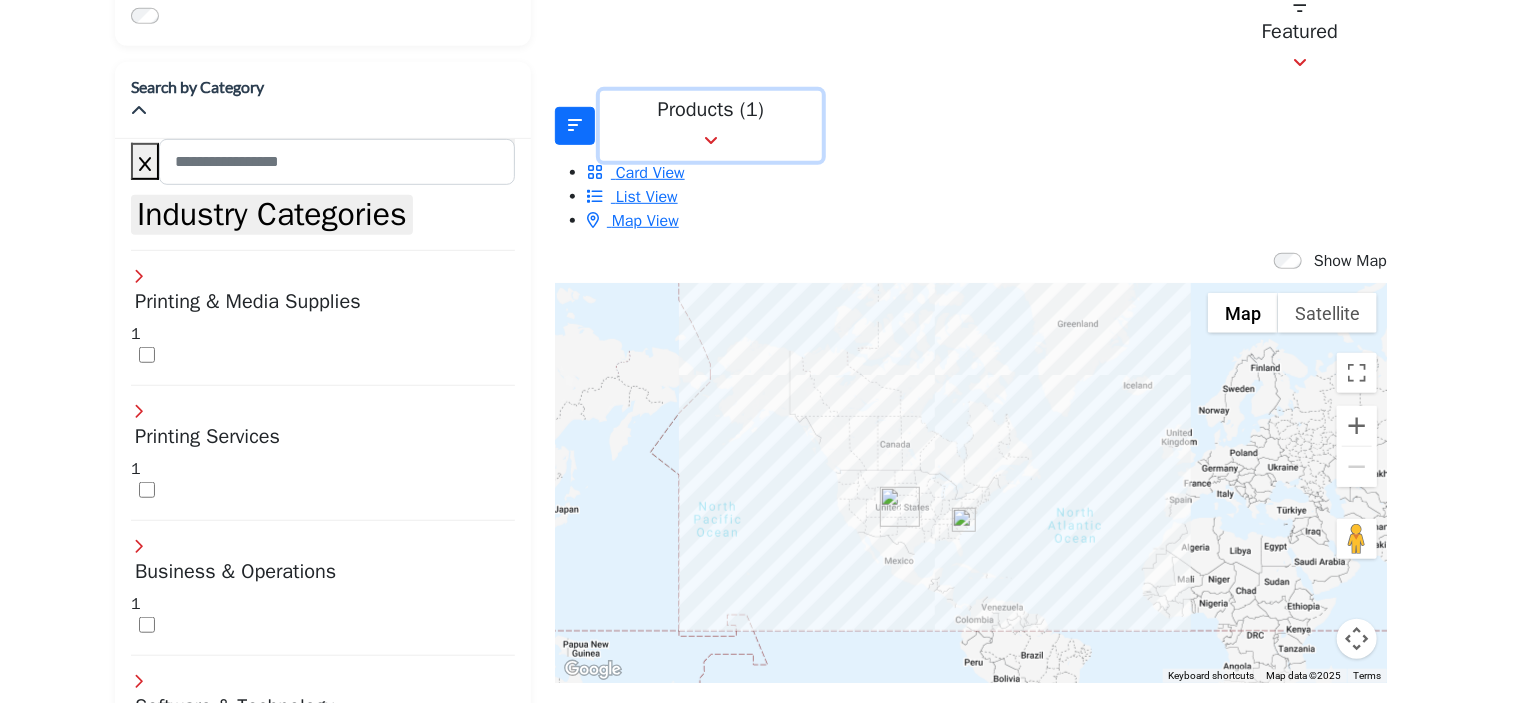 click on "Products (1)" at bounding box center (711, 110) 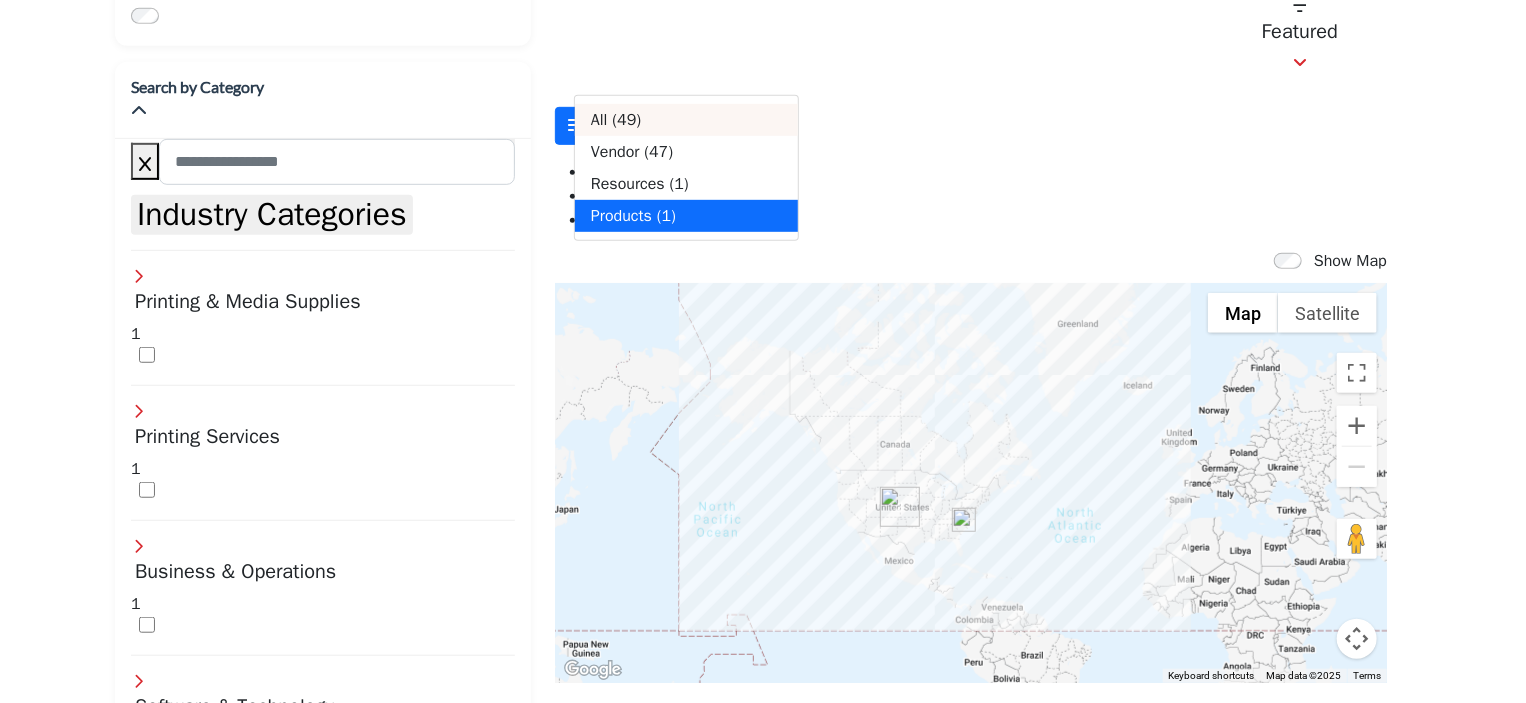 click on "(49)" at bounding box center (626, 120) 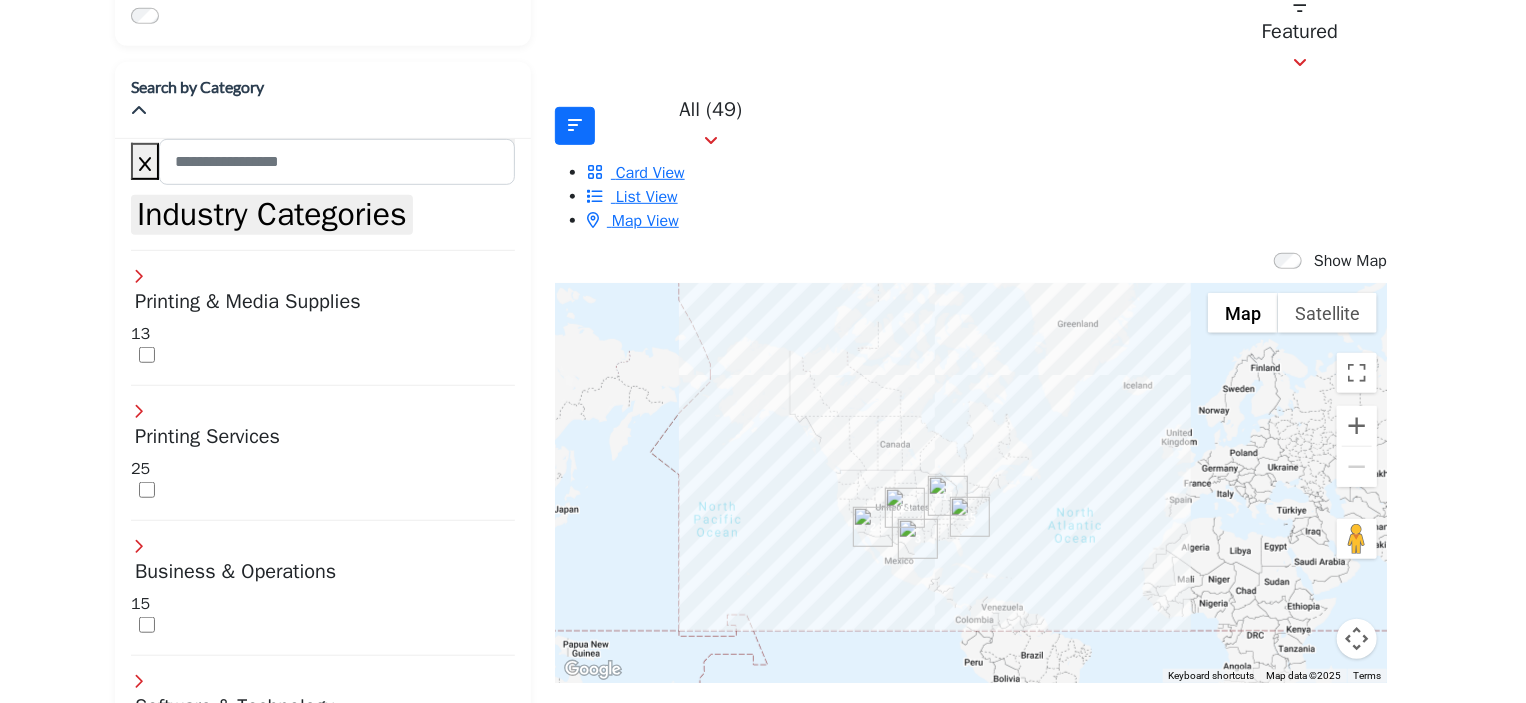 click at bounding box center (905, 508) 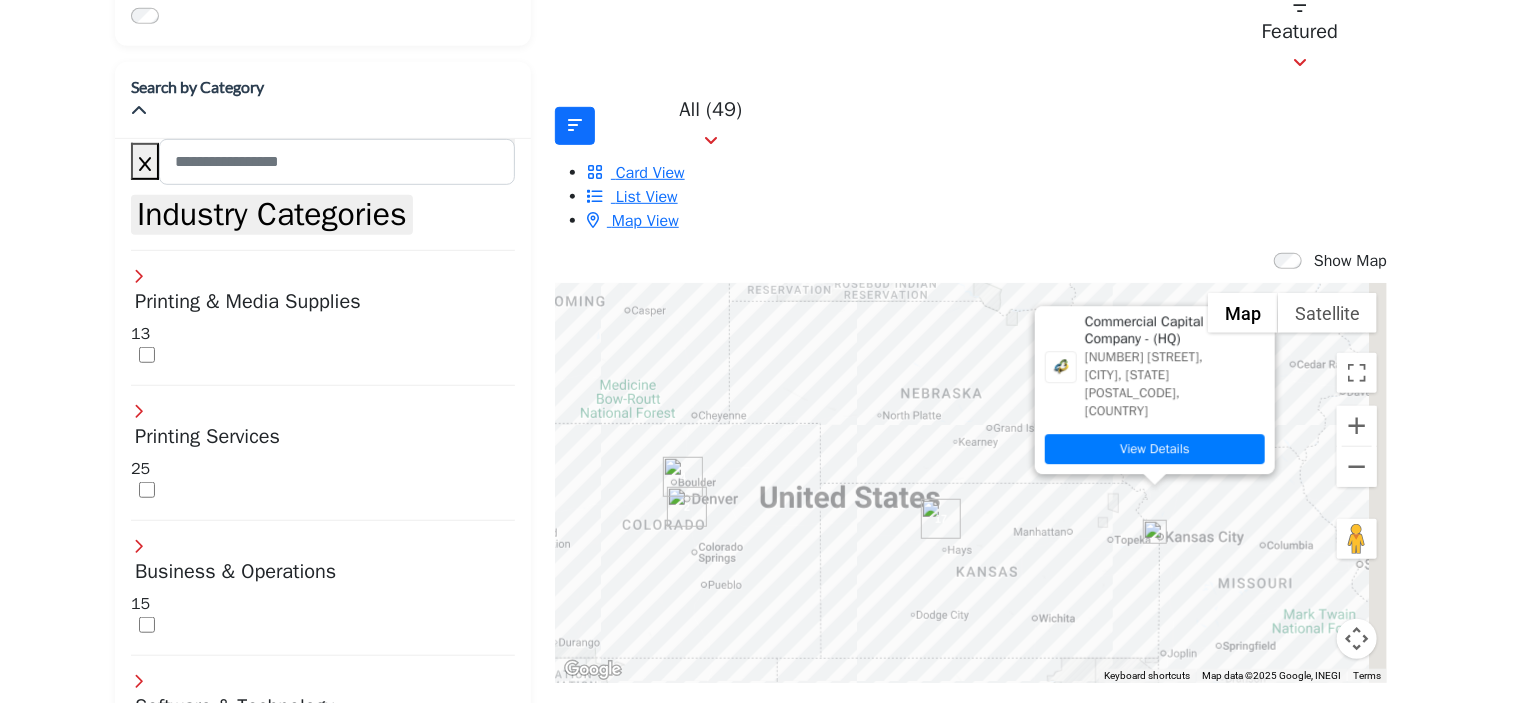 click at bounding box center (1257, 325) 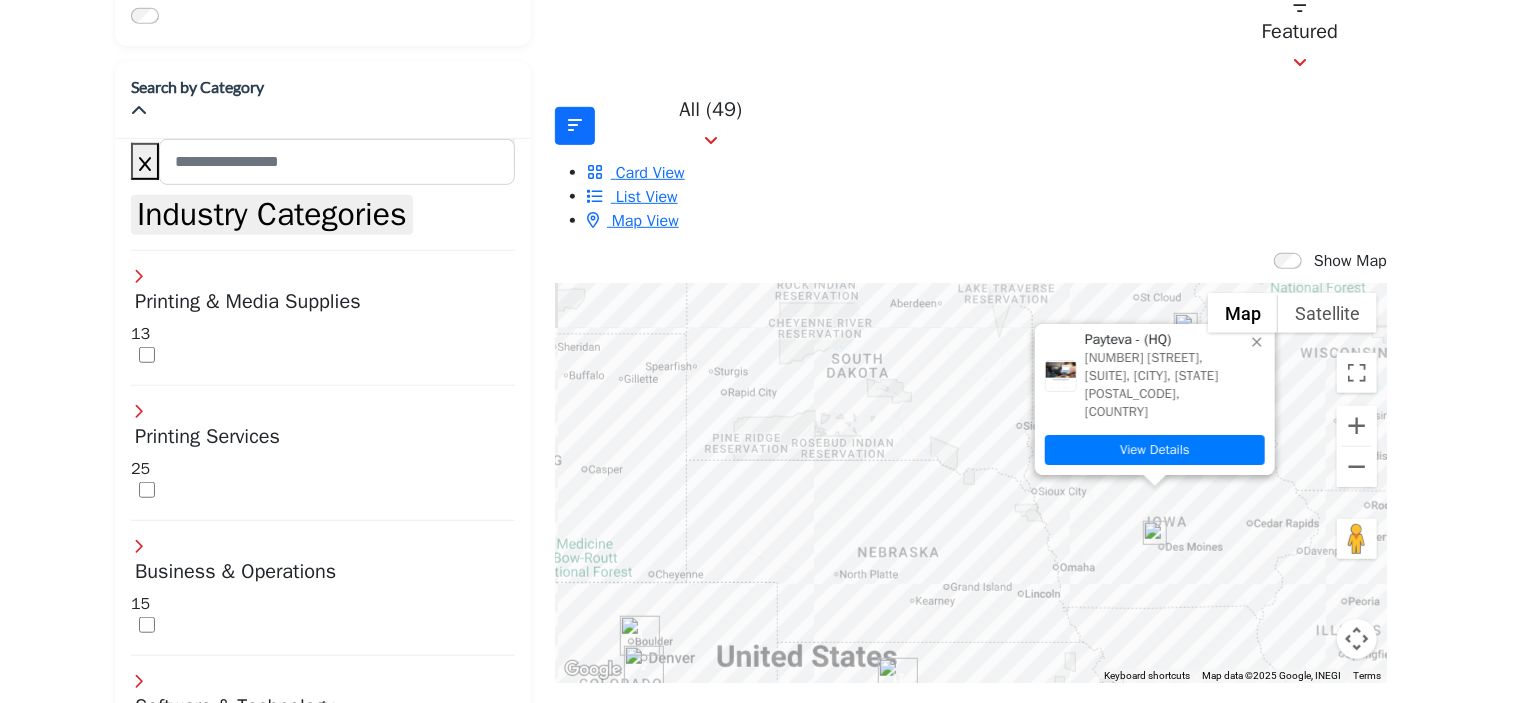 click 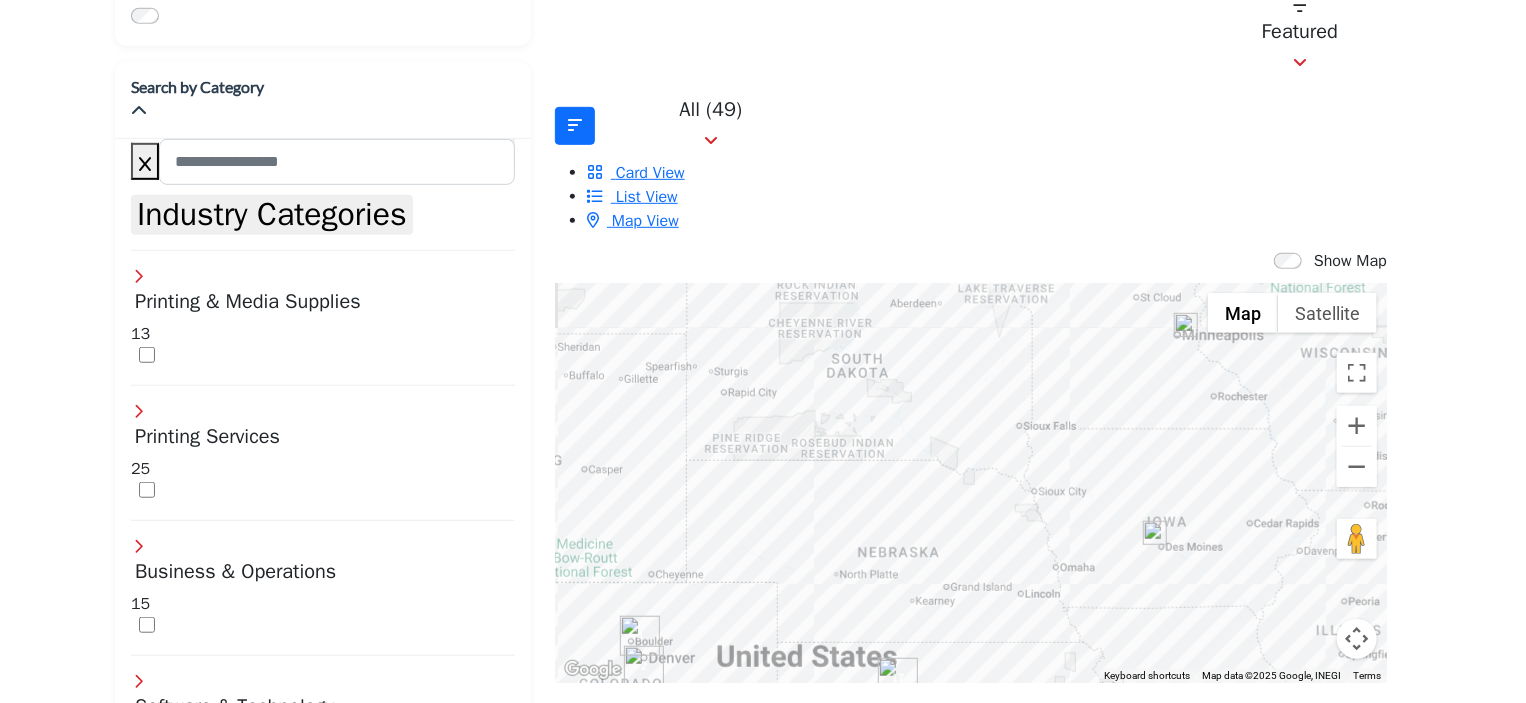 click at bounding box center [898, 678] 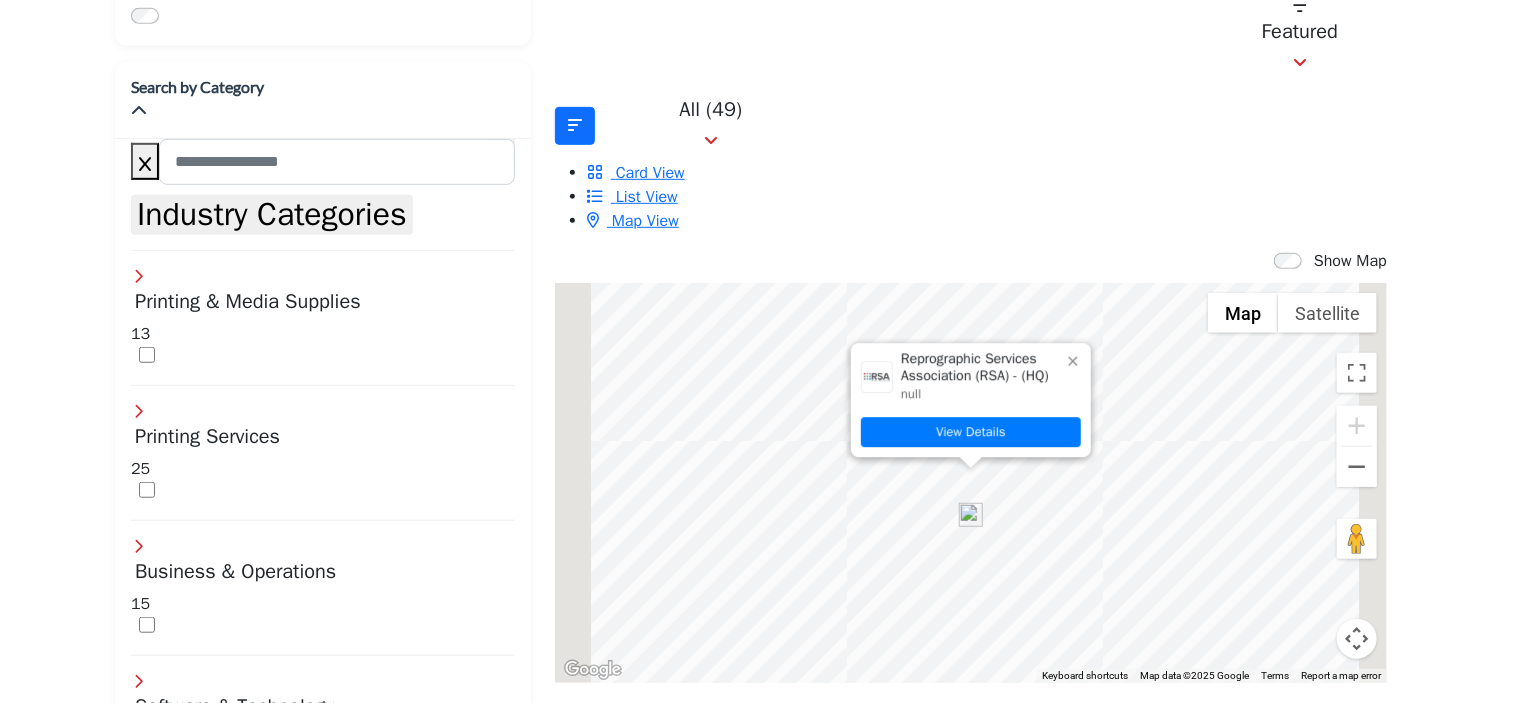 click 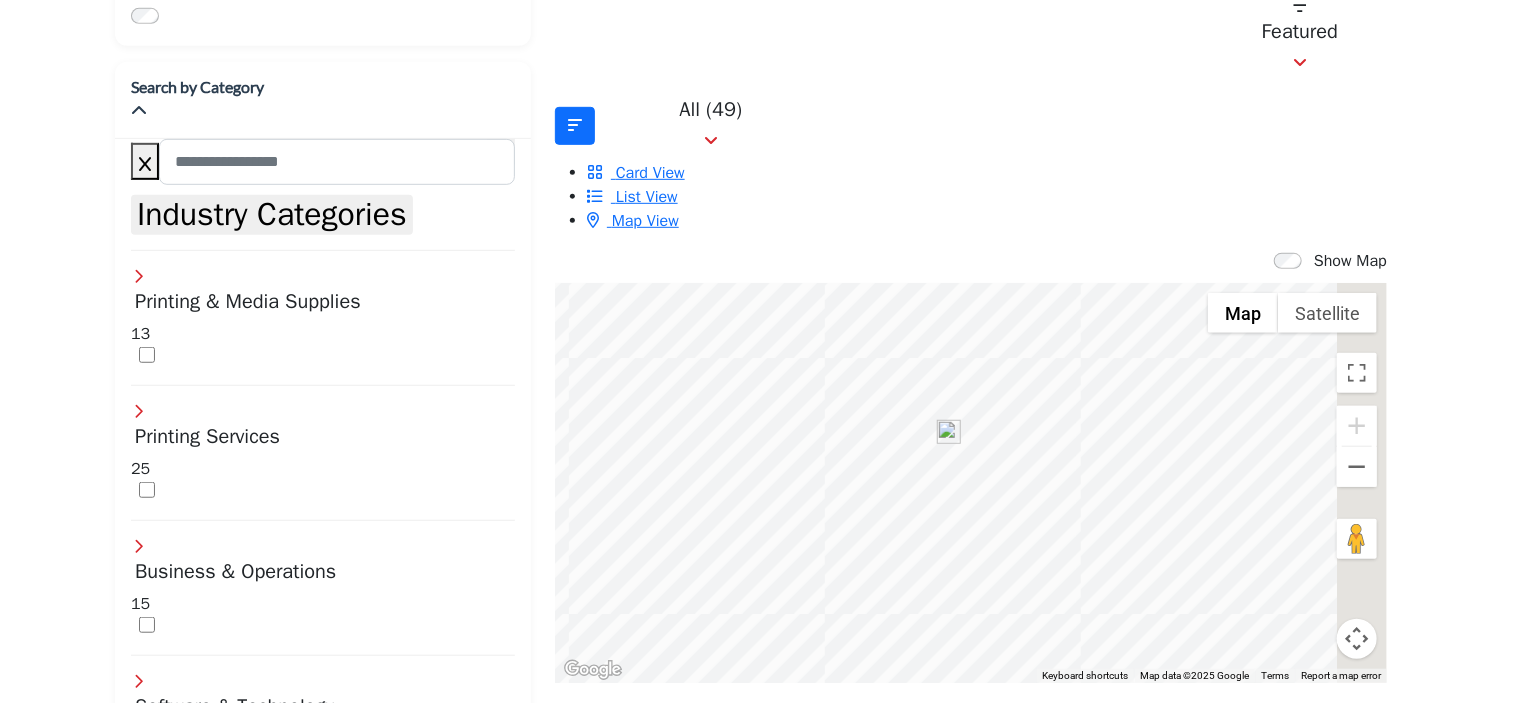 drag, startPoint x: 788, startPoint y: 299, endPoint x: 767, endPoint y: 216, distance: 85.61542 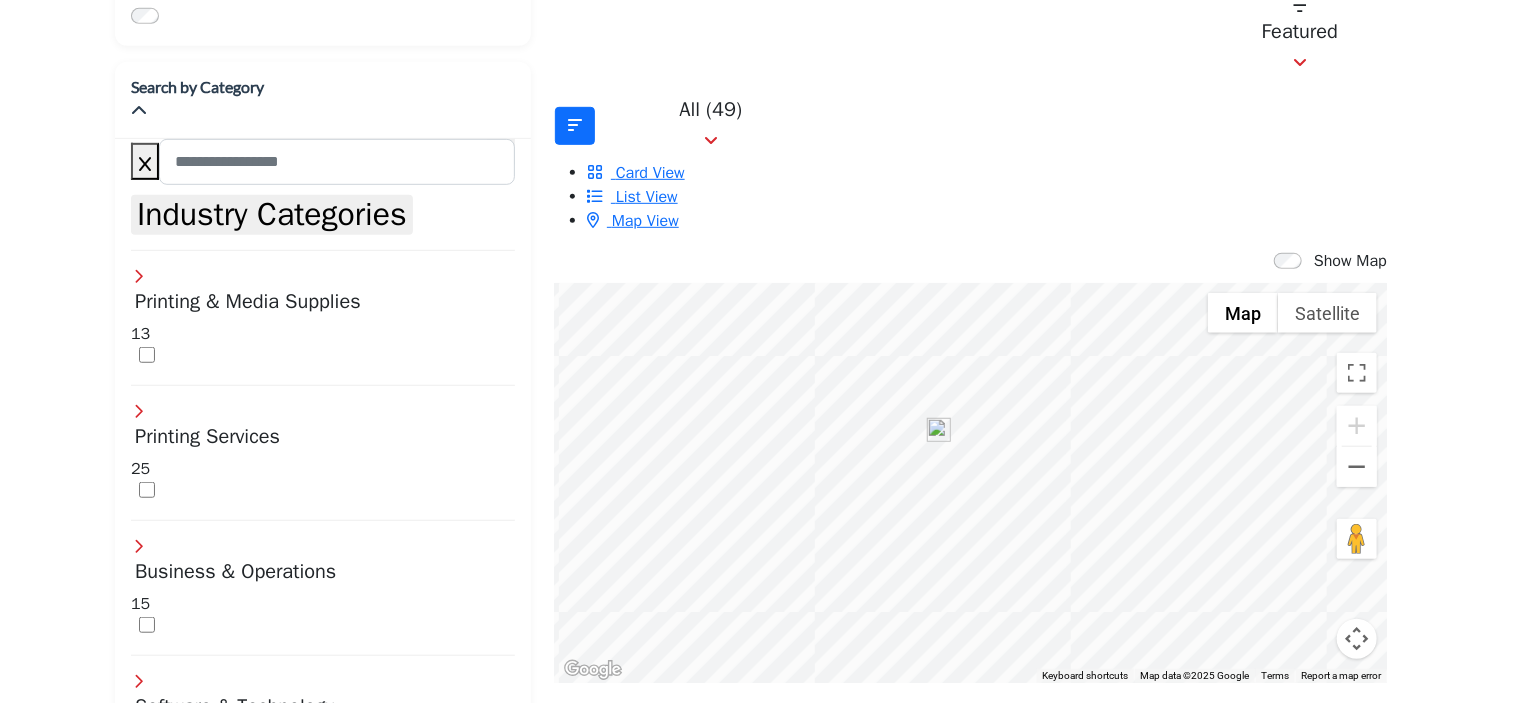 drag, startPoint x: 767, startPoint y: 216, endPoint x: 754, endPoint y: 213, distance: 13.341664 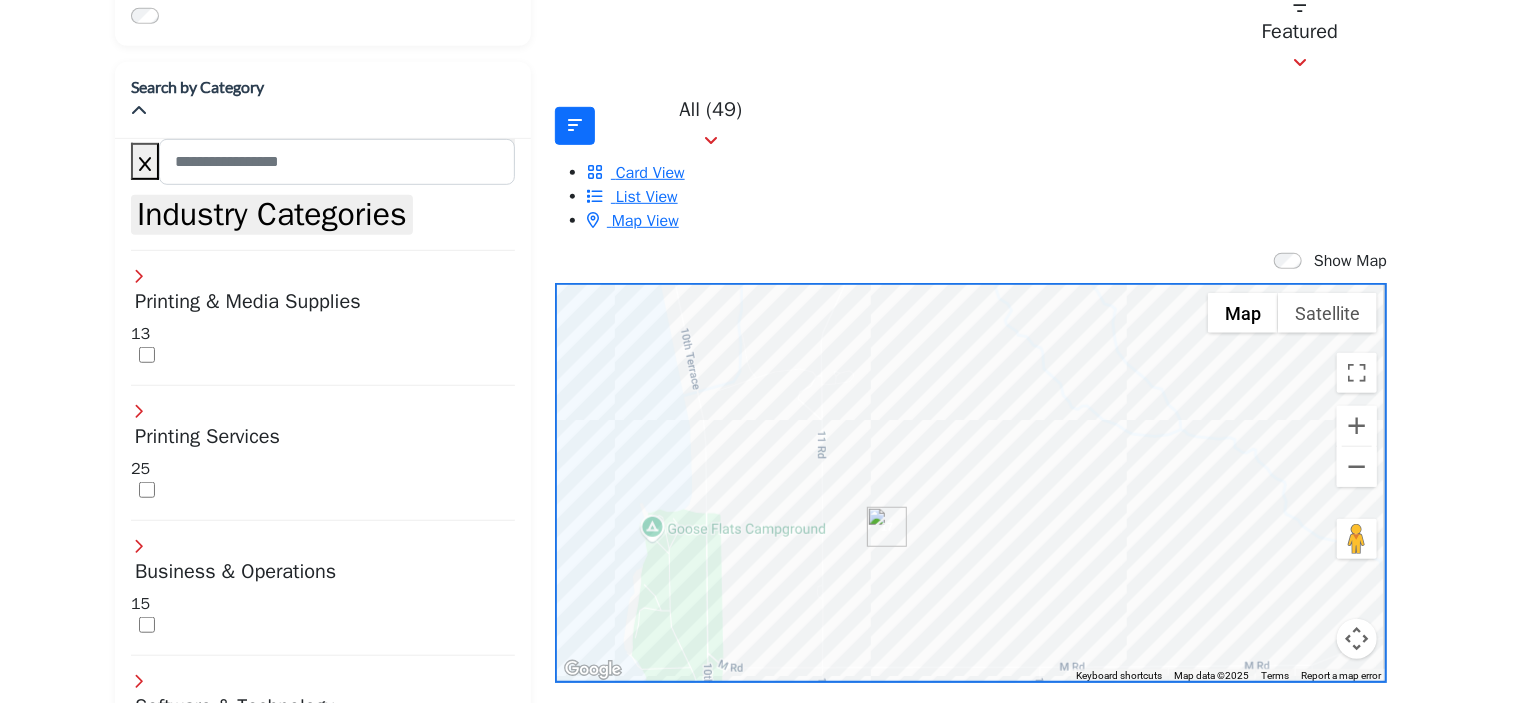 click at bounding box center (887, 527) 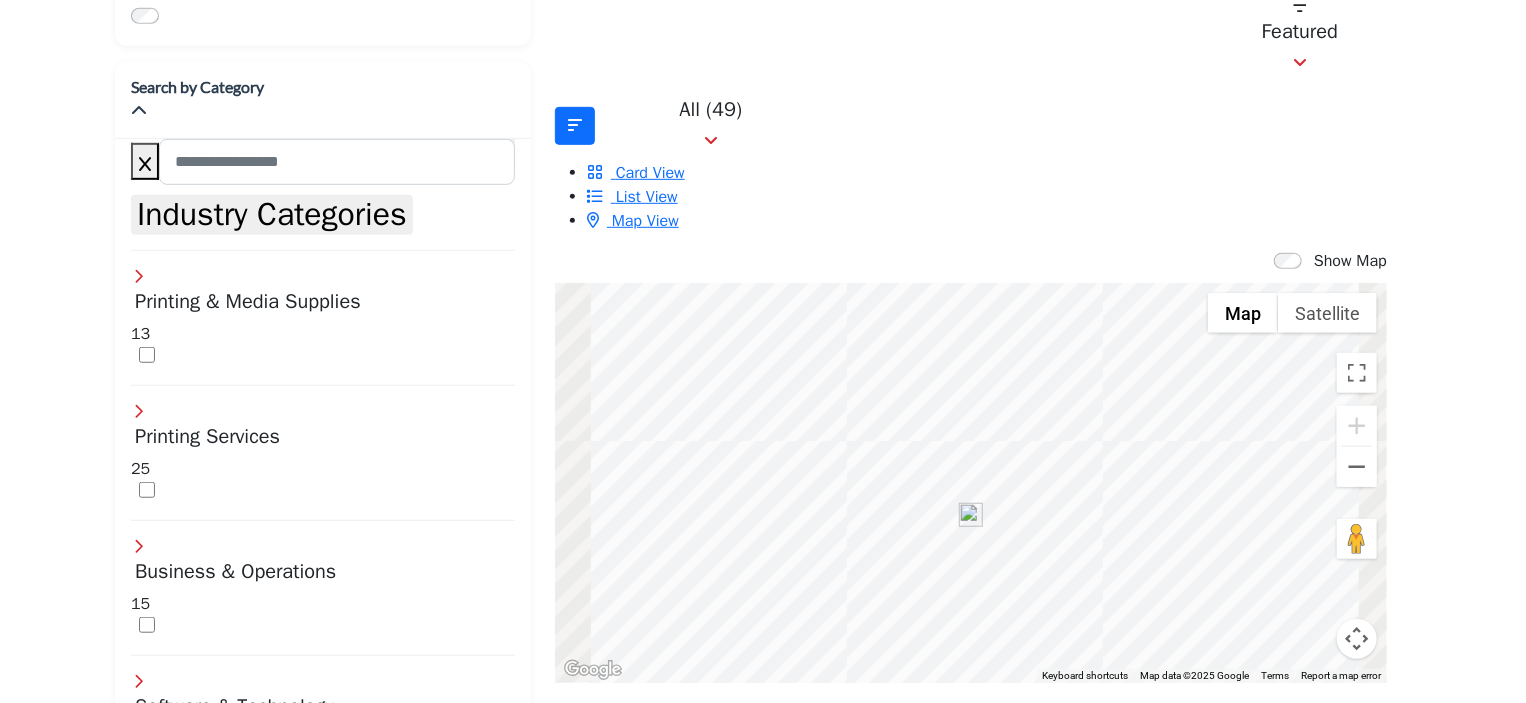 click on "Show Map" at bounding box center (971, 262) 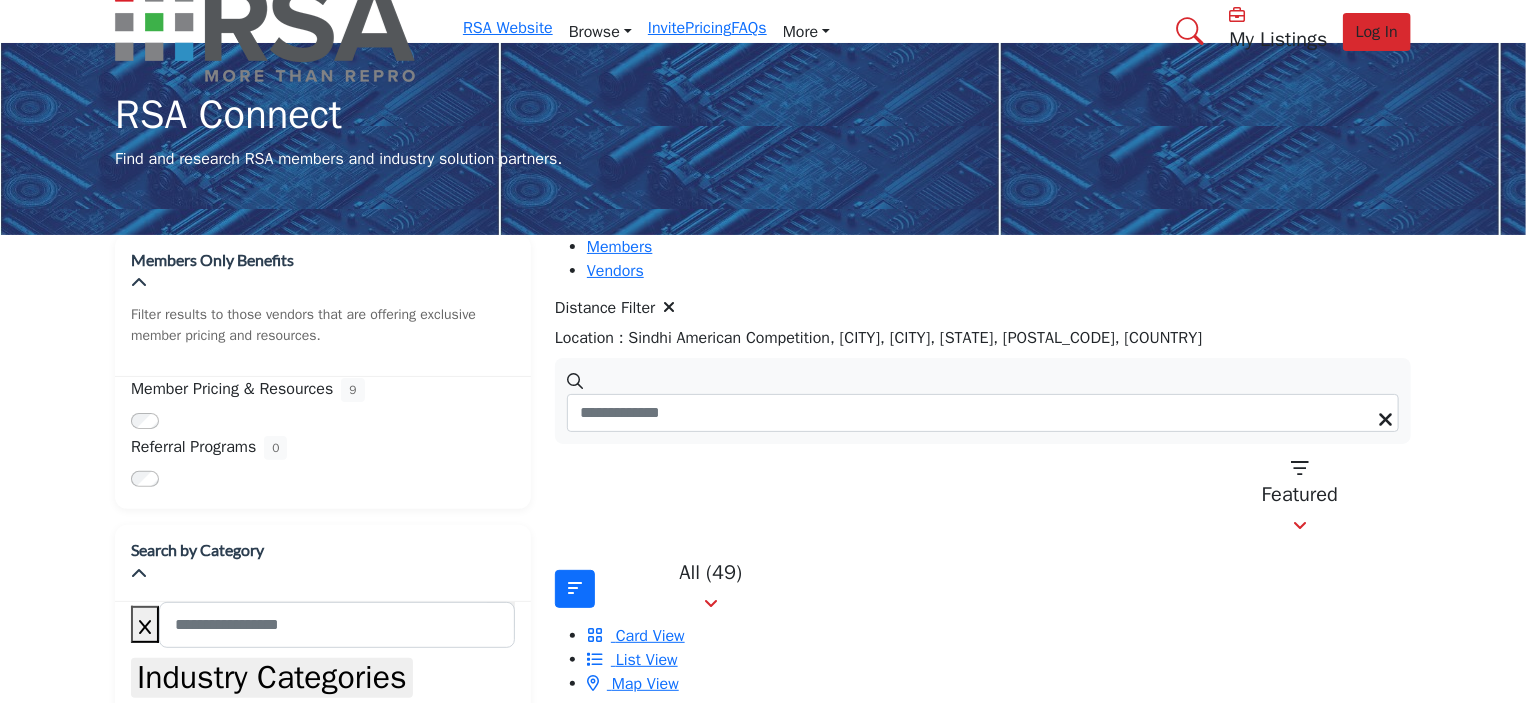 scroll, scrollTop: 0, scrollLeft: 0, axis: both 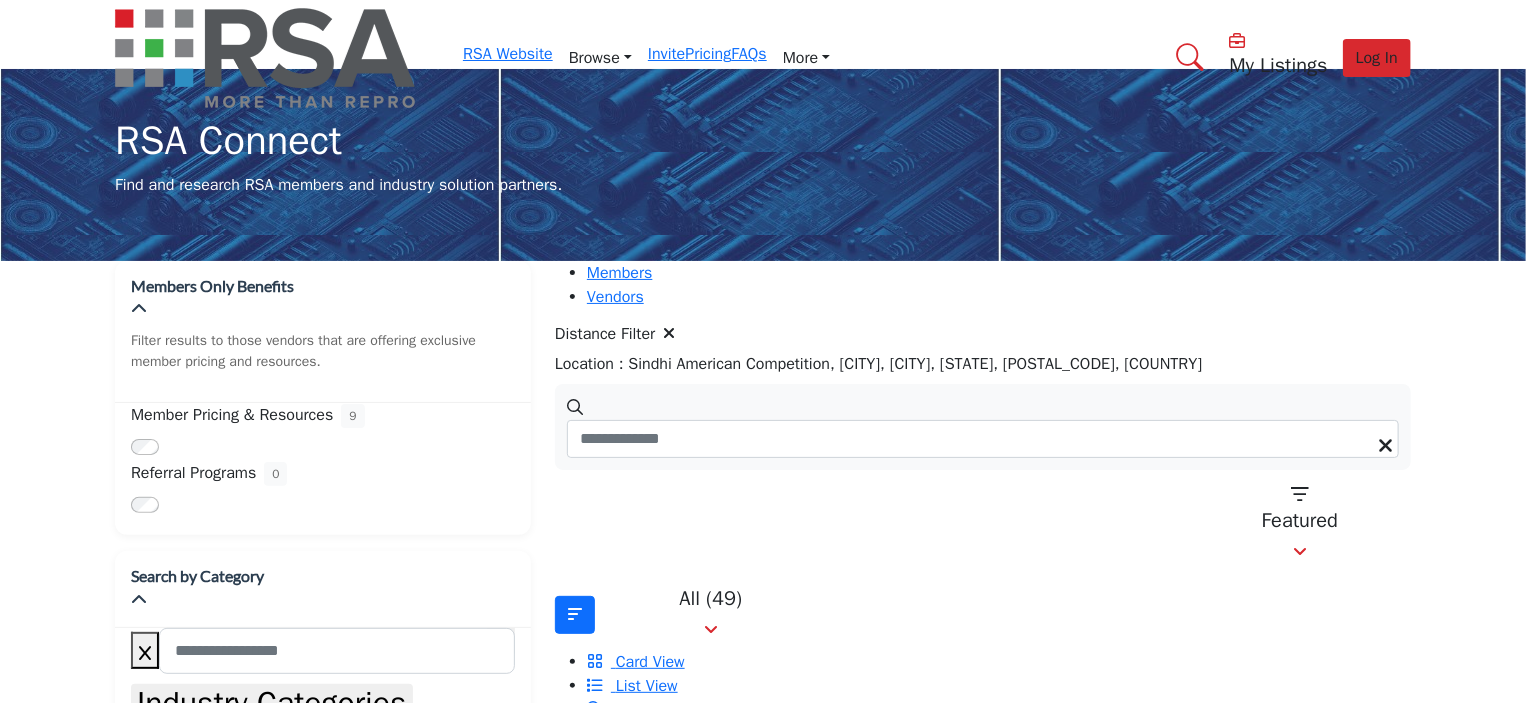 click at bounding box center (669, 333) 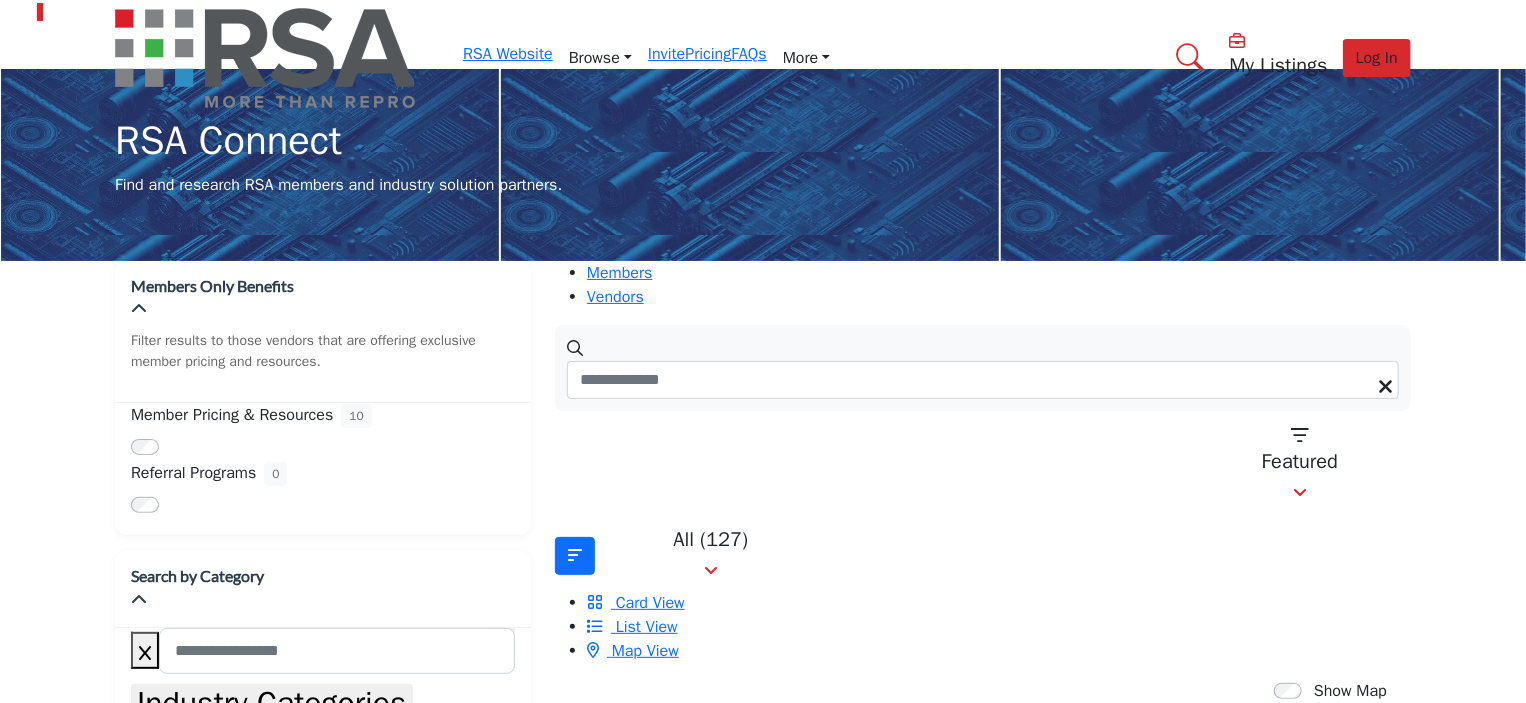 scroll, scrollTop: 998, scrollLeft: 0, axis: vertical 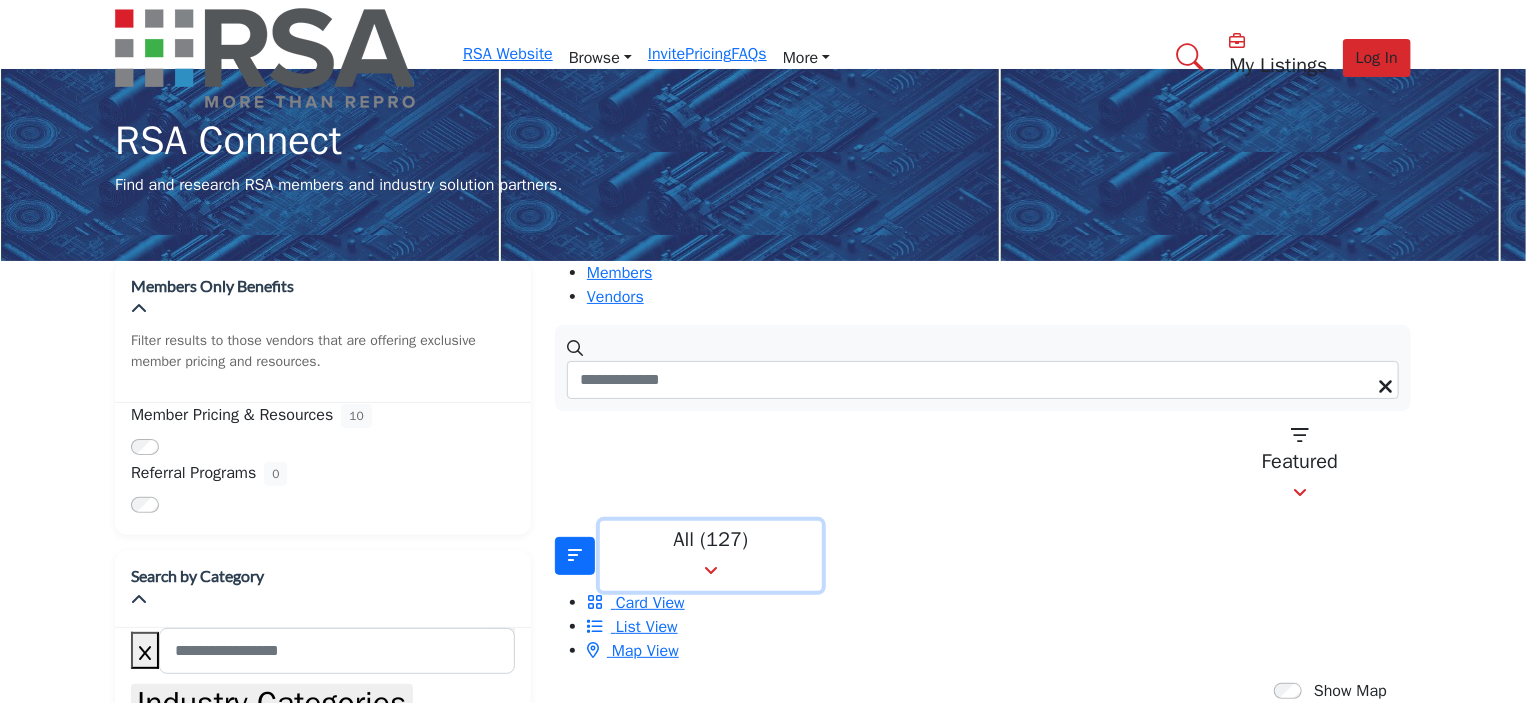 click on "All (127)" at bounding box center [711, 540] 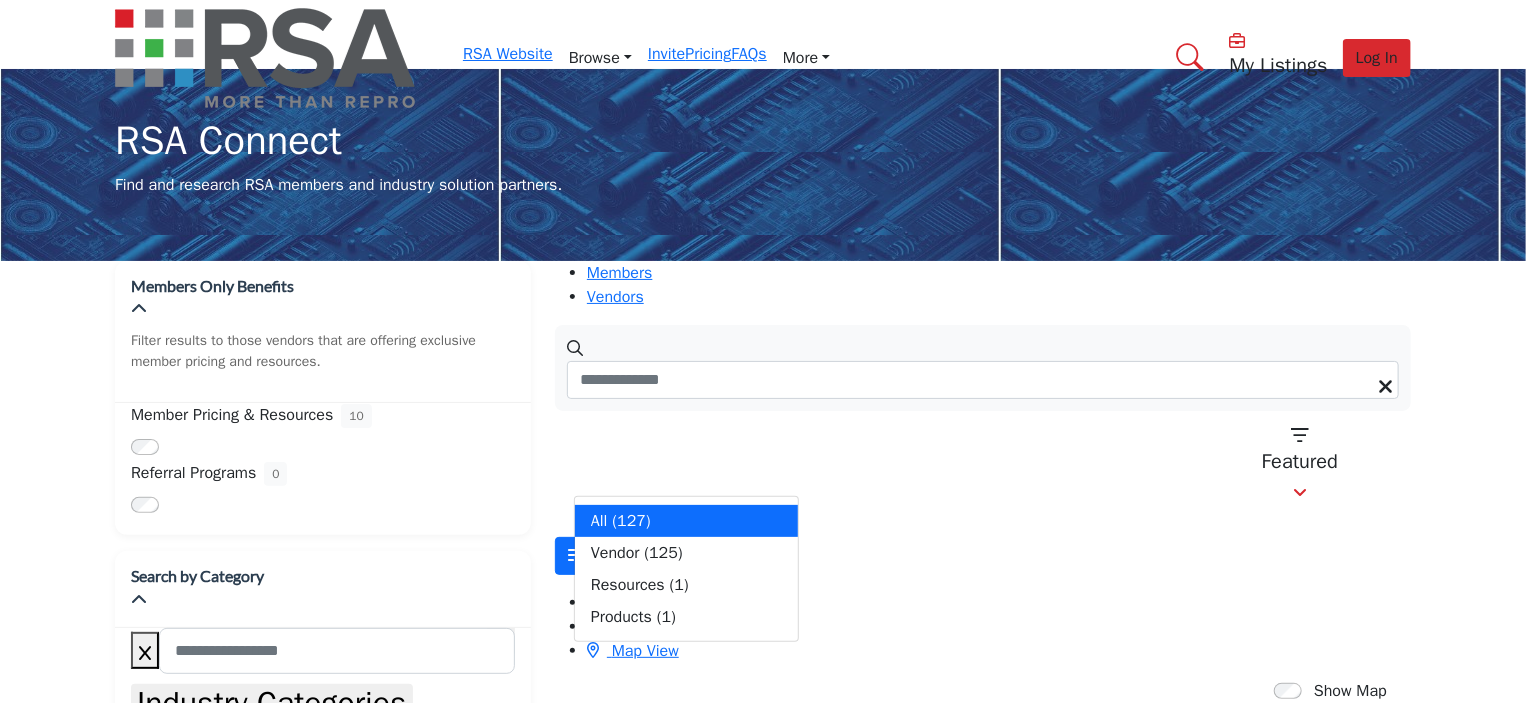 click on "Showing  36  results out of  127
Sindhi American Competition, Ashburn, Ashburn, VA, 20147, USA
Featured
Featured
Relevance
Most Recent Added" at bounding box center [983, 466] 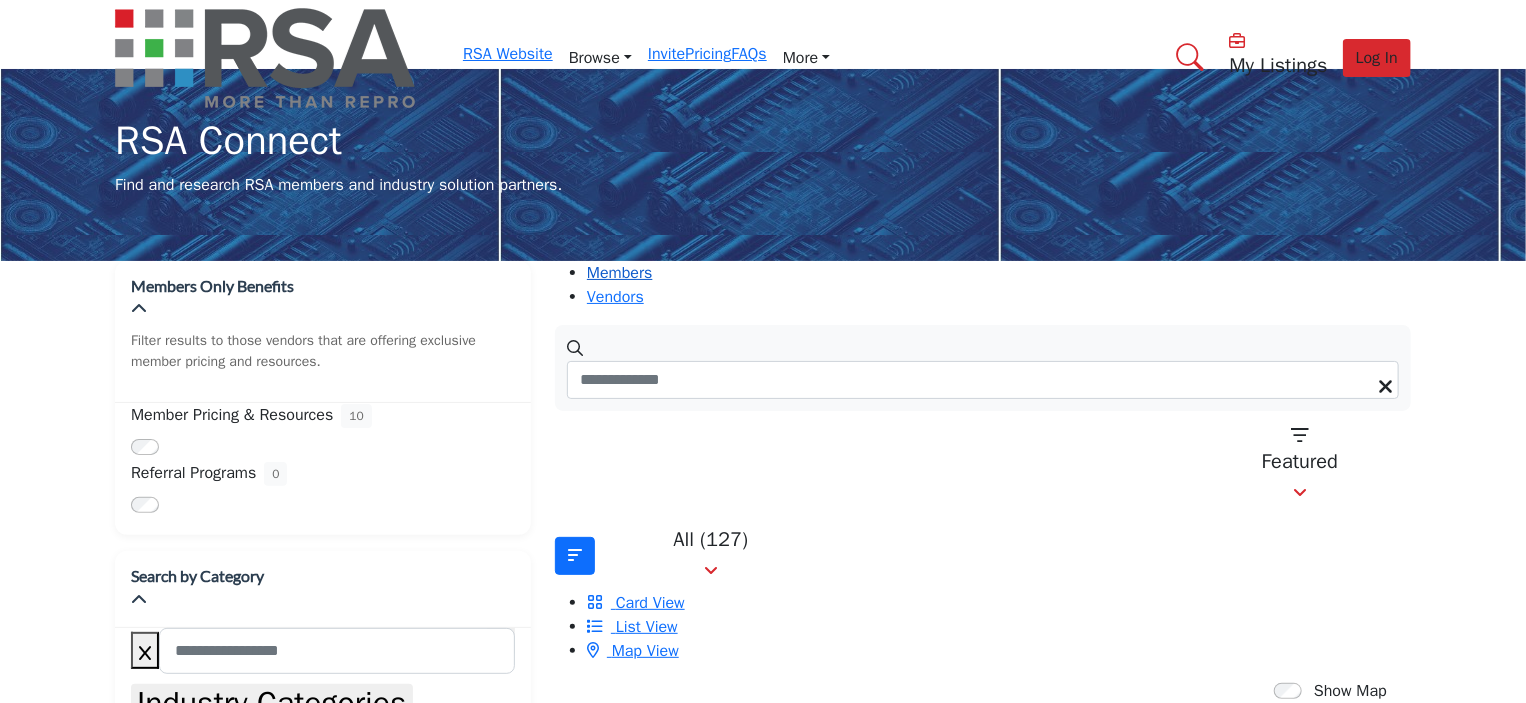click on "Members" at bounding box center (620, 273) 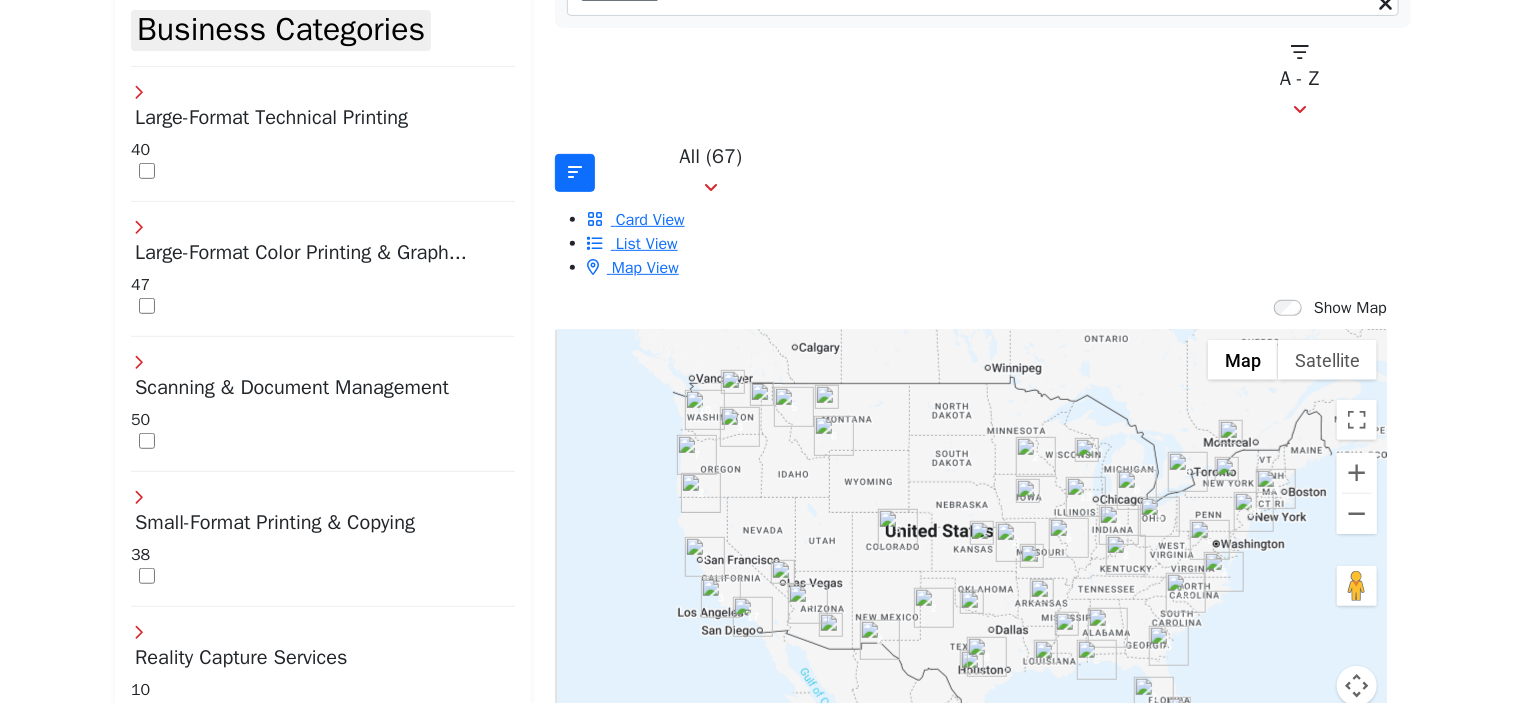 scroll, scrollTop: 364, scrollLeft: 0, axis: vertical 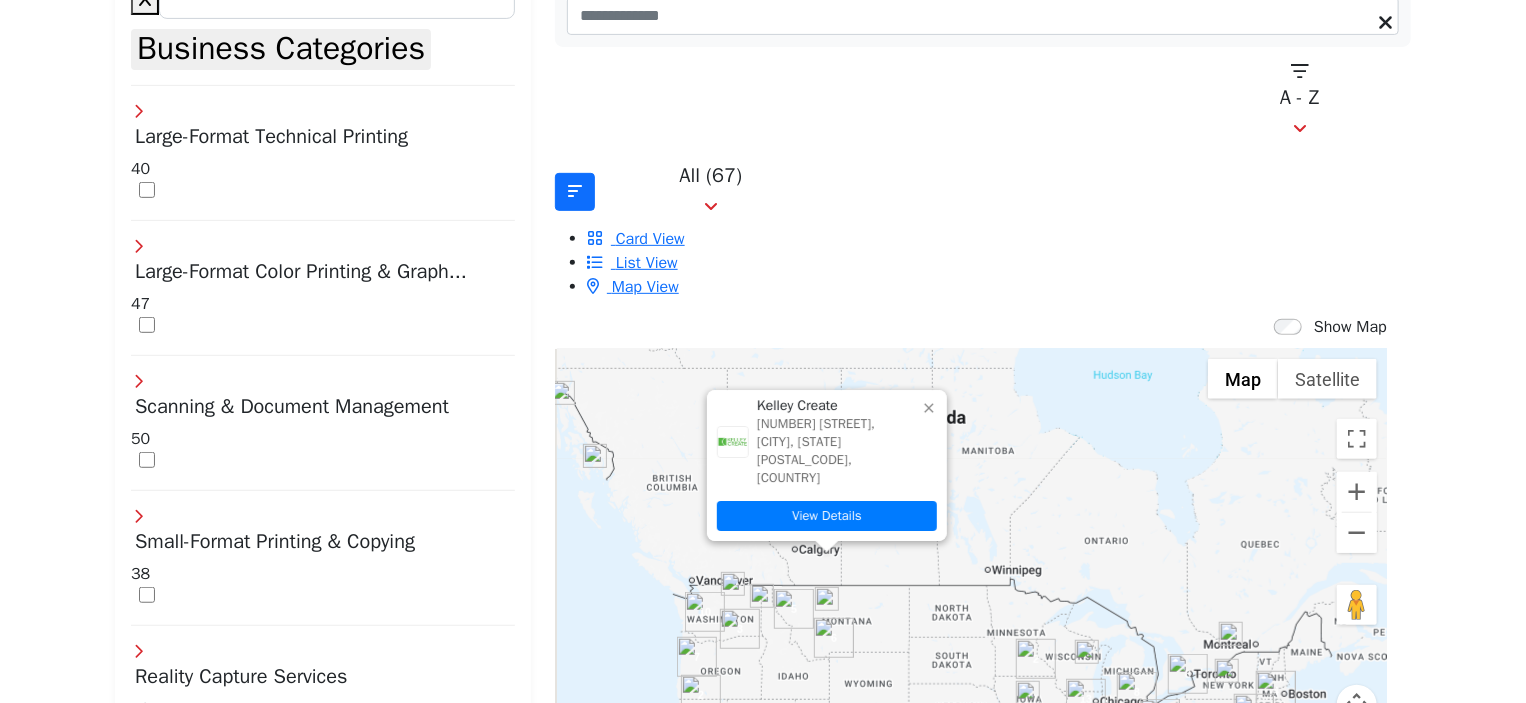 click 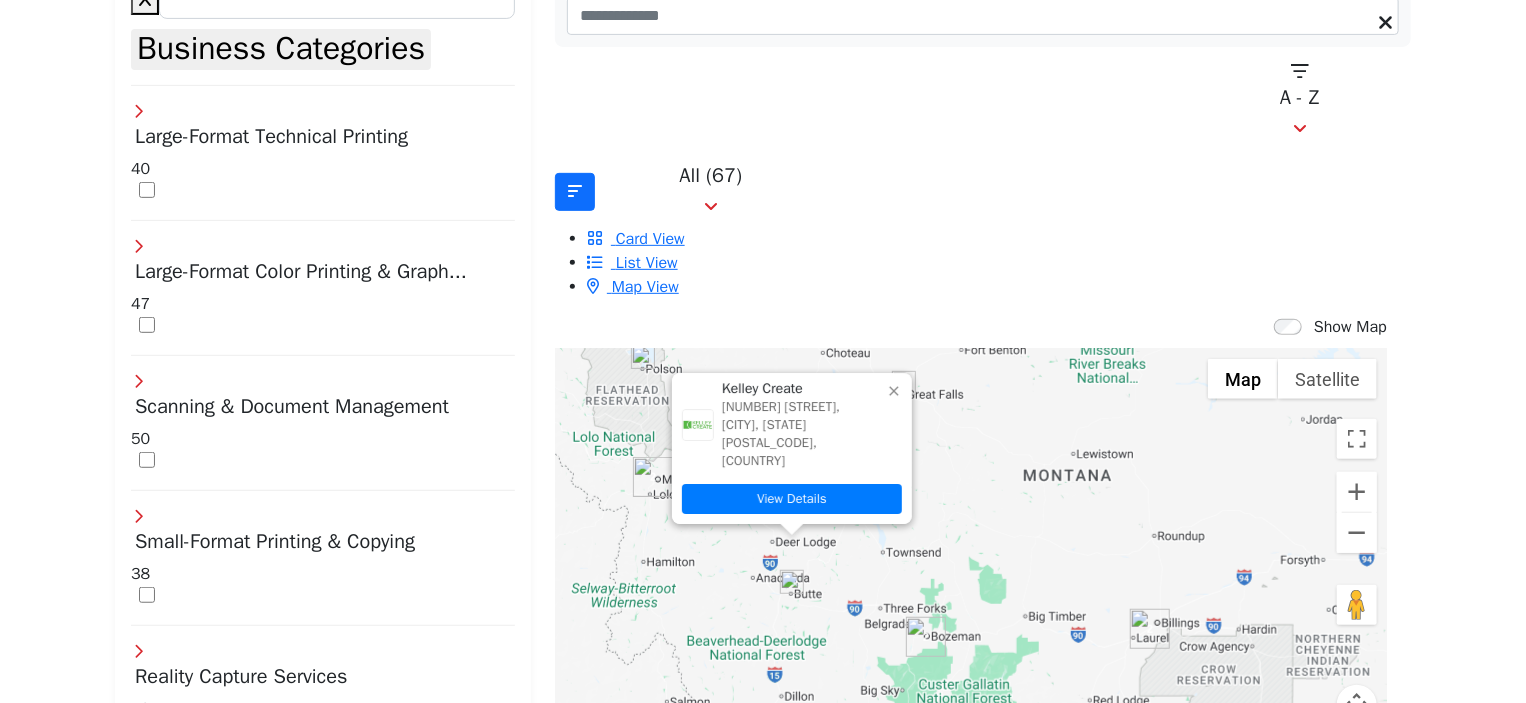 click 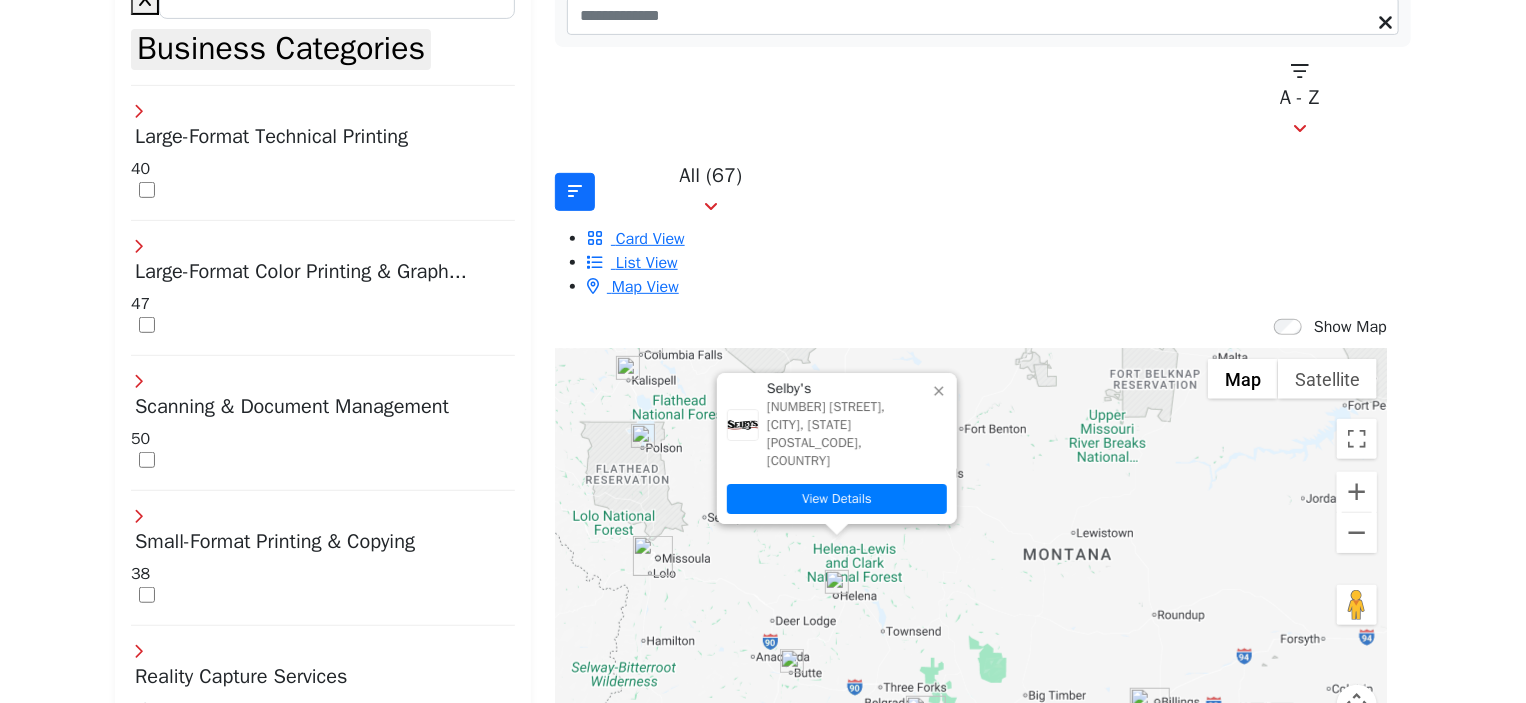 click 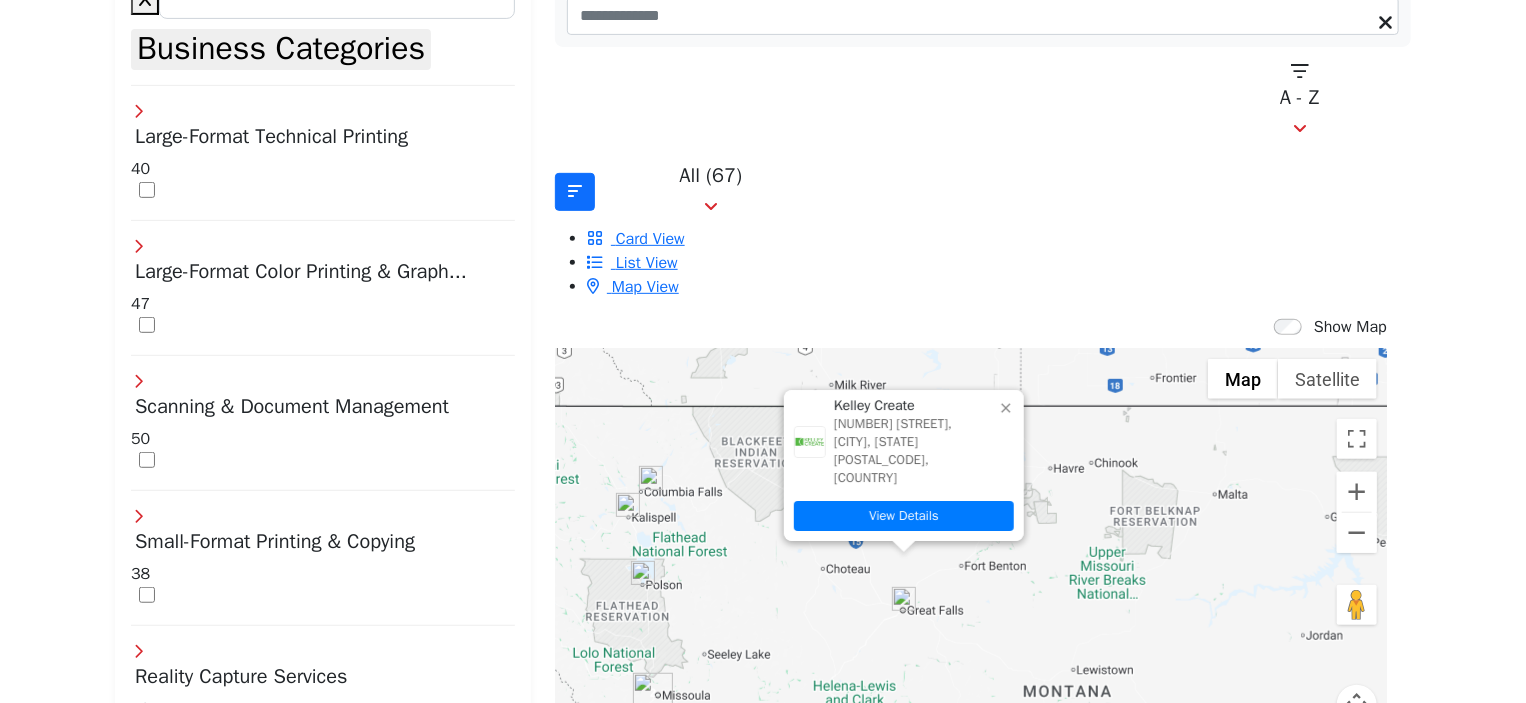 click 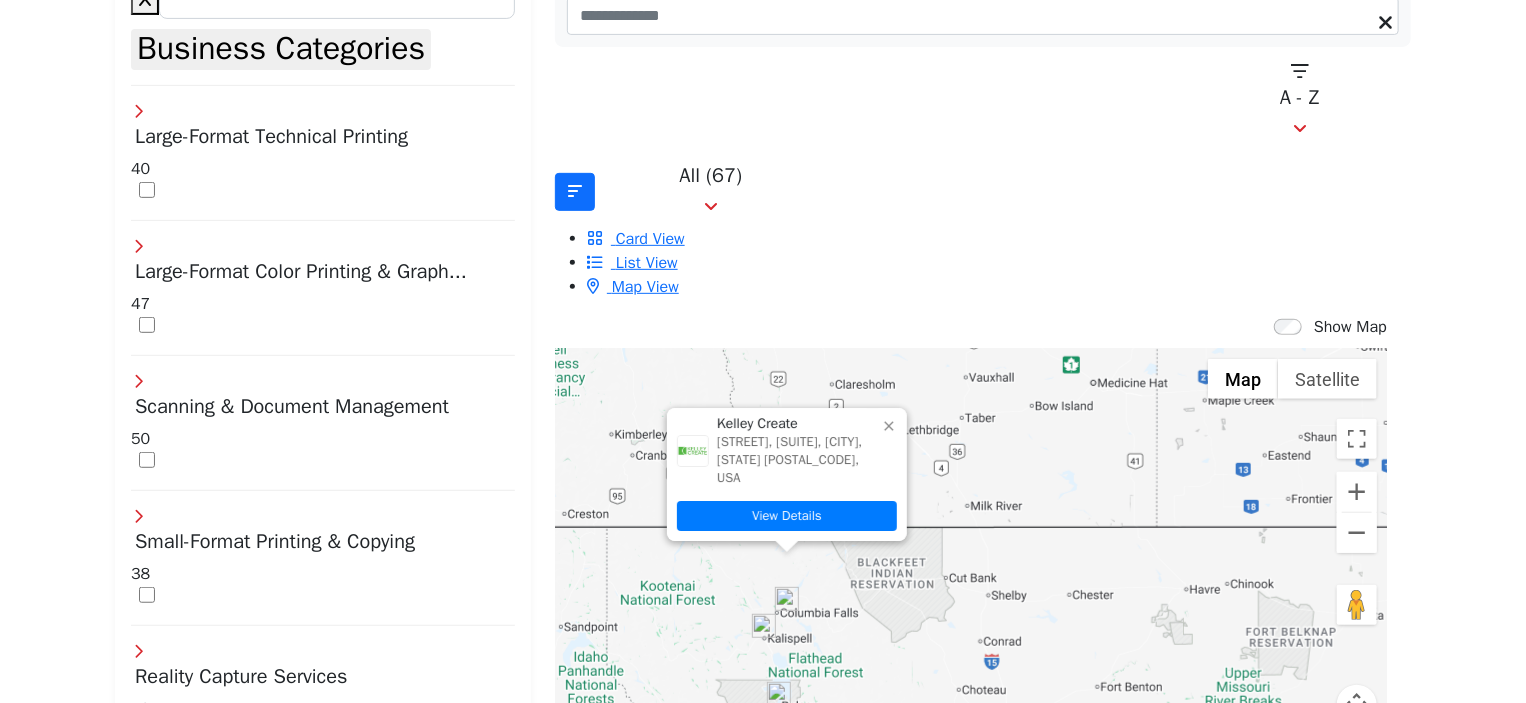 click 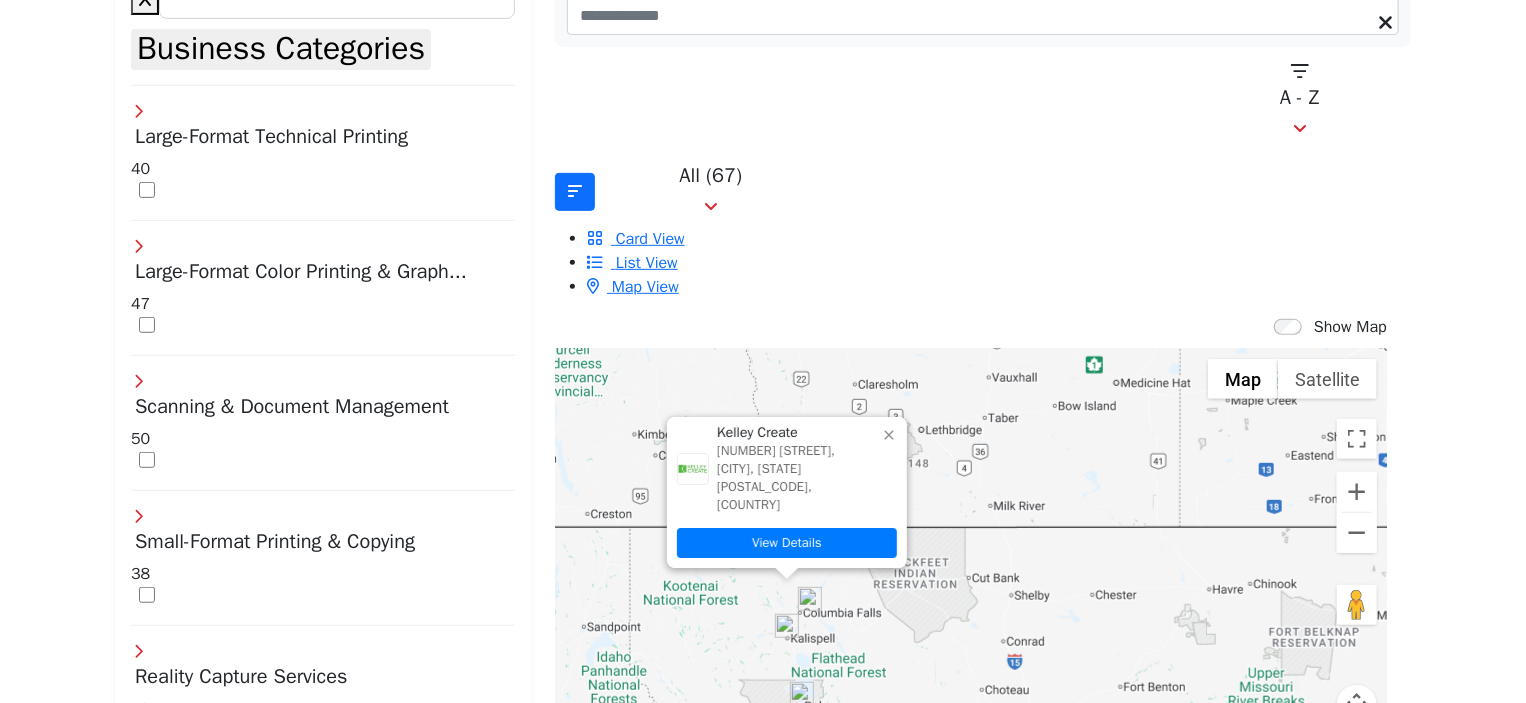 click 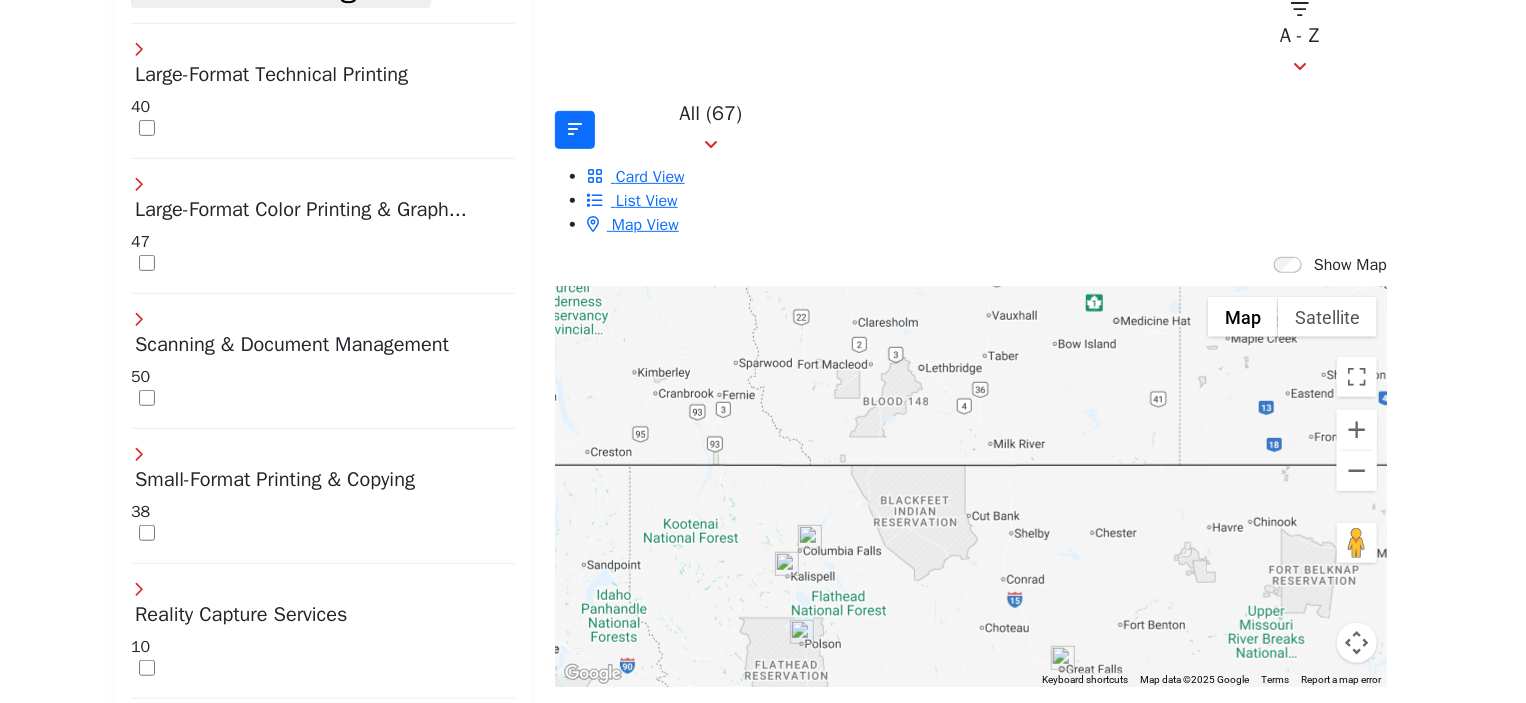 scroll, scrollTop: 1310, scrollLeft: 0, axis: vertical 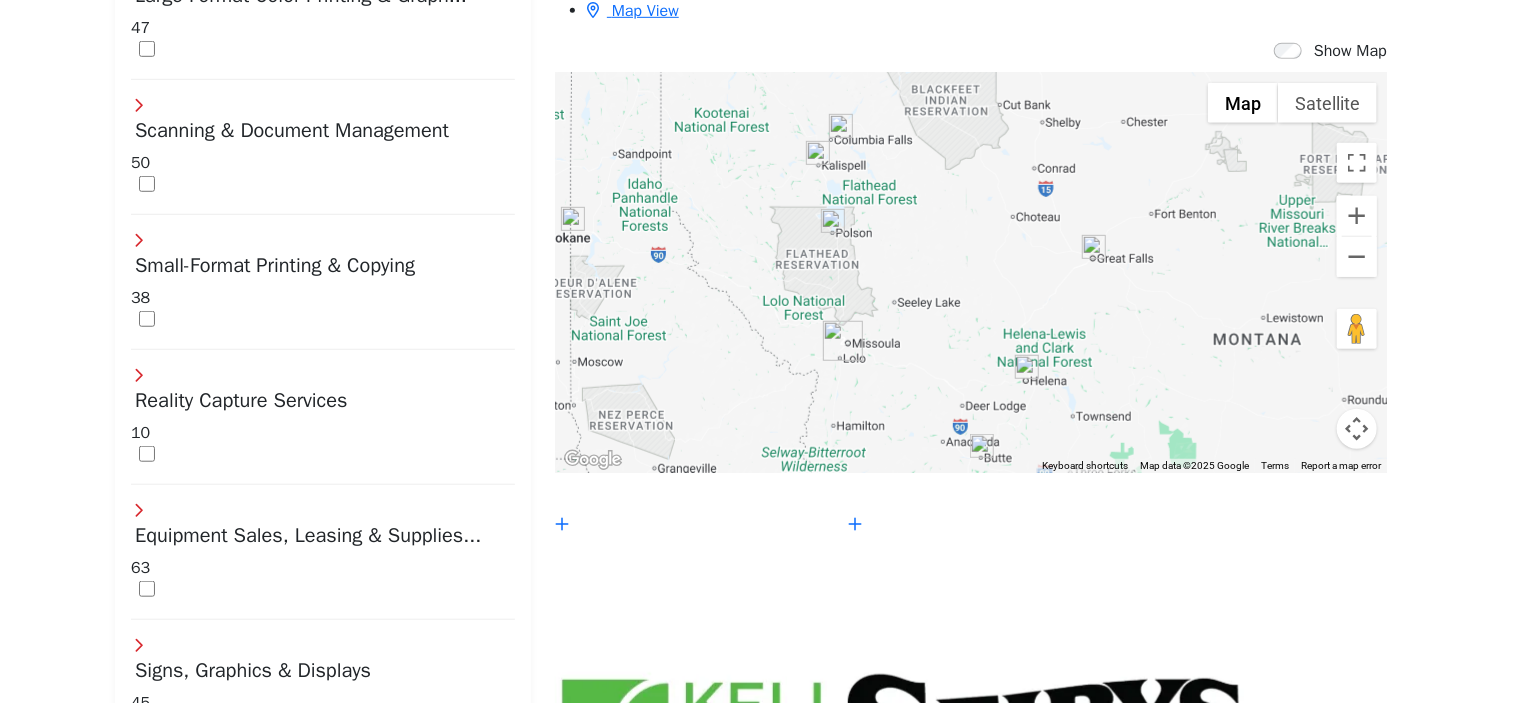 drag, startPoint x: 984, startPoint y: 215, endPoint x: 1016, endPoint y: 14, distance: 203.53133 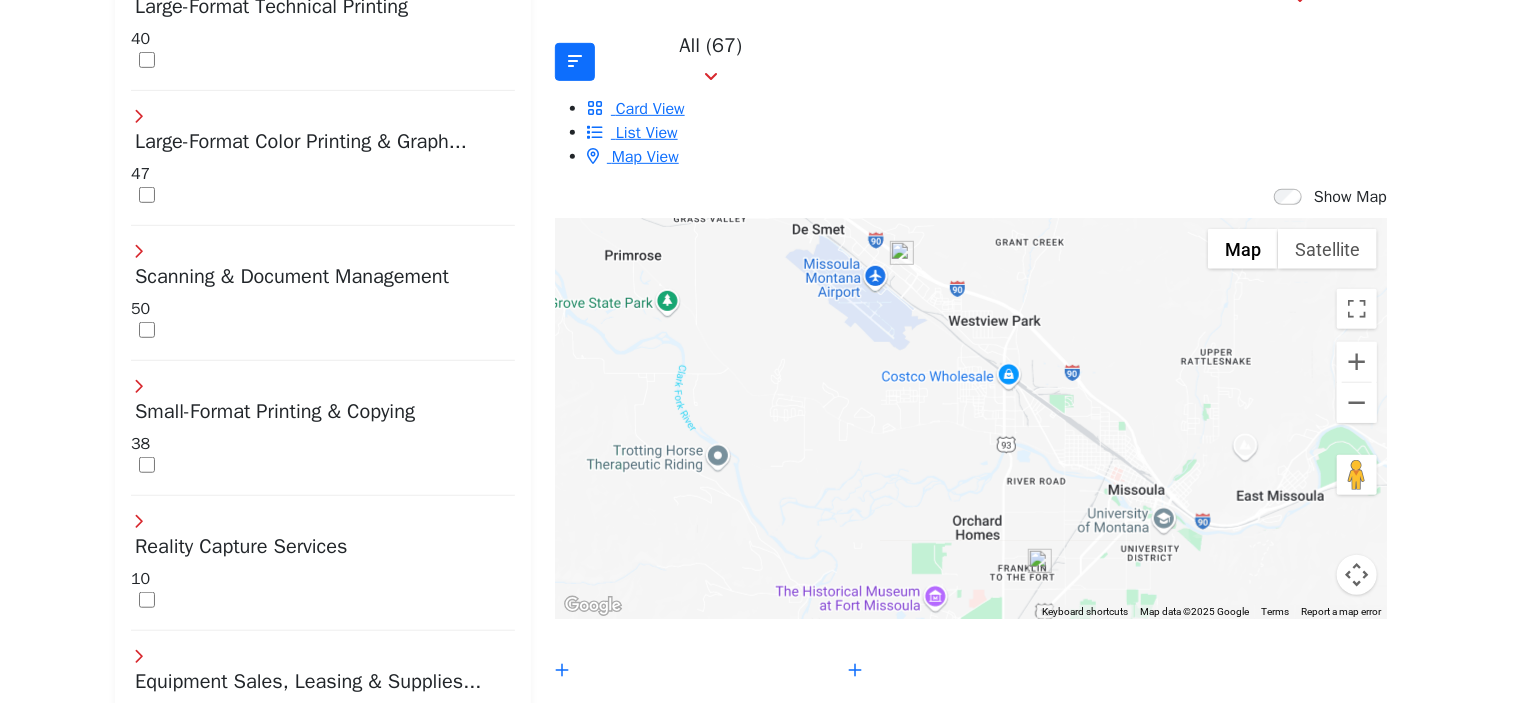scroll, scrollTop: 479, scrollLeft: 0, axis: vertical 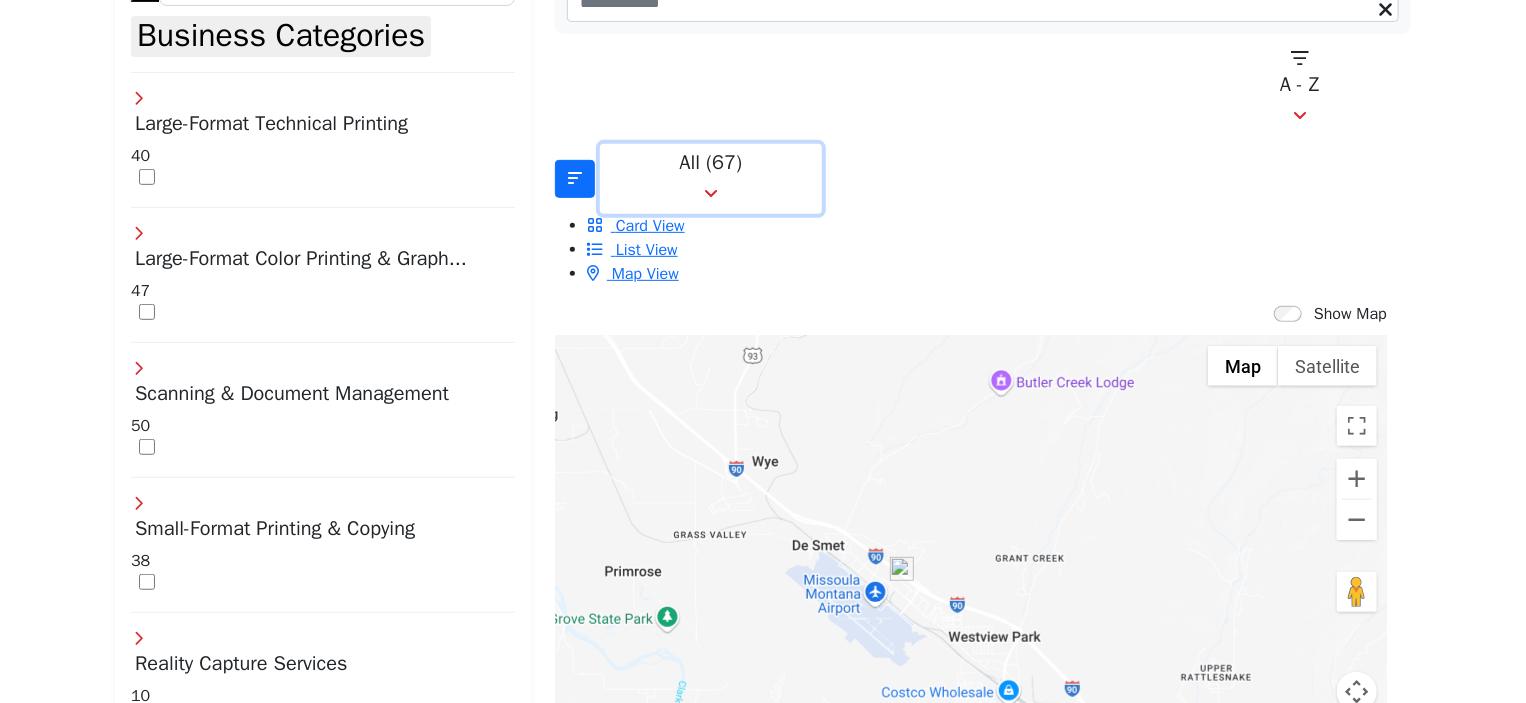 click on "All (67)" at bounding box center [711, 163] 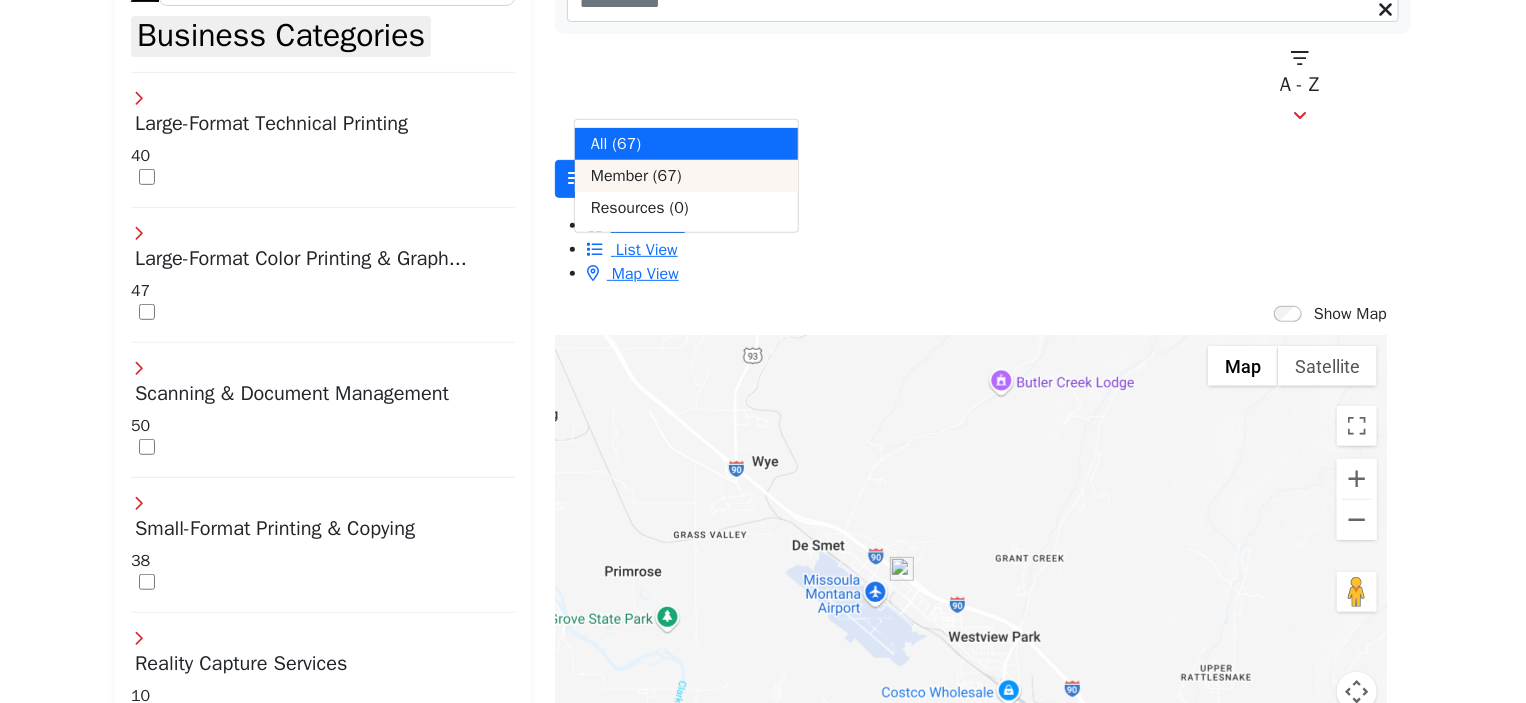 click on "Member" at bounding box center (619, 176) 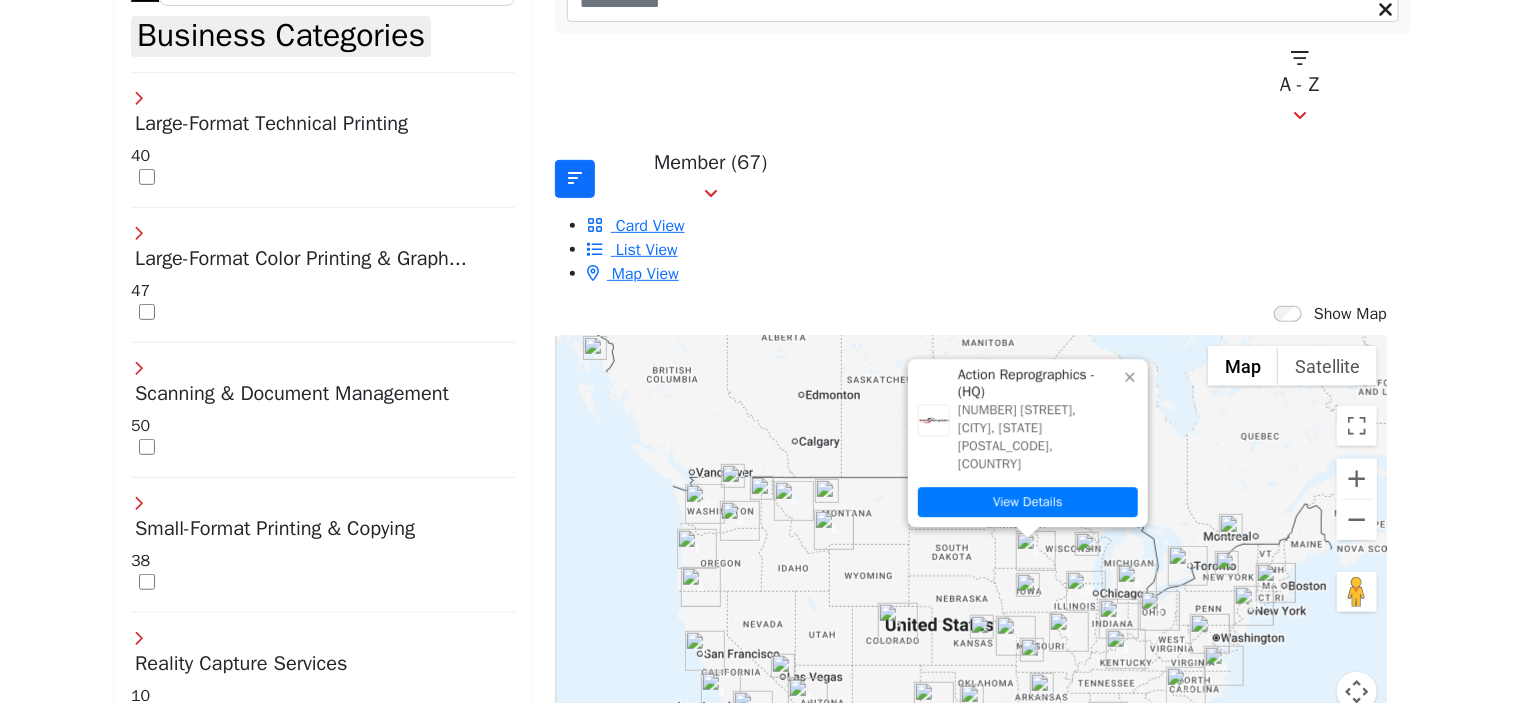 click 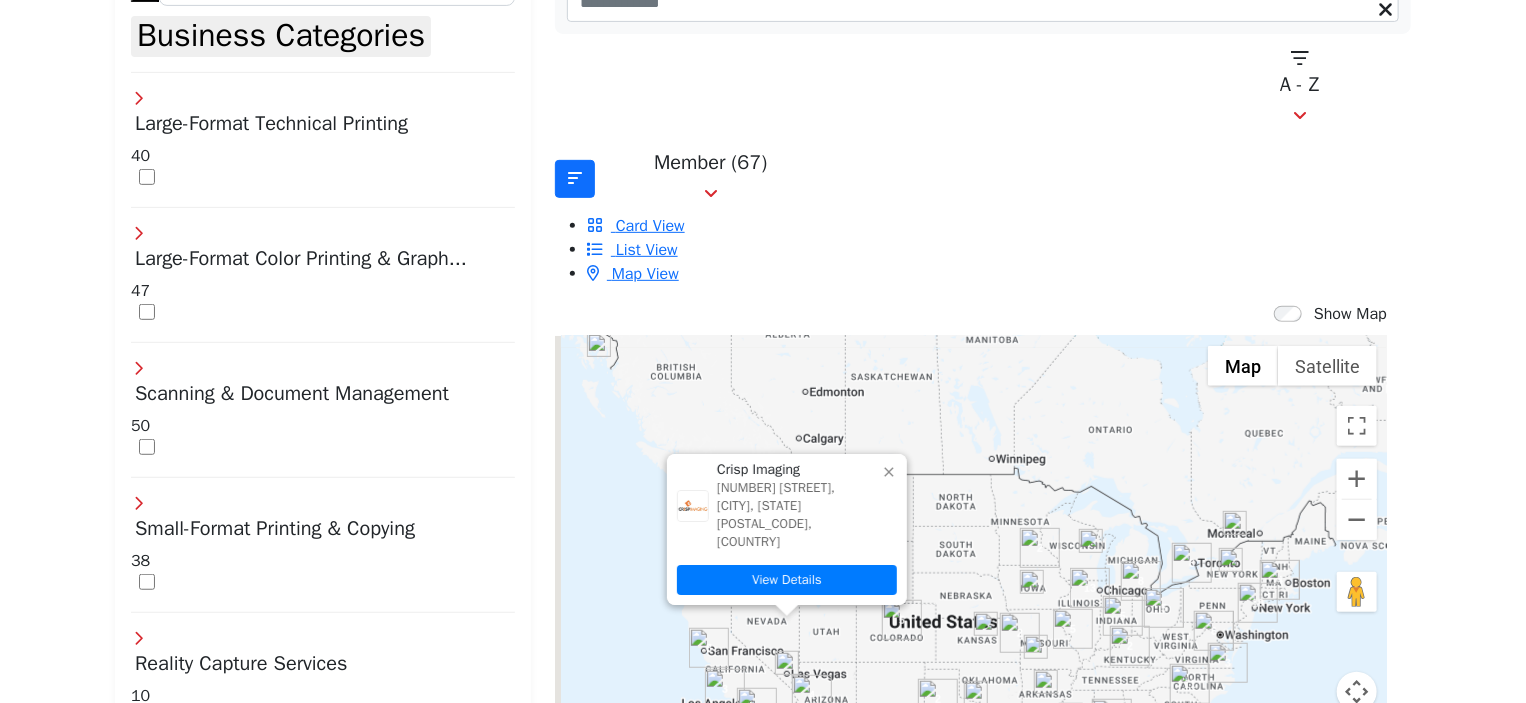 click 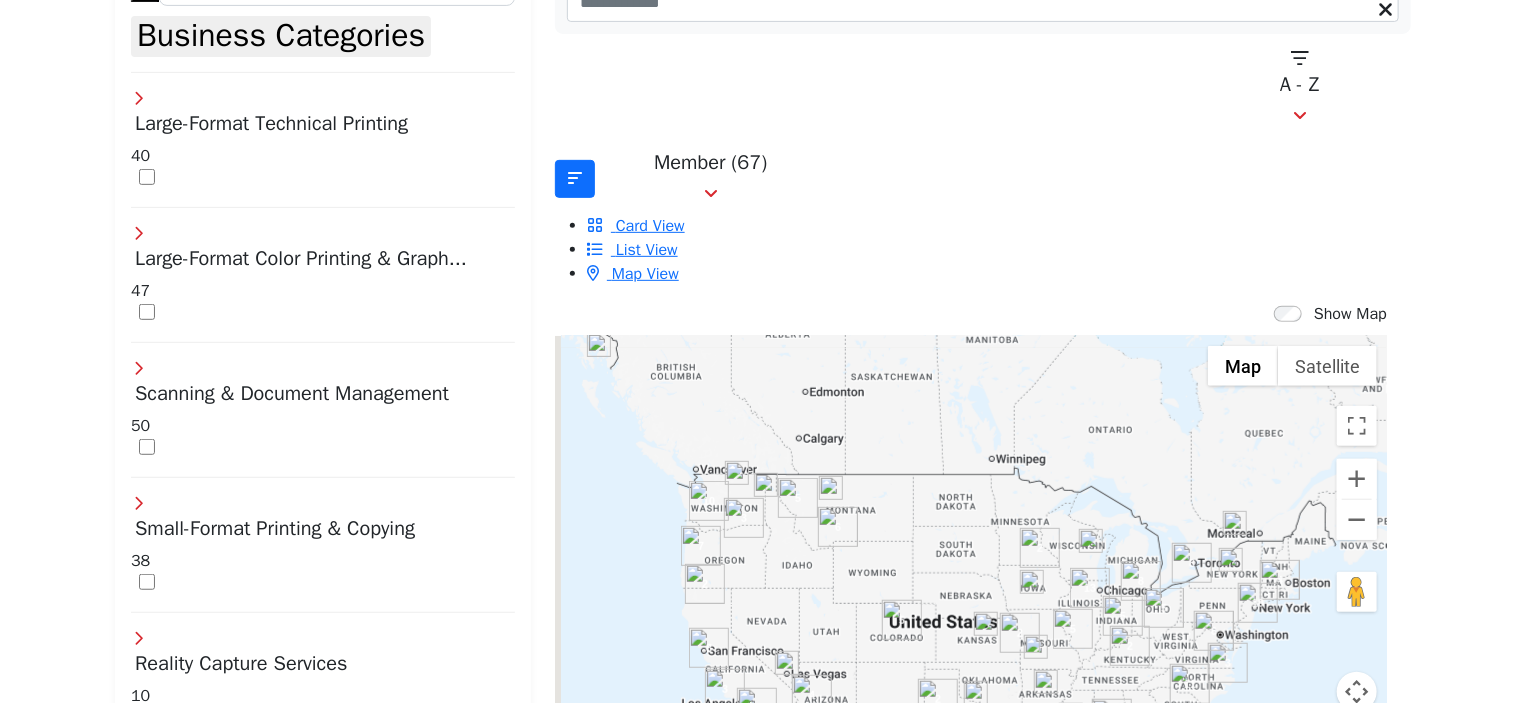 click at bounding box center (1090, 588) 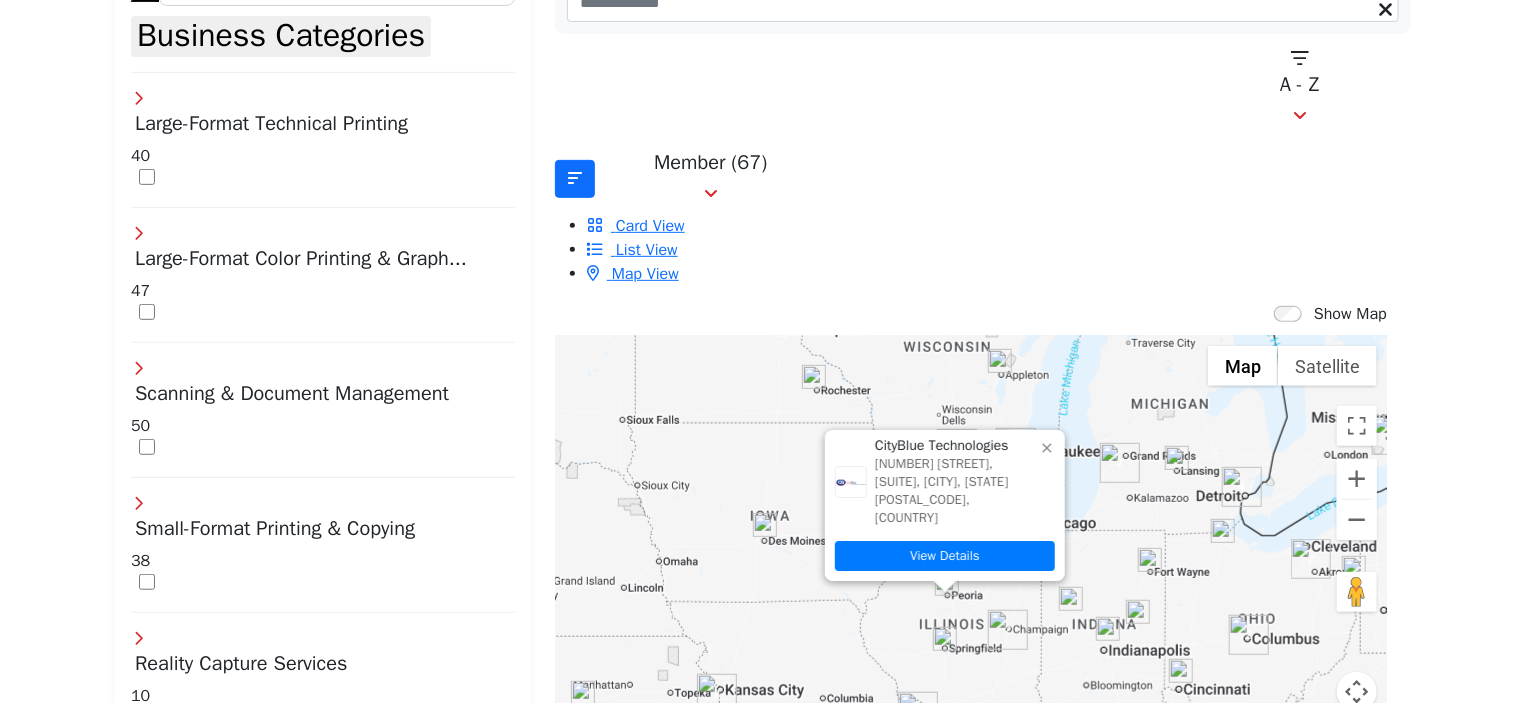 click at bounding box center [918, 712] 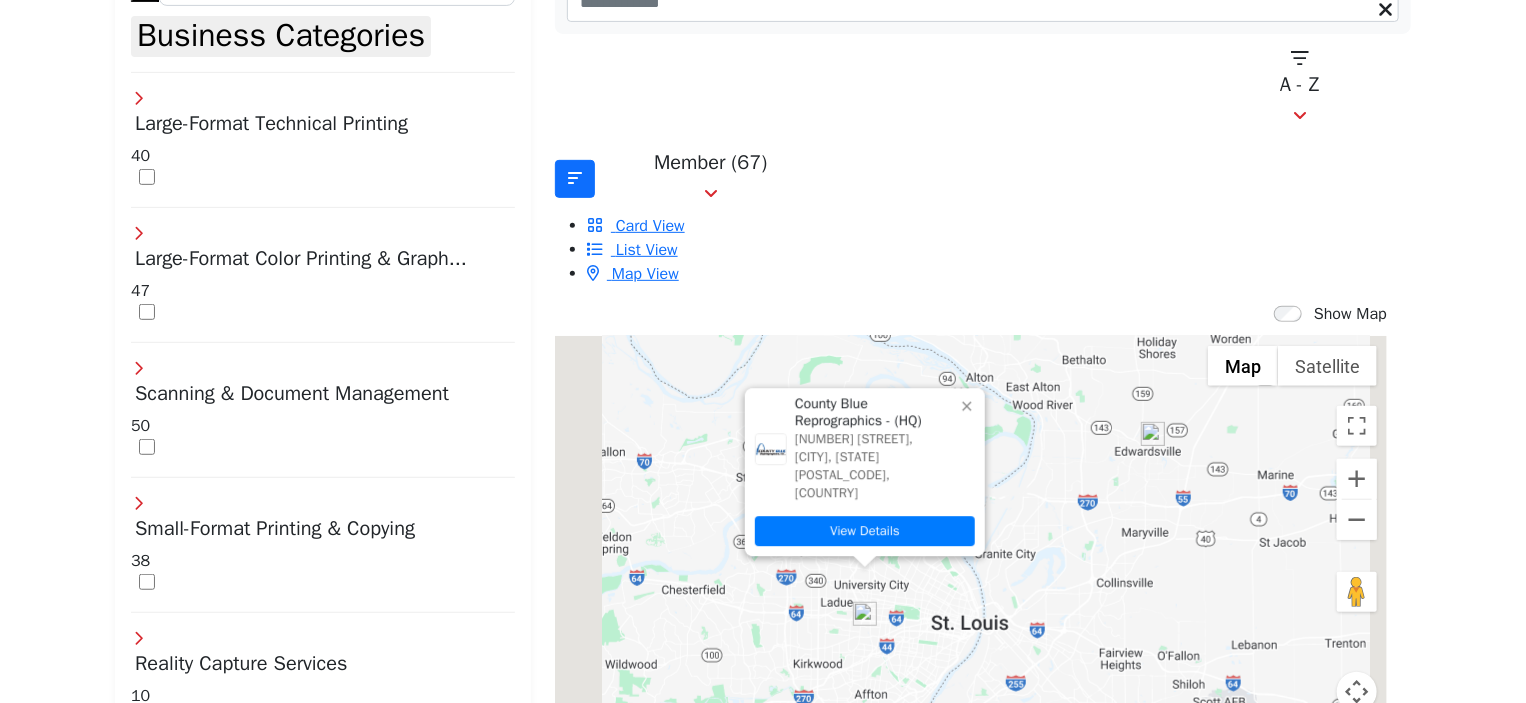 click 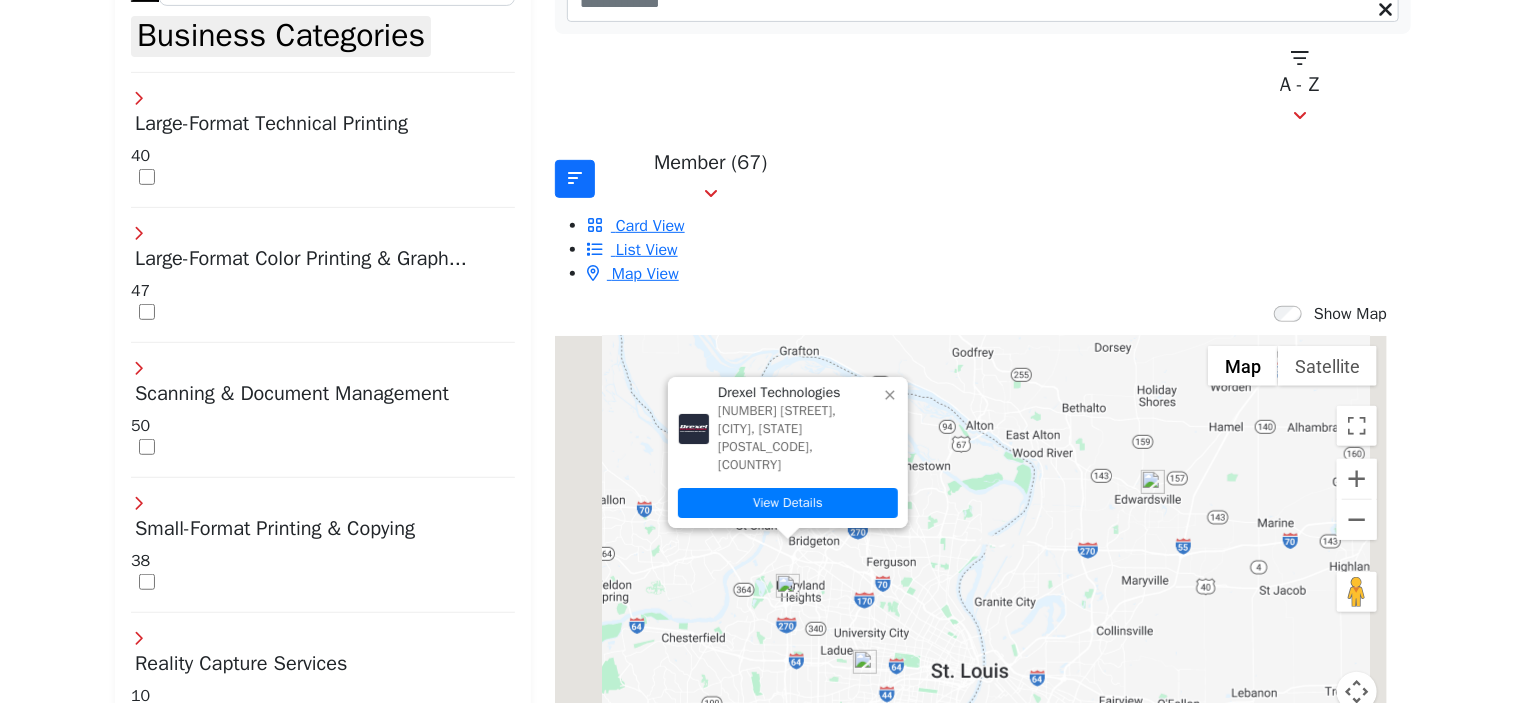 click 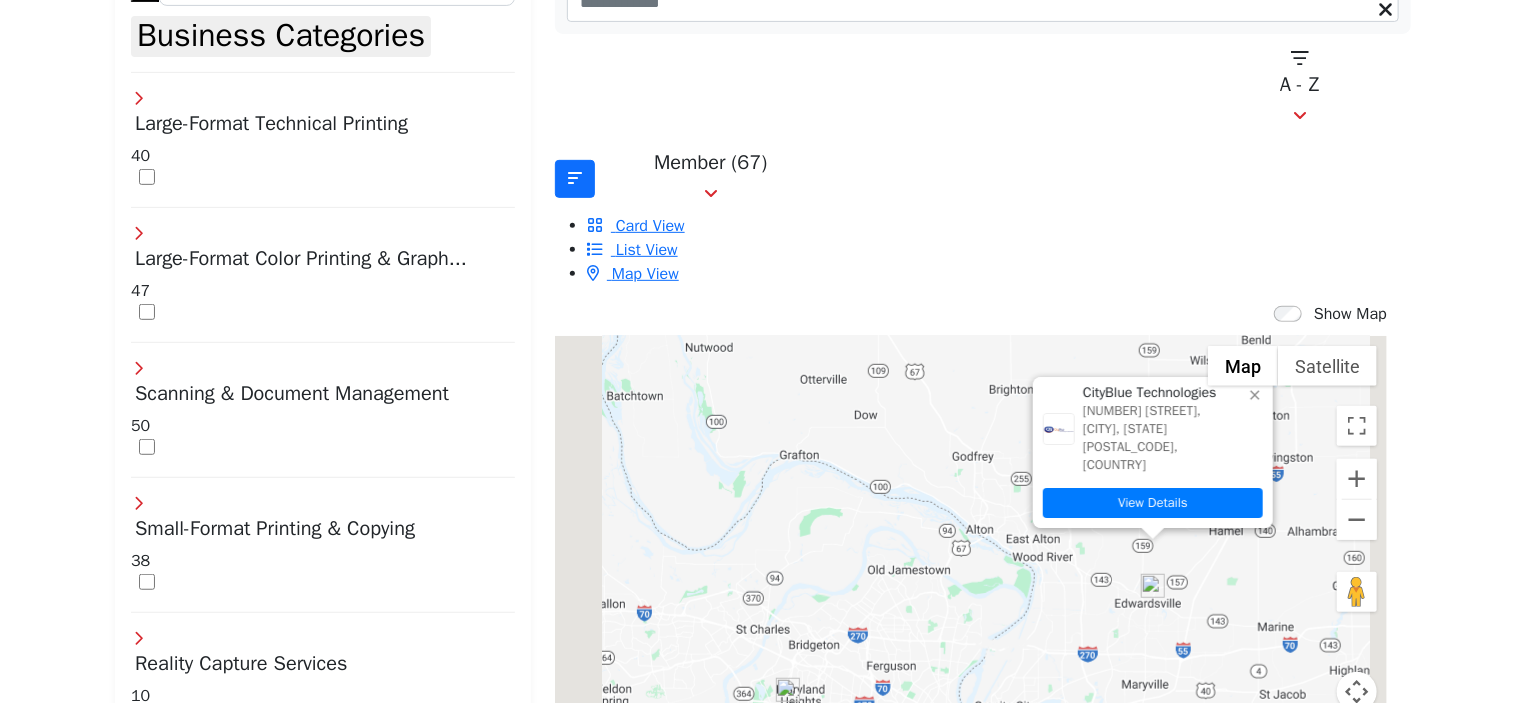 click 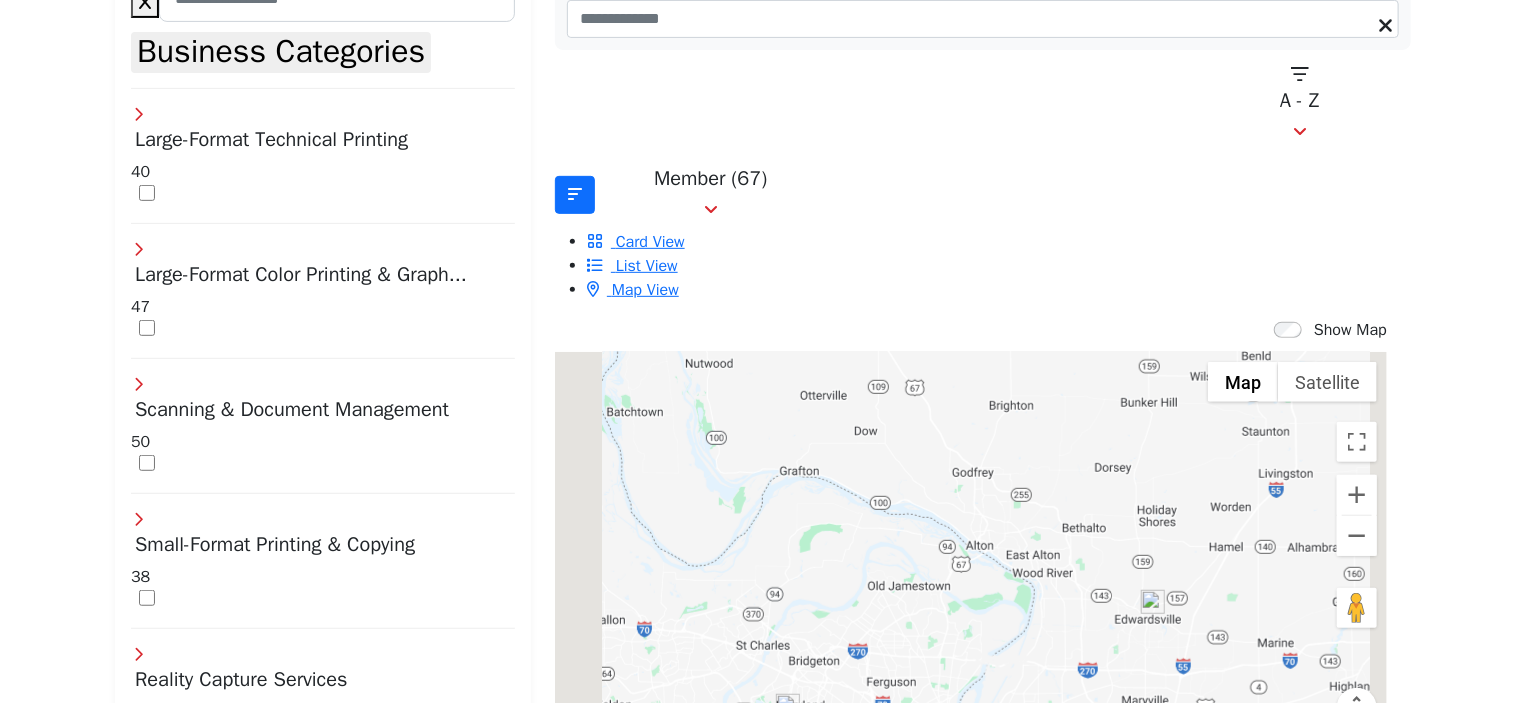 scroll, scrollTop: 348, scrollLeft: 0, axis: vertical 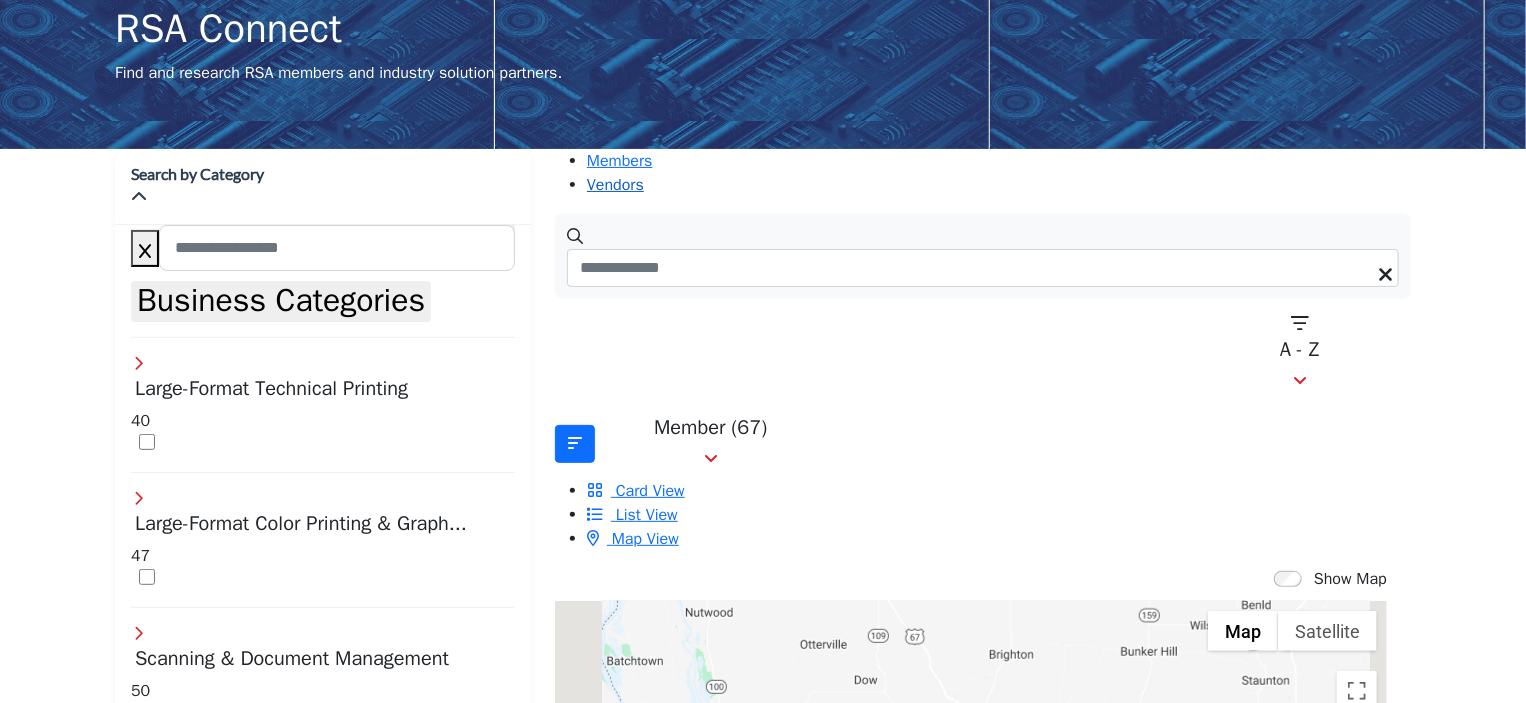 click on "Vendors" at bounding box center [615, 185] 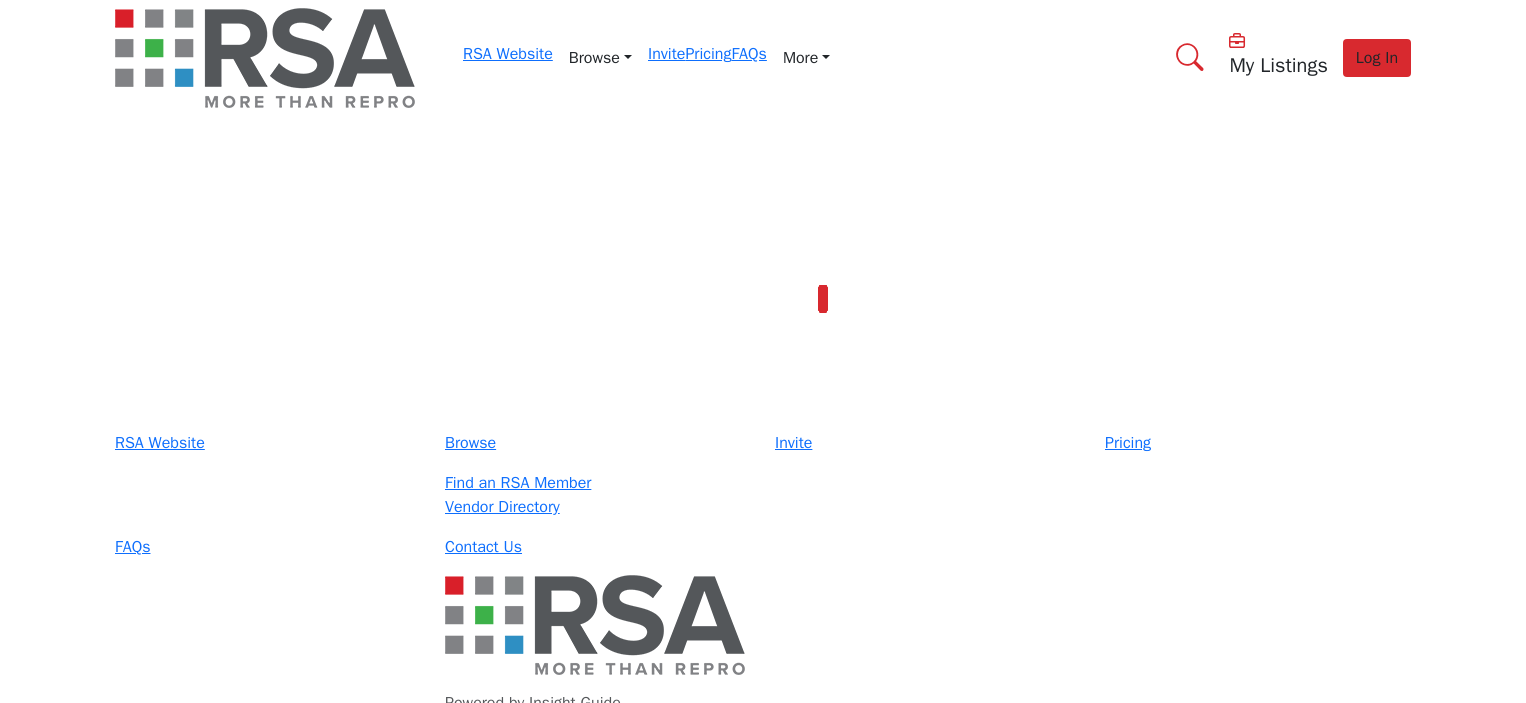 scroll, scrollTop: 112, scrollLeft: 0, axis: vertical 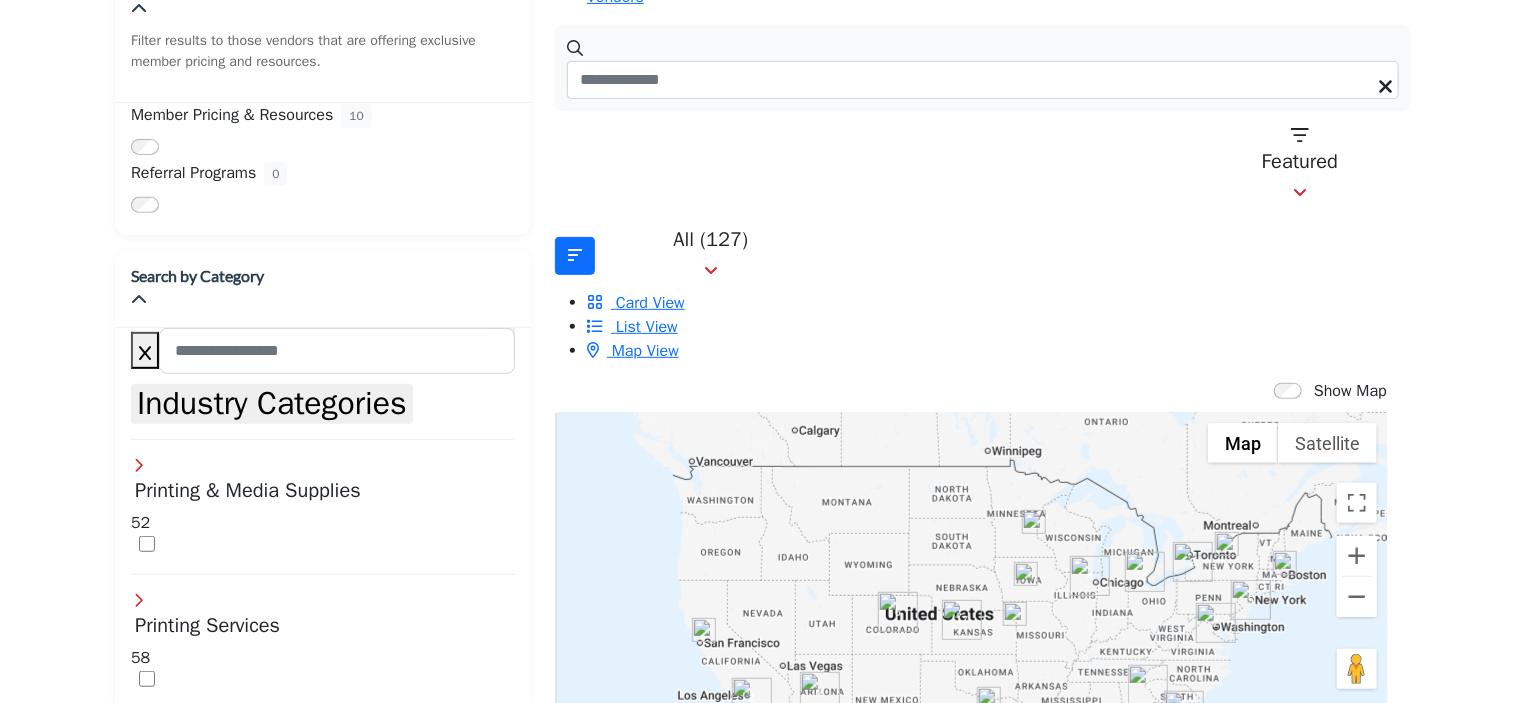 click at bounding box center (962, 620) 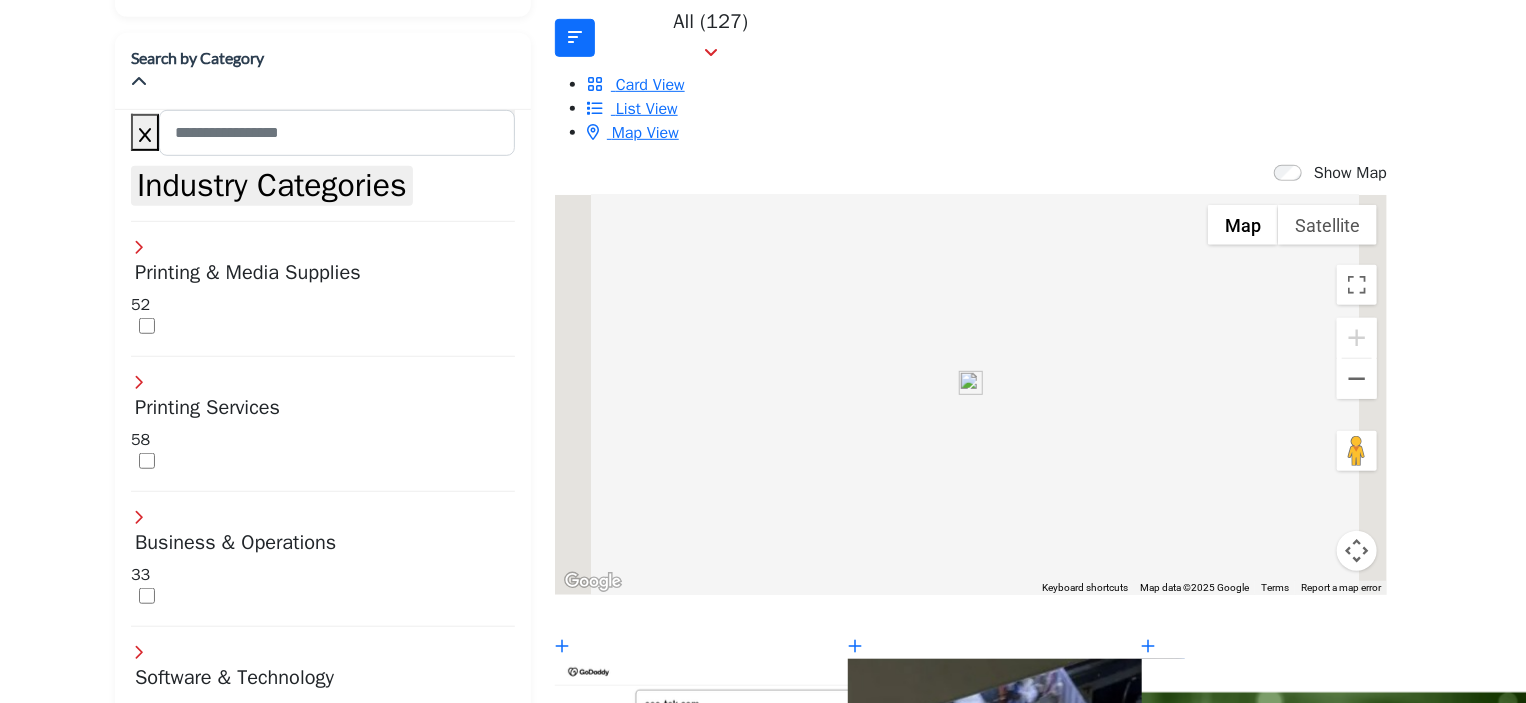scroll, scrollTop: 507, scrollLeft: 0, axis: vertical 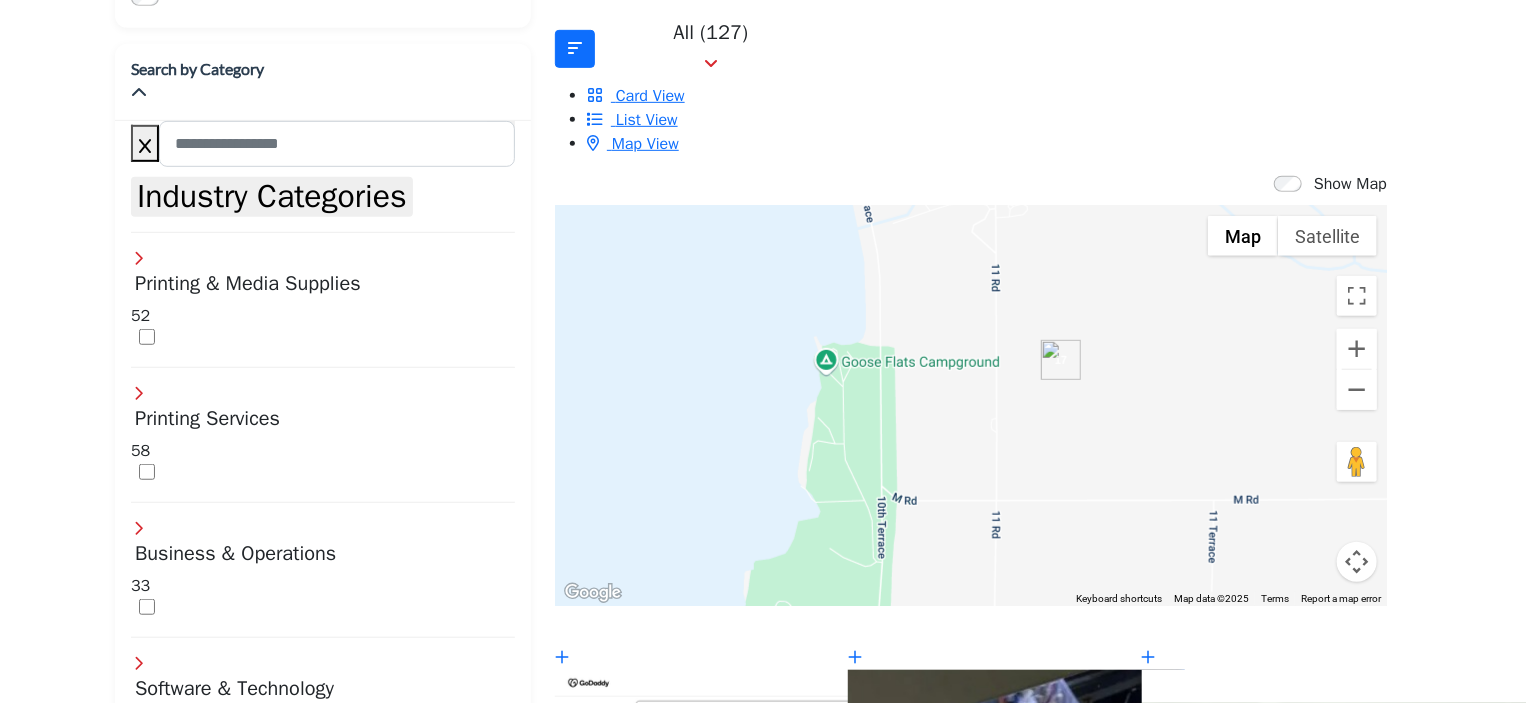 click on "Show Map" at bounding box center (971, 185) 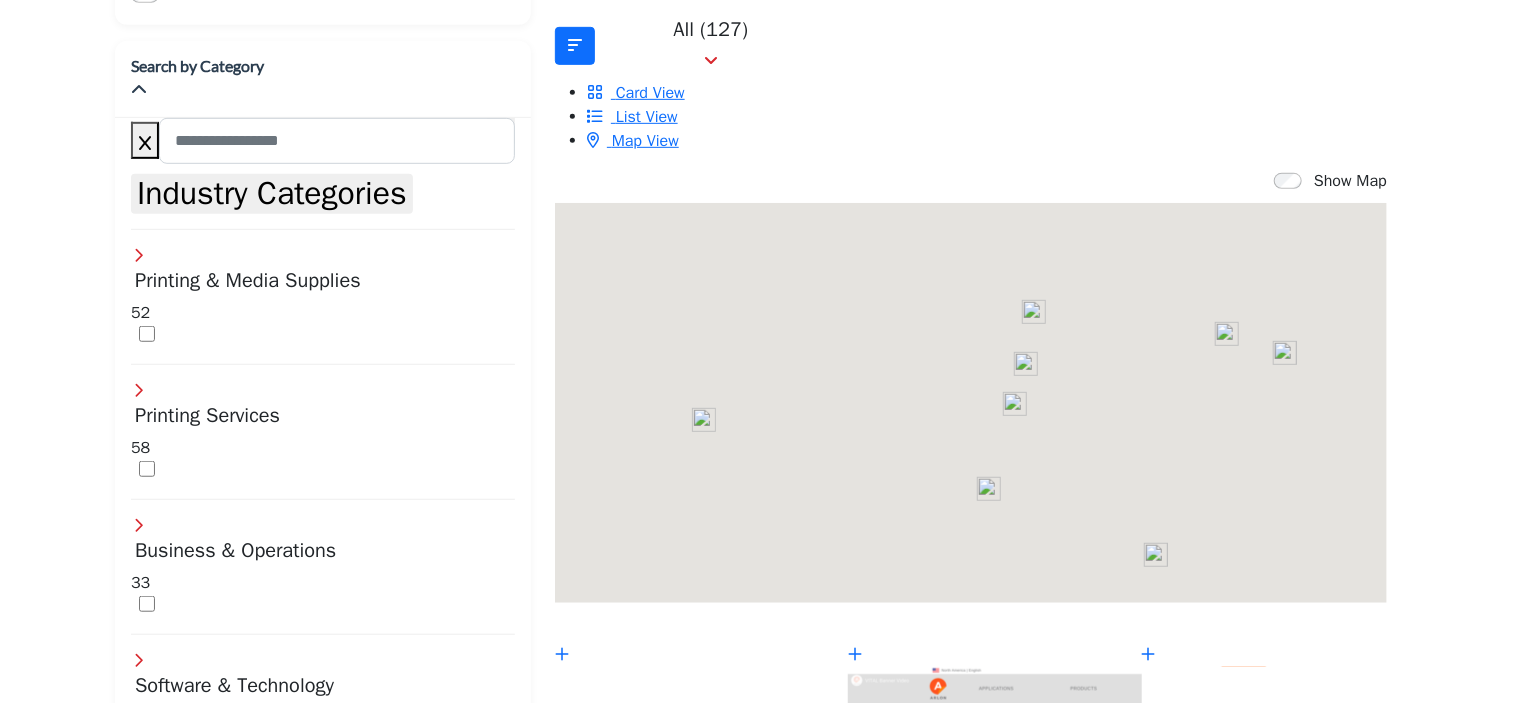 scroll, scrollTop: 508, scrollLeft: 0, axis: vertical 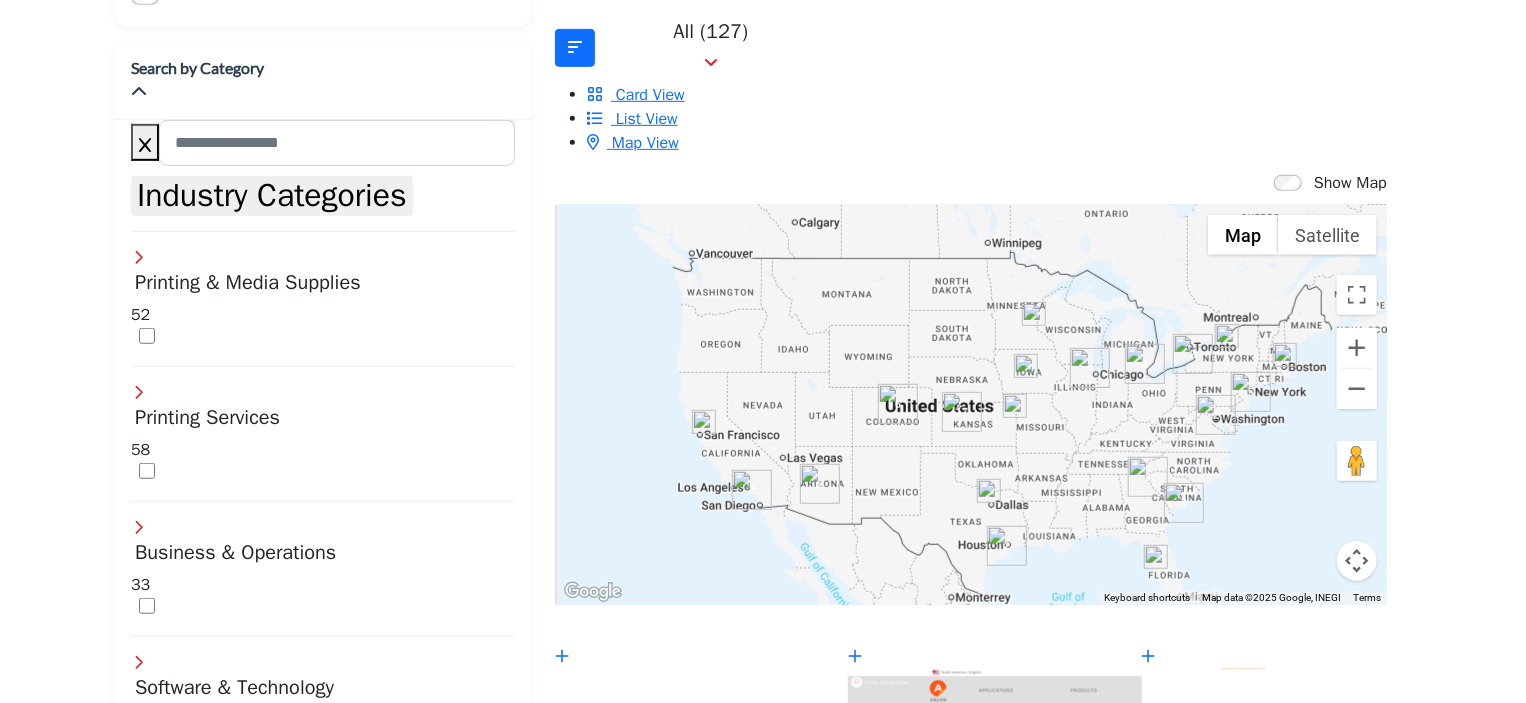 click at bounding box center [962, 412] 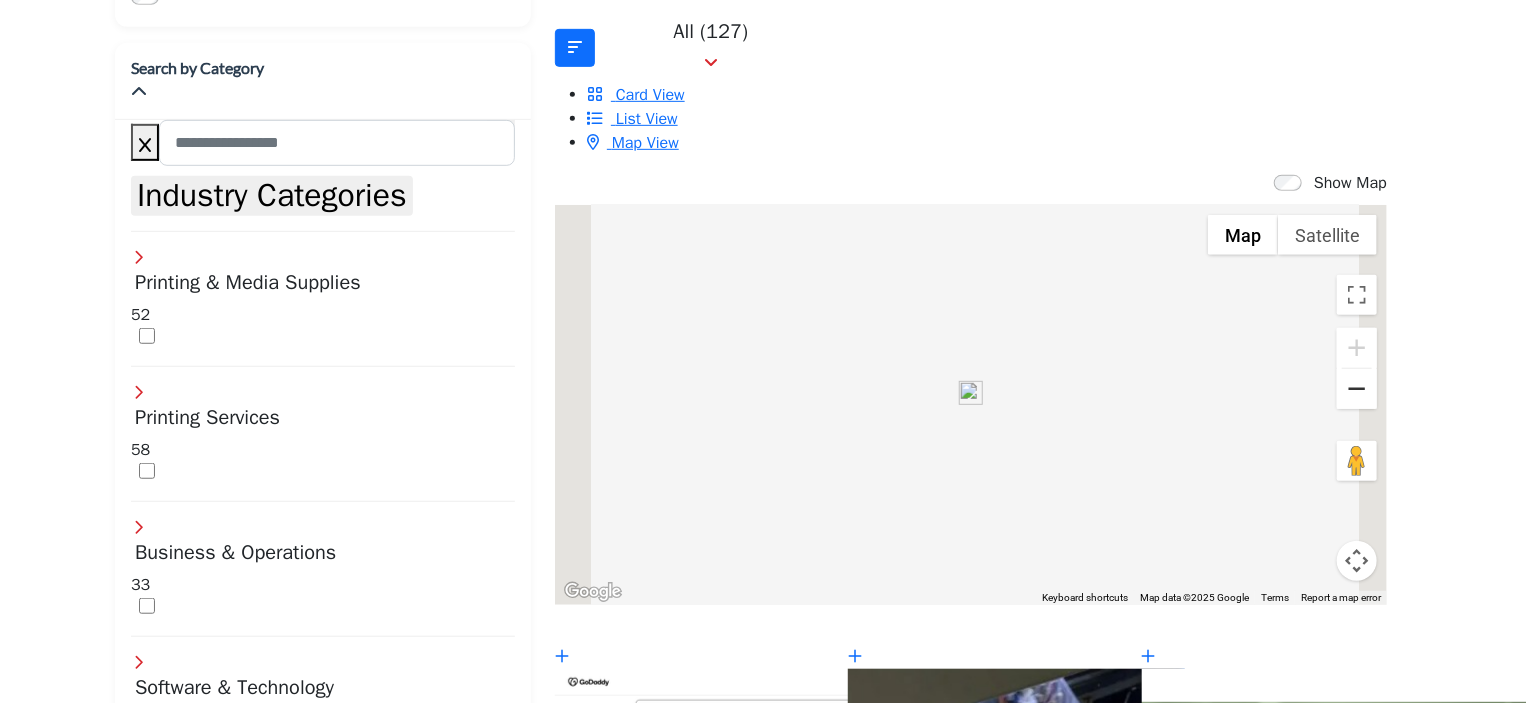 click at bounding box center [1357, 389] 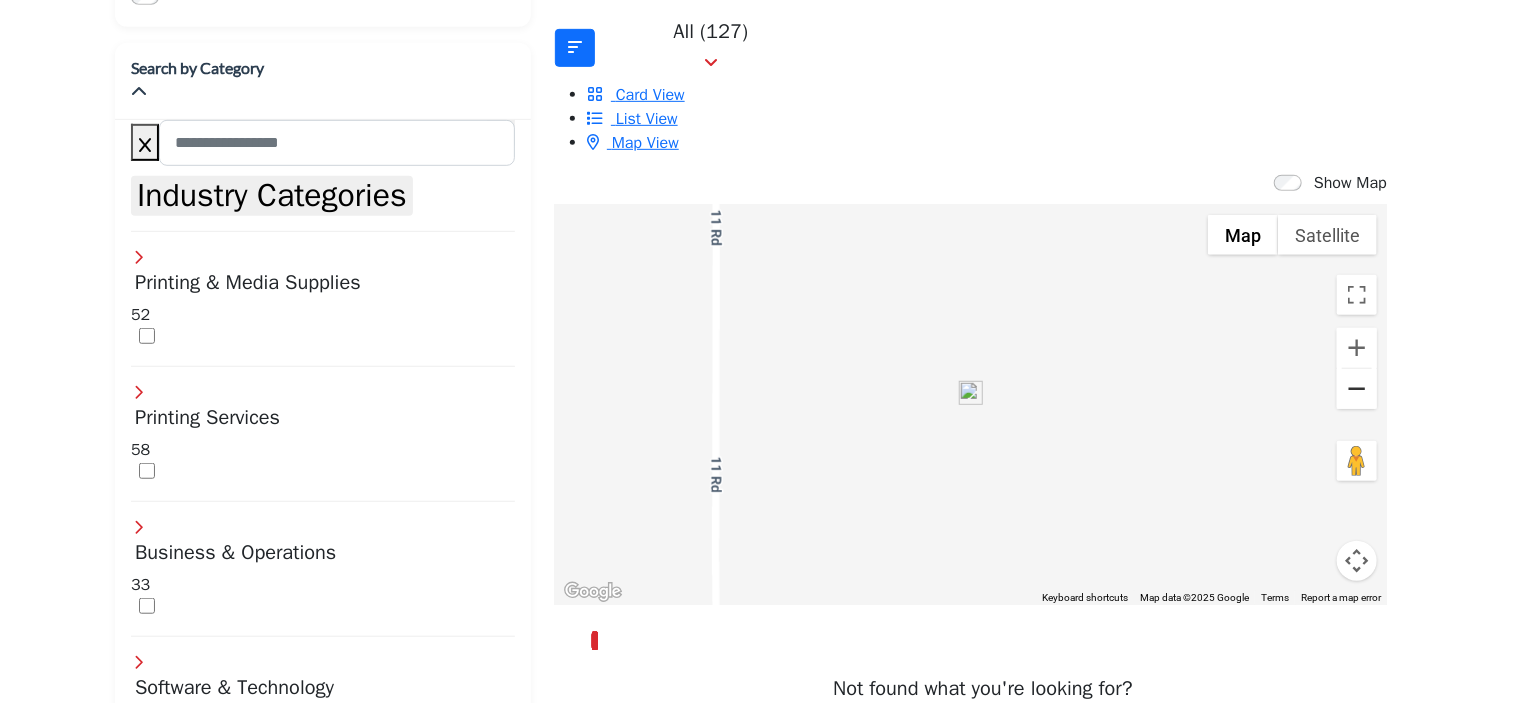click at bounding box center (1357, 389) 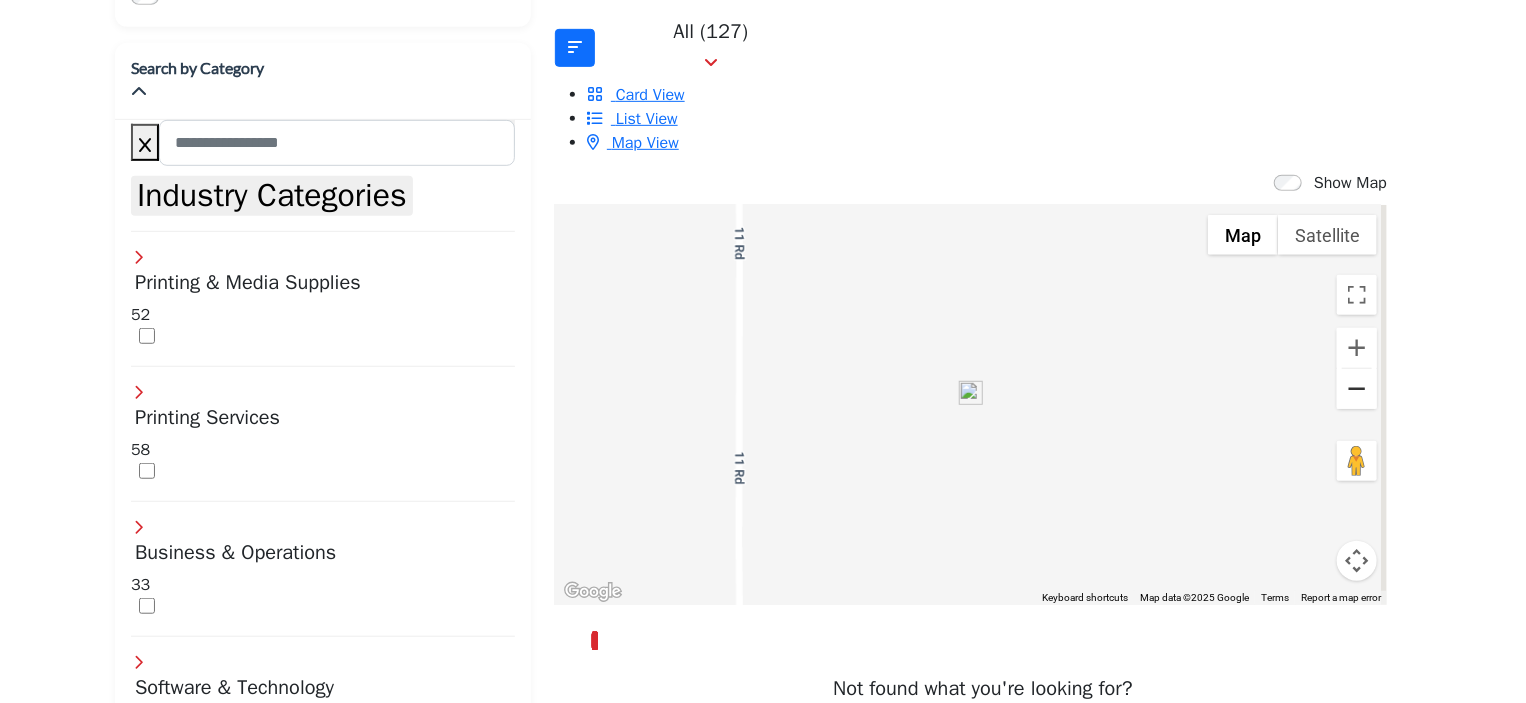 click at bounding box center [1357, 389] 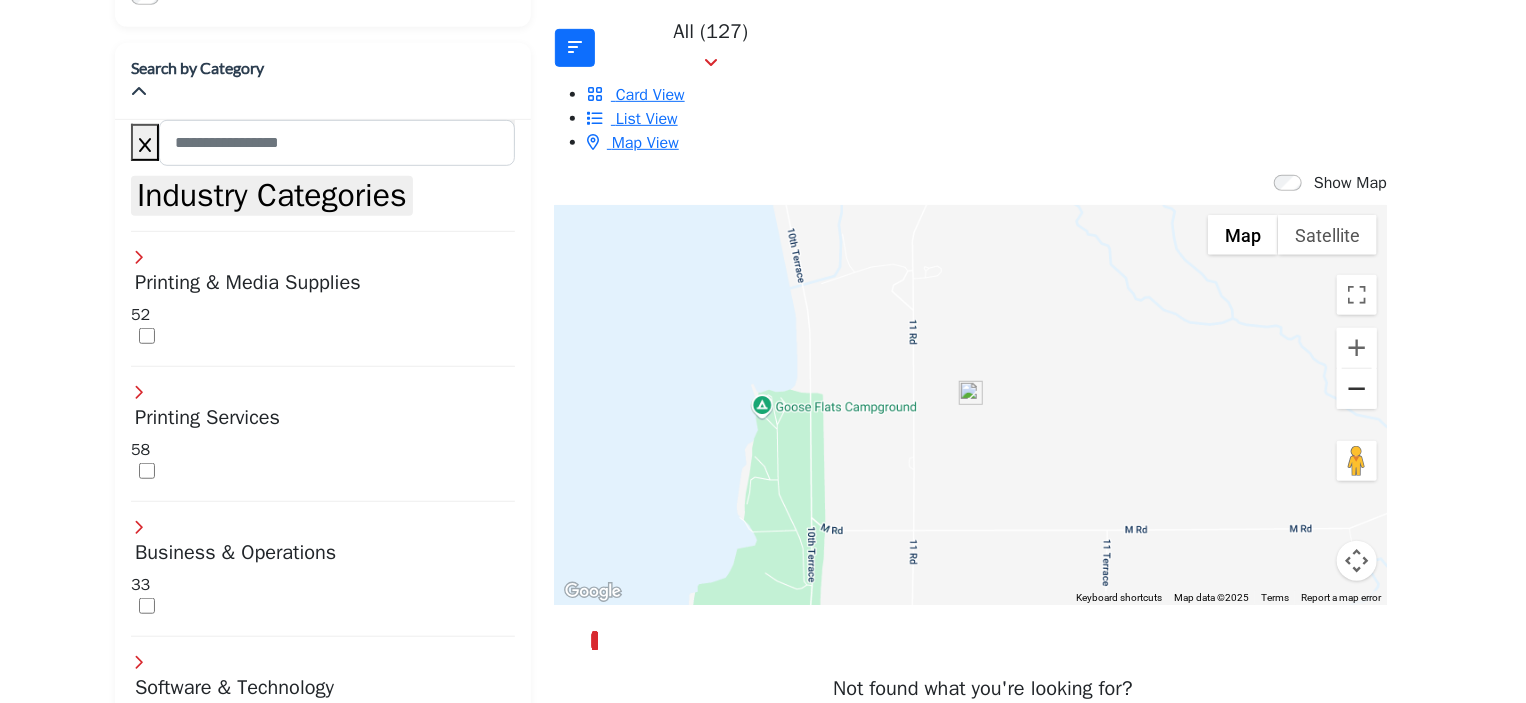 click at bounding box center (1357, 389) 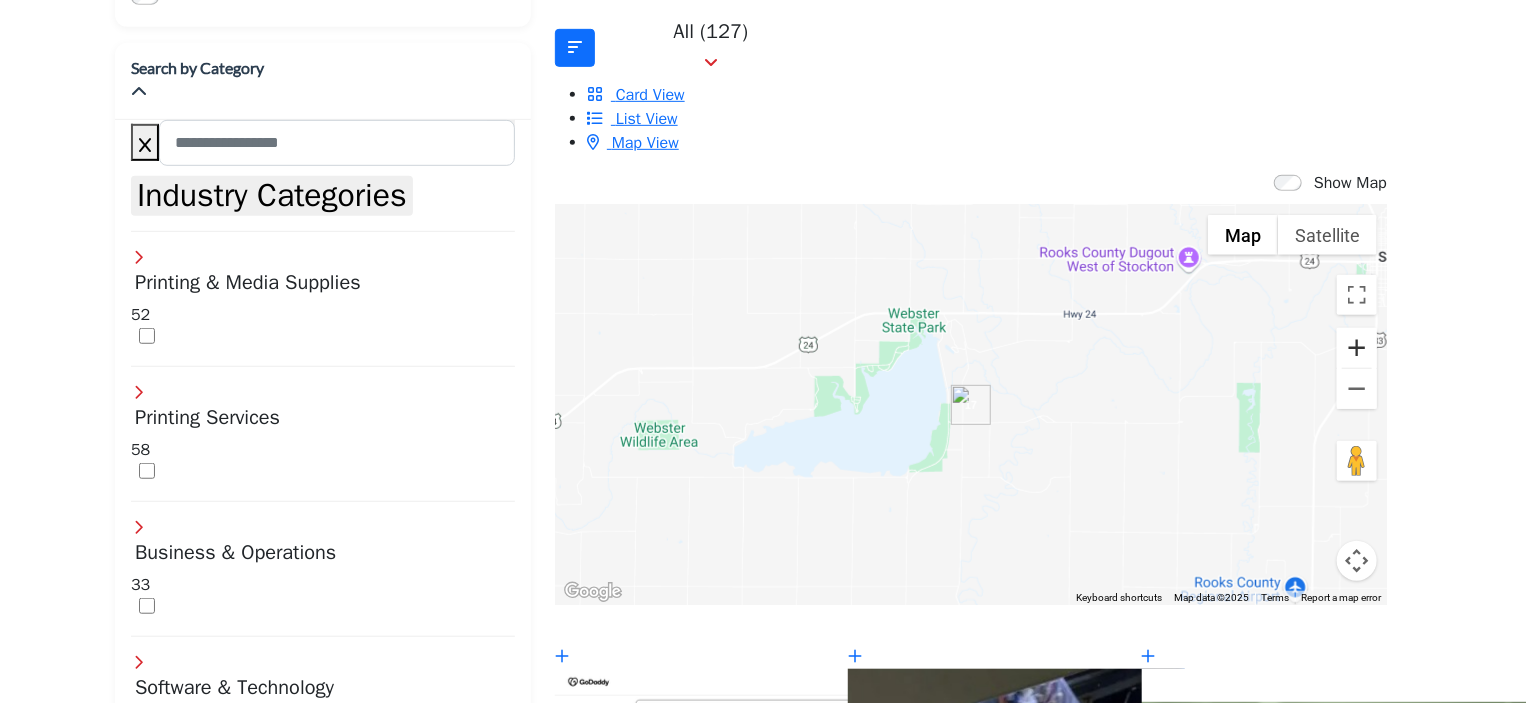 click at bounding box center [1357, 348] 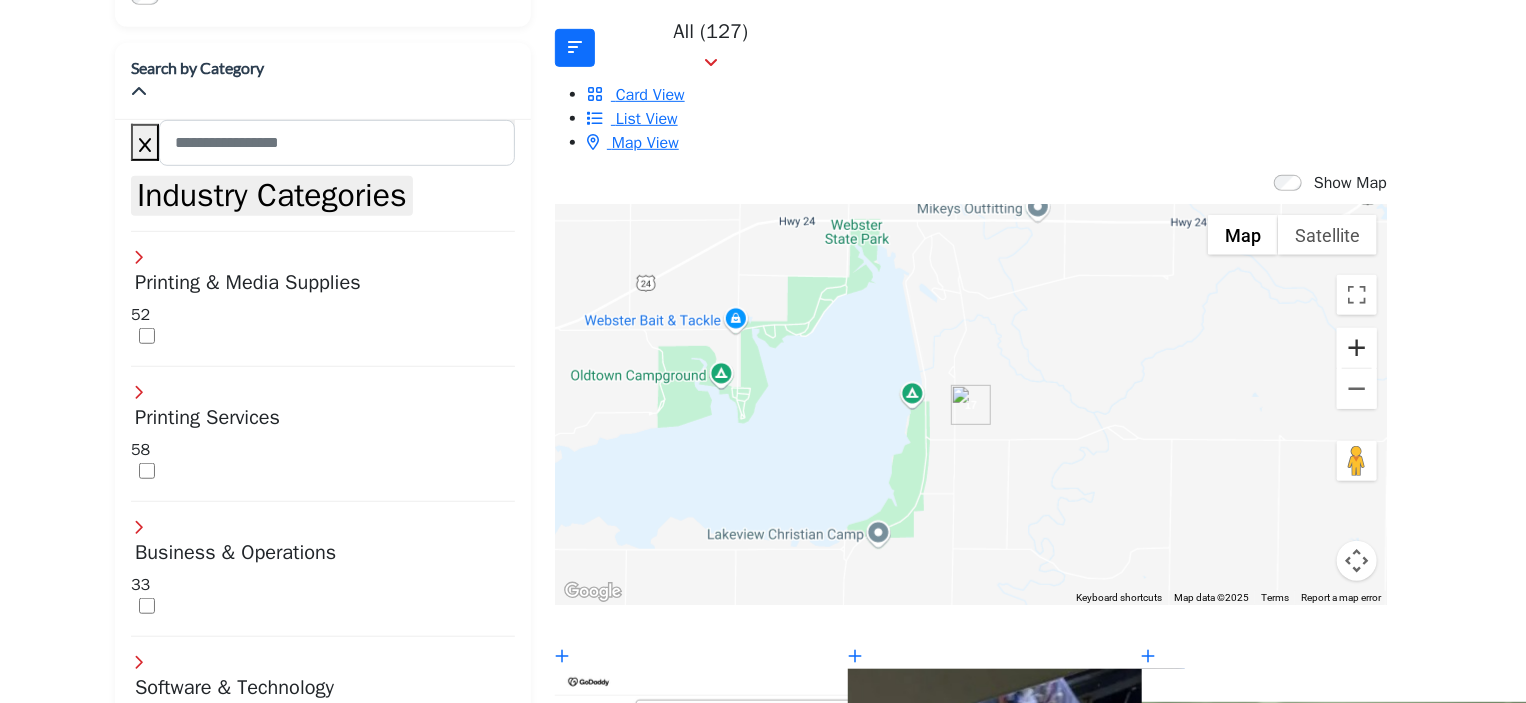 click at bounding box center [1357, 348] 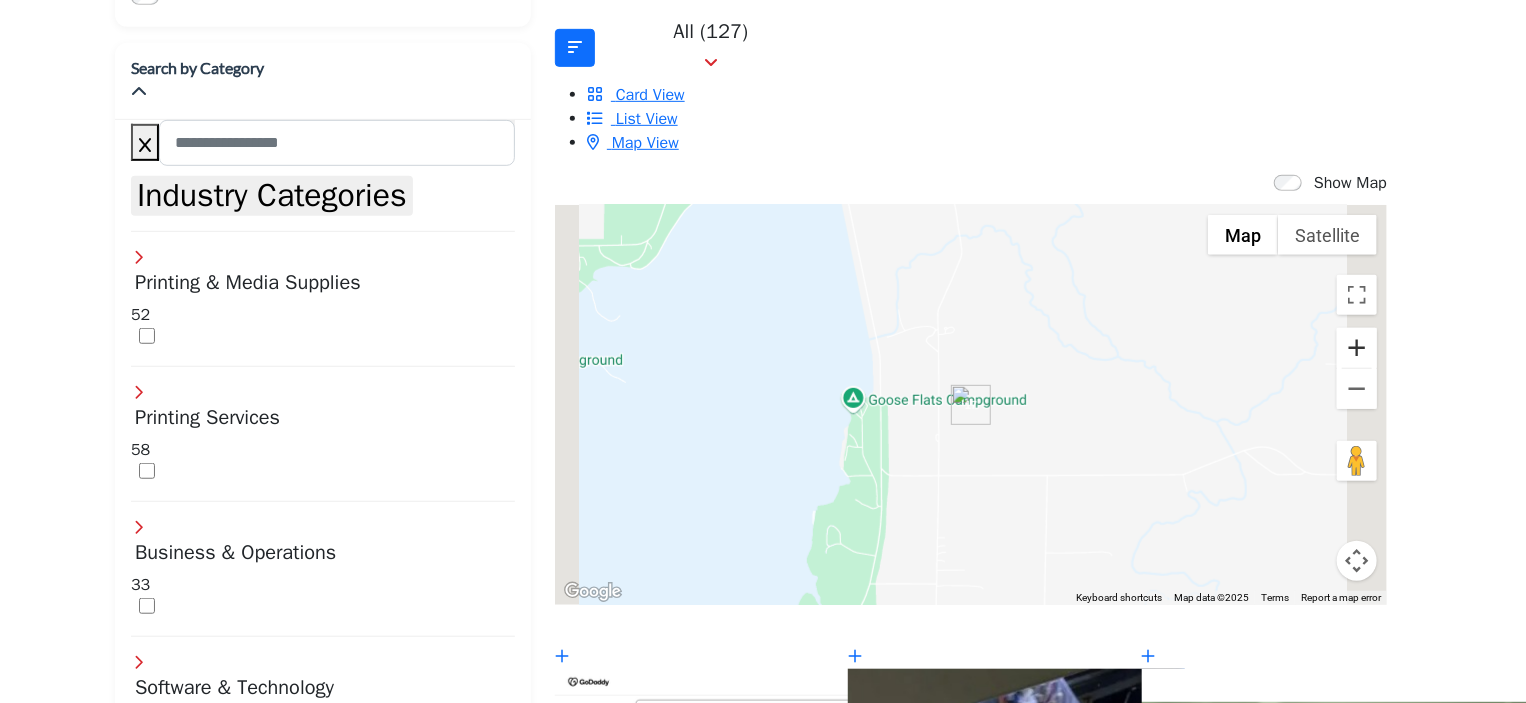 click at bounding box center (1357, 348) 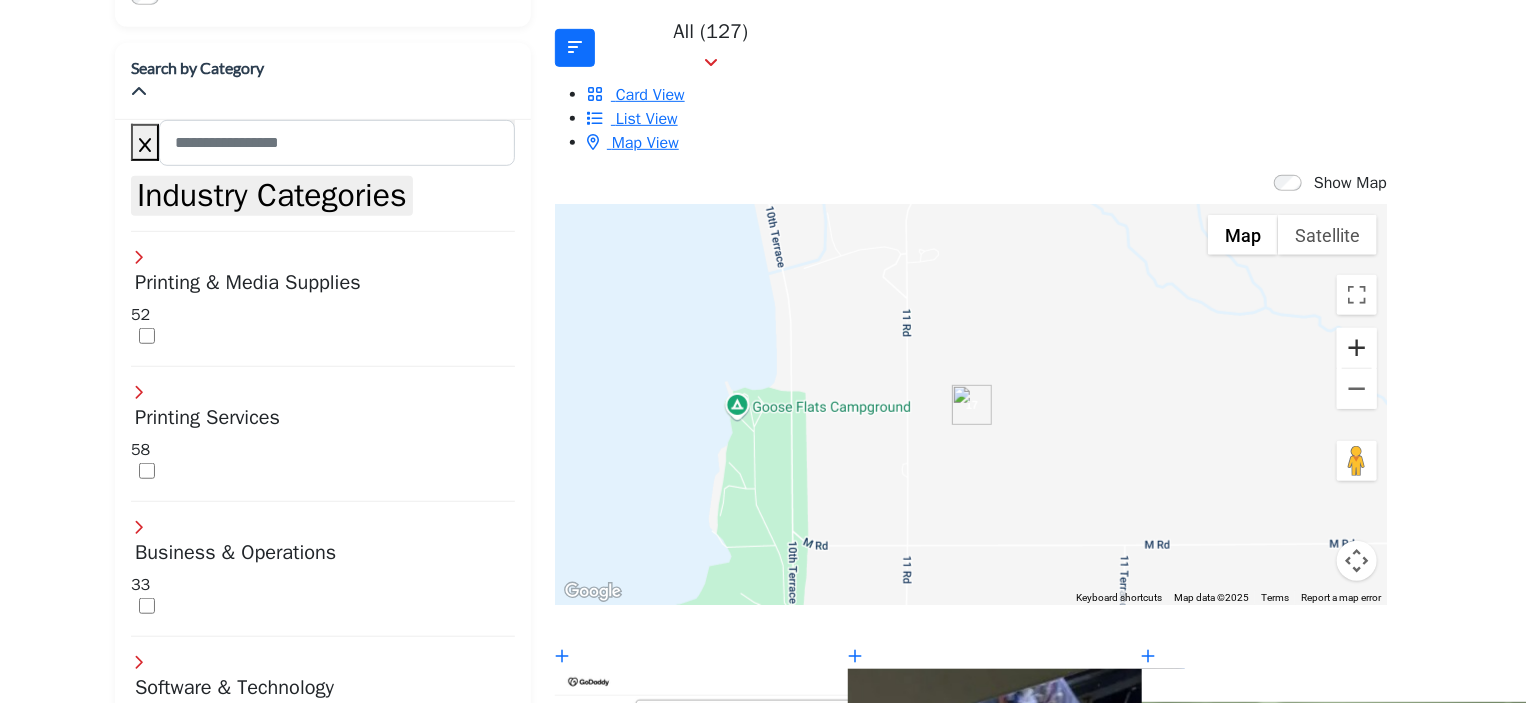 click at bounding box center (1357, 348) 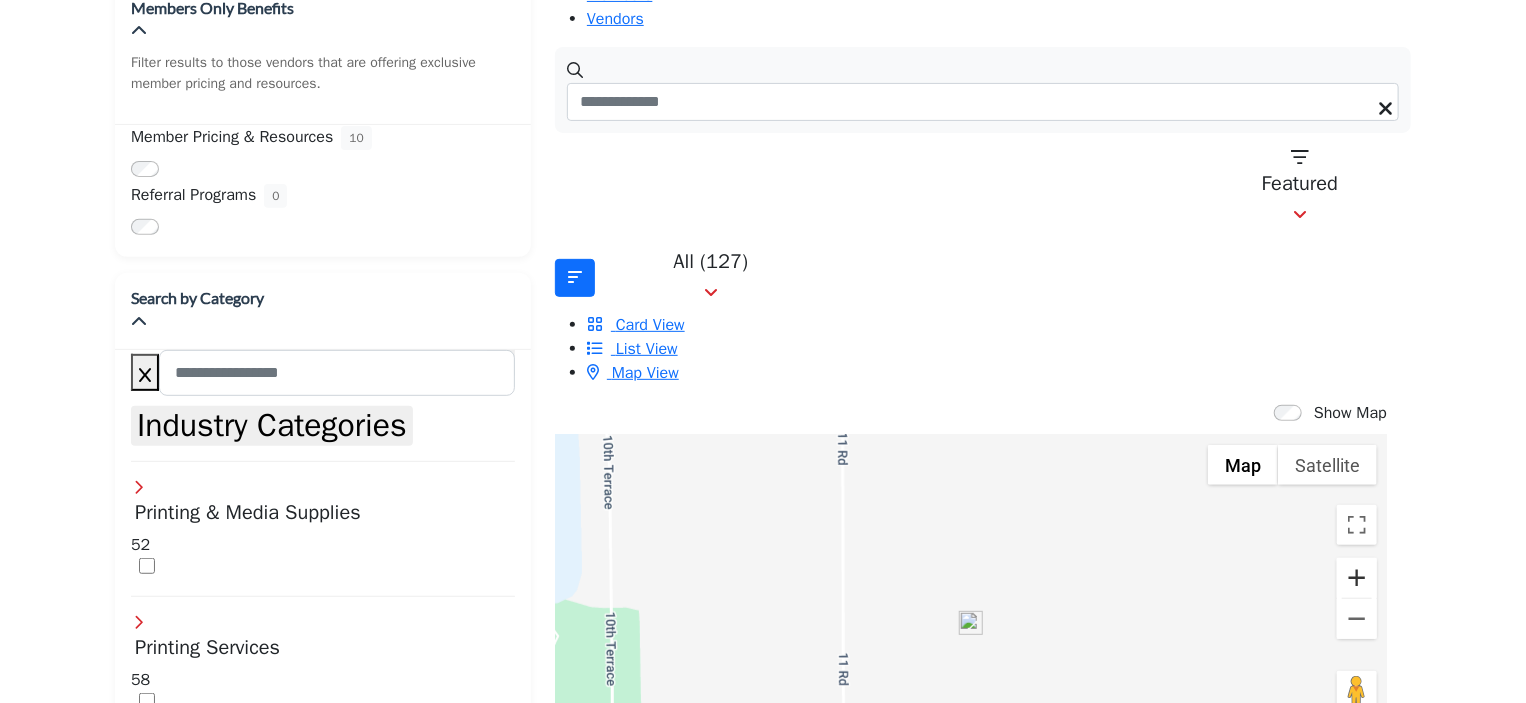 scroll, scrollTop: 283, scrollLeft: 0, axis: vertical 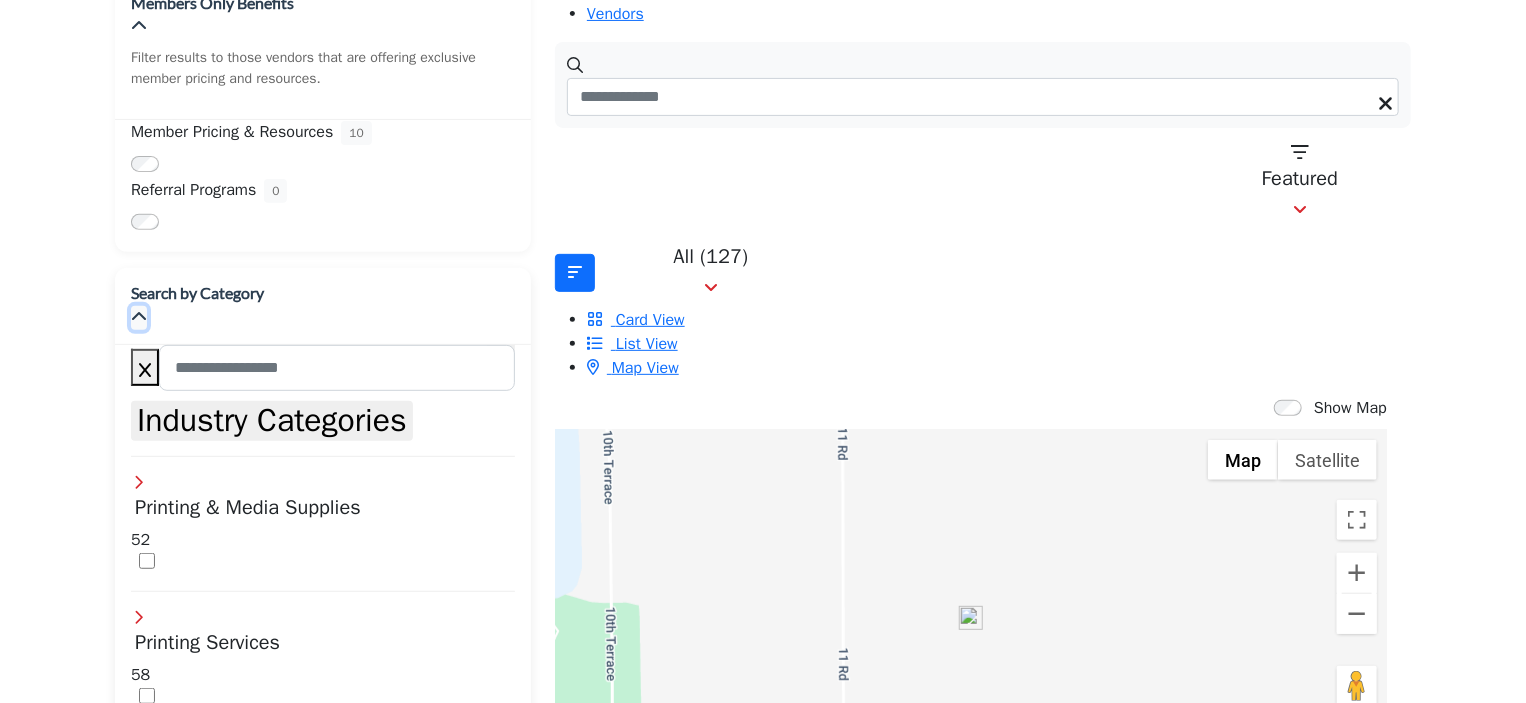 click at bounding box center (139, 317) 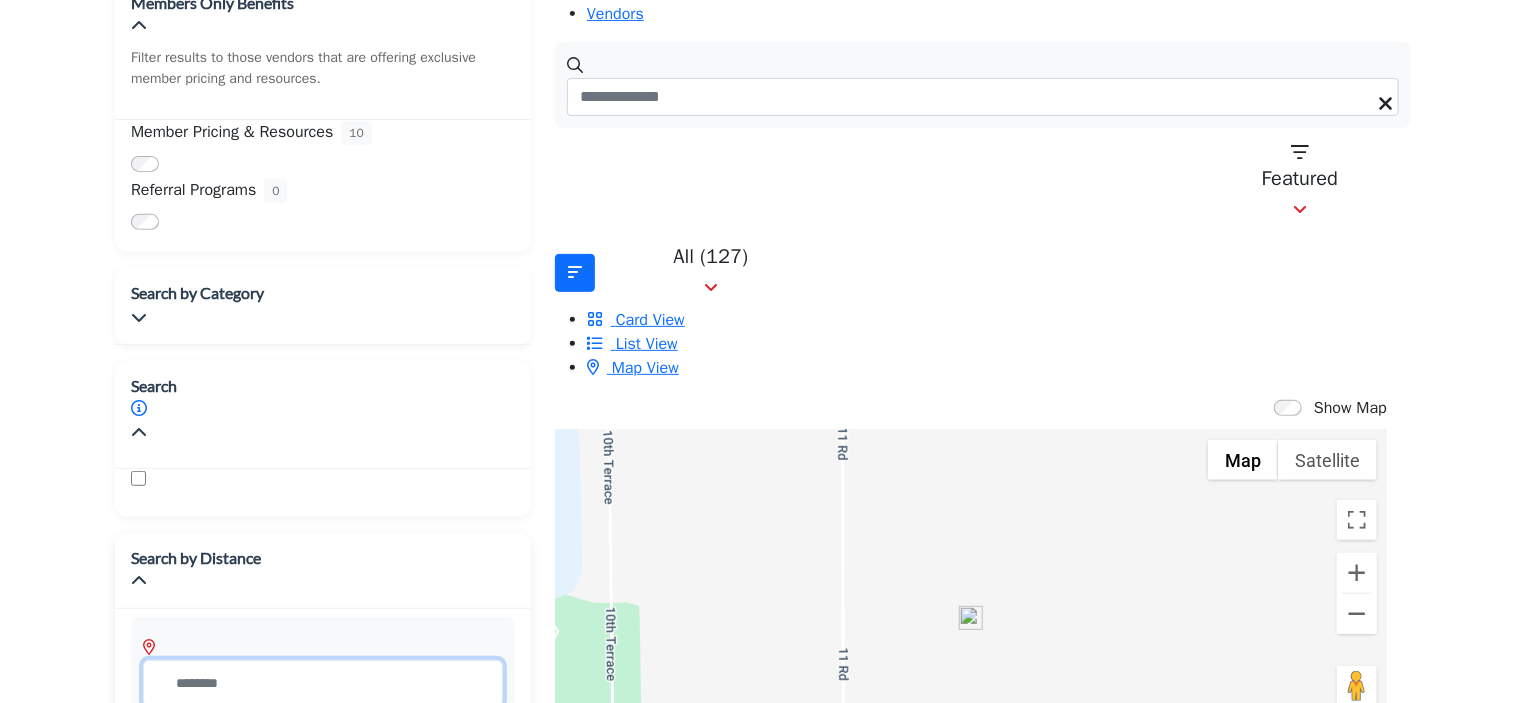 click at bounding box center (323, 683) 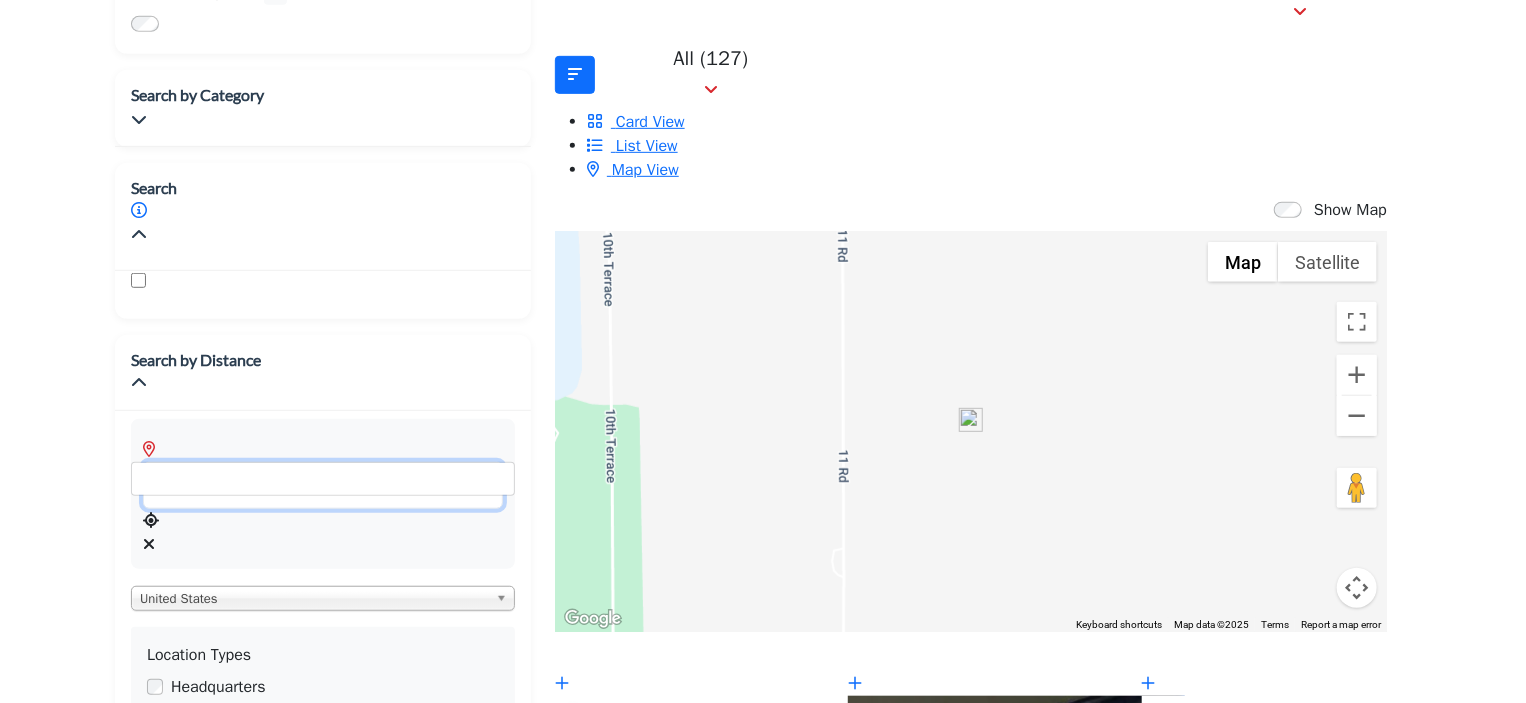 scroll, scrollTop: 518, scrollLeft: 0, axis: vertical 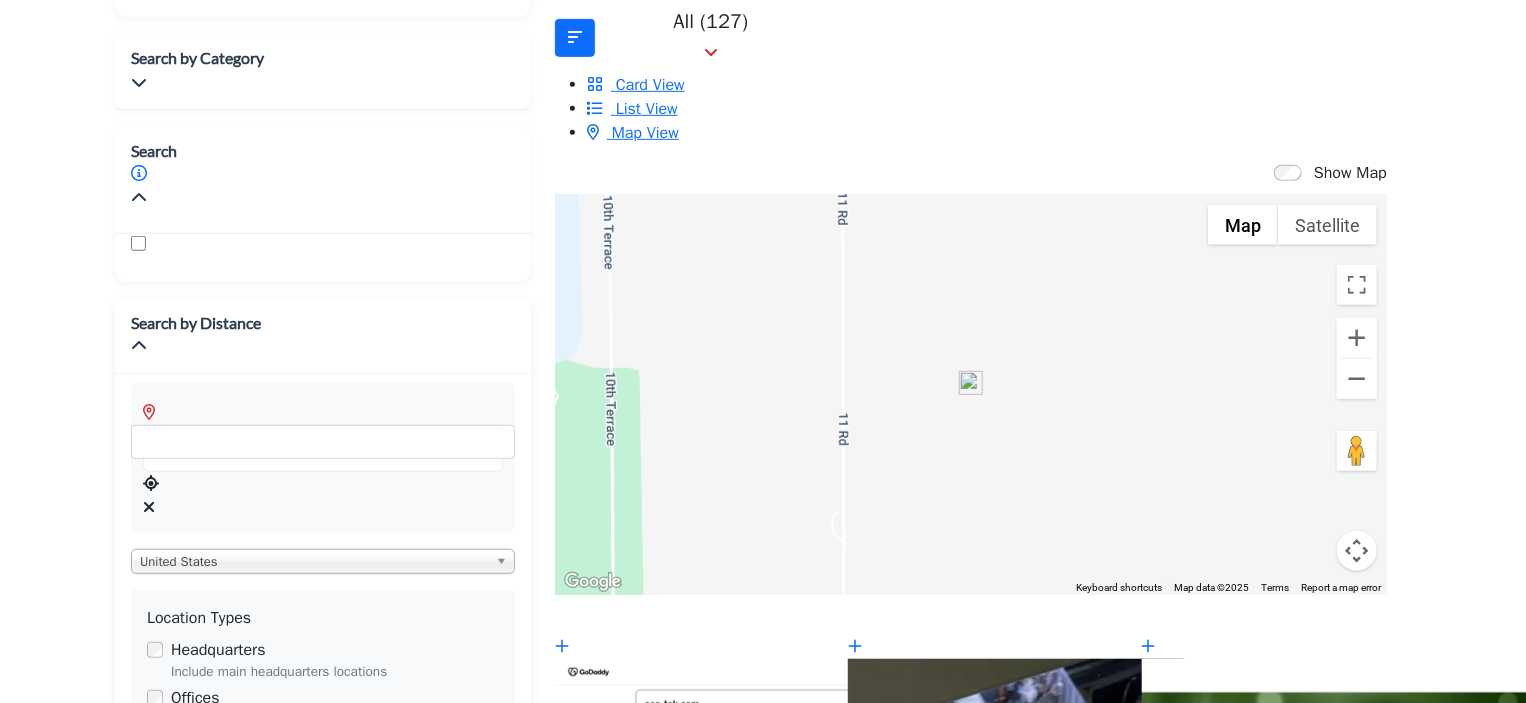 type on "**" 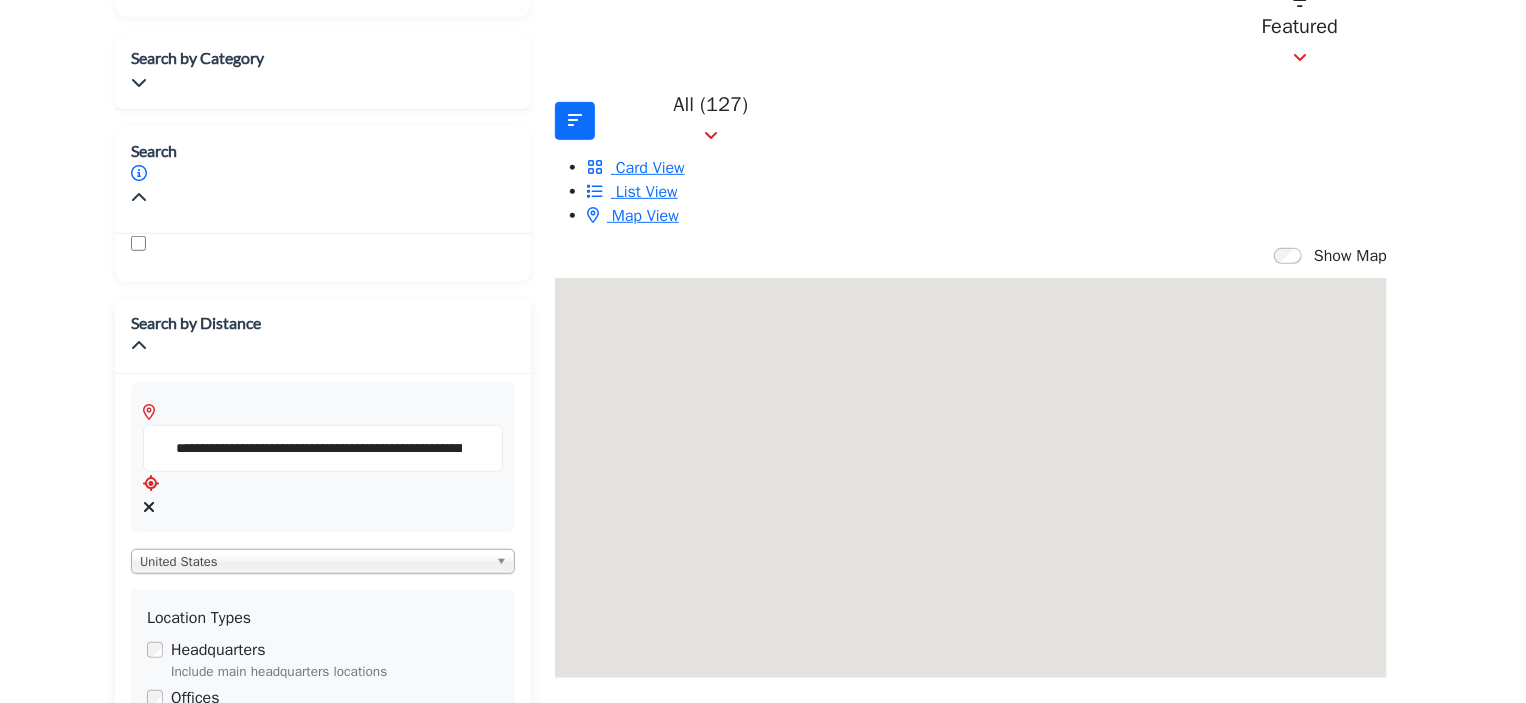 type on "**********" 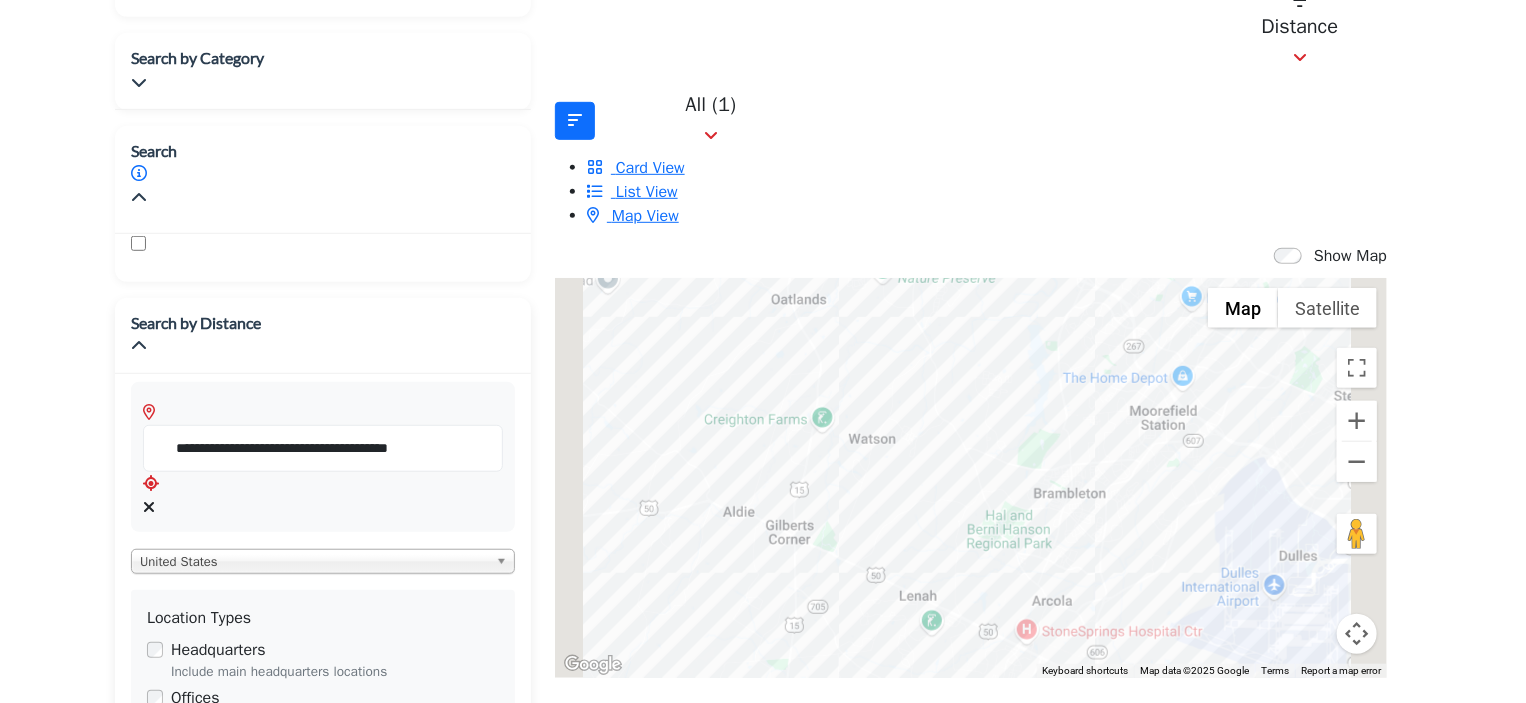click on "Distance in miles
N/A 25 50 75 100" at bounding box center (323, 853) 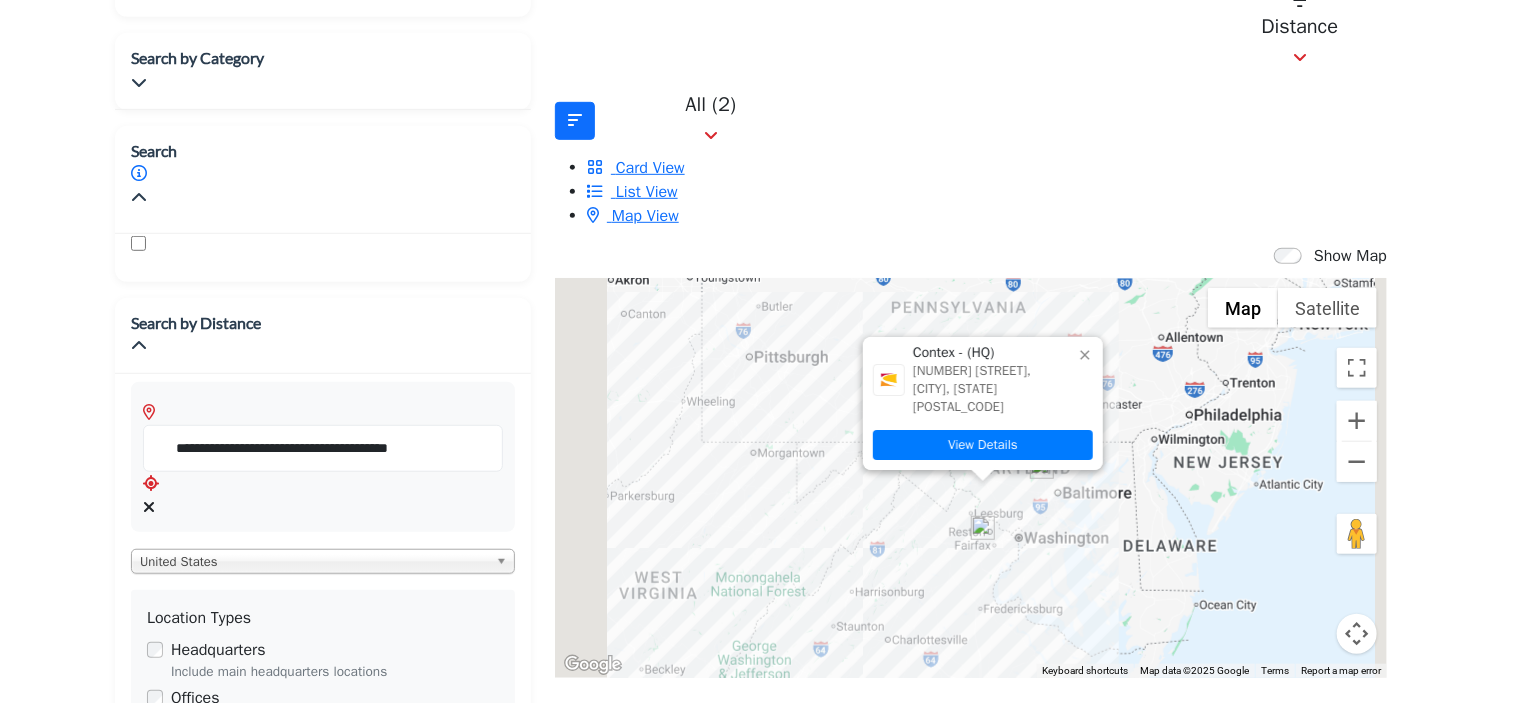 click 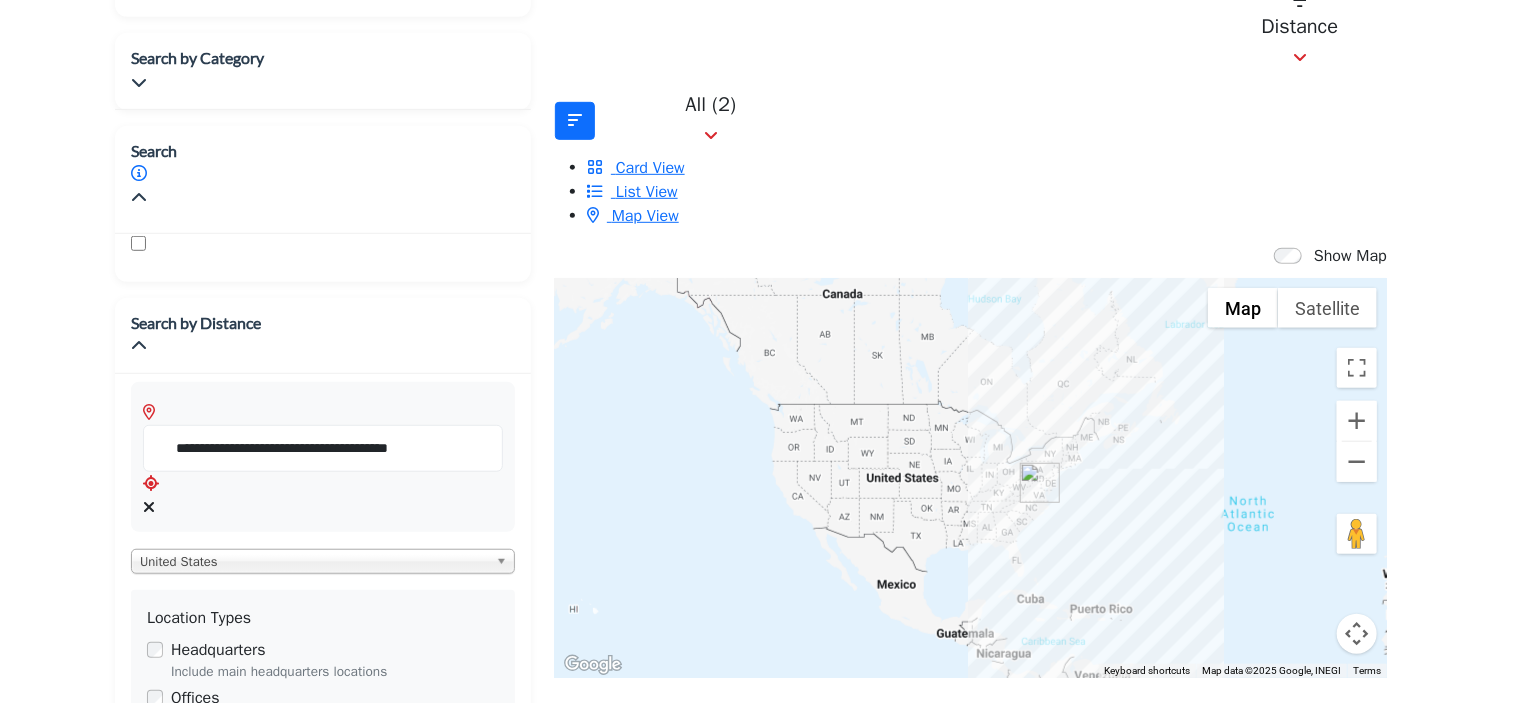 drag, startPoint x: 816, startPoint y: 258, endPoint x: 954, endPoint y: 335, distance: 158.02847 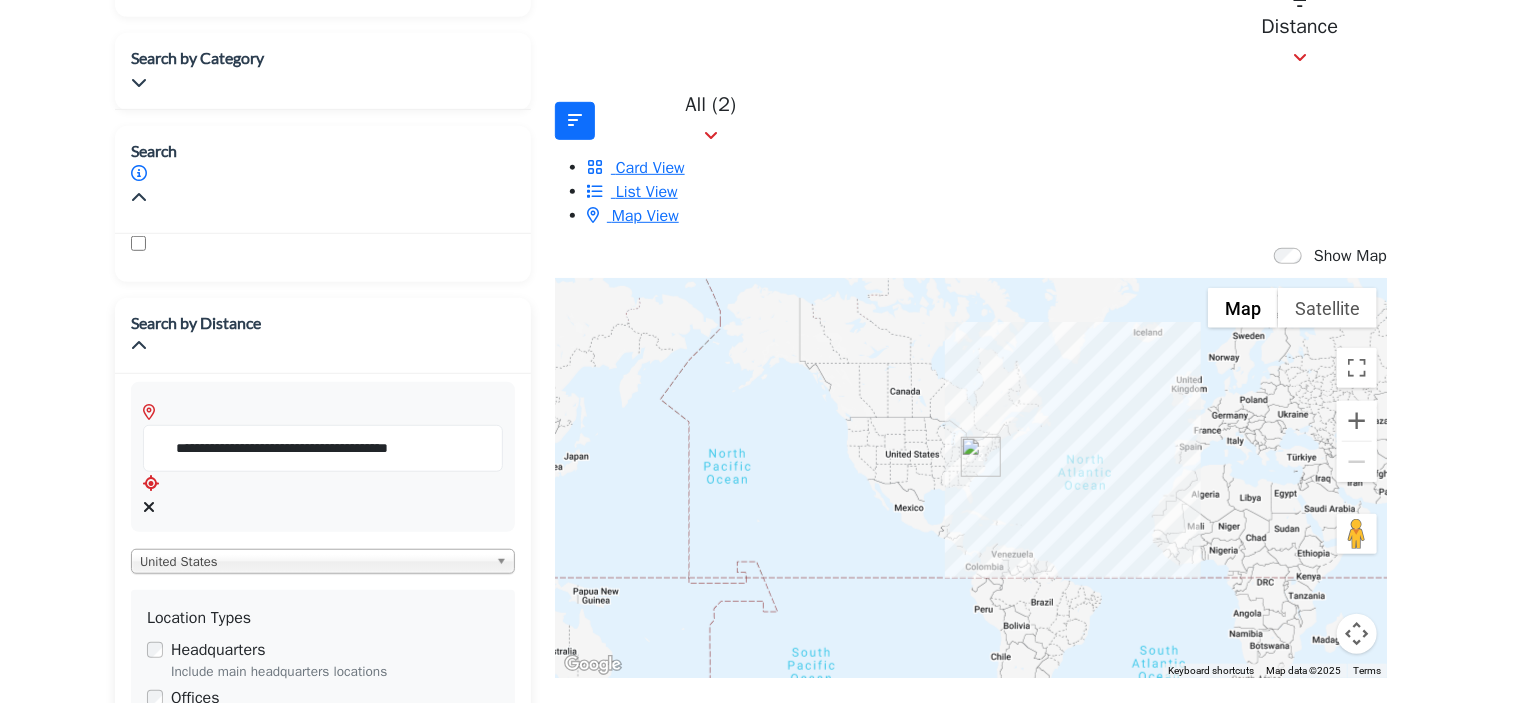 click on "Distance in miles
N/A 25 50 75 100" at bounding box center (323, 853) 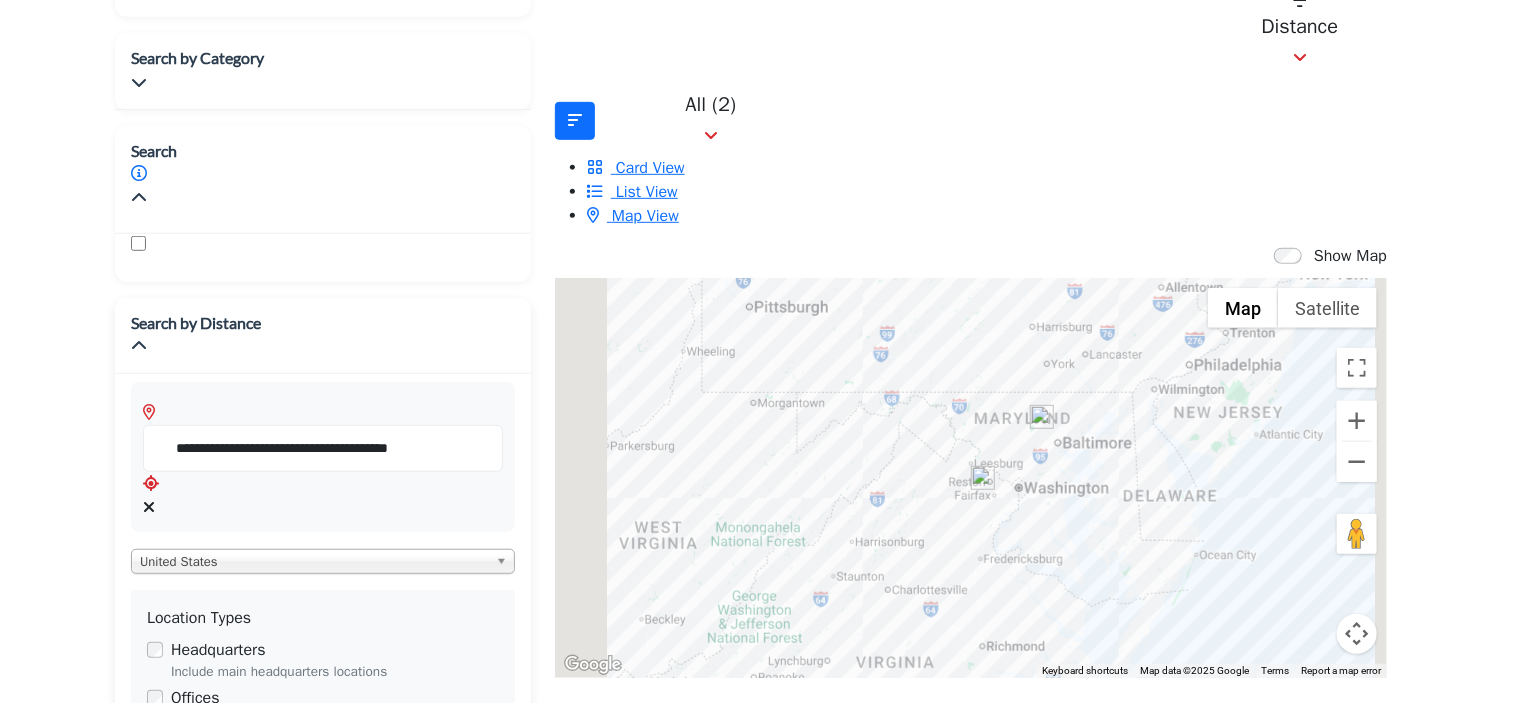 click on "**********" at bounding box center (323, 615) 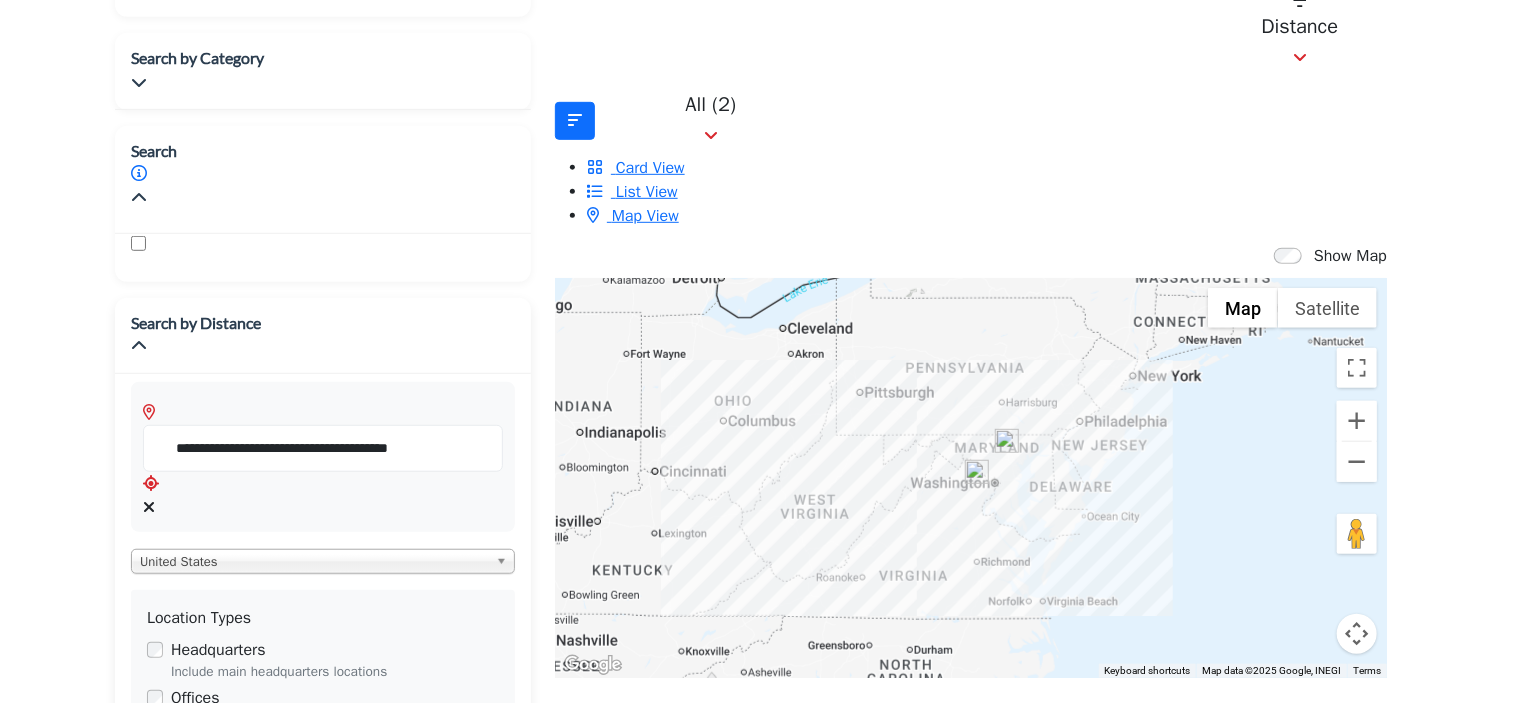 type on "*" 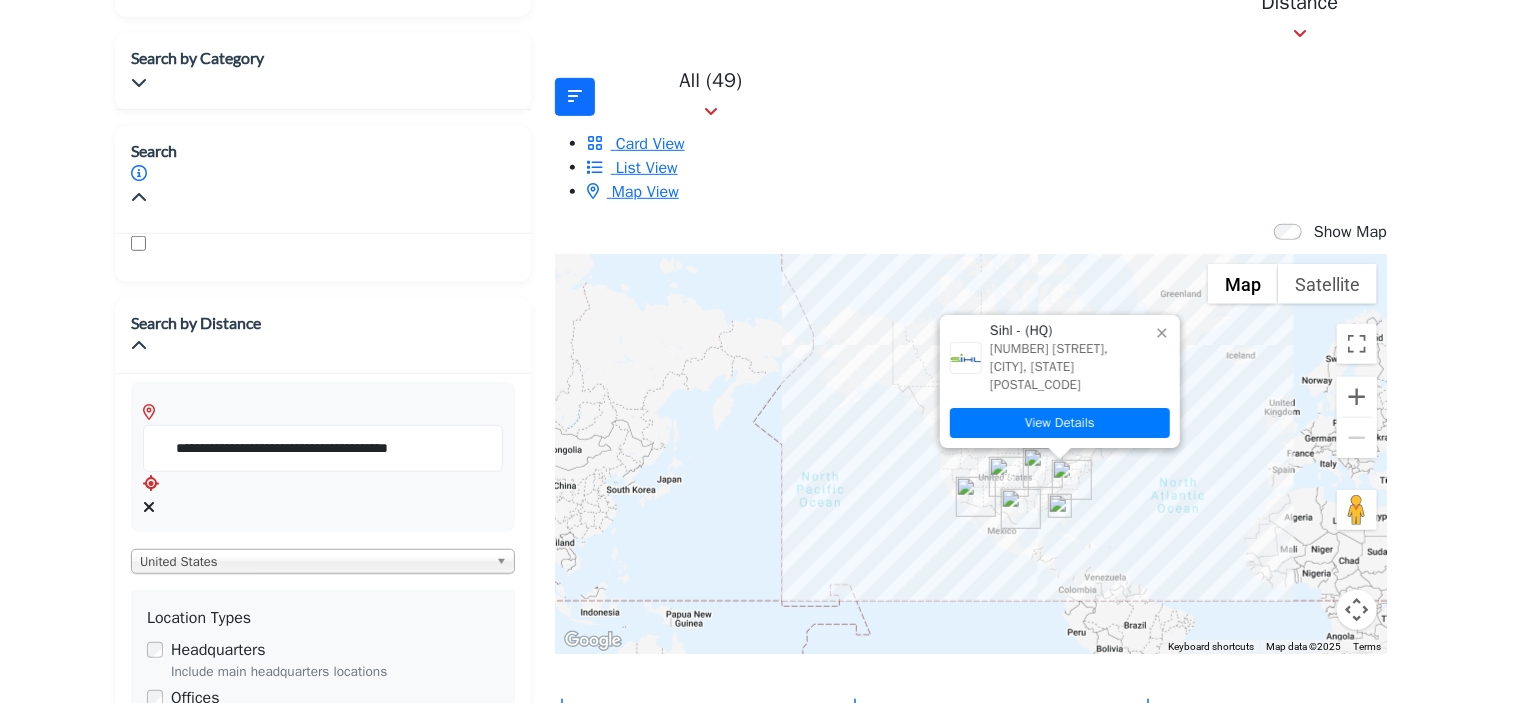 click at bounding box center [1072, 480] 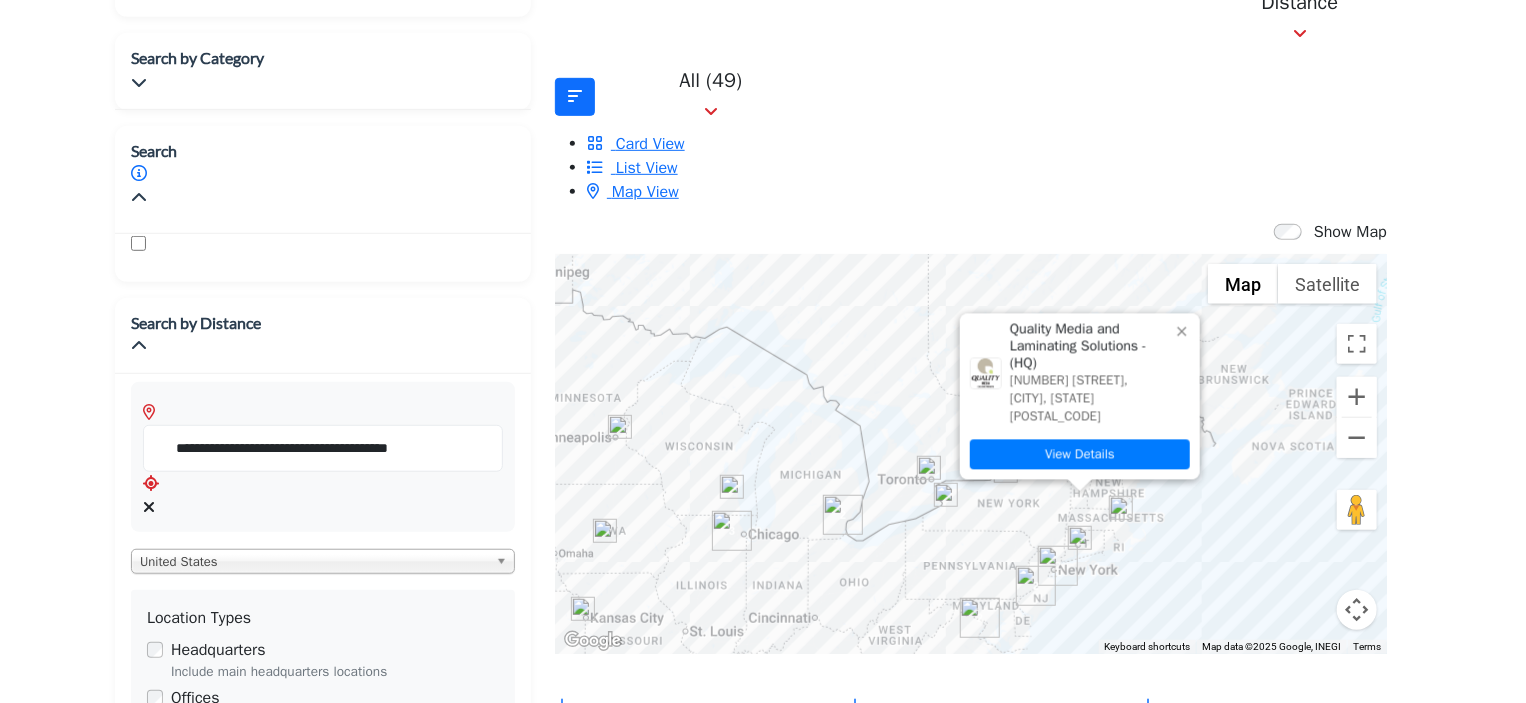 click 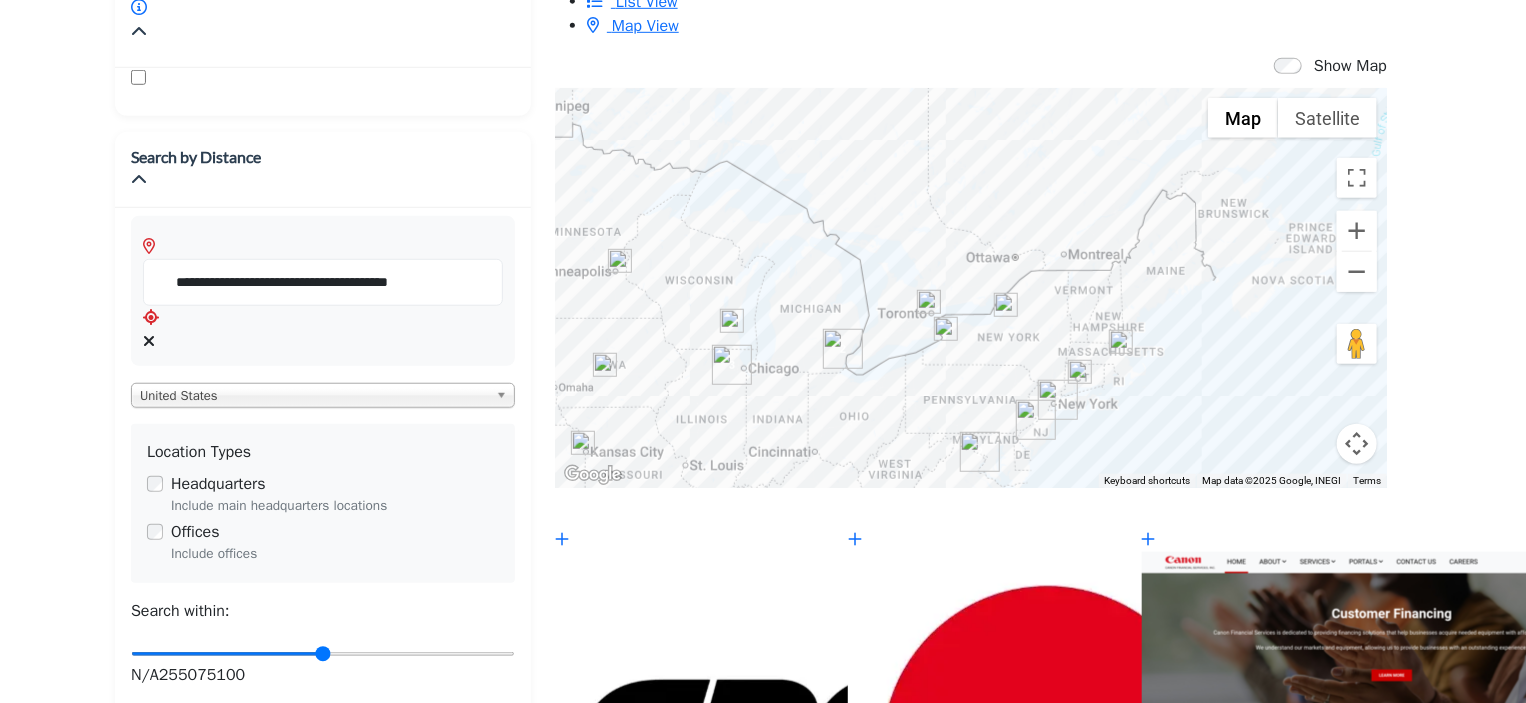 scroll, scrollTop: 693, scrollLeft: 0, axis: vertical 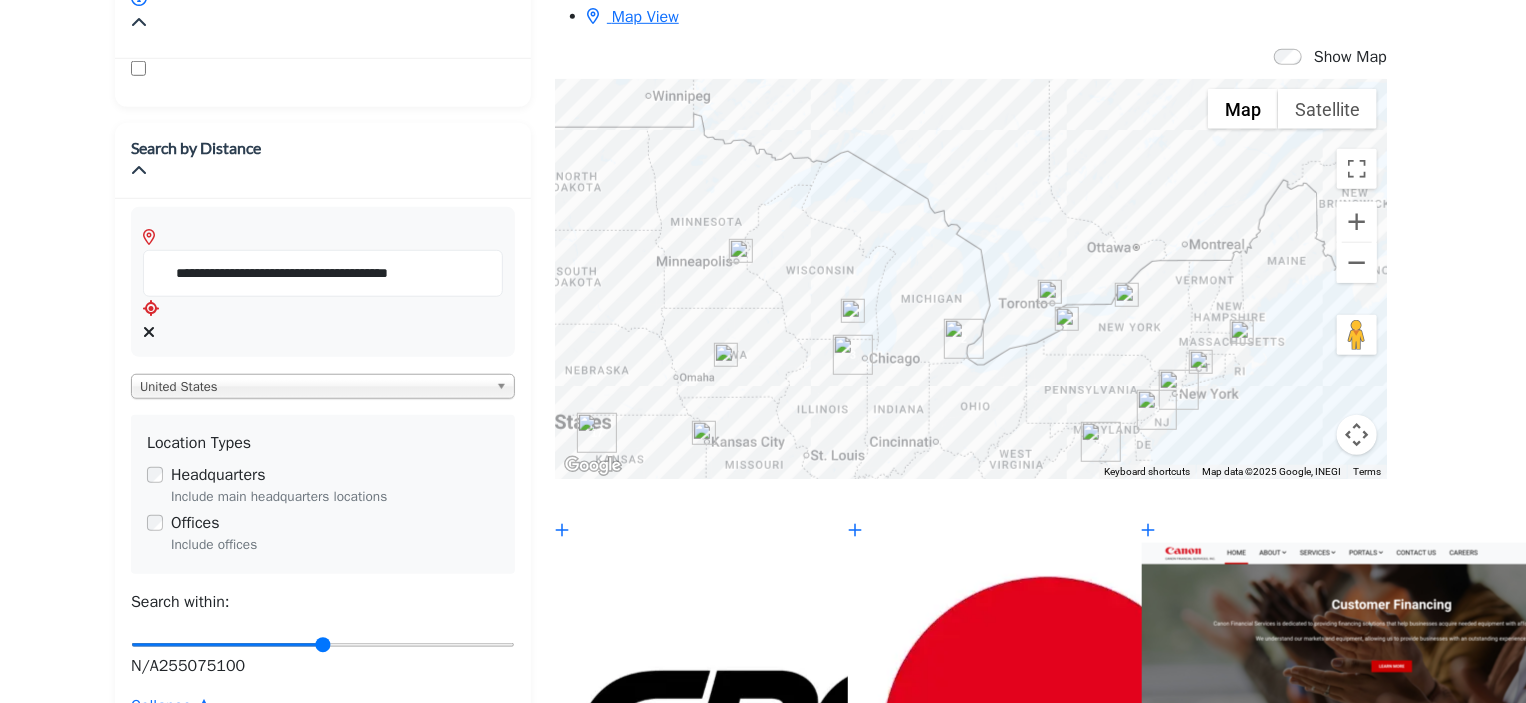 drag, startPoint x: 895, startPoint y: 117, endPoint x: 1026, endPoint y: 111, distance: 131.13733 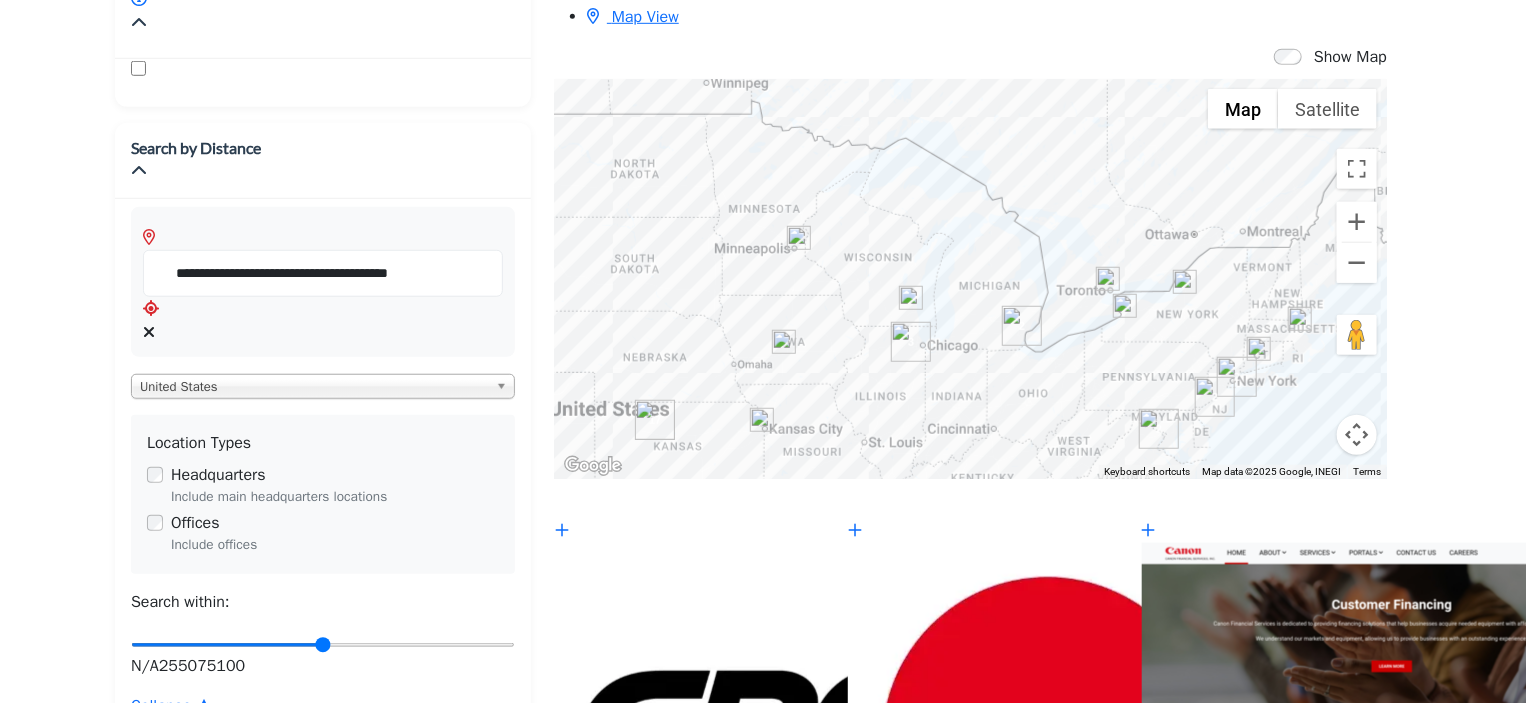 drag, startPoint x: 1096, startPoint y: 74, endPoint x: 1134, endPoint y: 69, distance: 38.327538 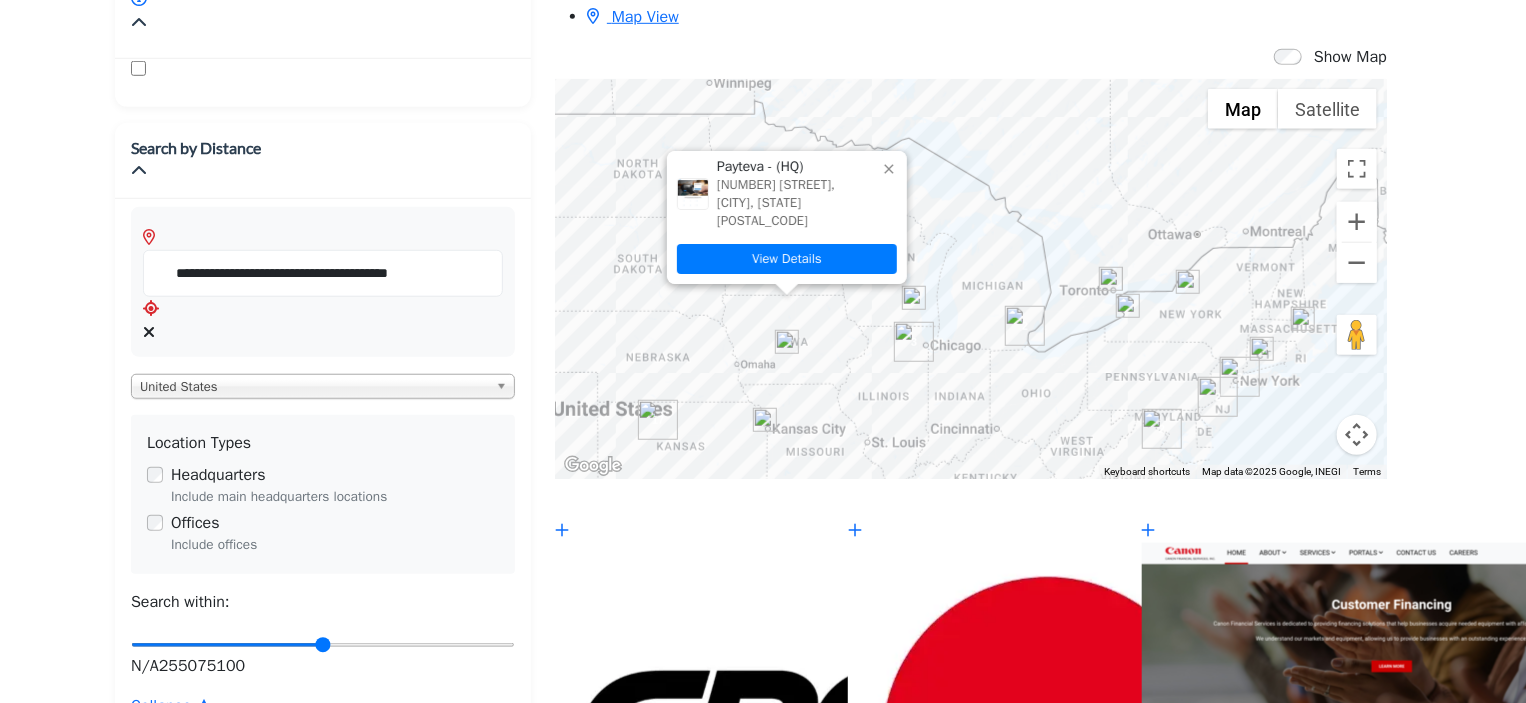 click at bounding box center (658, 420) 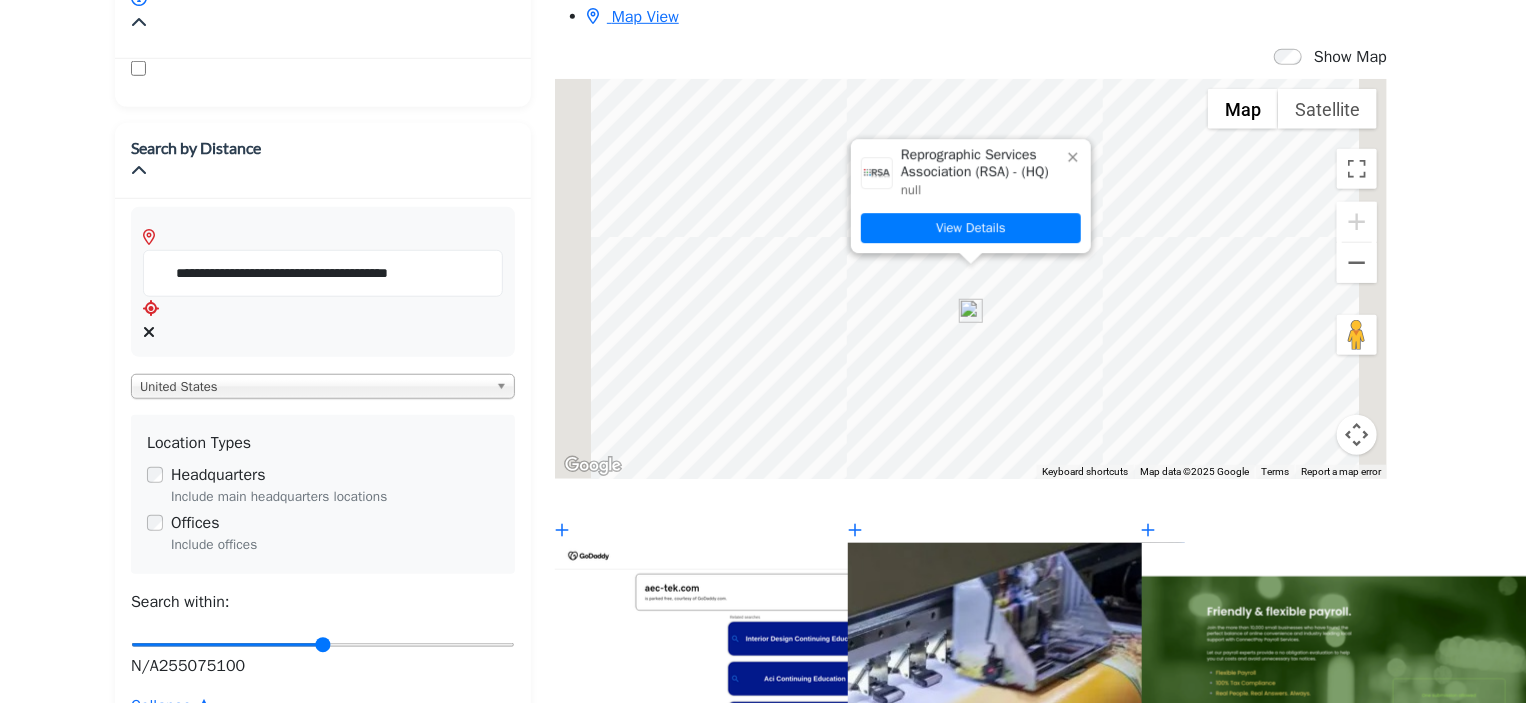 click 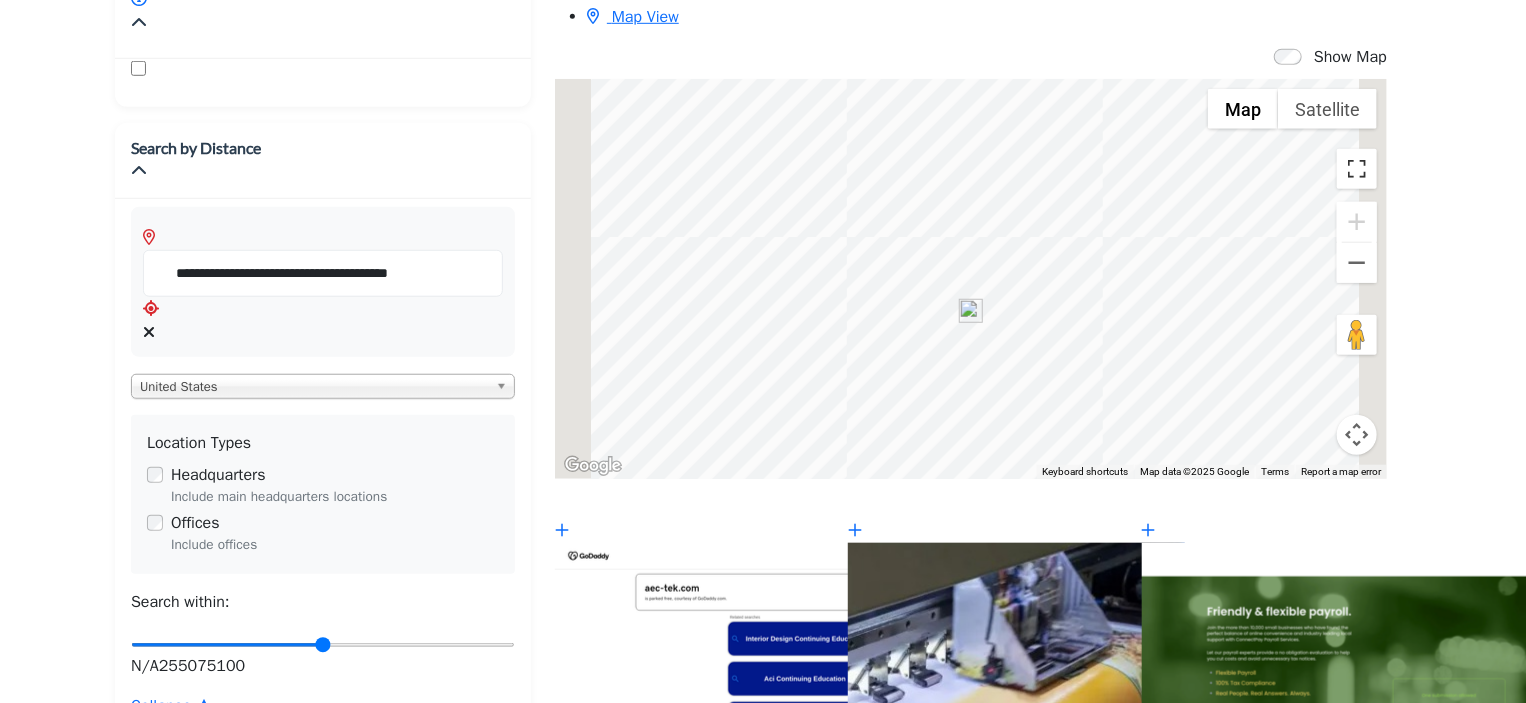 click at bounding box center [1357, 169] 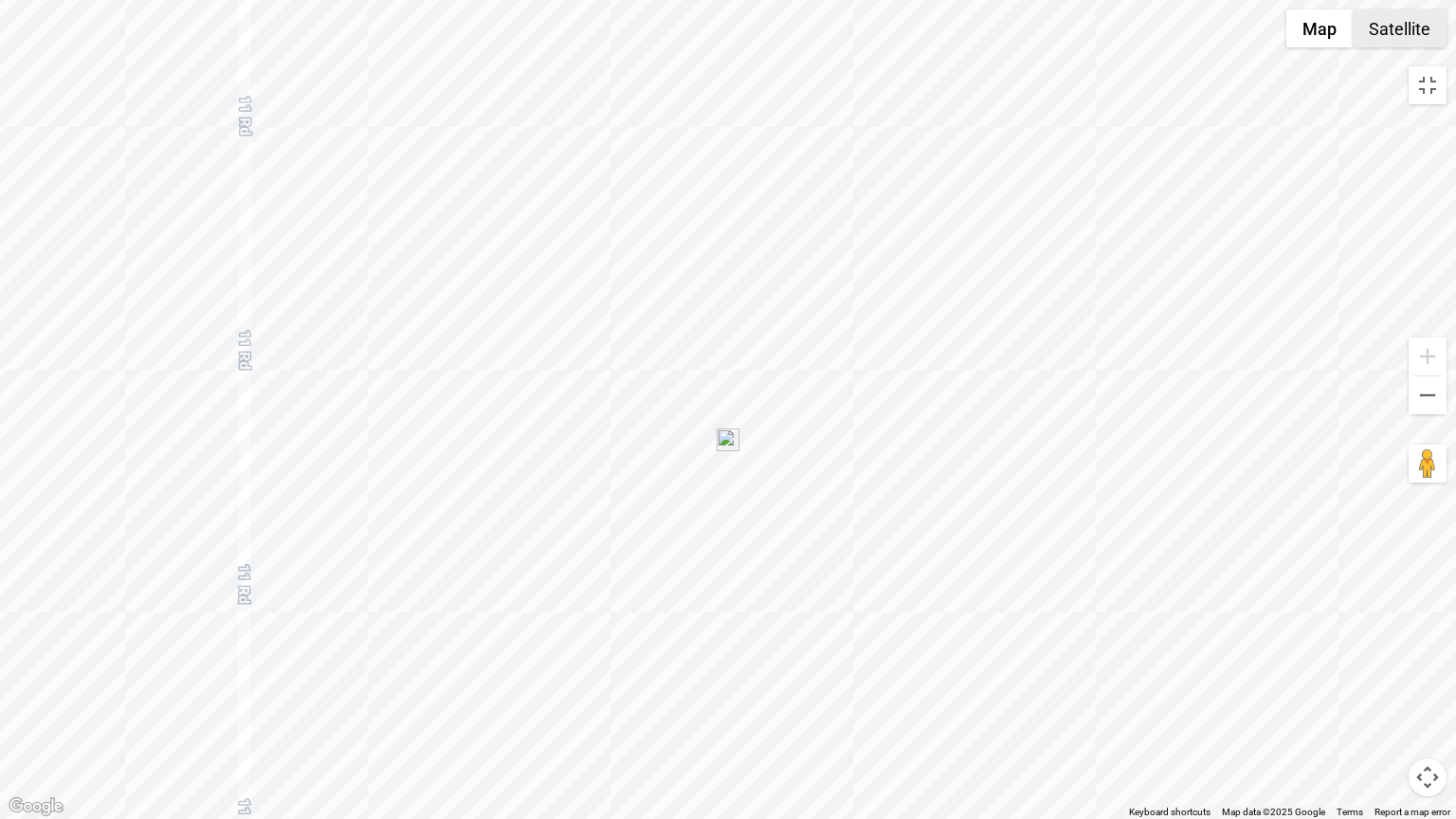 click on "Satellite" at bounding box center (1399, 28) 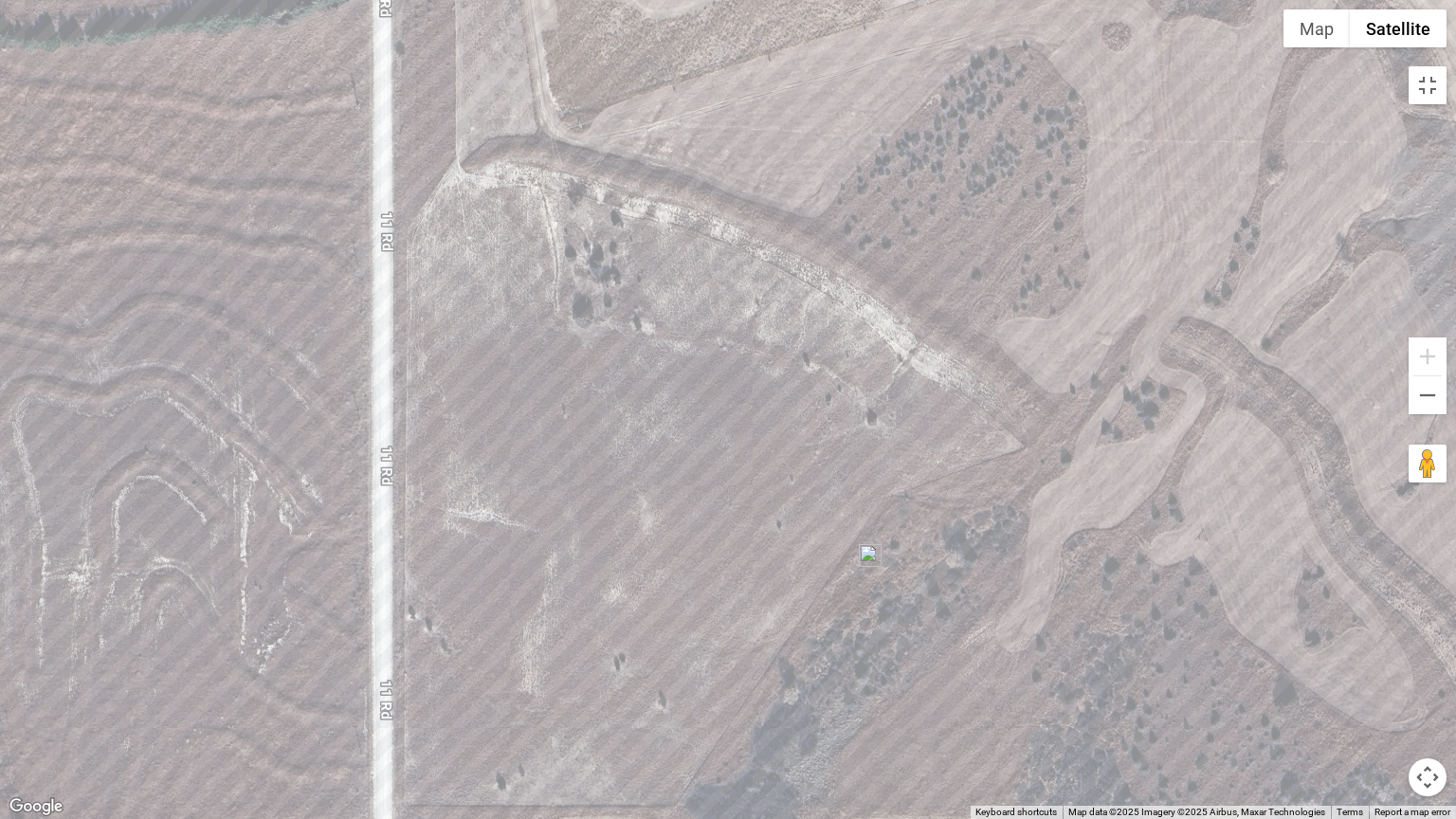 drag, startPoint x: 992, startPoint y: 266, endPoint x: 1144, endPoint y: 389, distance: 195.53261 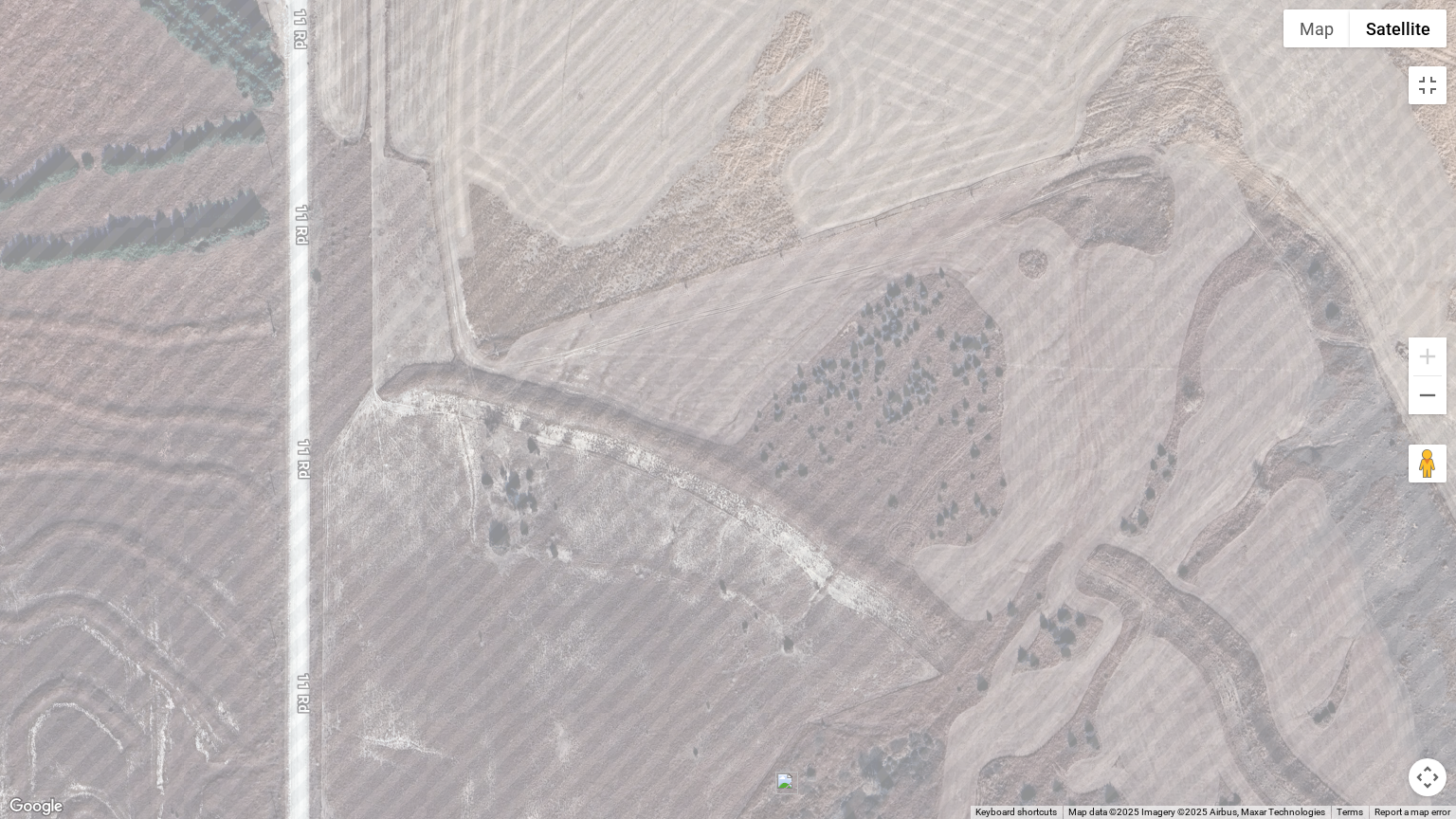 drag, startPoint x: 977, startPoint y: 303, endPoint x: 895, endPoint y: 531, distance: 242.2973 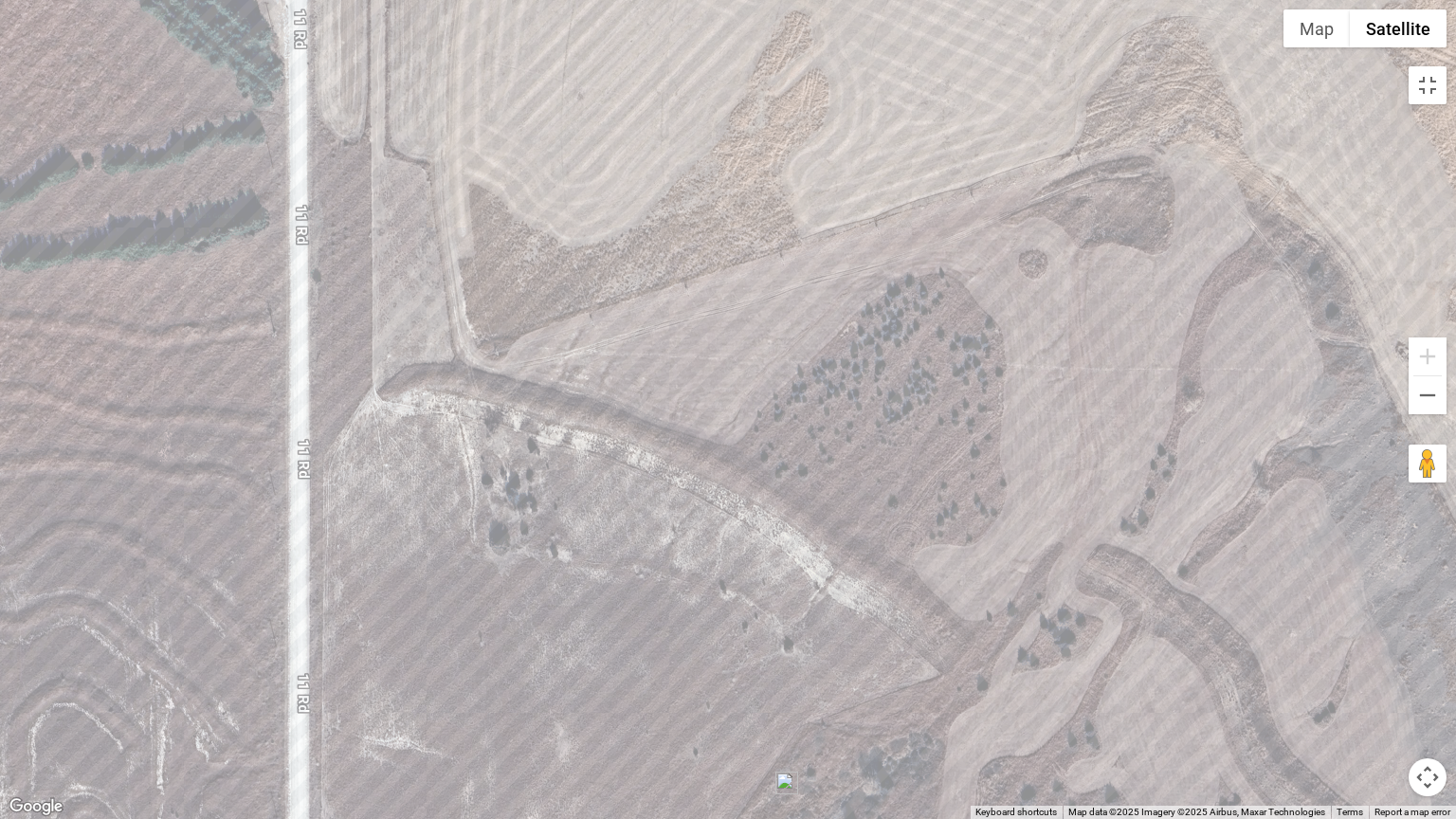 click on "To navigate, press the arrow keys." at bounding box center (728, 410) 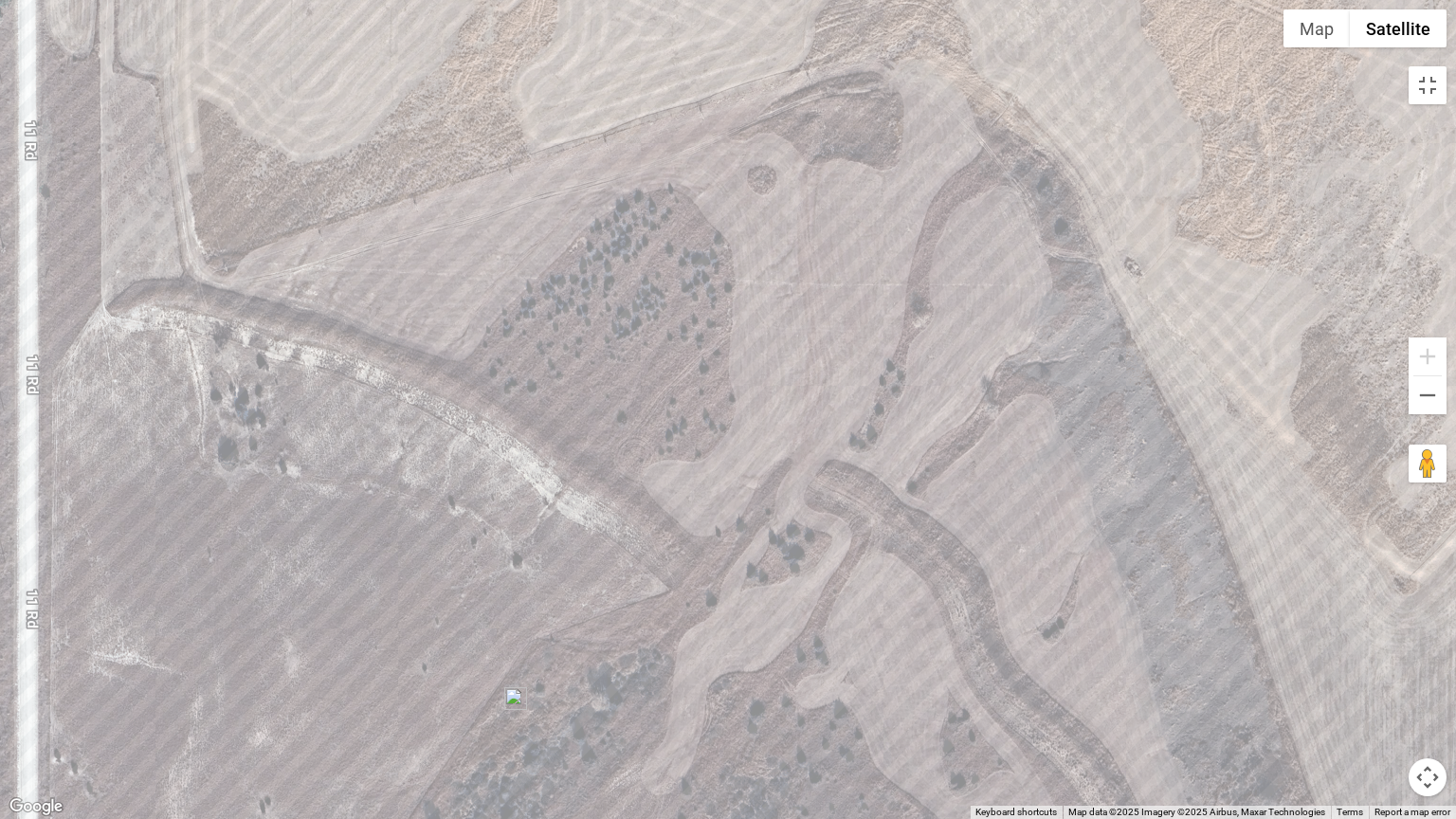 drag, startPoint x: 921, startPoint y: 507, endPoint x: 637, endPoint y: 424, distance: 295.88004 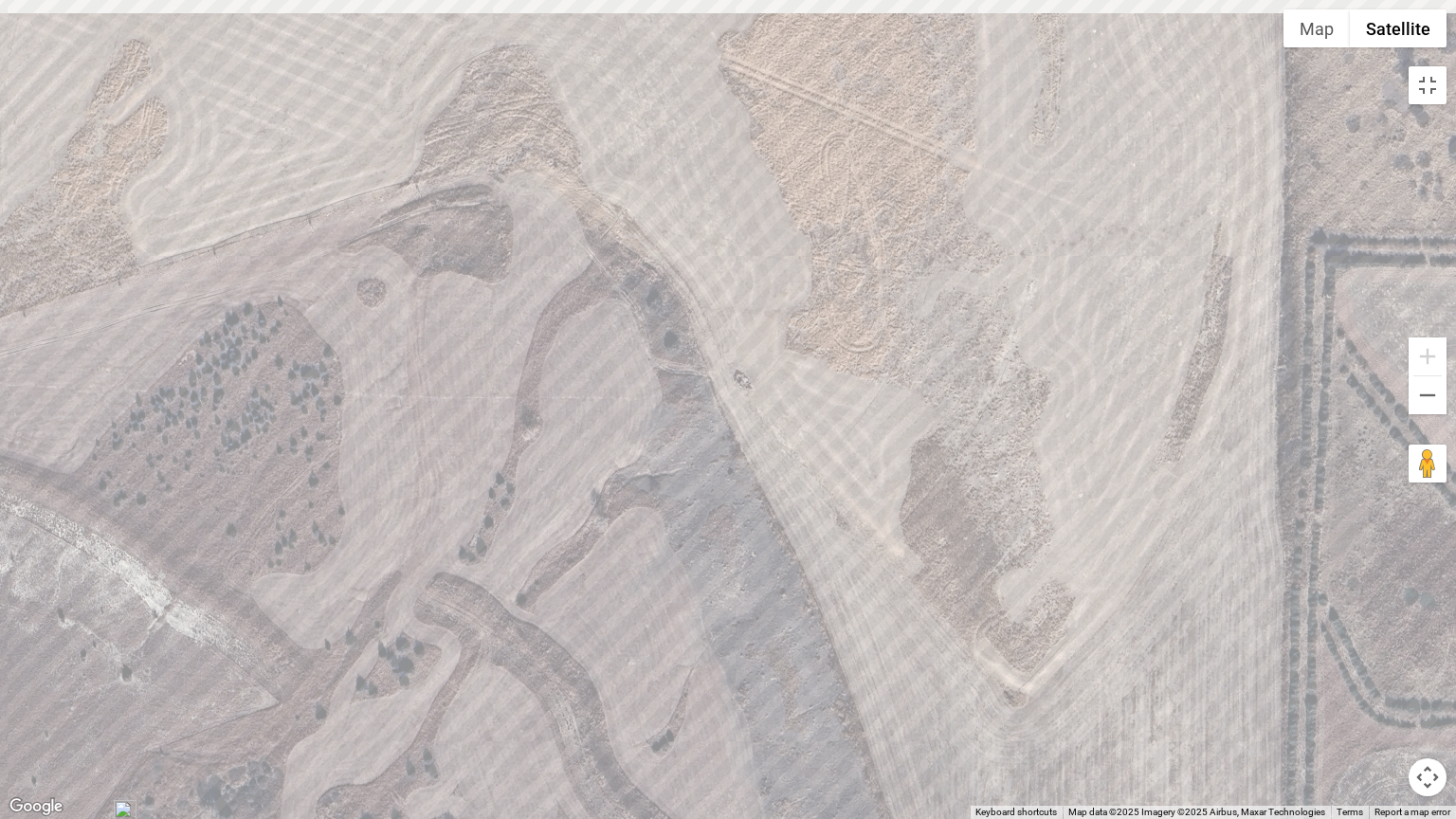 drag, startPoint x: 1220, startPoint y: 392, endPoint x: 812, endPoint y: 506, distance: 423.6272 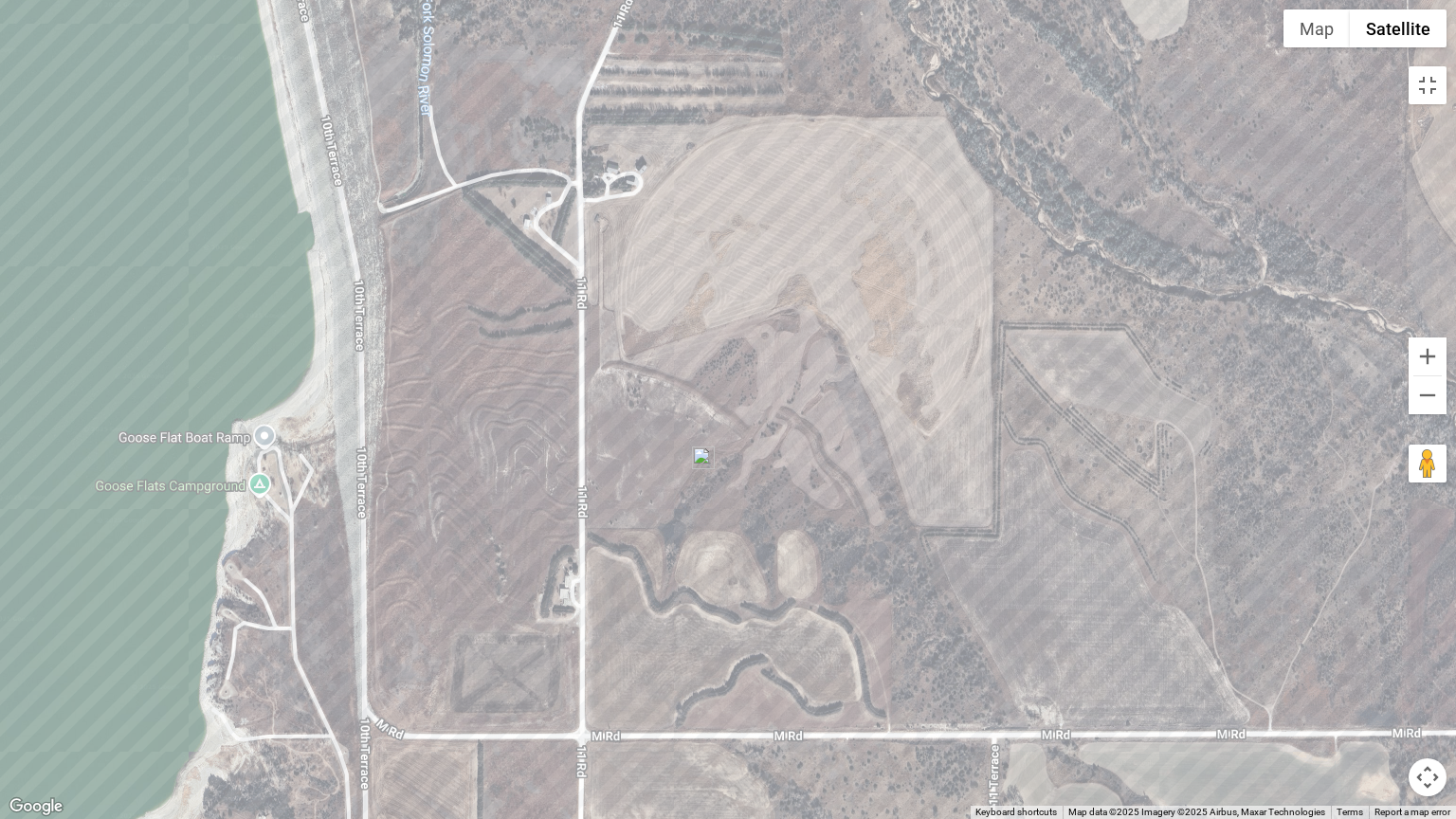 click on "To navigate, press the arrow keys." at bounding box center [728, 410] 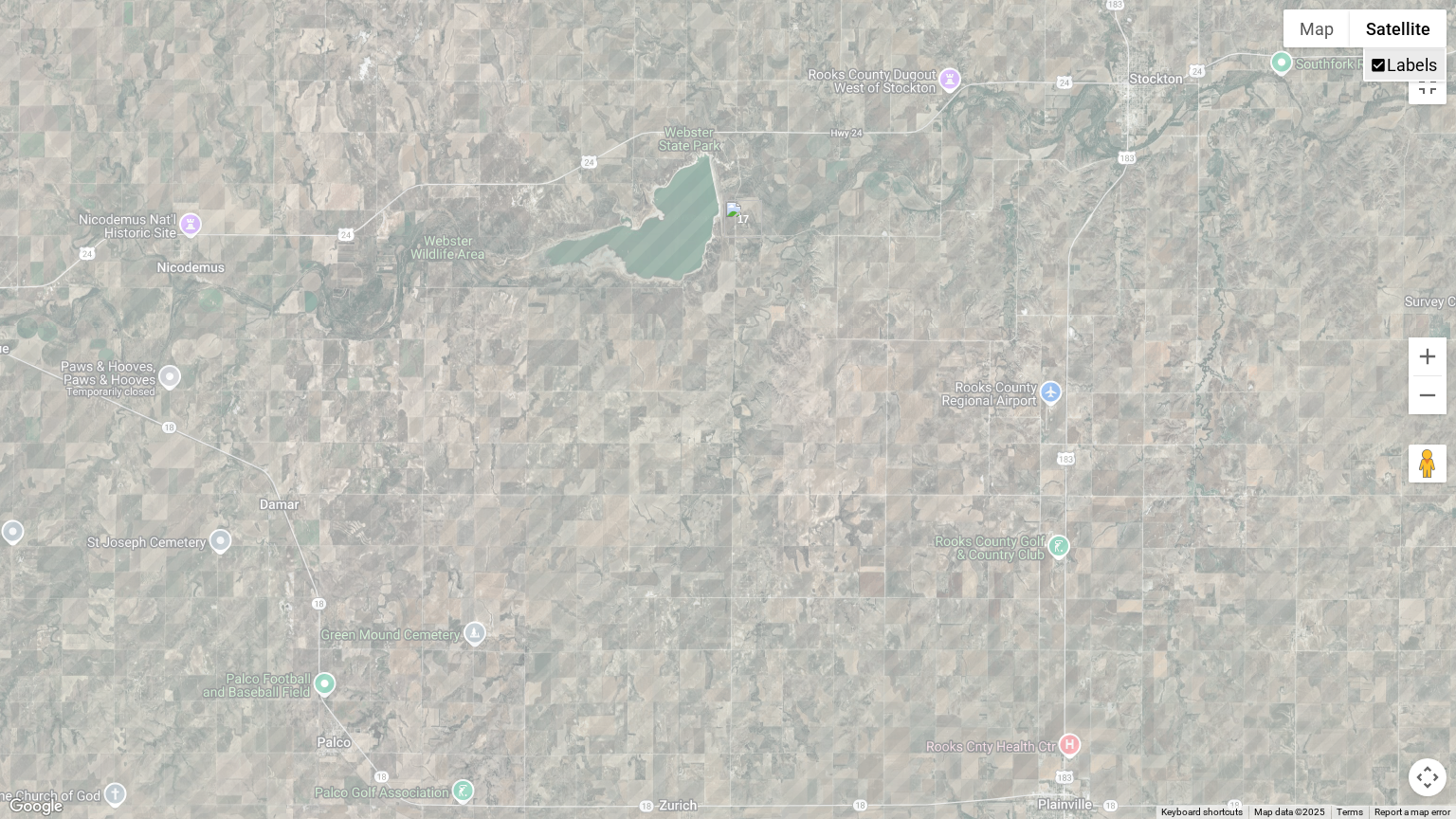 click on "Labels" at bounding box center (1405, 64) 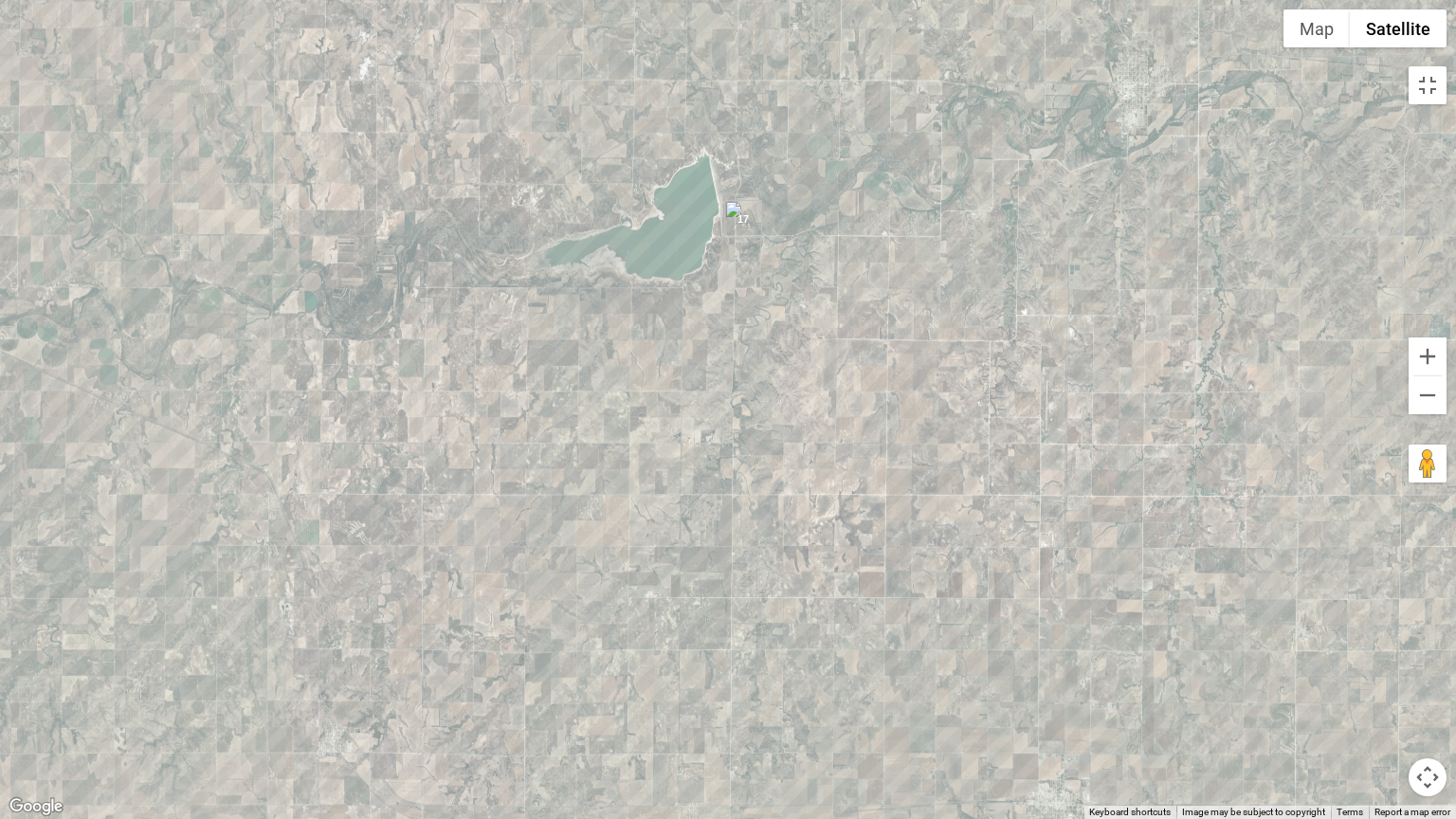 click on "To navigate, press the arrow keys." at bounding box center (728, 410) 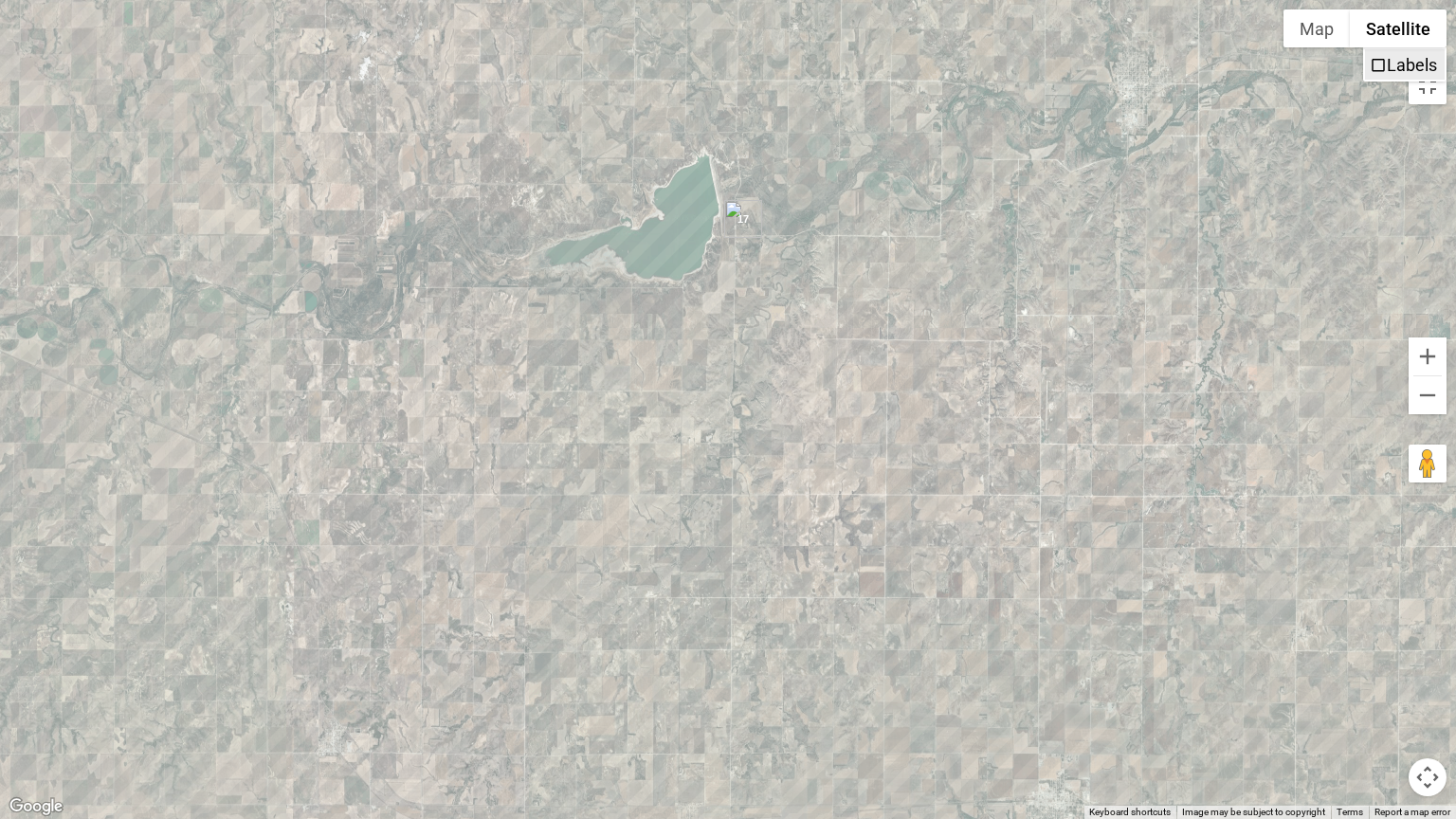 click at bounding box center [1378, 65] 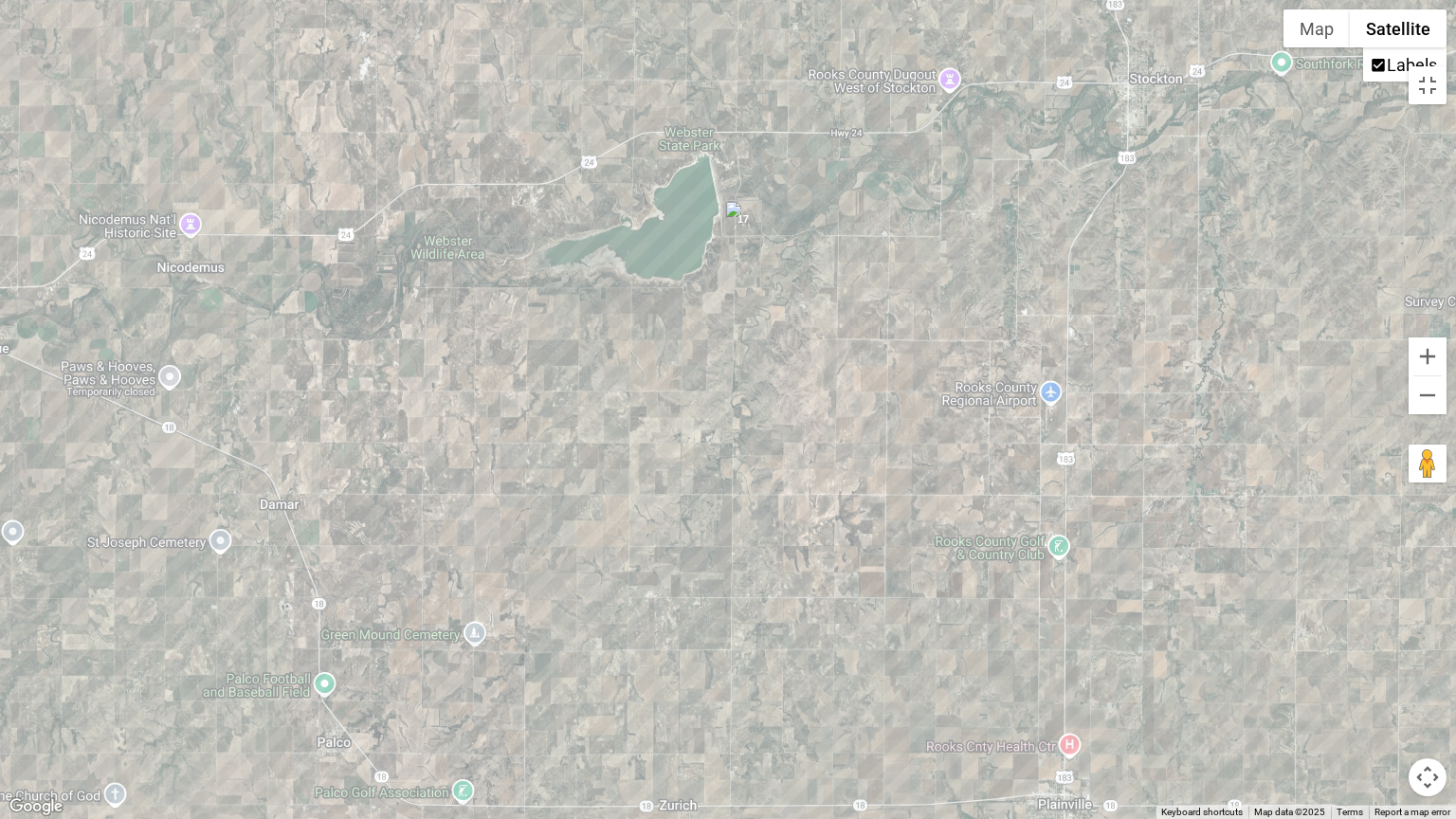 type 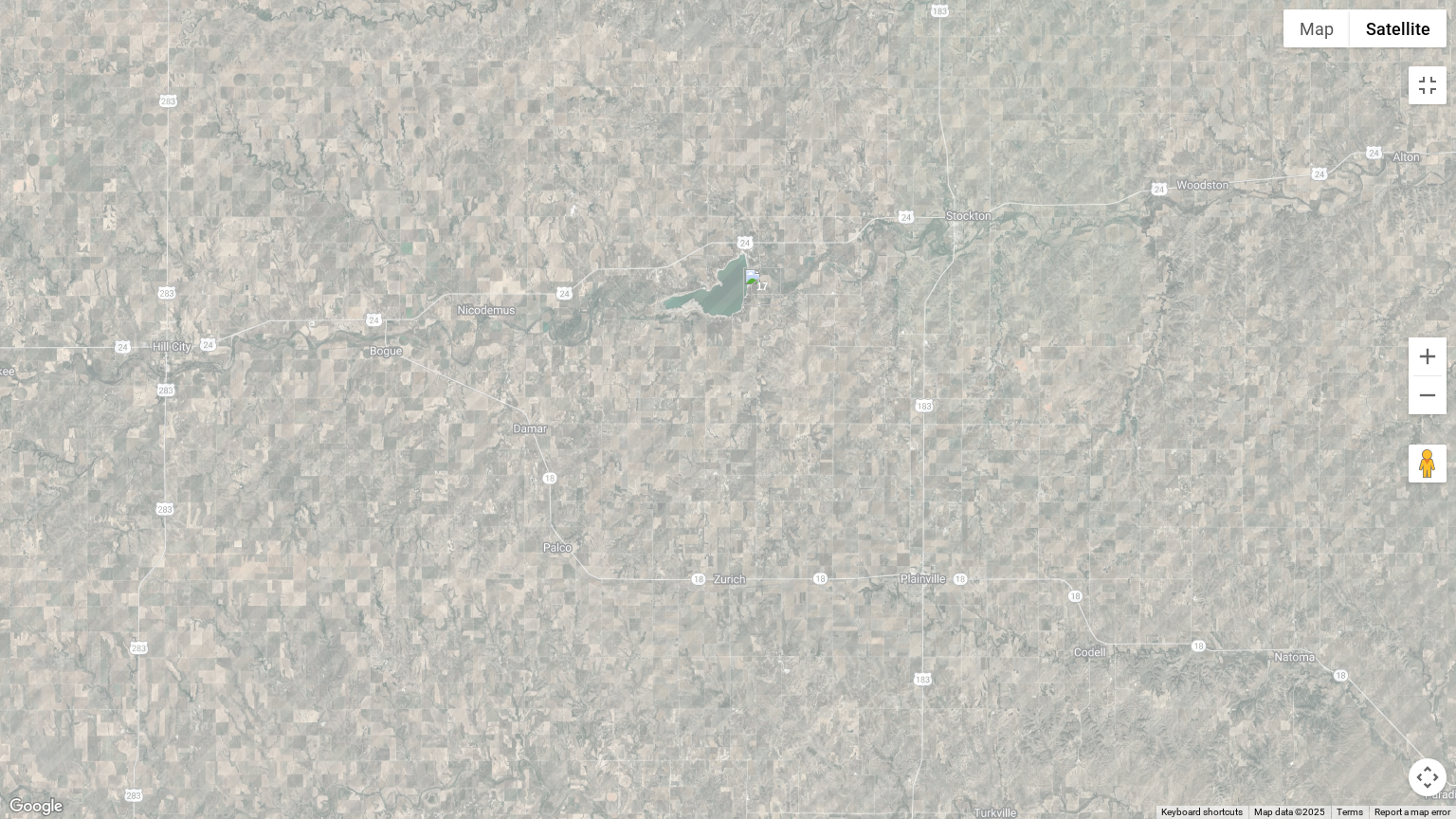 type 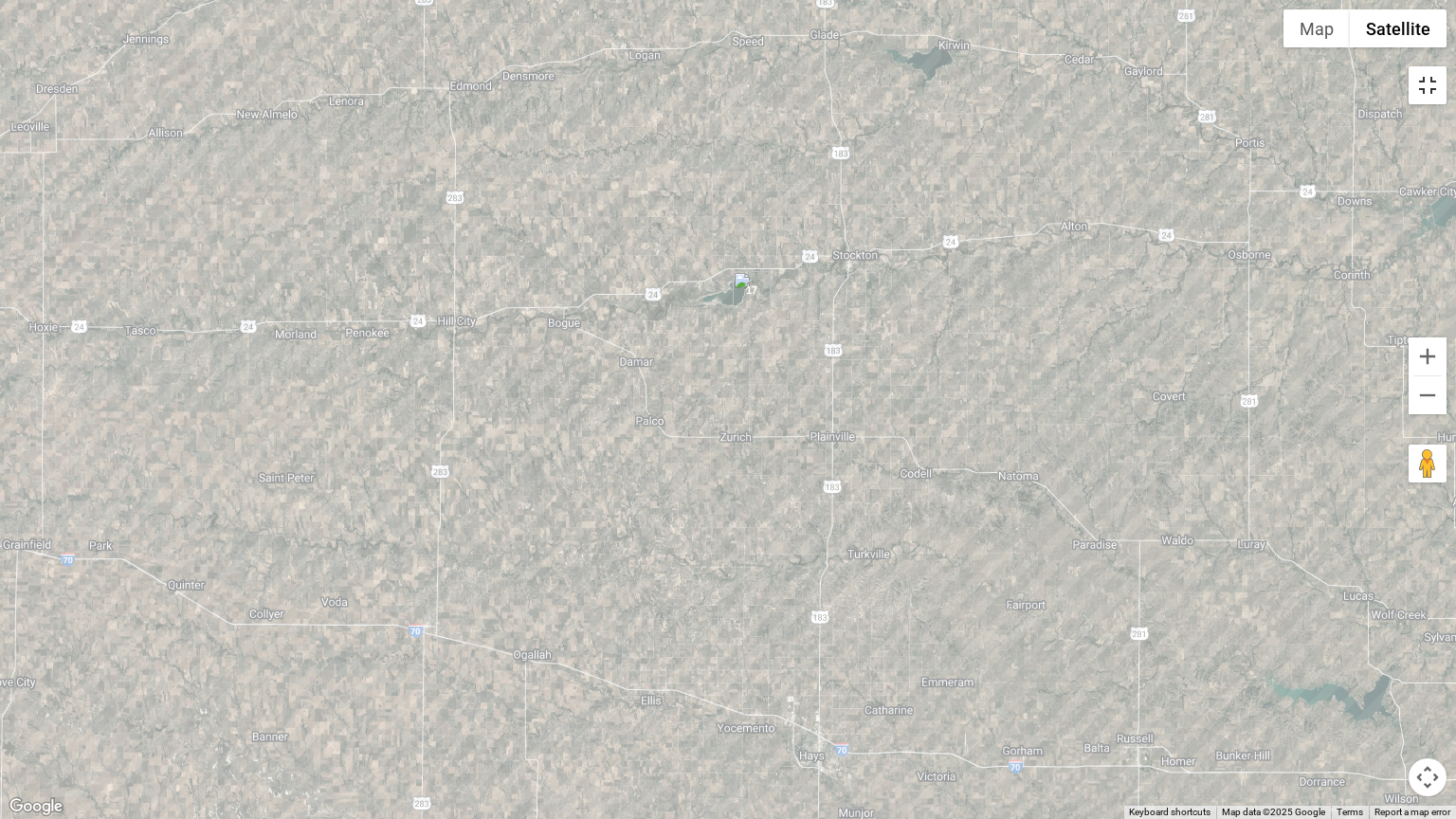 click at bounding box center [1428, 85] 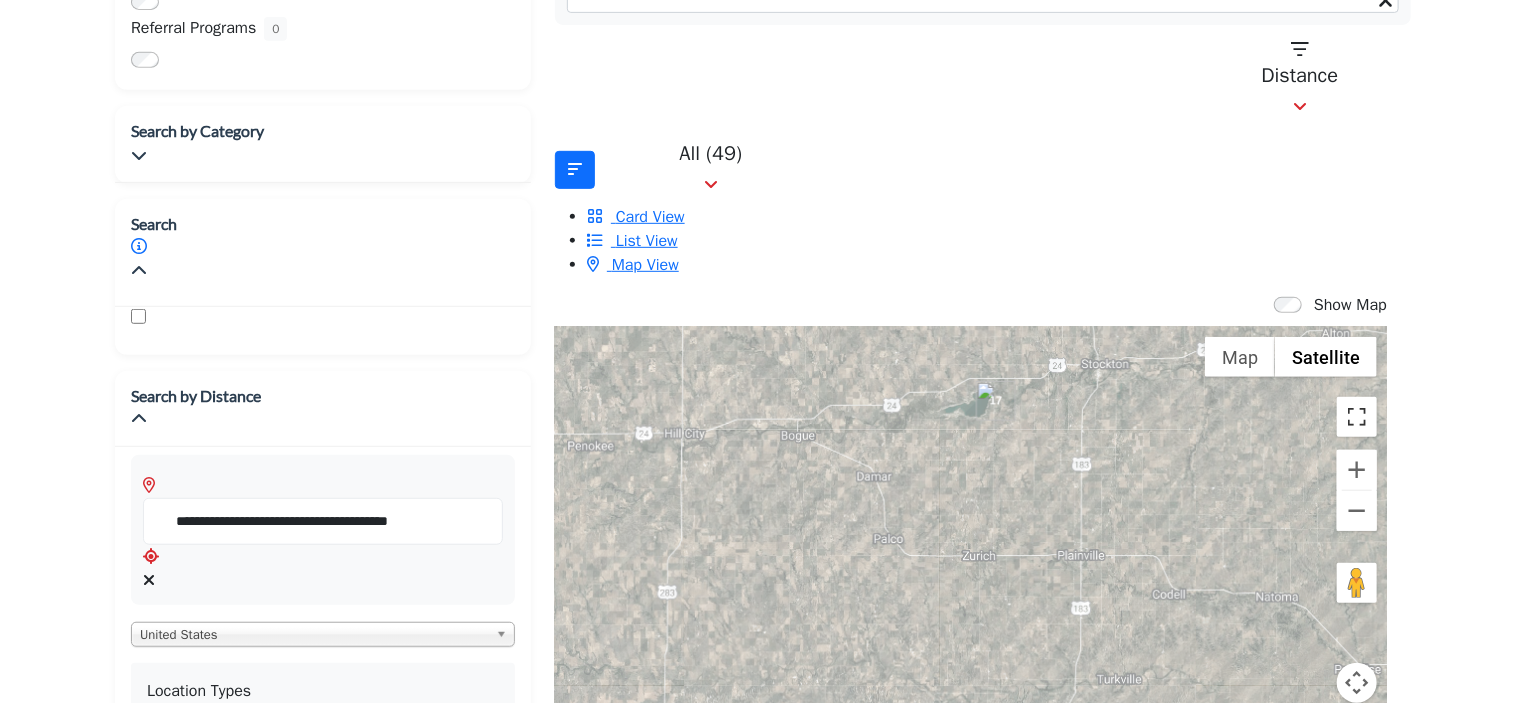 scroll, scrollTop: 435, scrollLeft: 0, axis: vertical 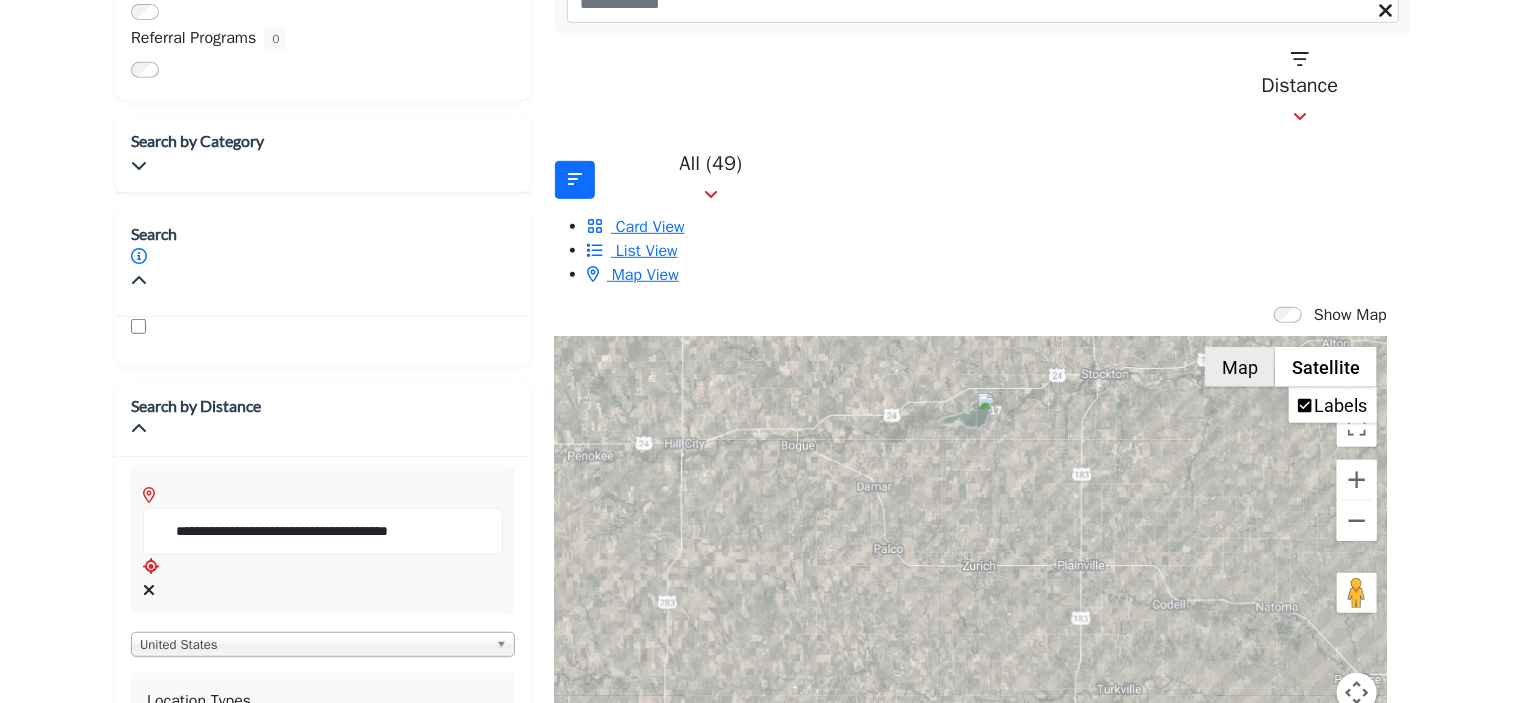 click on "Map" at bounding box center [1240, 367] 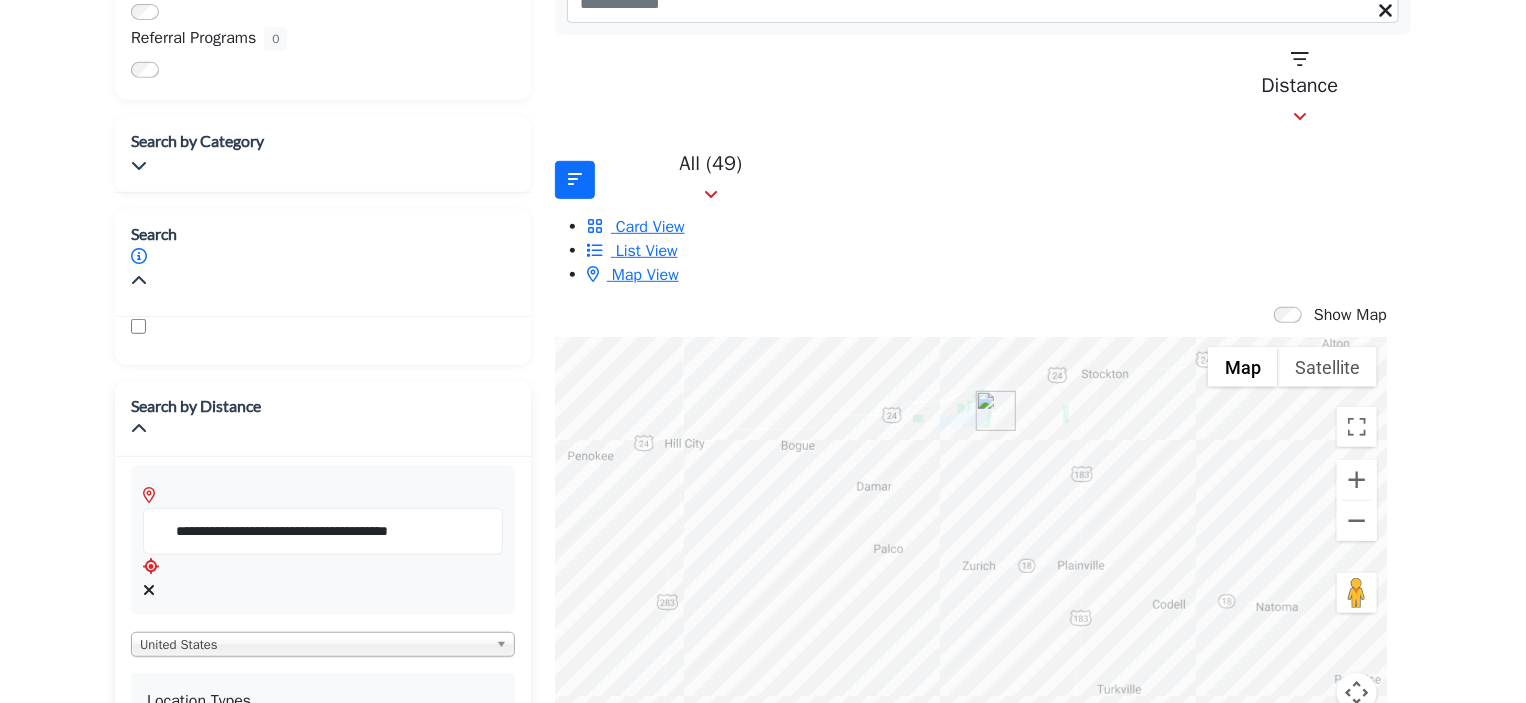 click at bounding box center (149, 590) 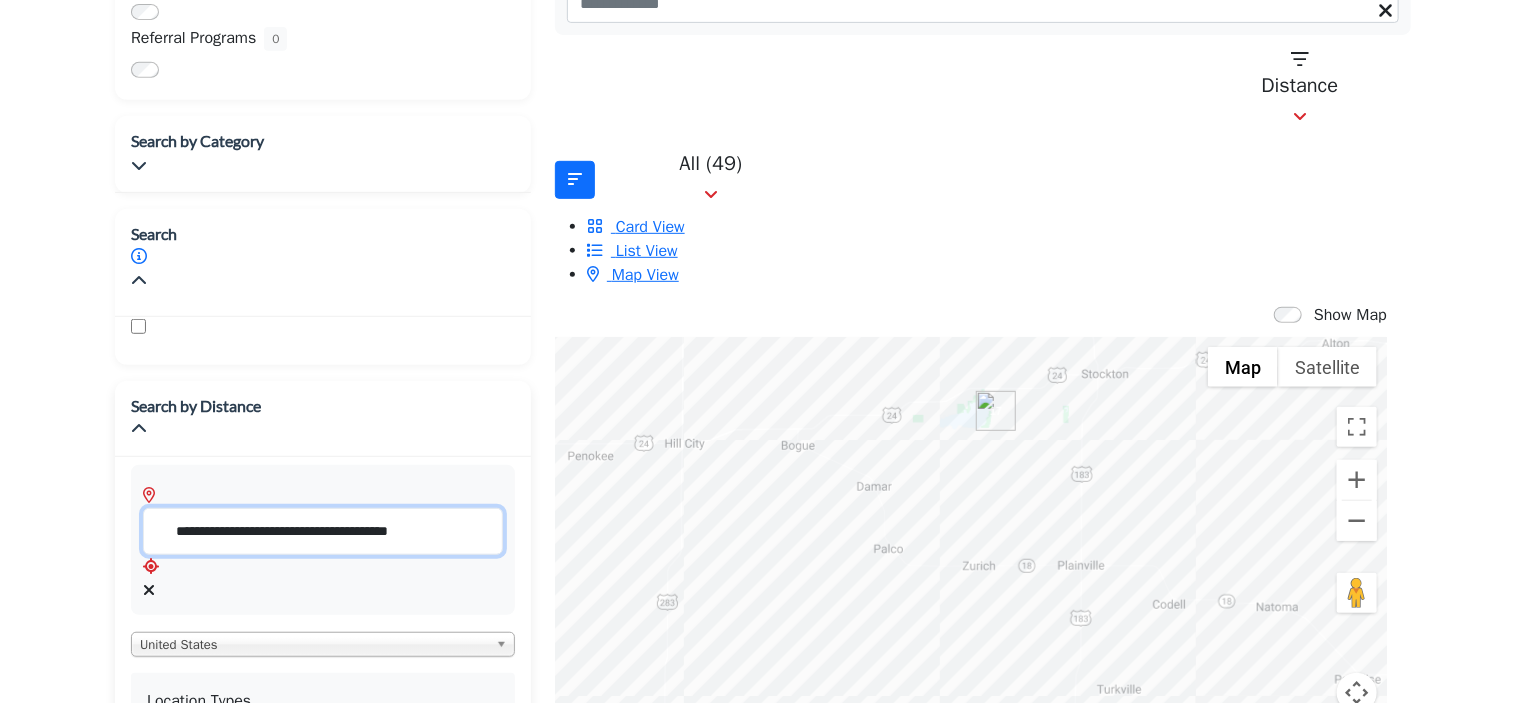 type 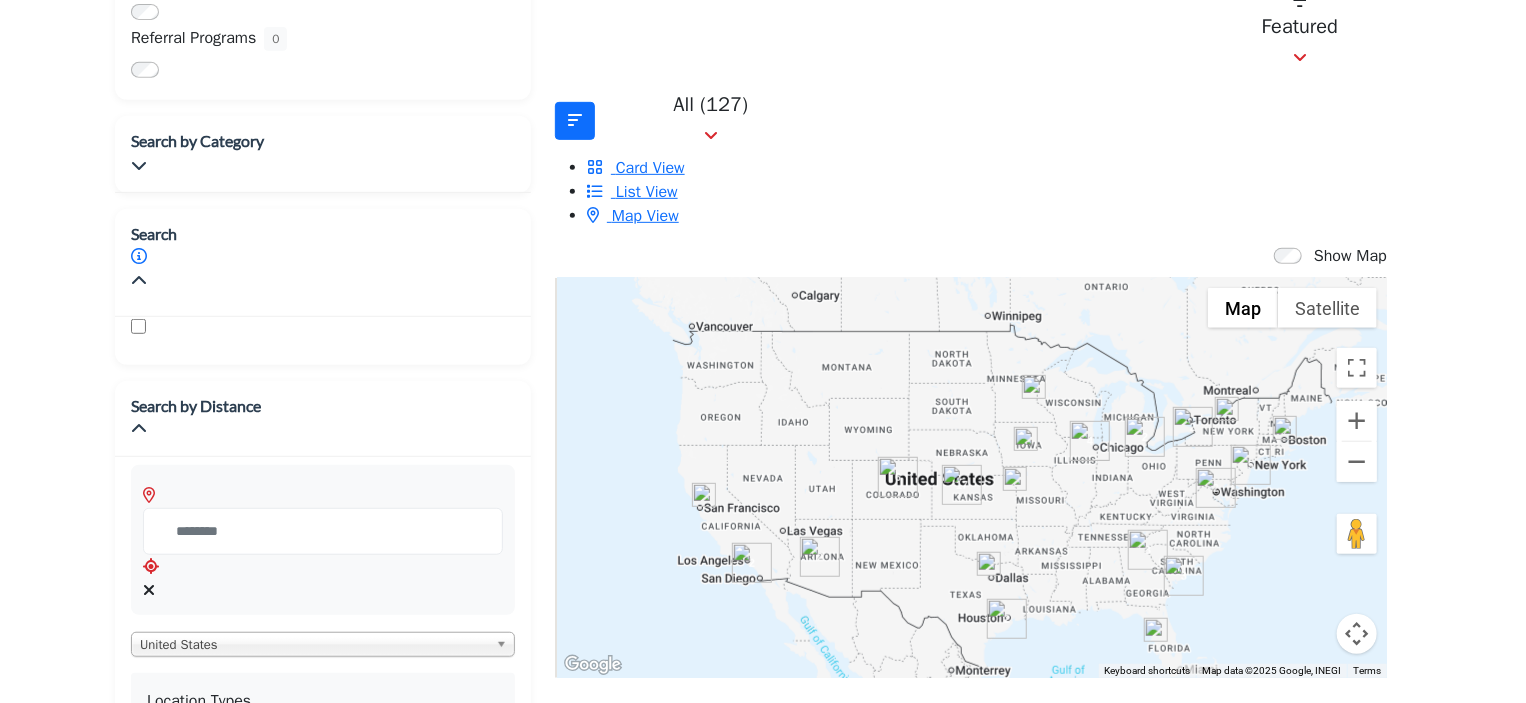 click at bounding box center (898, 477) 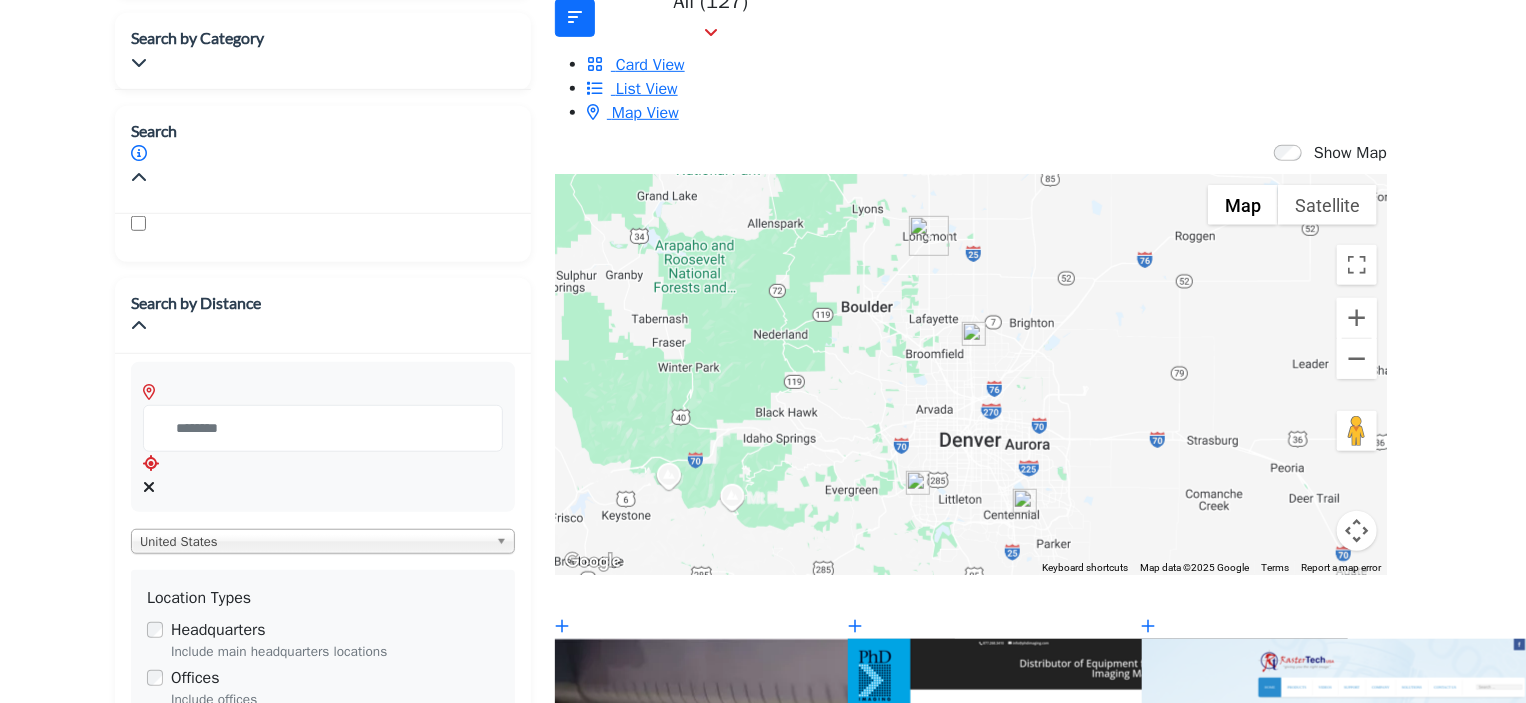 scroll, scrollTop: 534, scrollLeft: 0, axis: vertical 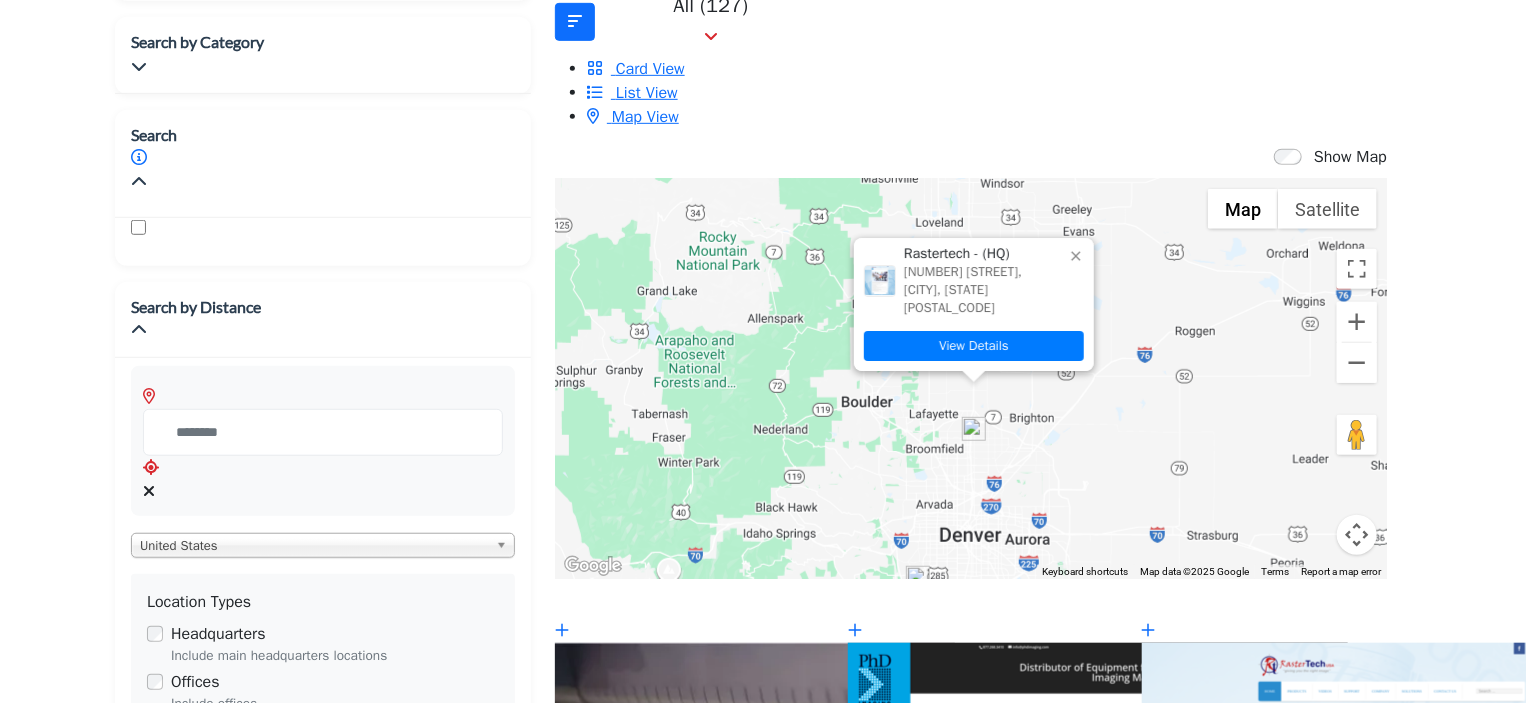 click 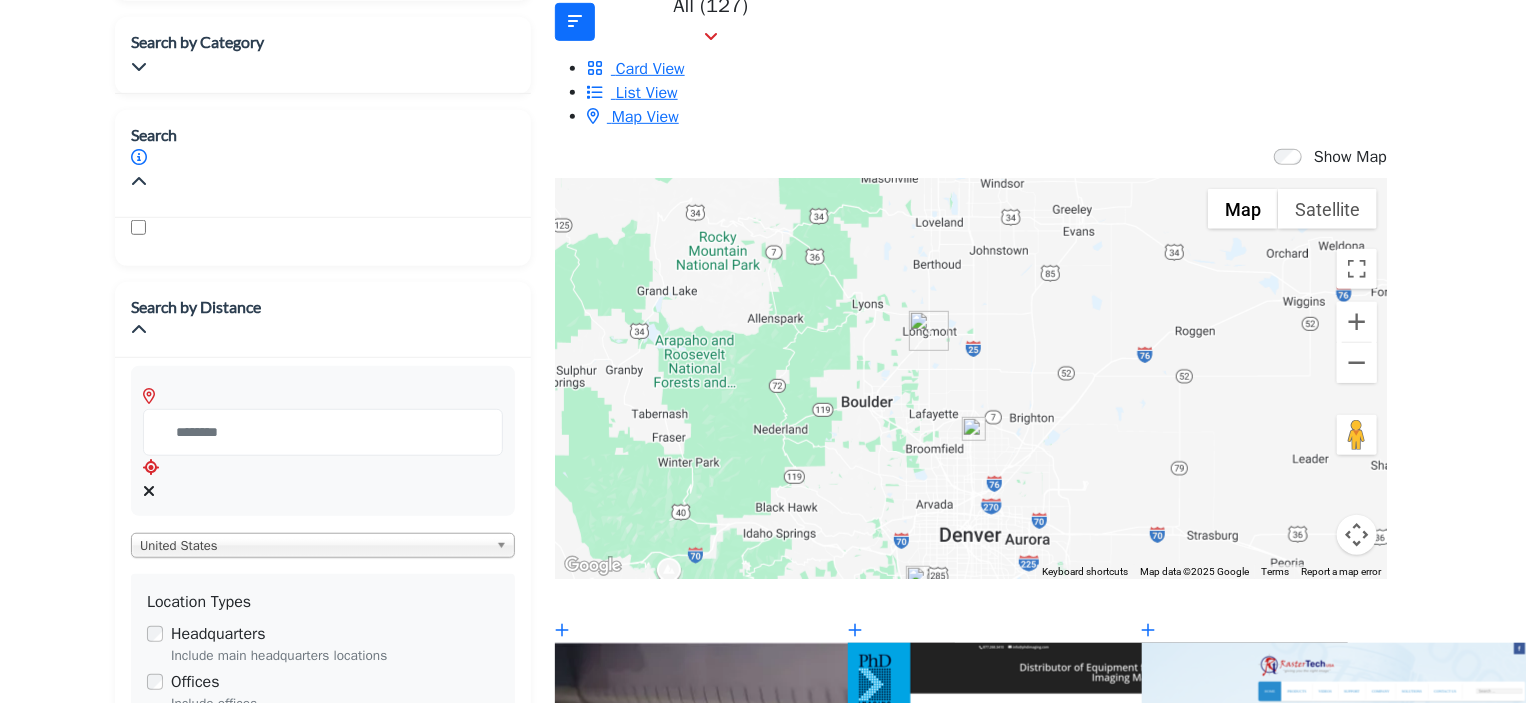 click at bounding box center (929, 331) 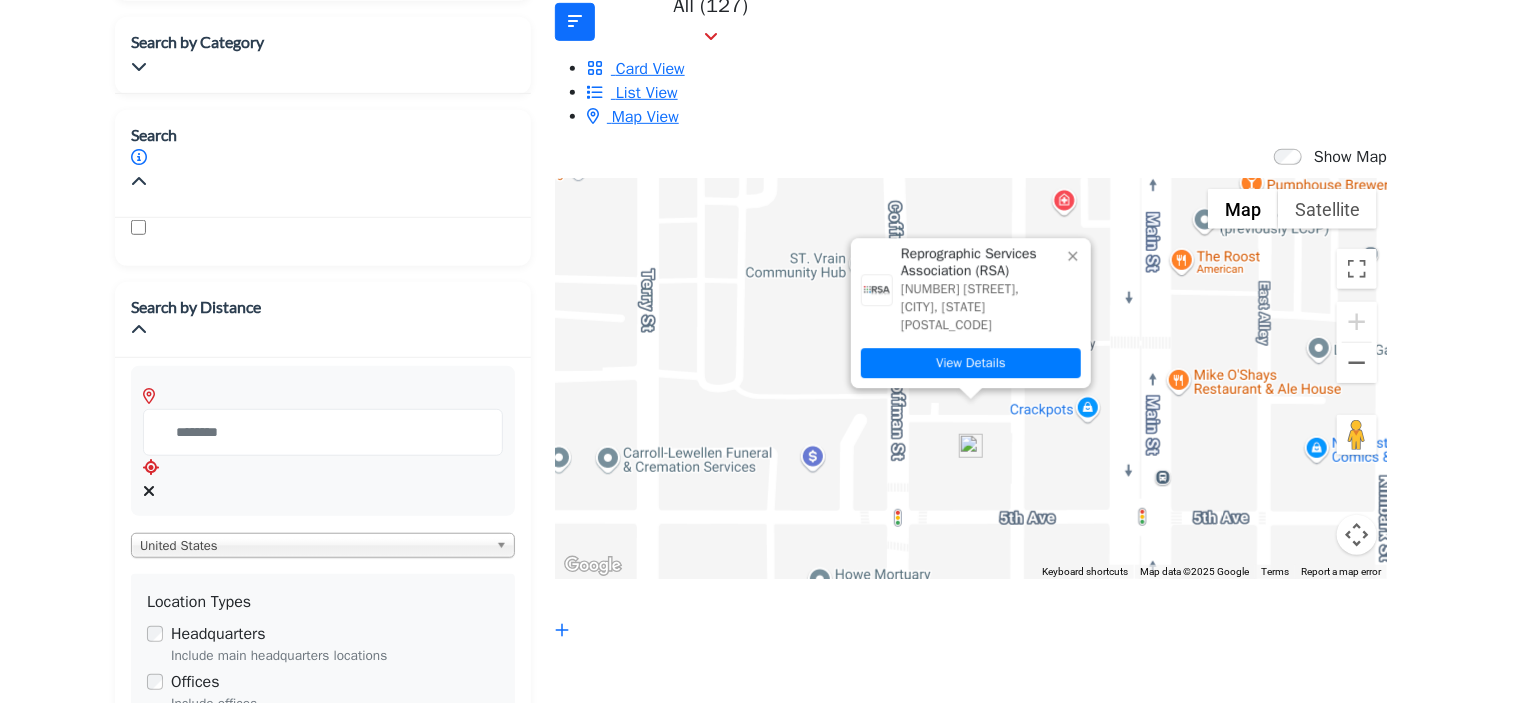 click 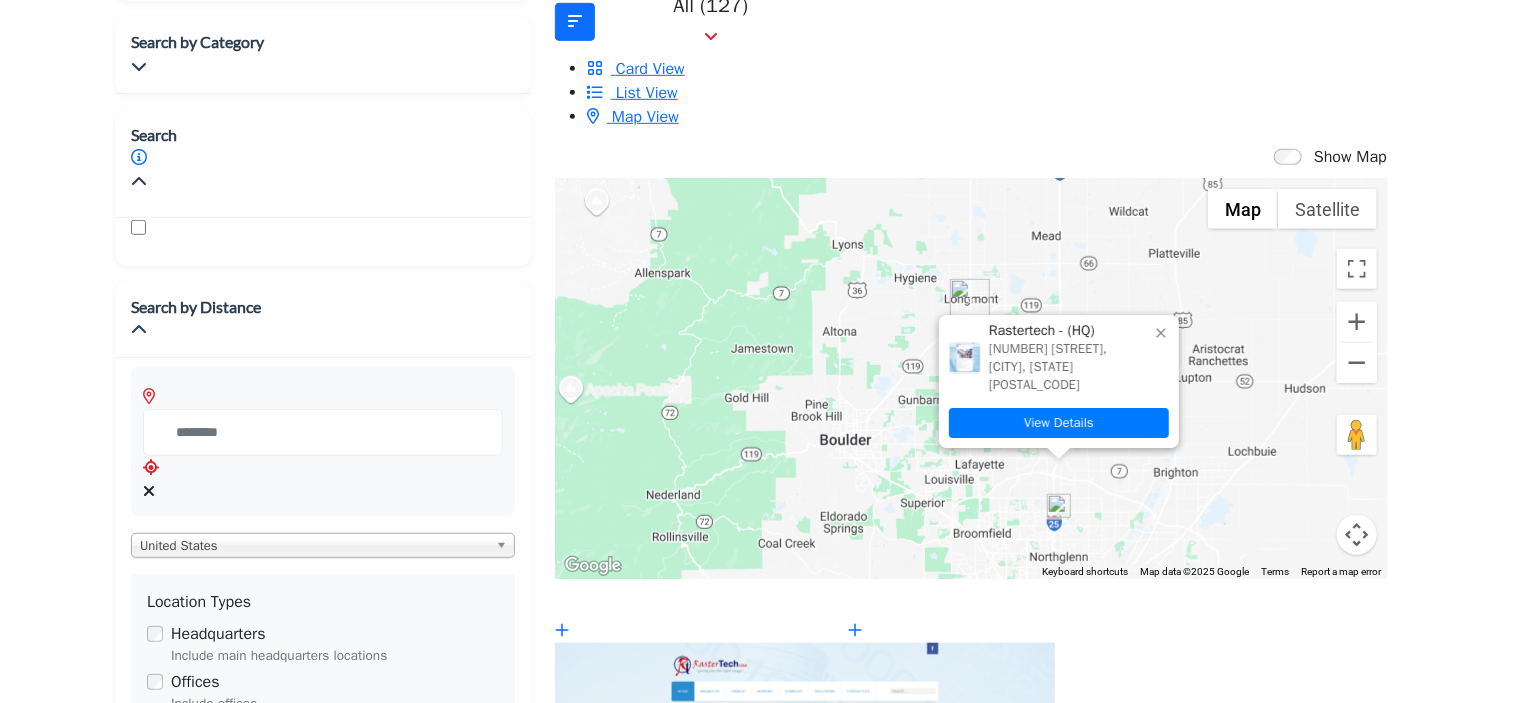 click 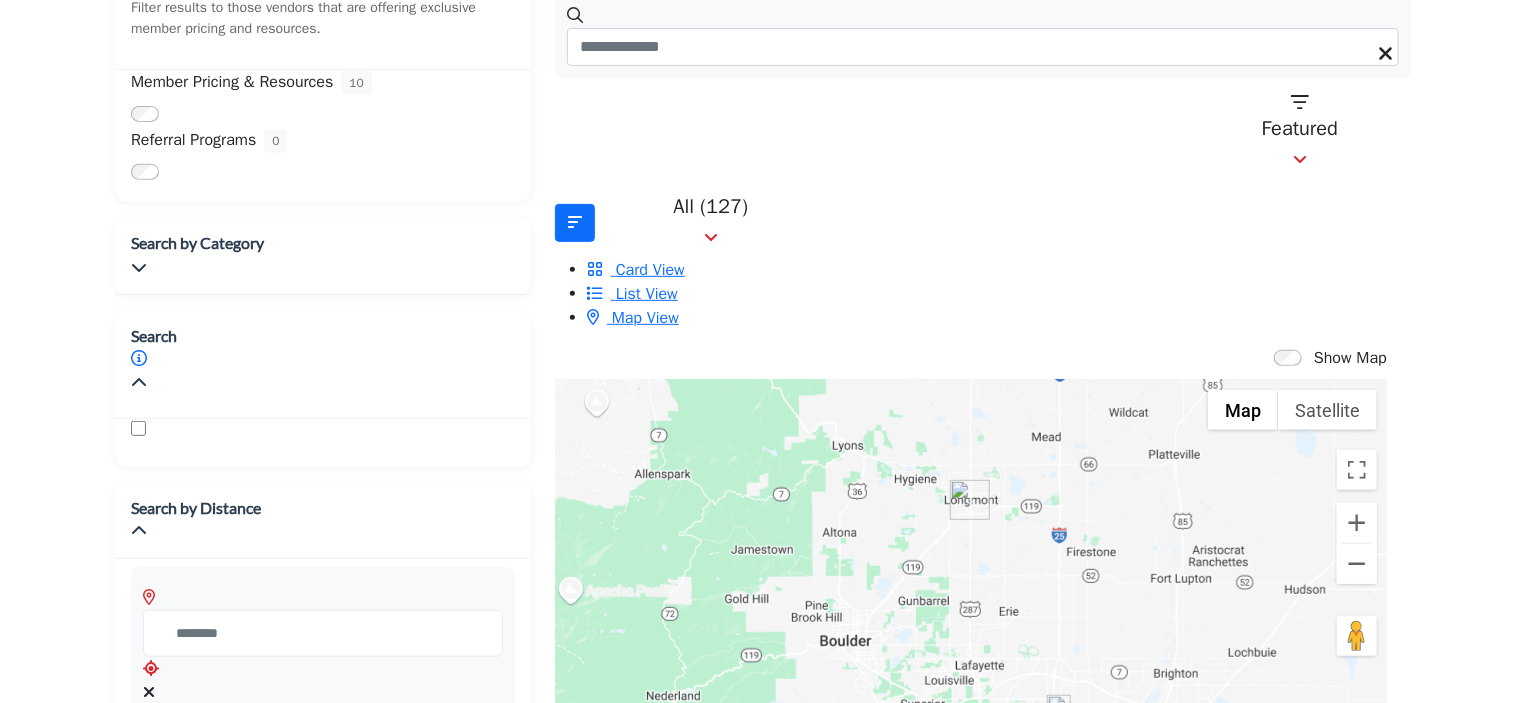 scroll, scrollTop: 325, scrollLeft: 0, axis: vertical 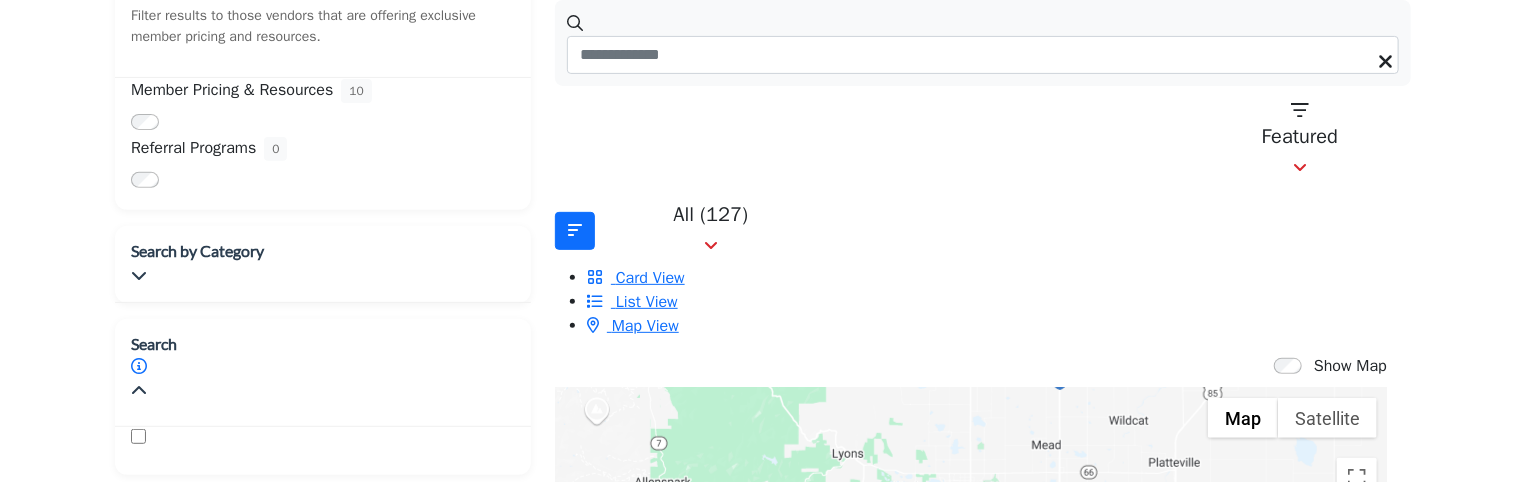 click at bounding box center (970, 508) 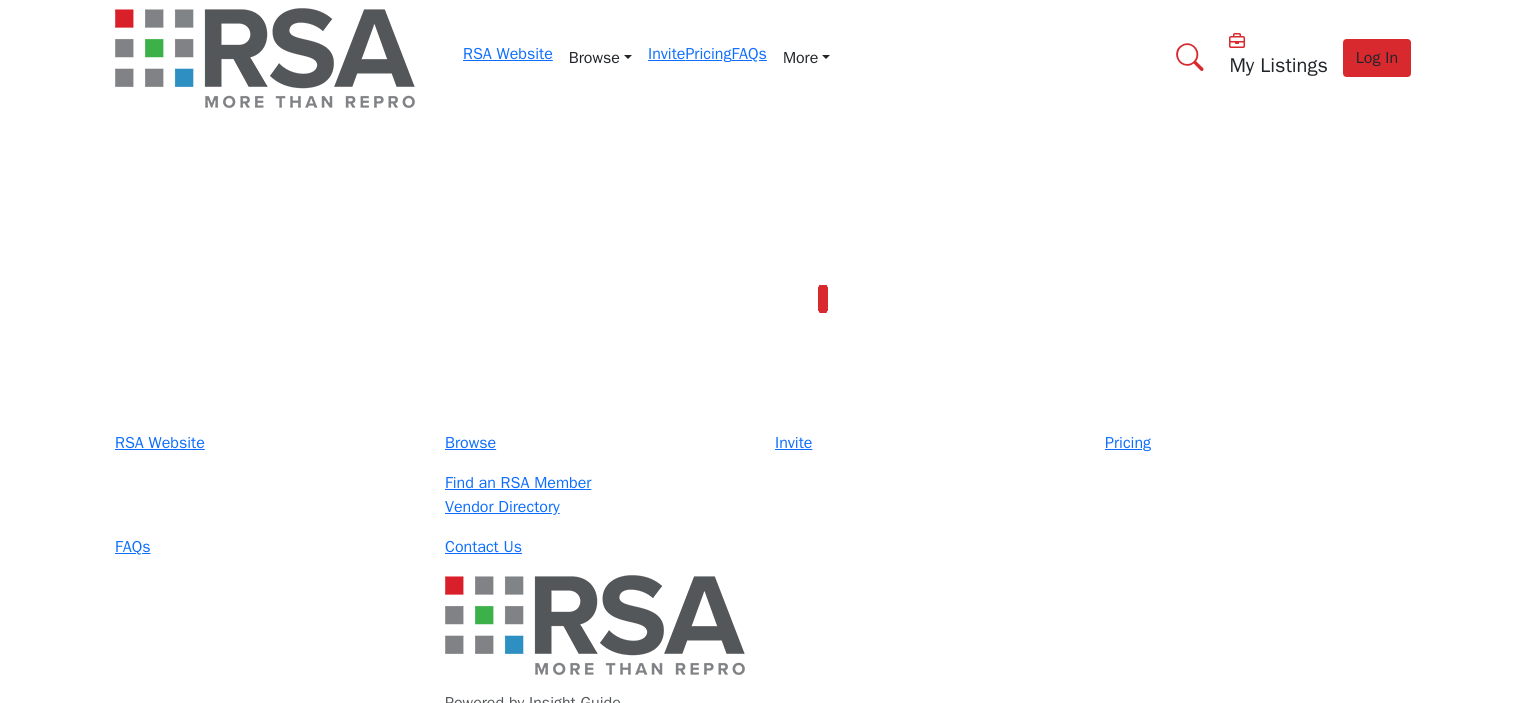 scroll, scrollTop: 325, scrollLeft: 0, axis: vertical 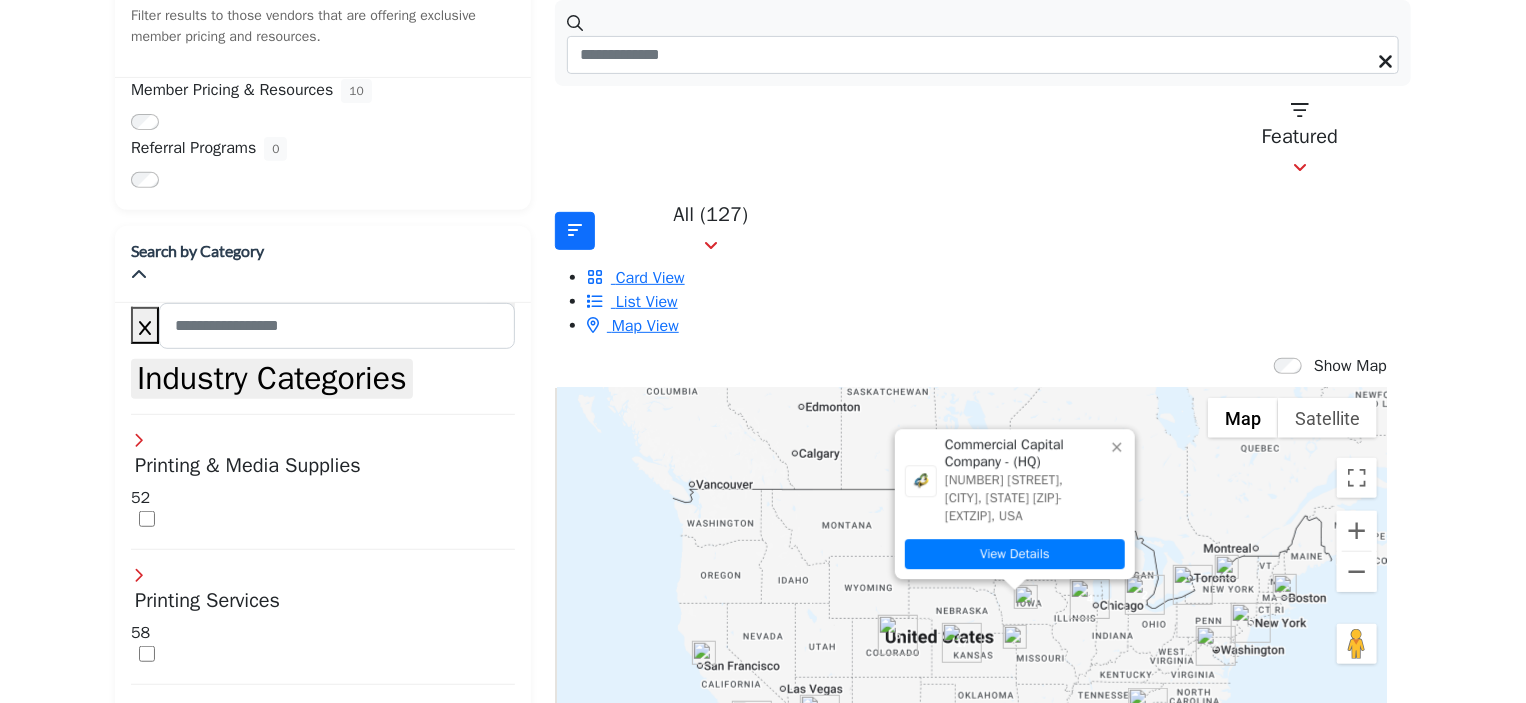 click on "Commercial Capital Company  - (HQ)
8215 Melrose Dr, Overland Park, KS 66214-1625, USA
View Details" at bounding box center [971, 588] 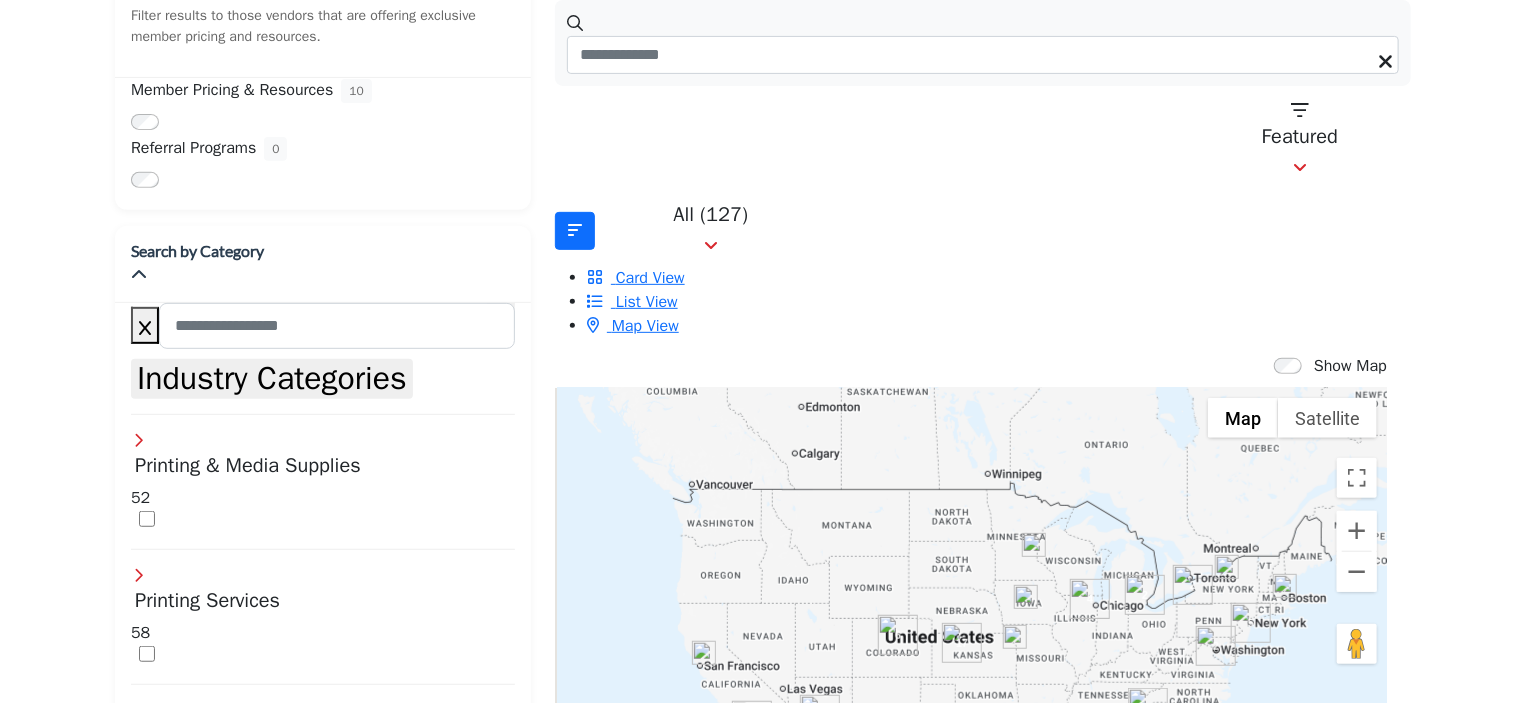 click at bounding box center (962, 643) 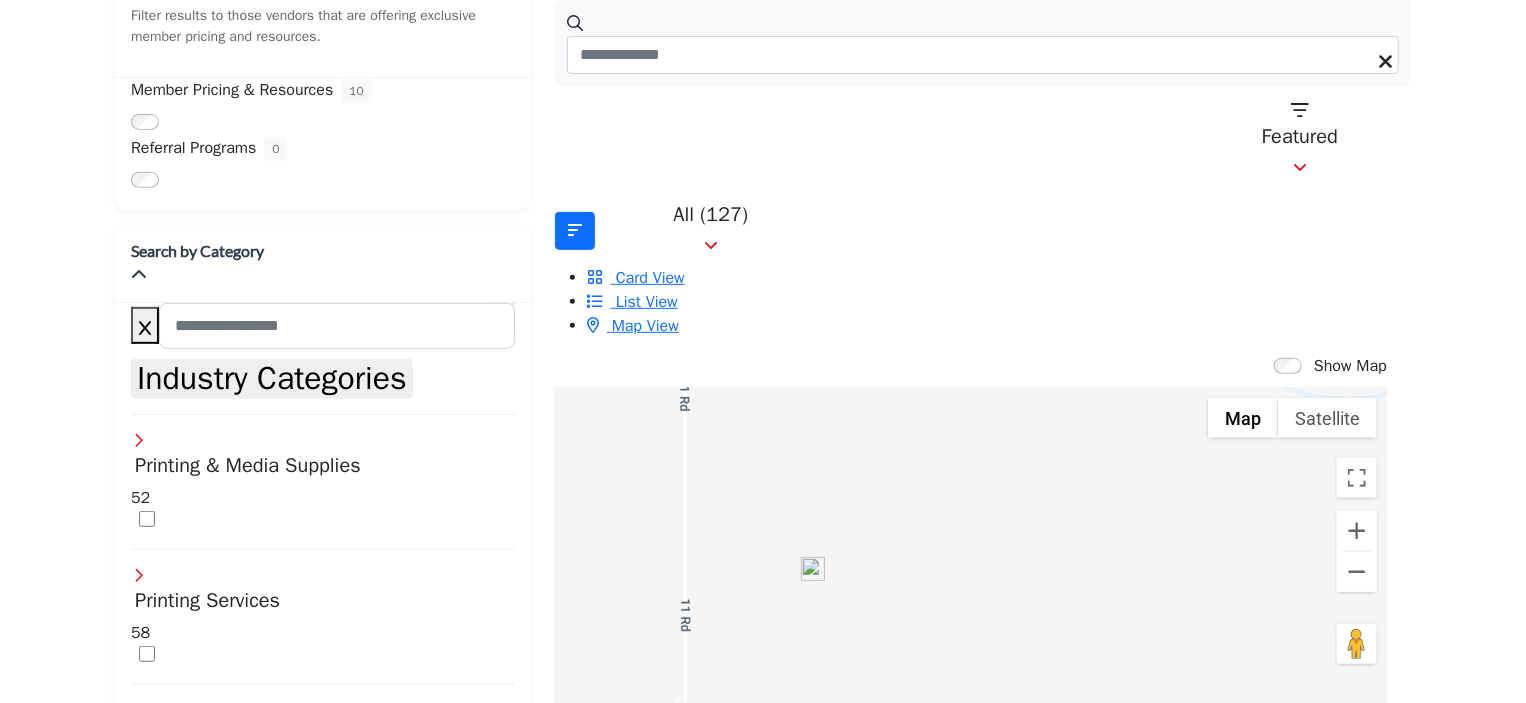 drag, startPoint x: 1020, startPoint y: 367, endPoint x: 947, endPoint y: 440, distance: 103.23759 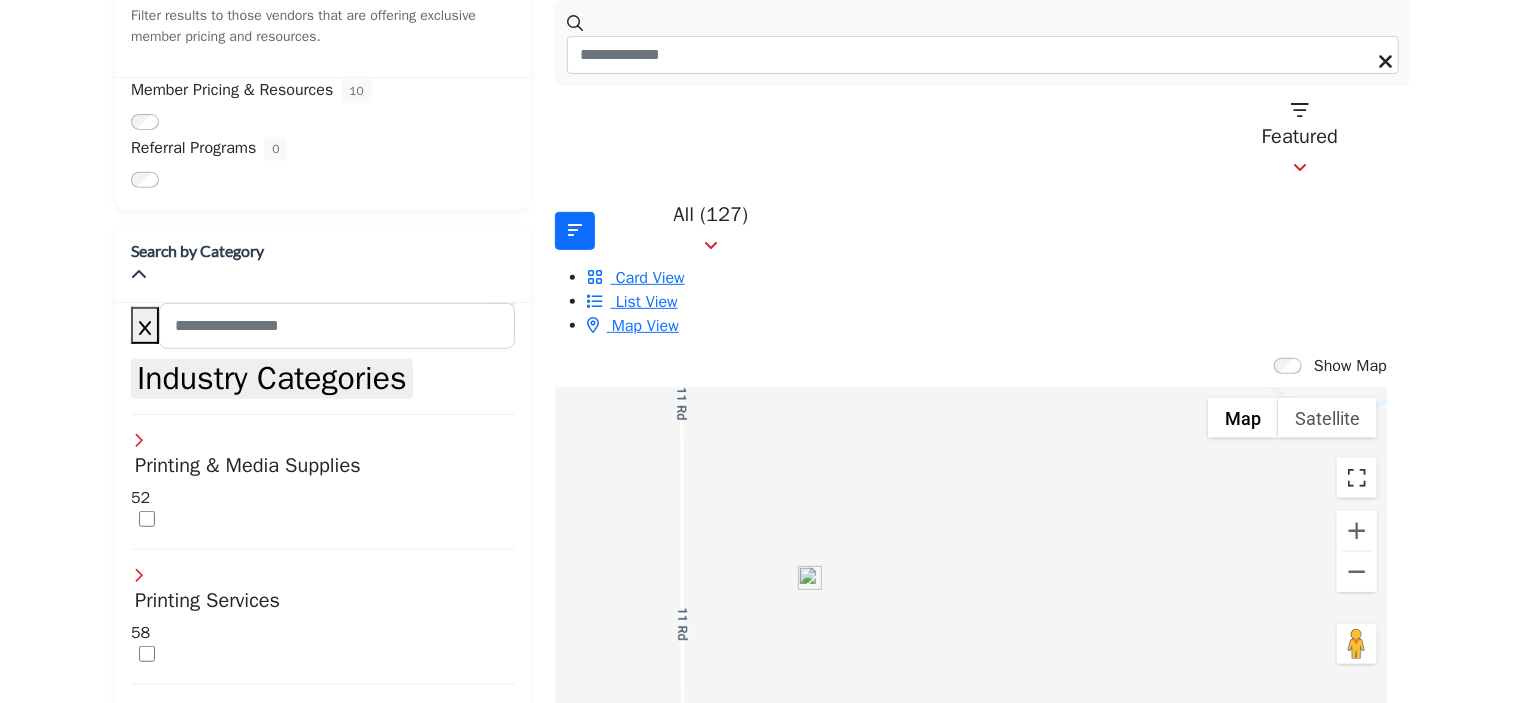 click at bounding box center (1357, 478) 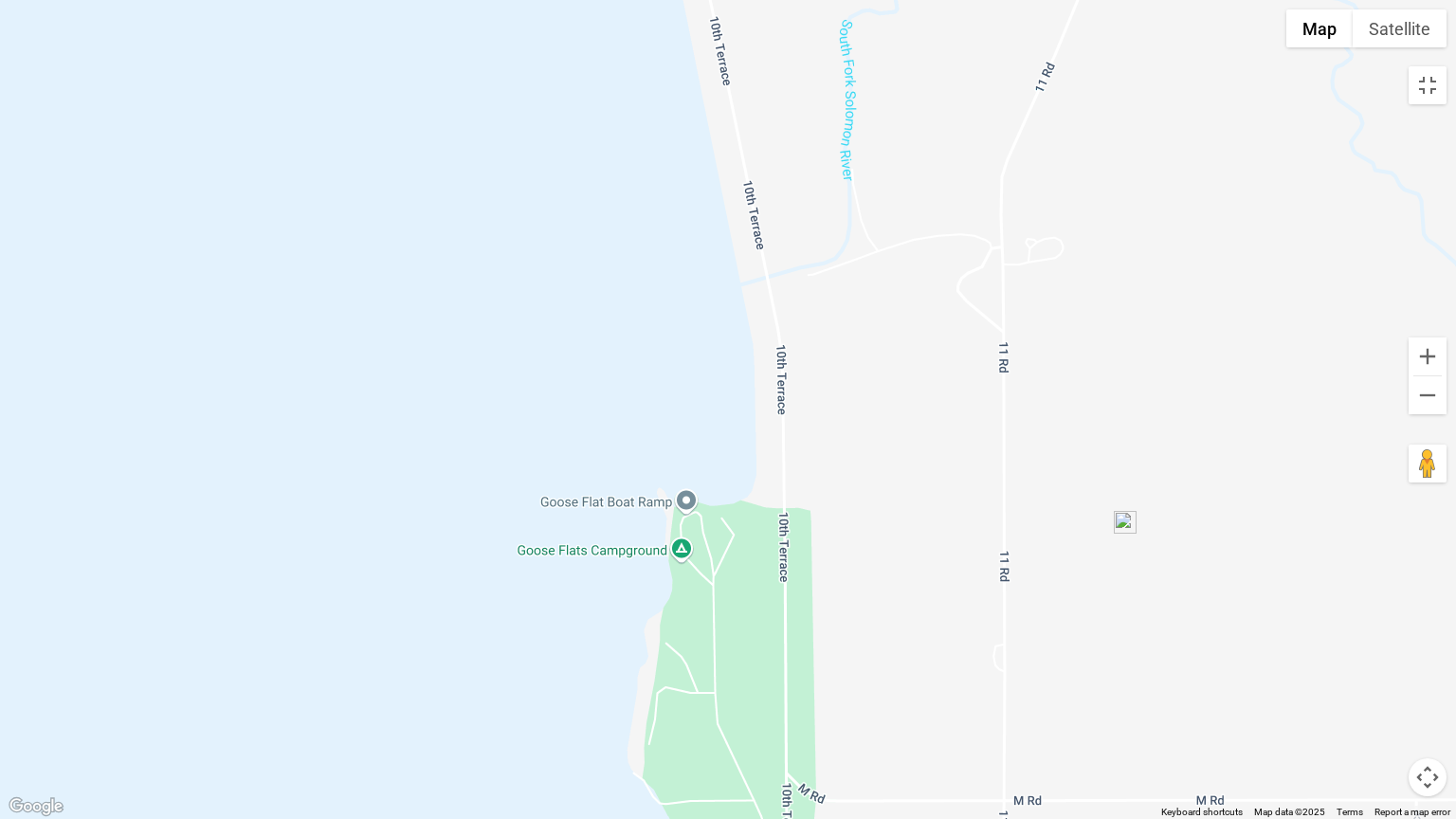 drag, startPoint x: 708, startPoint y: 557, endPoint x: 1259, endPoint y: 678, distance: 564.12942 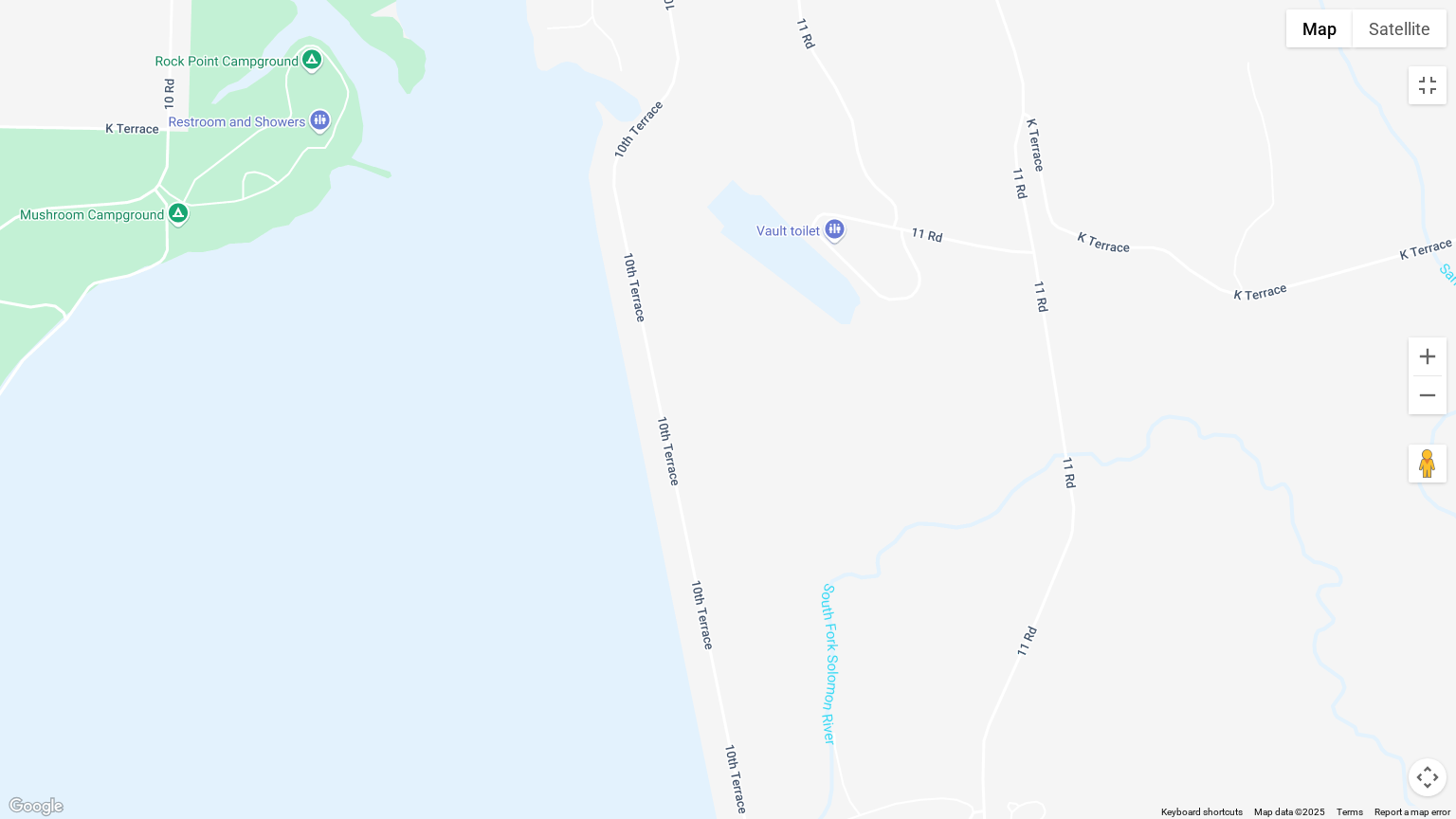 drag, startPoint x: 823, startPoint y: 254, endPoint x: 806, endPoint y: 818, distance: 564.2561 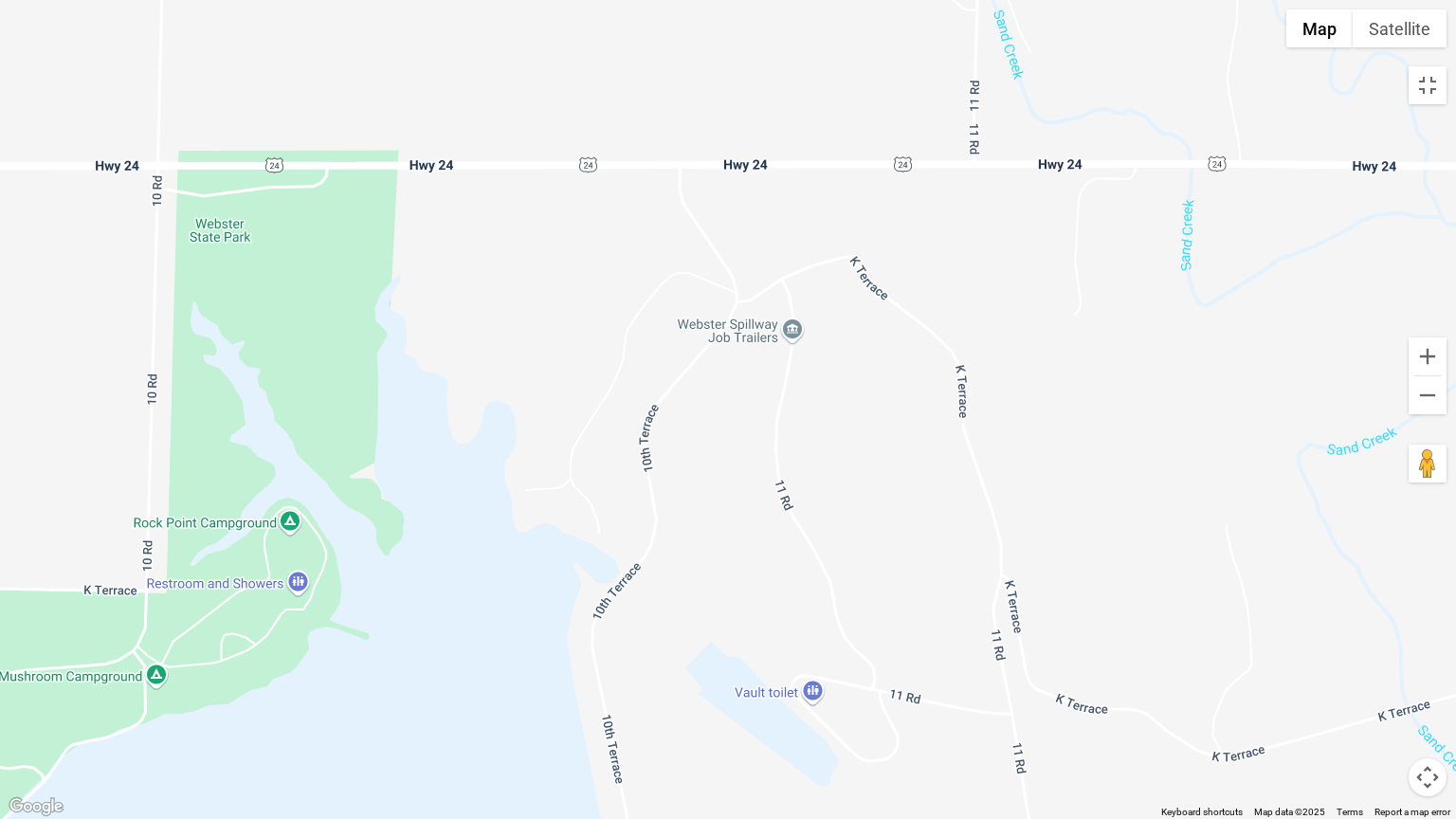 drag, startPoint x: 974, startPoint y: 318, endPoint x: 953, endPoint y: 795, distance: 477.46204 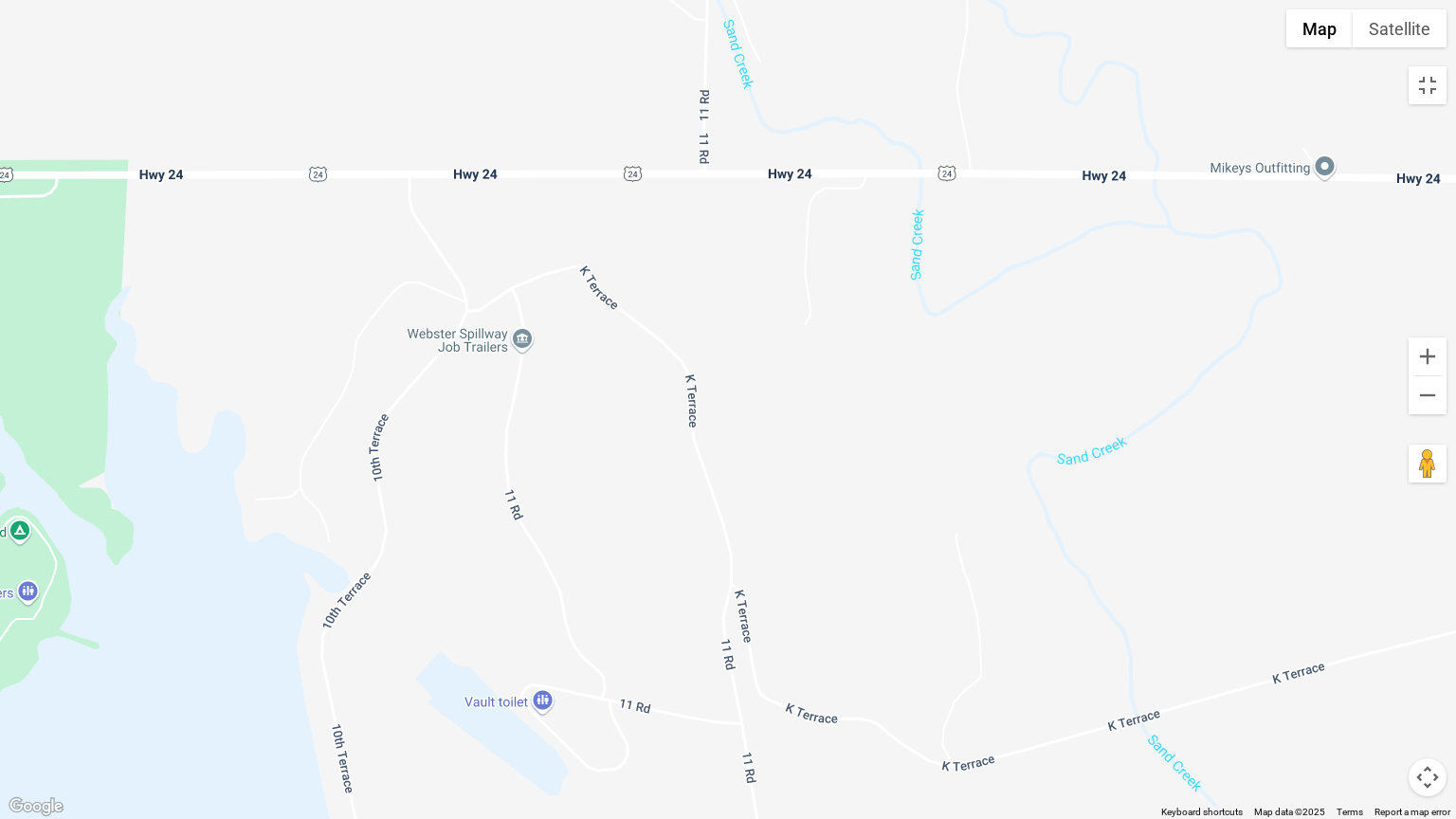 drag, startPoint x: 1031, startPoint y: 334, endPoint x: 755, endPoint y: 345, distance: 276.21912 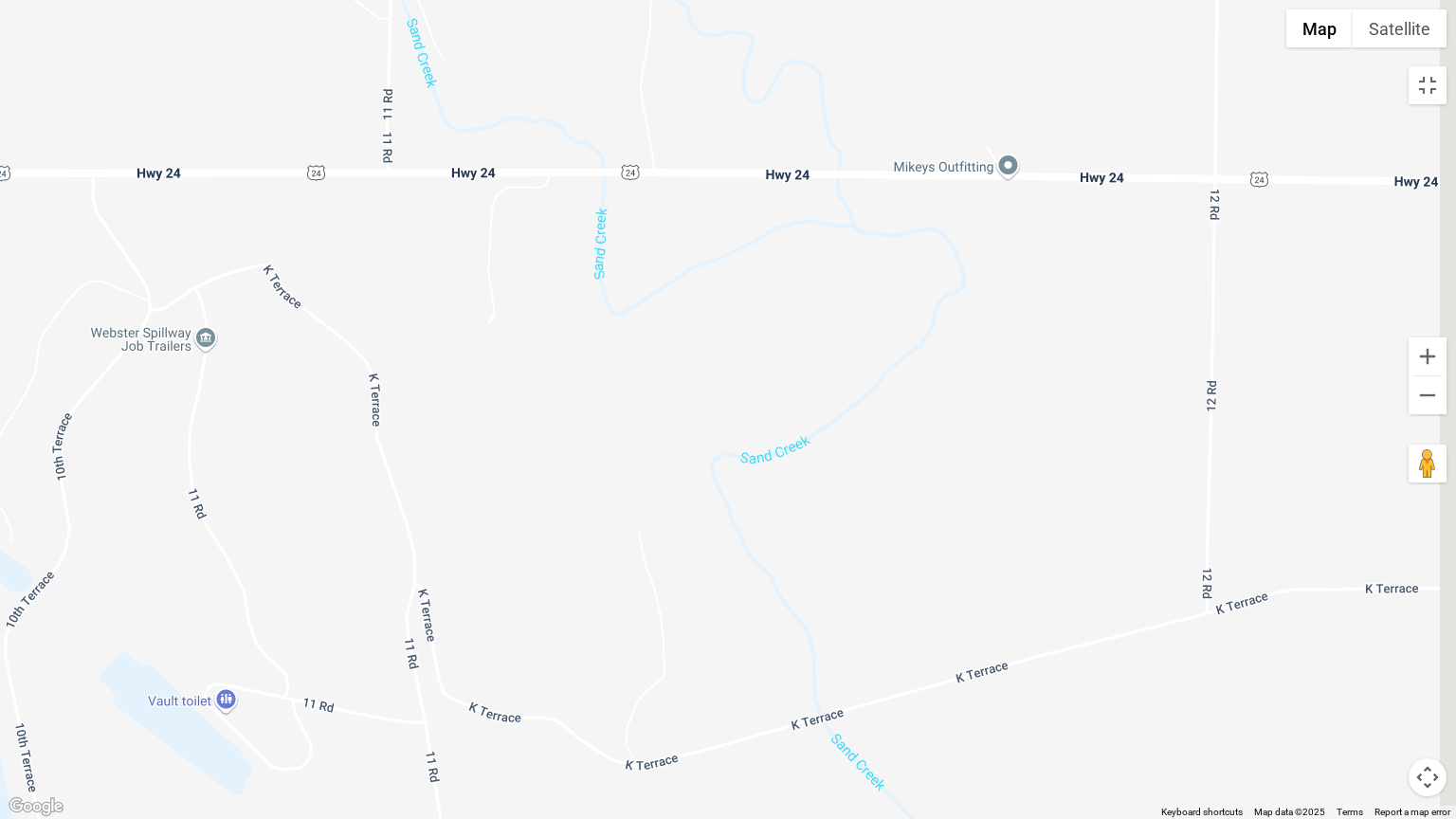 drag, startPoint x: 1081, startPoint y: 303, endPoint x: 758, endPoint y: 300, distance: 323.01393 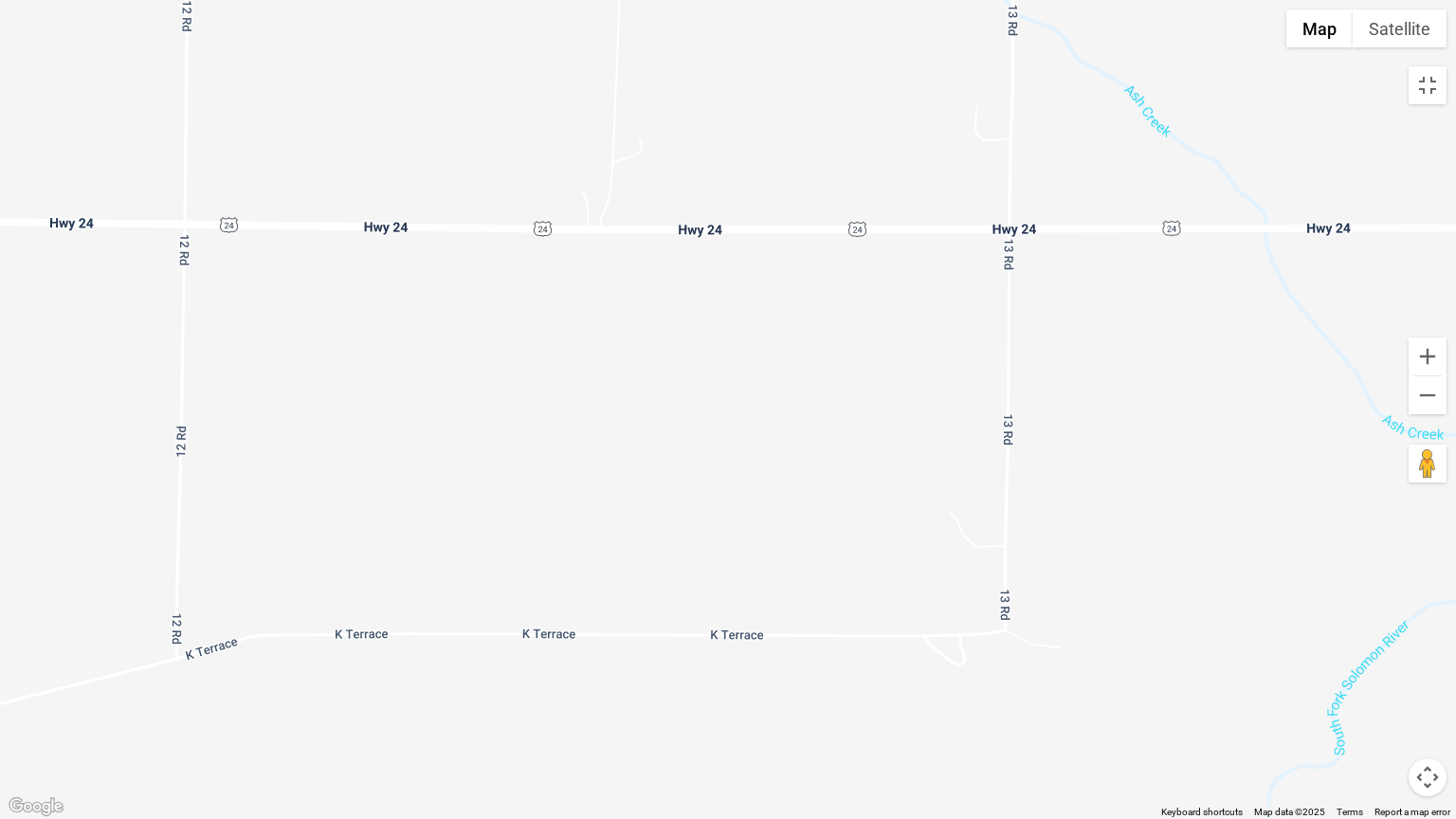 drag, startPoint x: 1017, startPoint y: 351, endPoint x: 0, endPoint y: 401, distance: 1018.2284 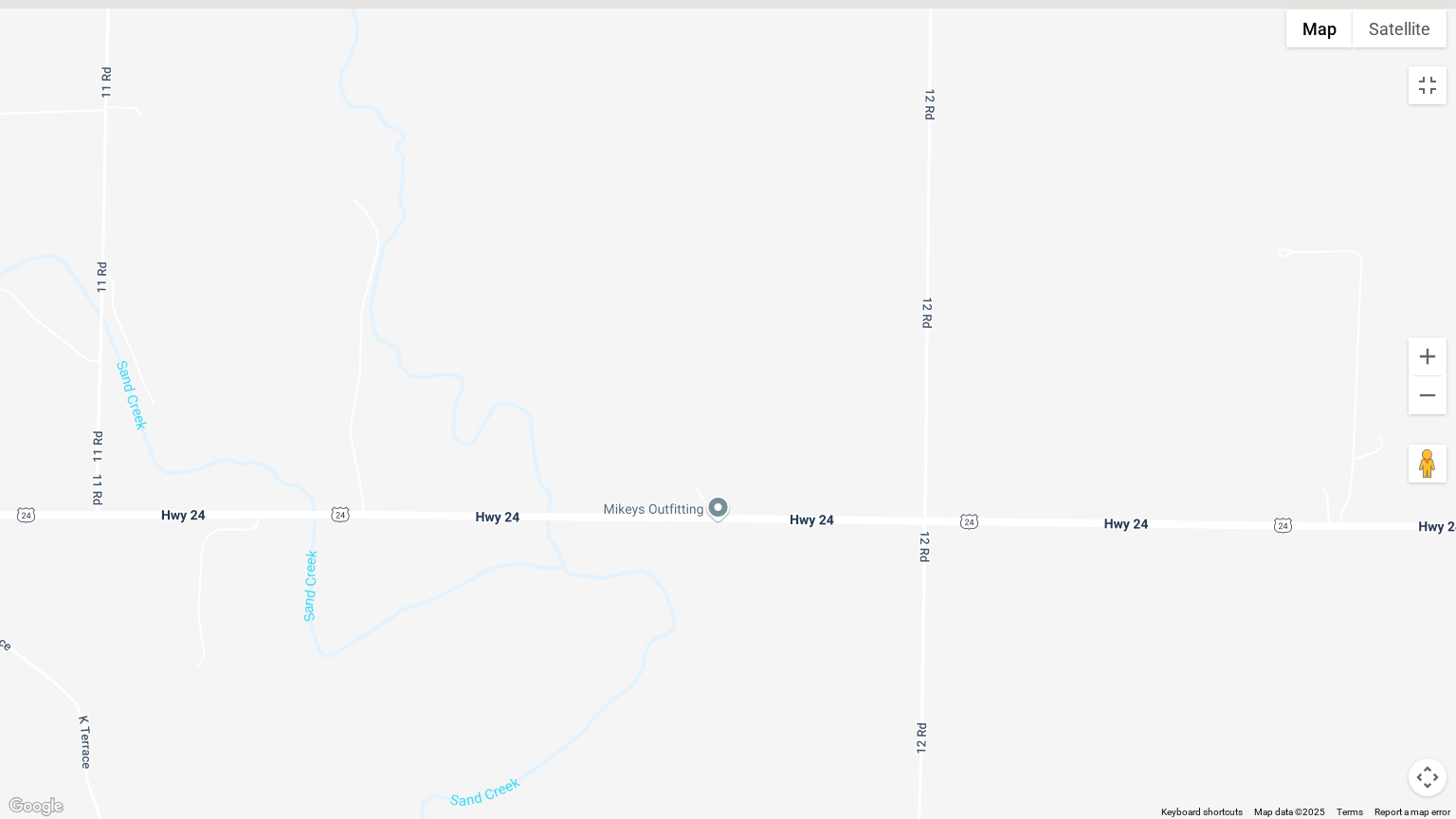 drag, startPoint x: 575, startPoint y: 372, endPoint x: 1320, endPoint y: 659, distance: 798.36959 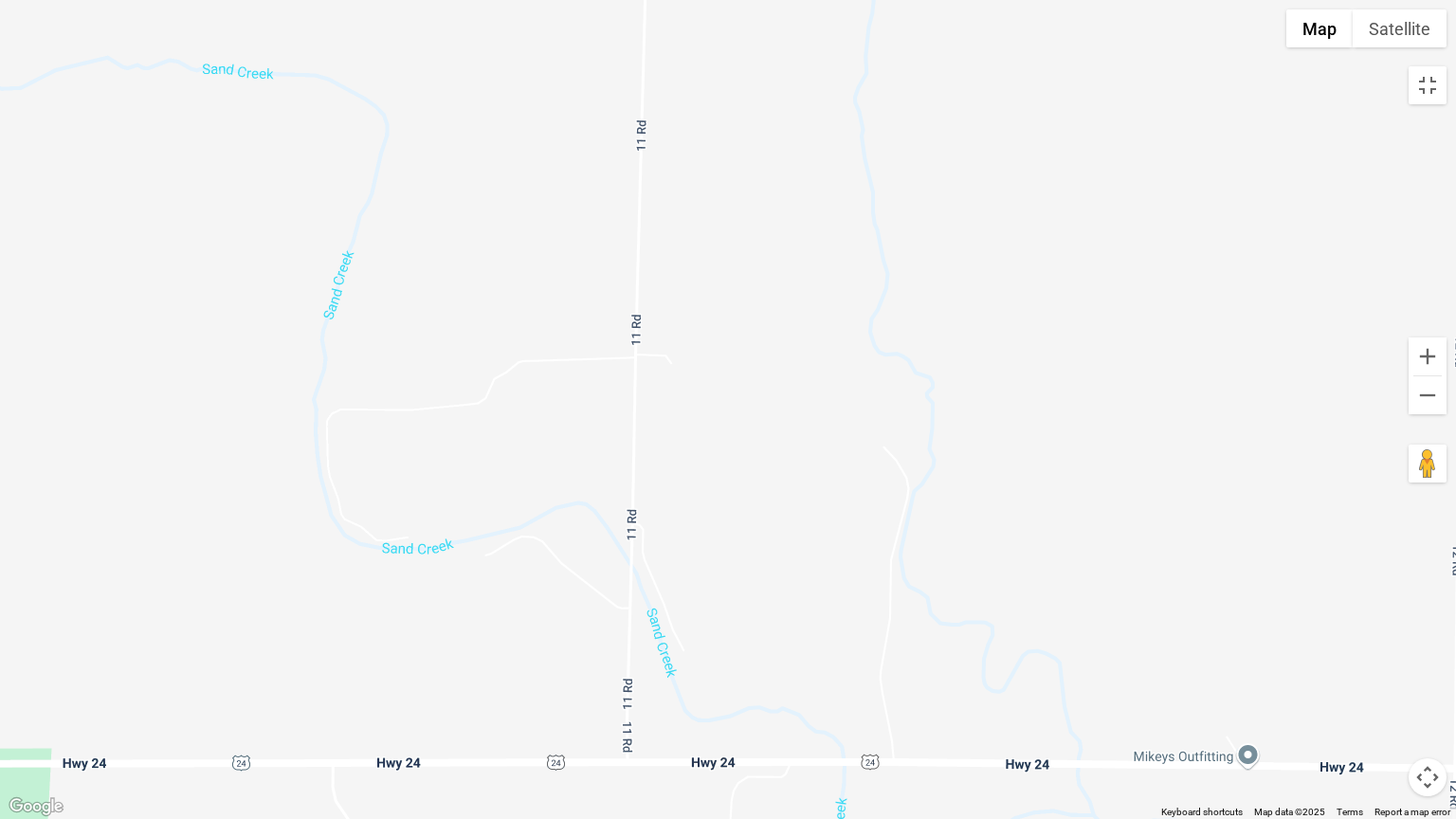 drag, startPoint x: 659, startPoint y: 327, endPoint x: 1201, endPoint y: 579, distance: 597.719 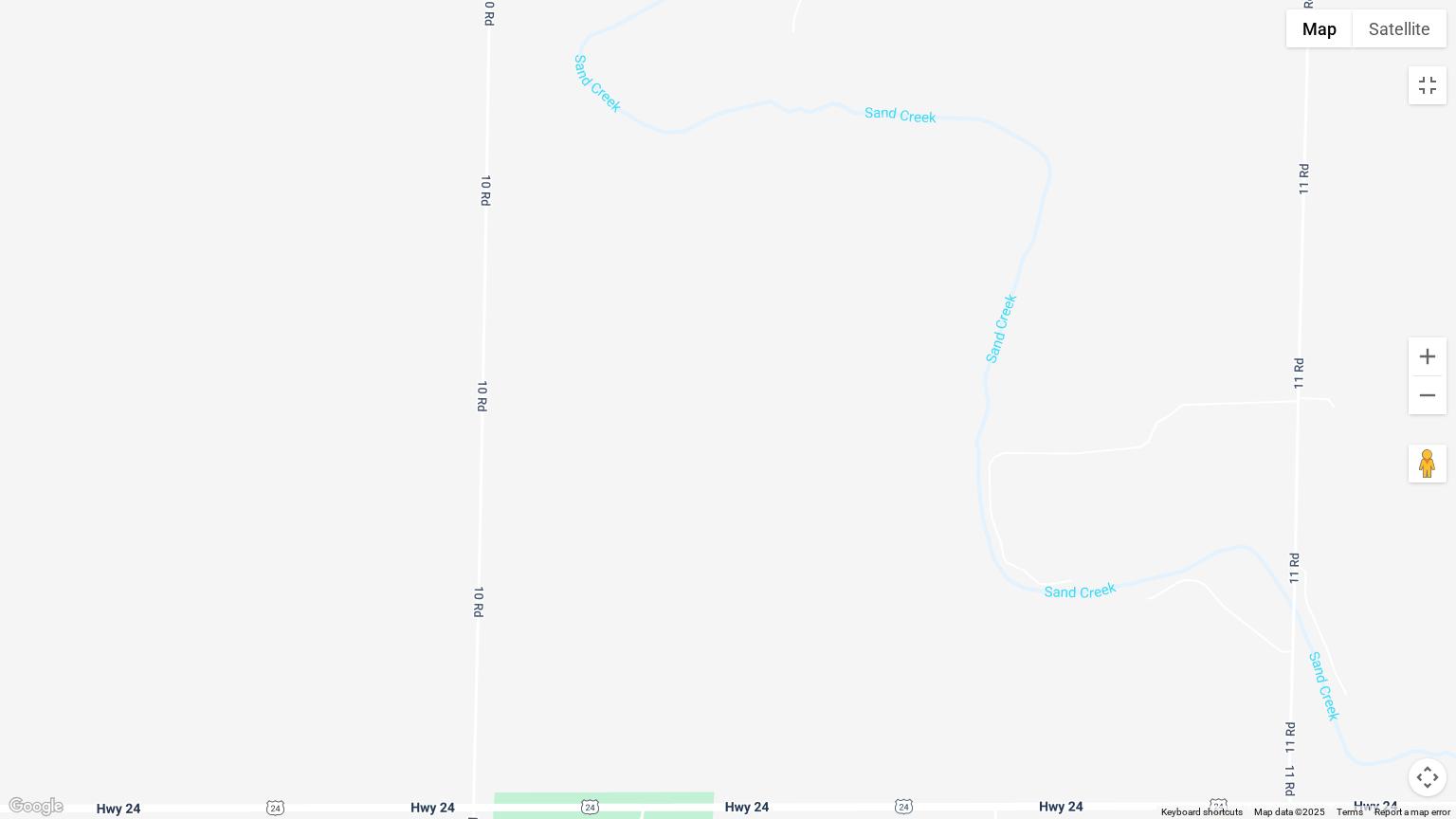 drag, startPoint x: 420, startPoint y: 296, endPoint x: 1088, endPoint y: 339, distance: 669.38255 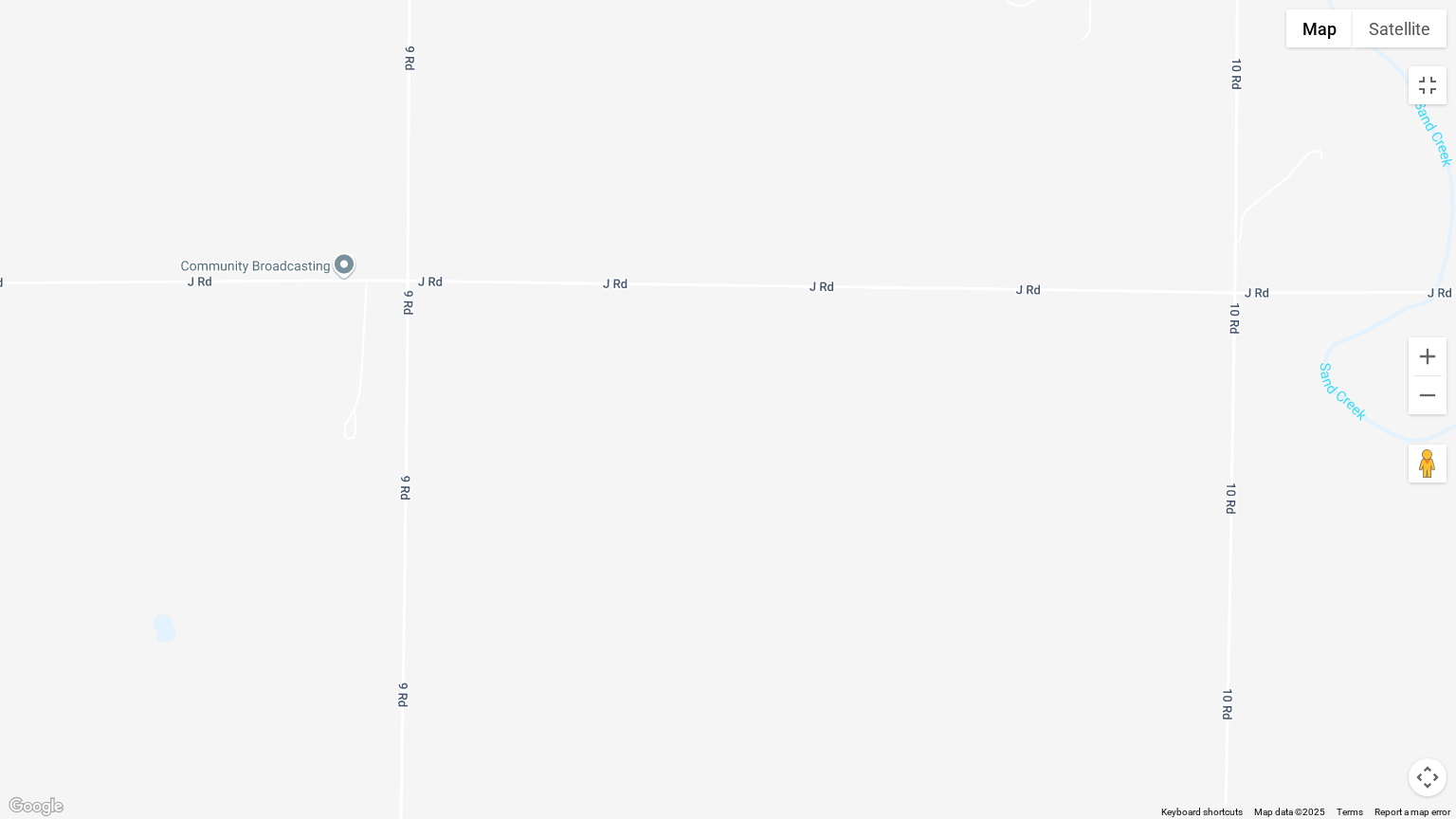 drag, startPoint x: 414, startPoint y: 282, endPoint x: 1166, endPoint y: 591, distance: 813.0098 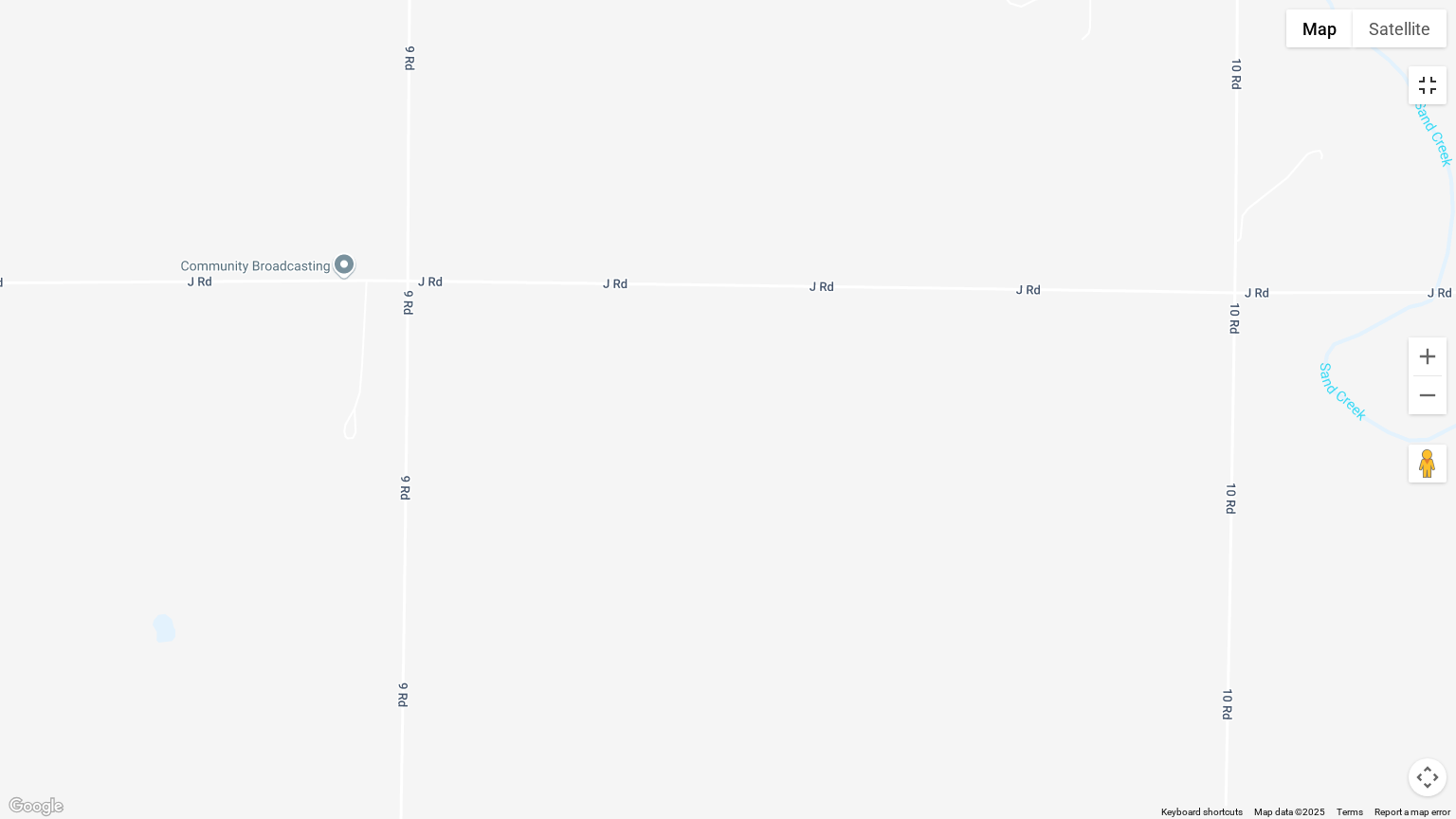 click at bounding box center [1428, 85] 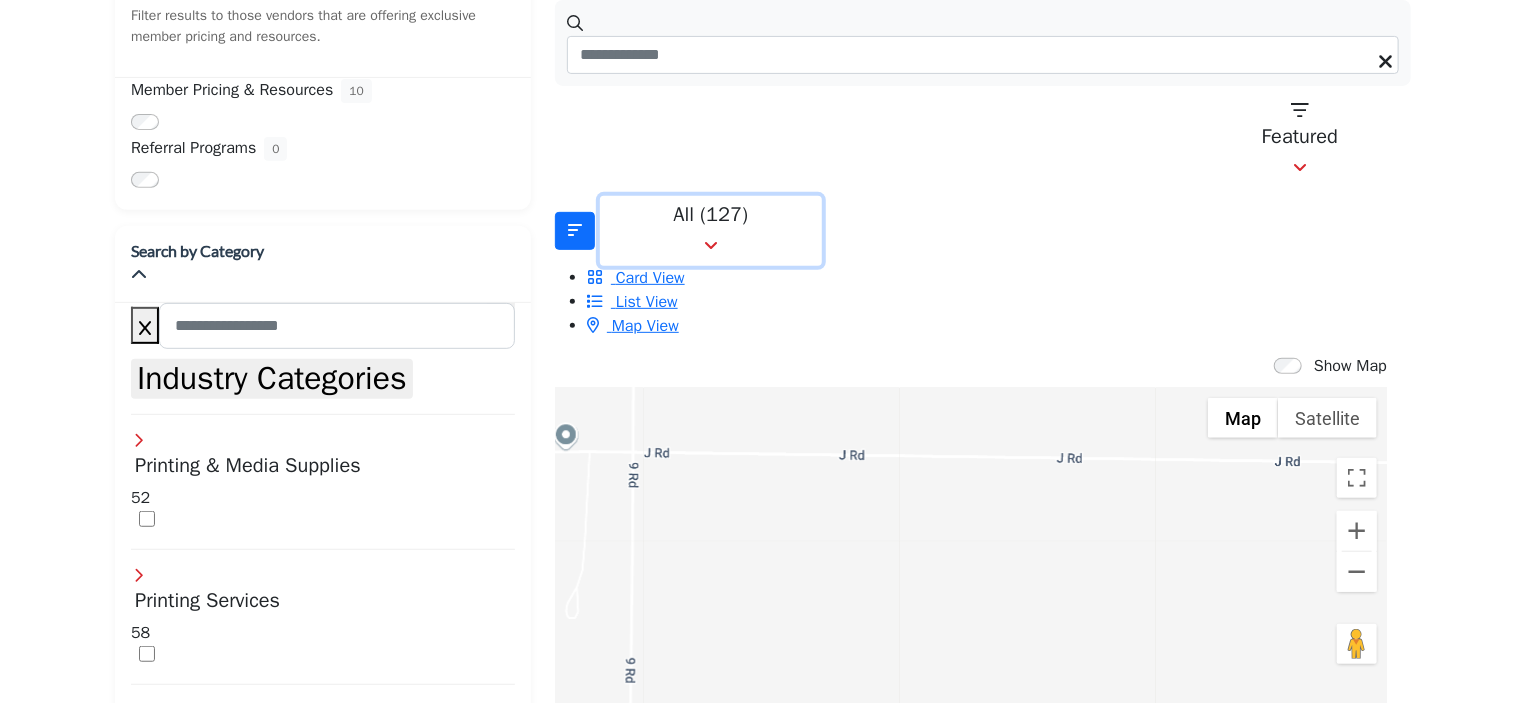 click on "All (127)" at bounding box center (711, 231) 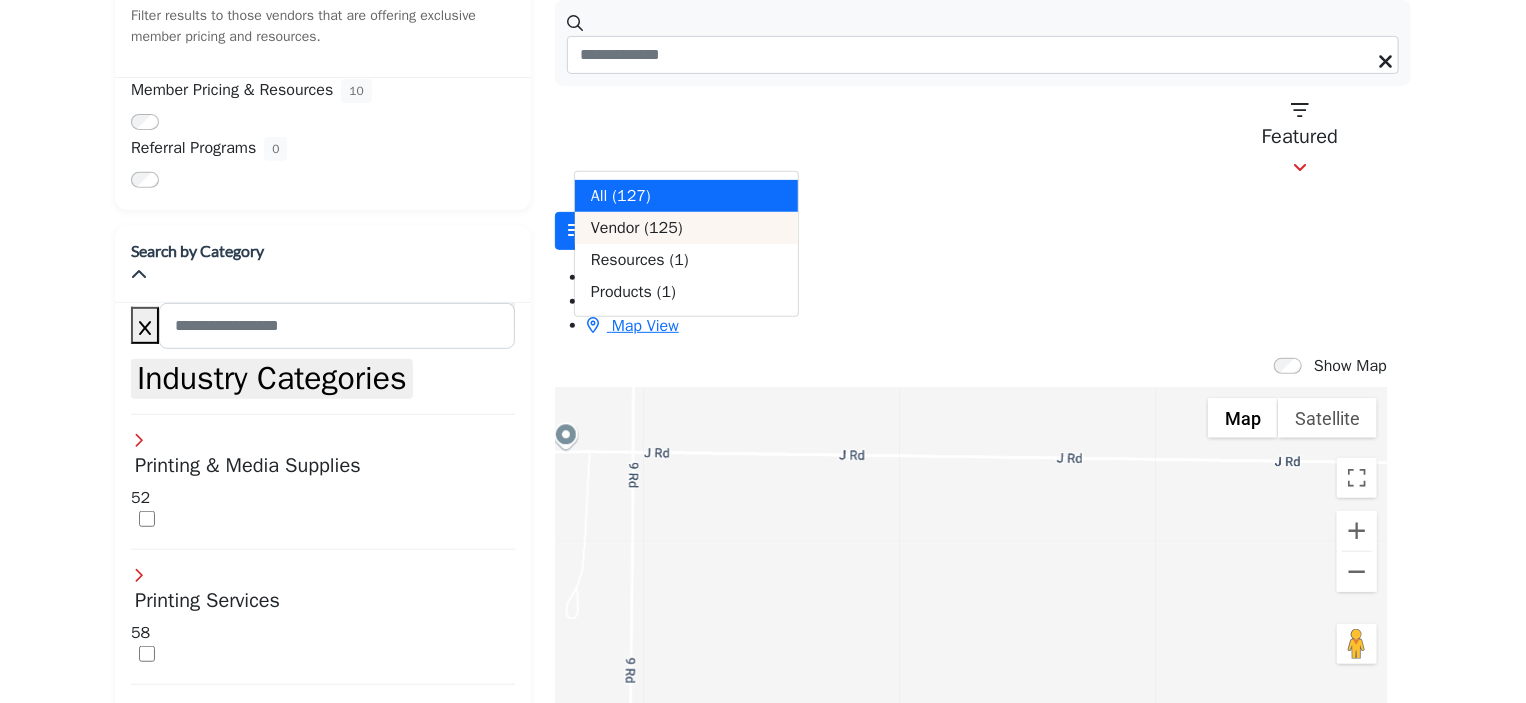 click on "Vendor" at bounding box center (615, 228) 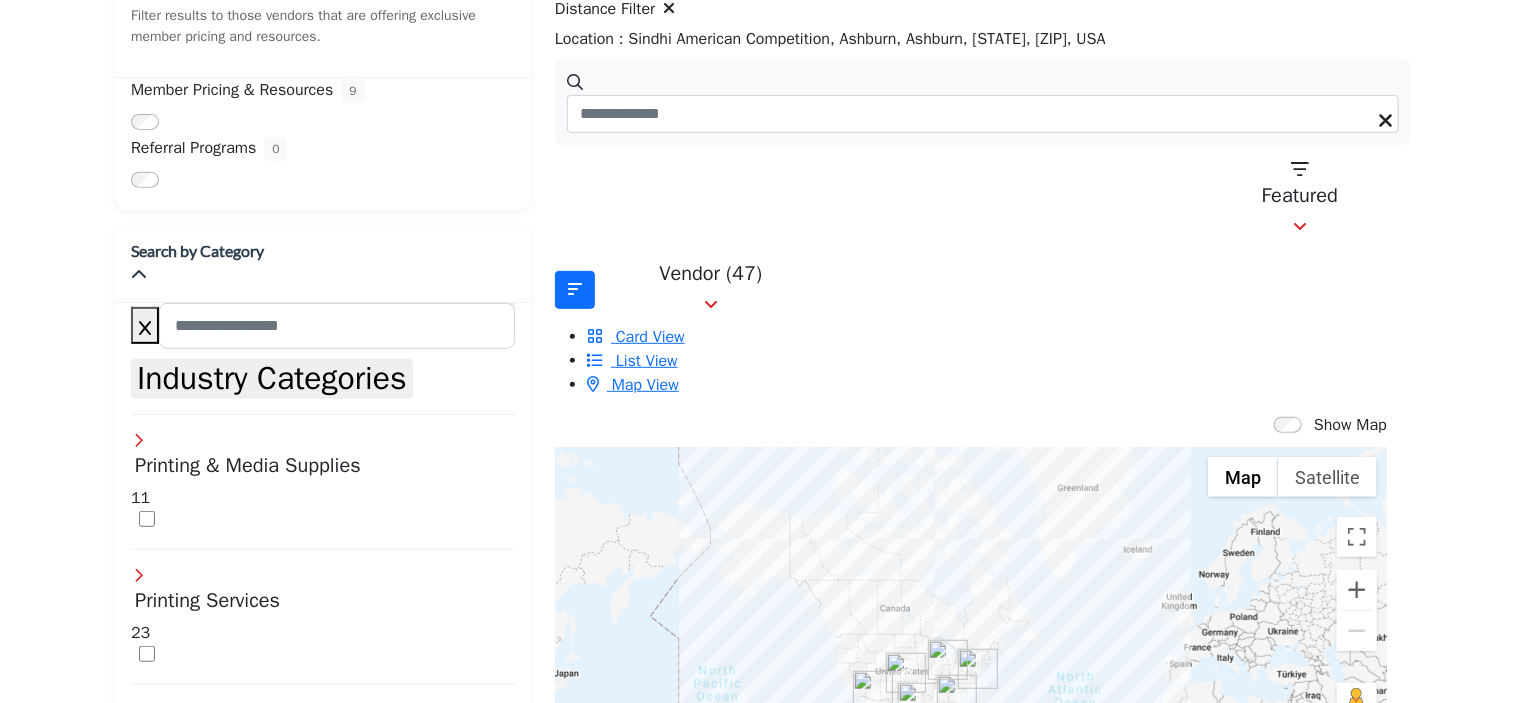 click at bounding box center [978, 669] 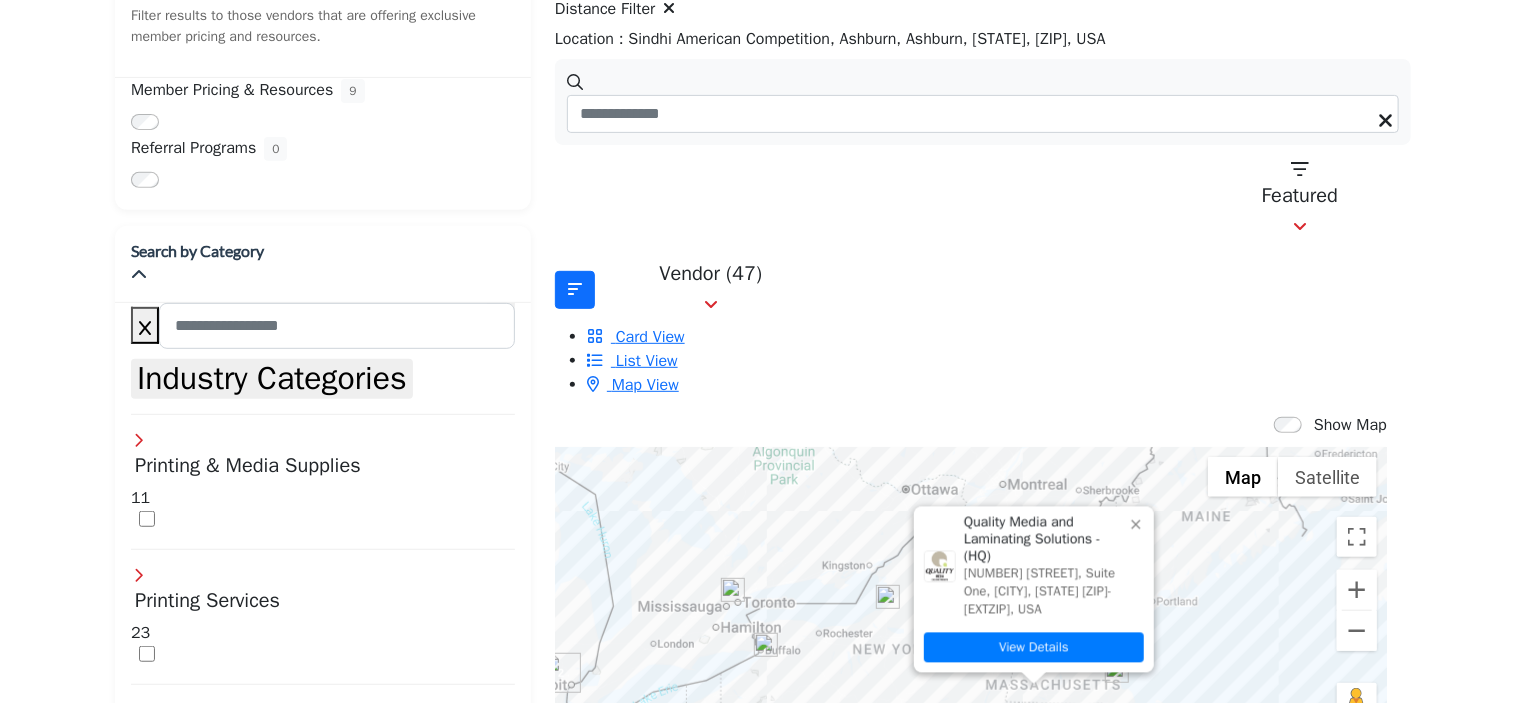 click 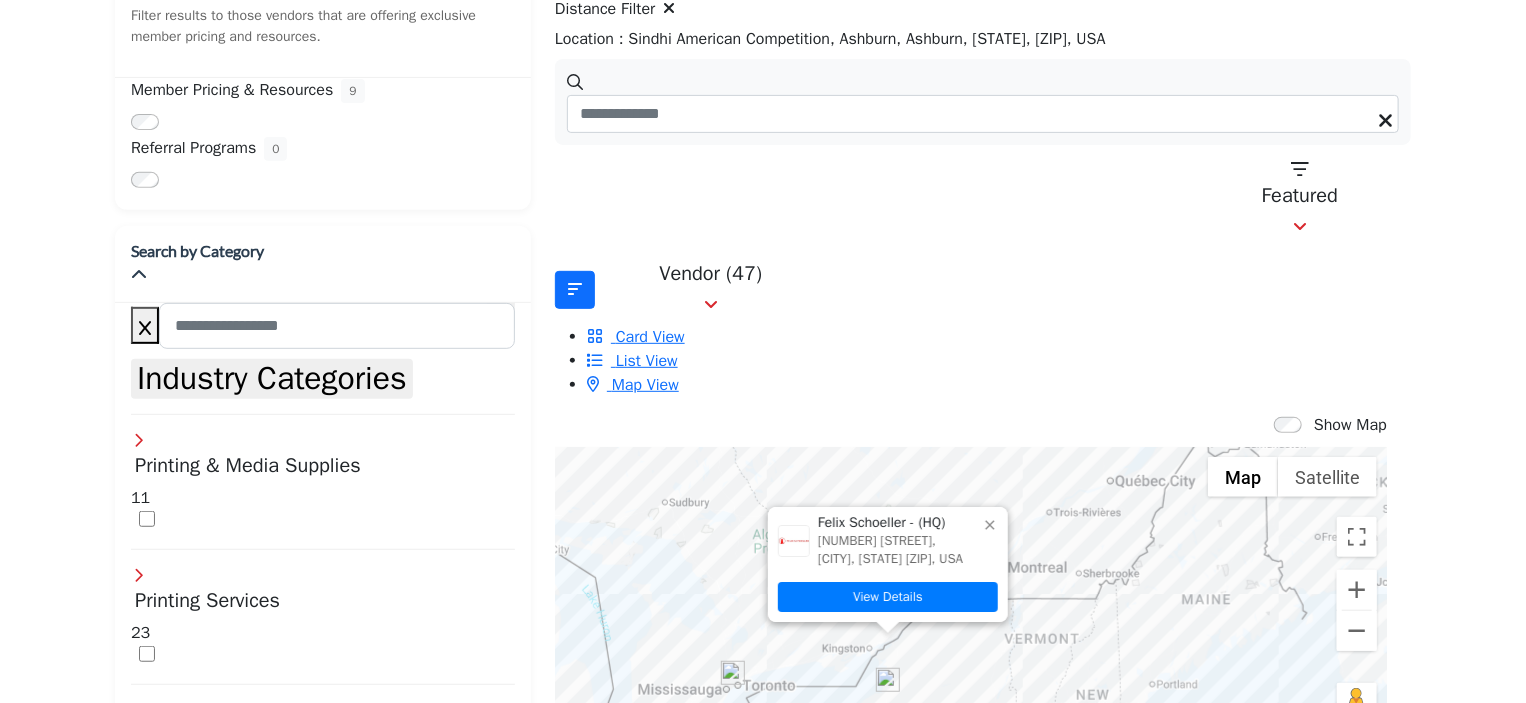 click 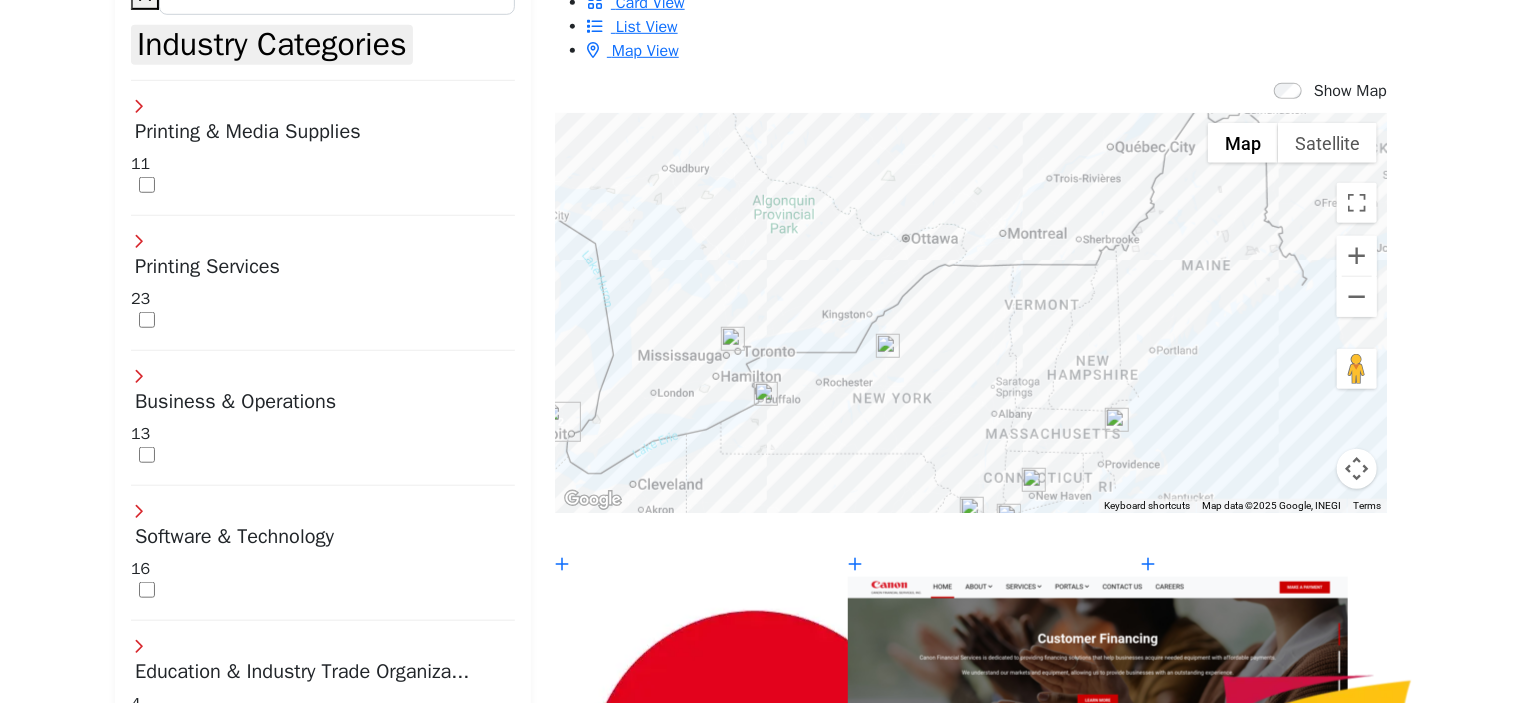scroll, scrollTop: 664, scrollLeft: 0, axis: vertical 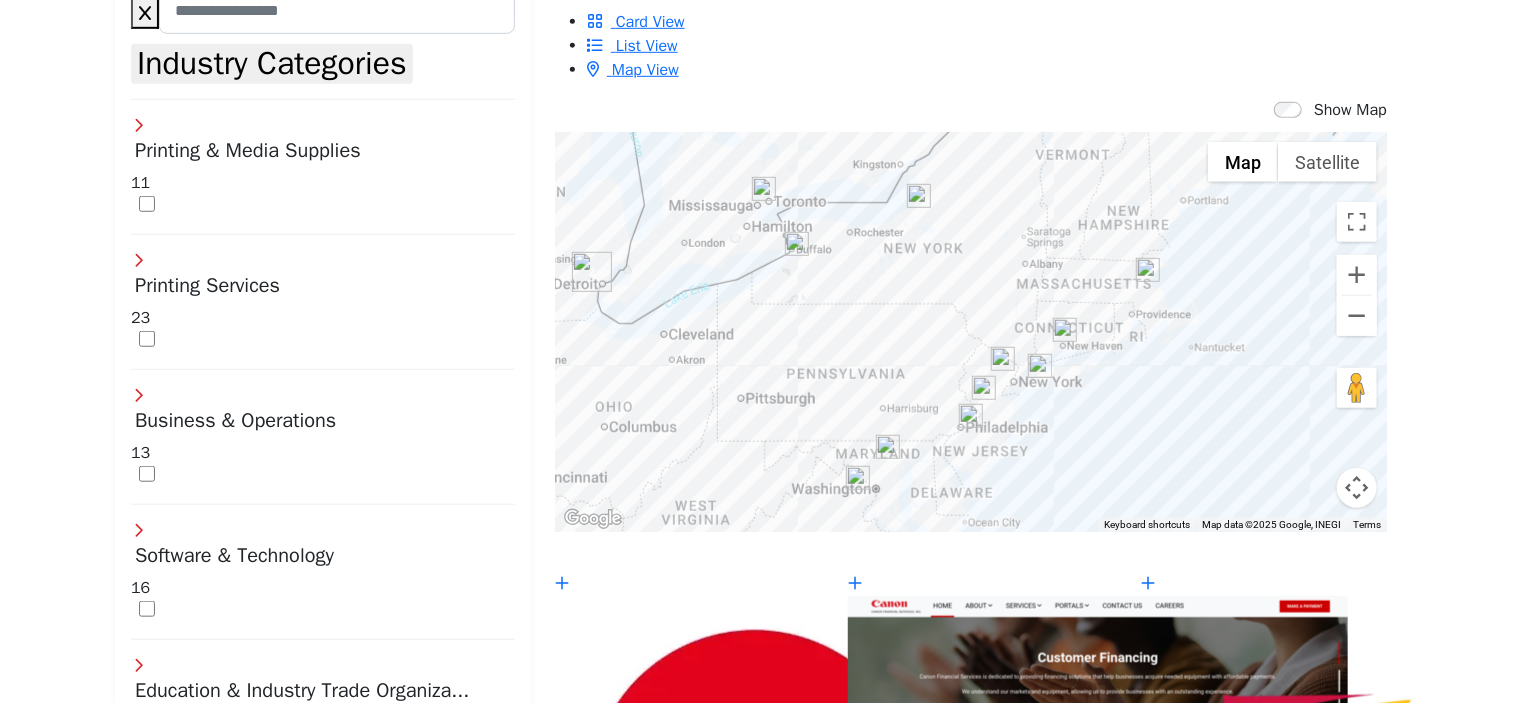 drag, startPoint x: 1018, startPoint y: 171, endPoint x: 1051, endPoint y: -5, distance: 179.06703 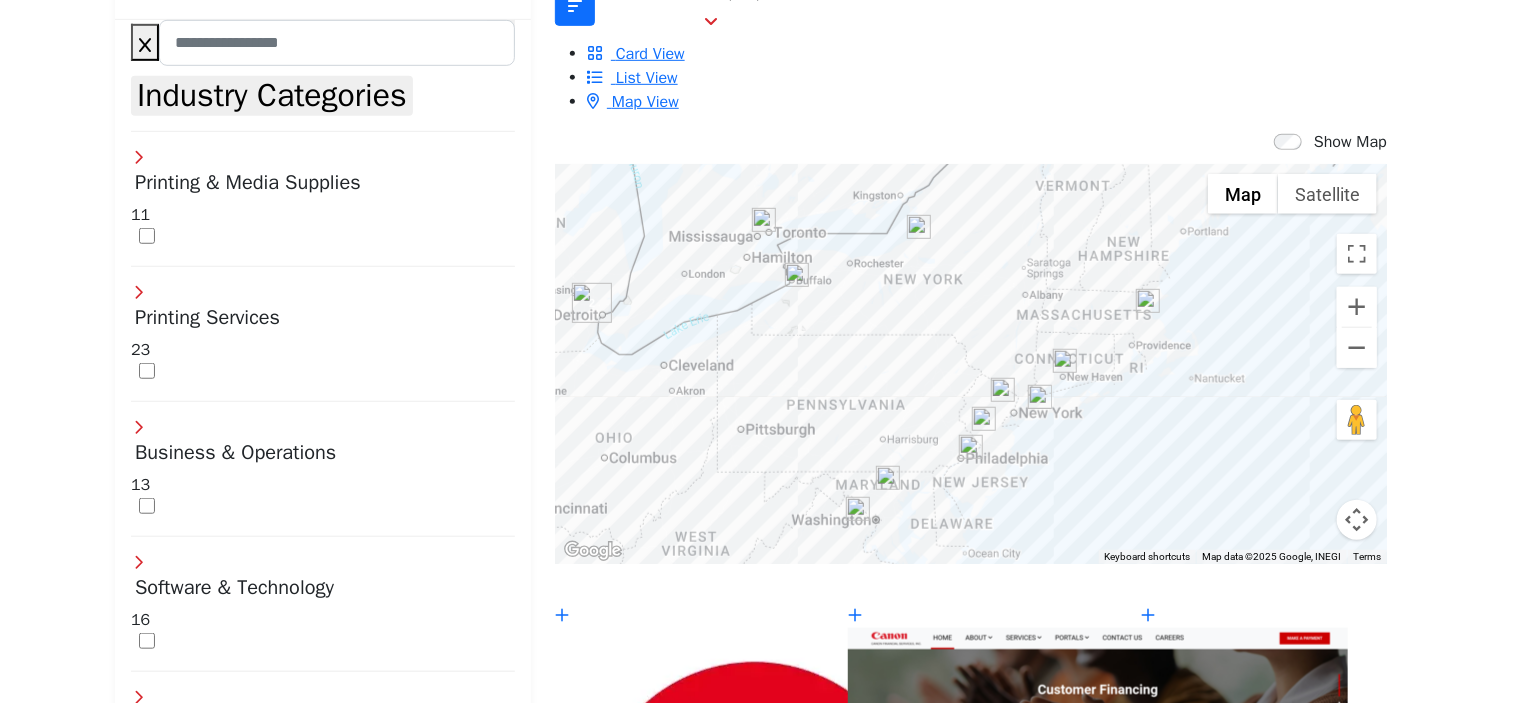 scroll, scrollTop: 558, scrollLeft: 0, axis: vertical 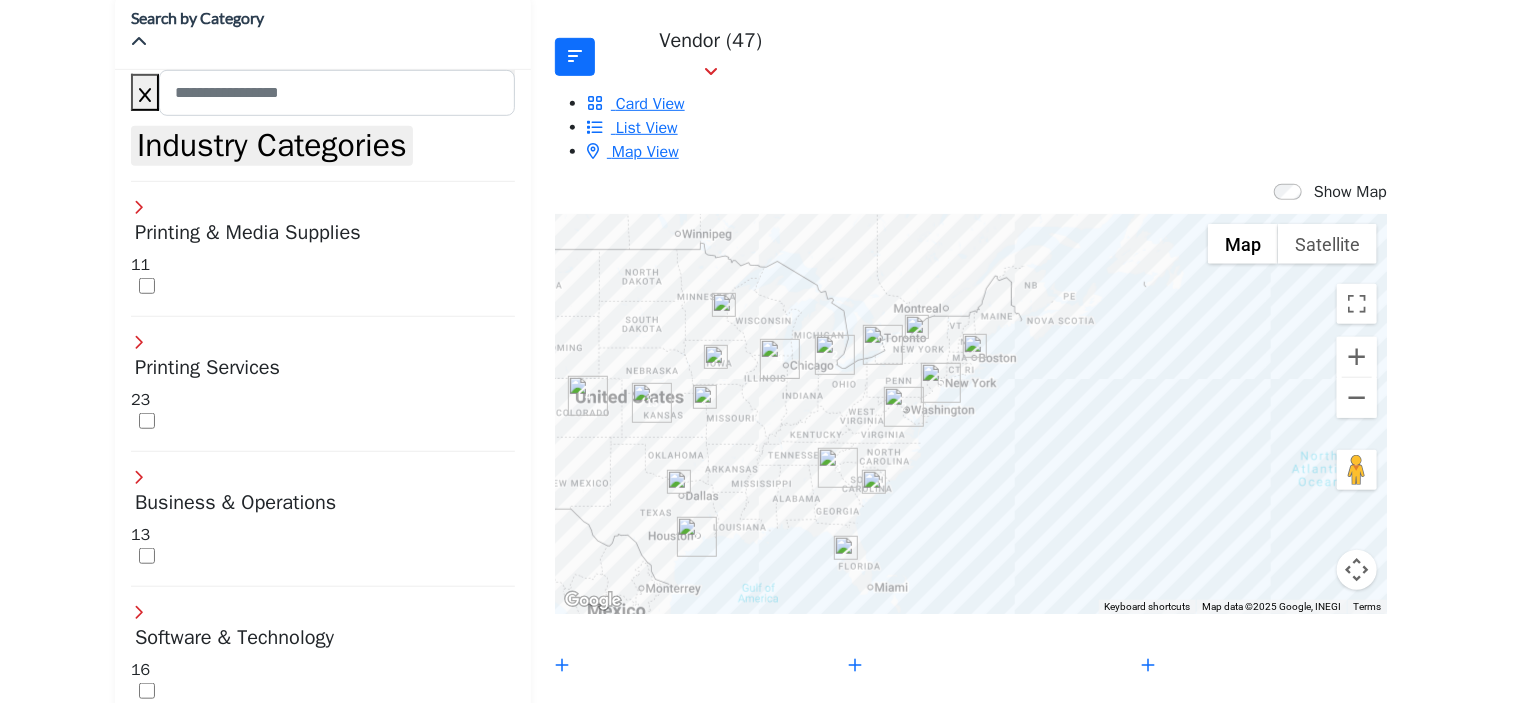 click at bounding box center [652, 403] 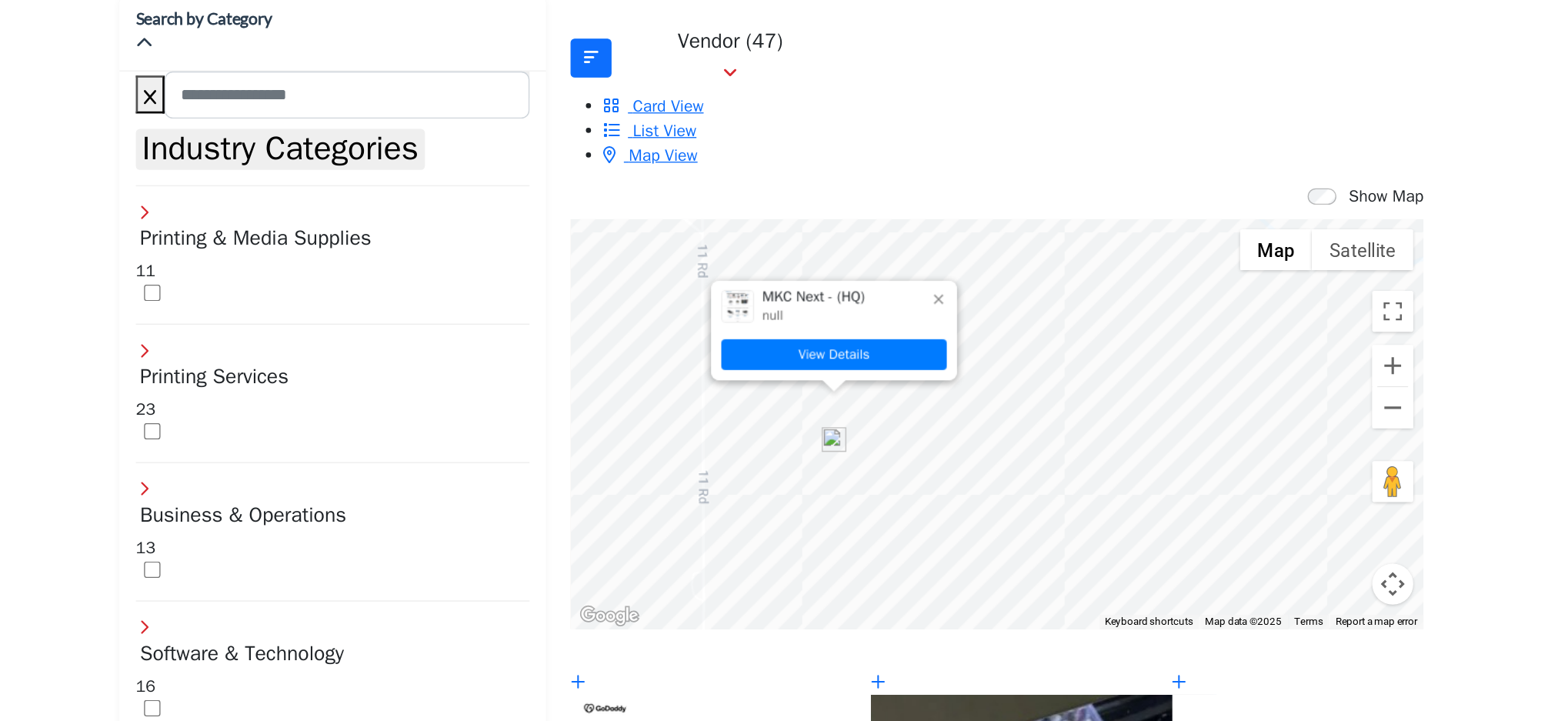 scroll, scrollTop: 429, scrollLeft: 0, axis: vertical 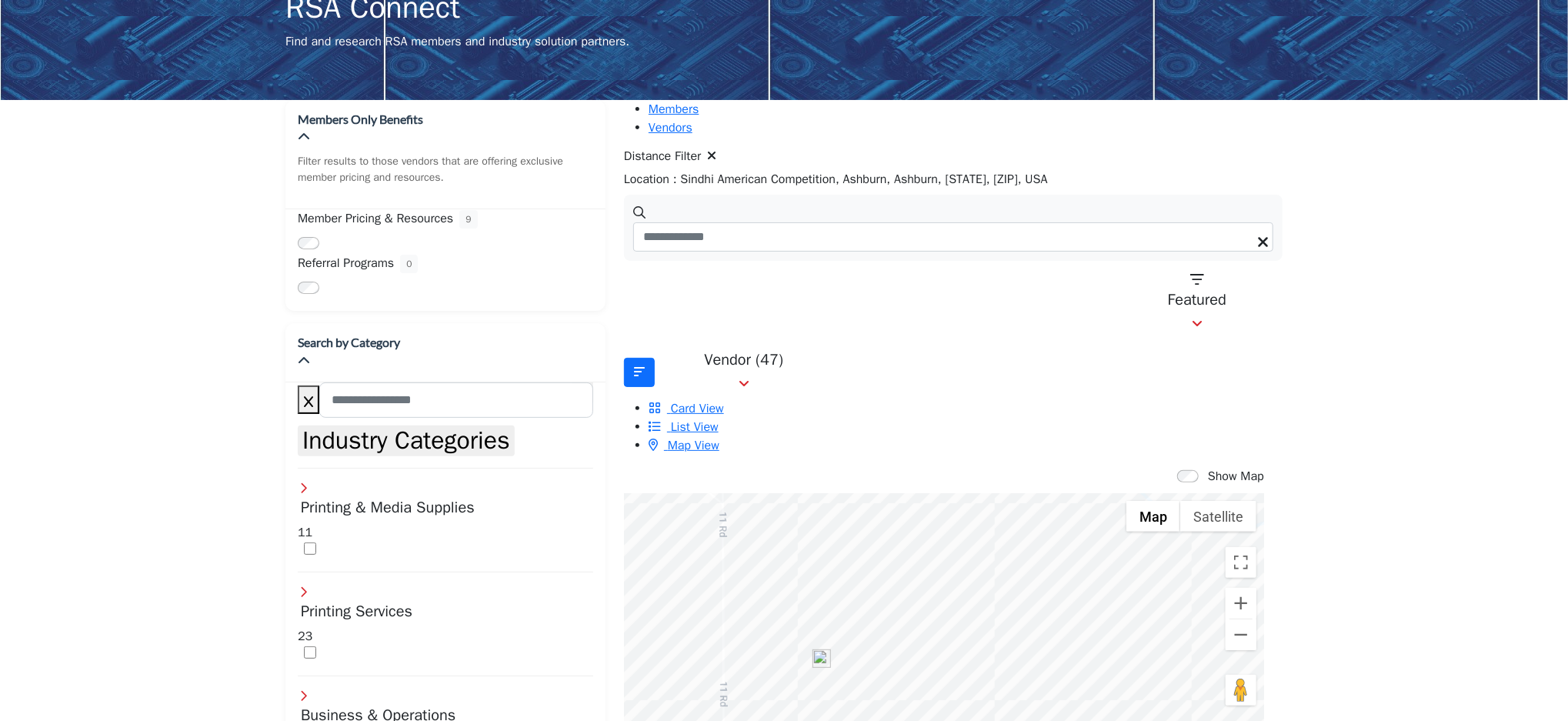 click at bounding box center (712, 155) 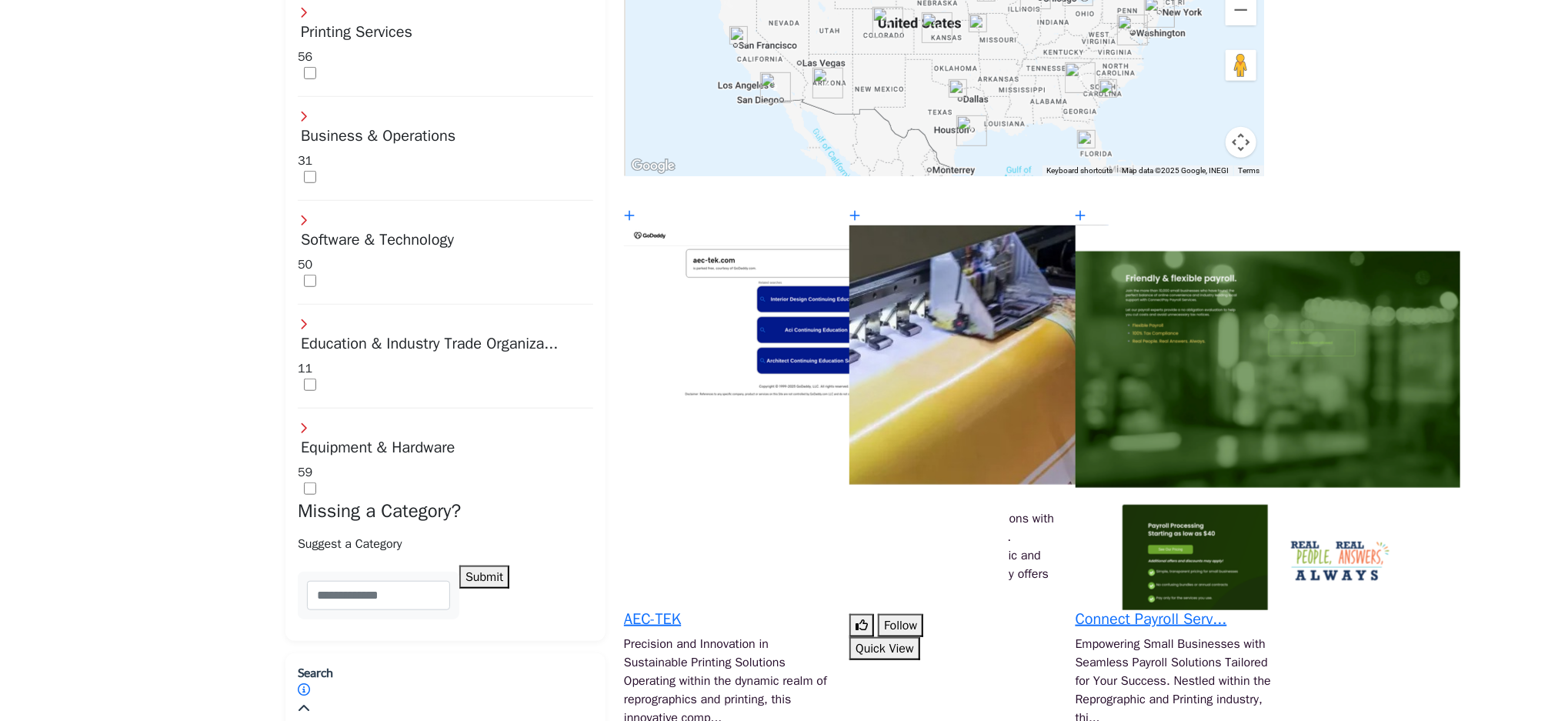 scroll, scrollTop: 49, scrollLeft: 0, axis: vertical 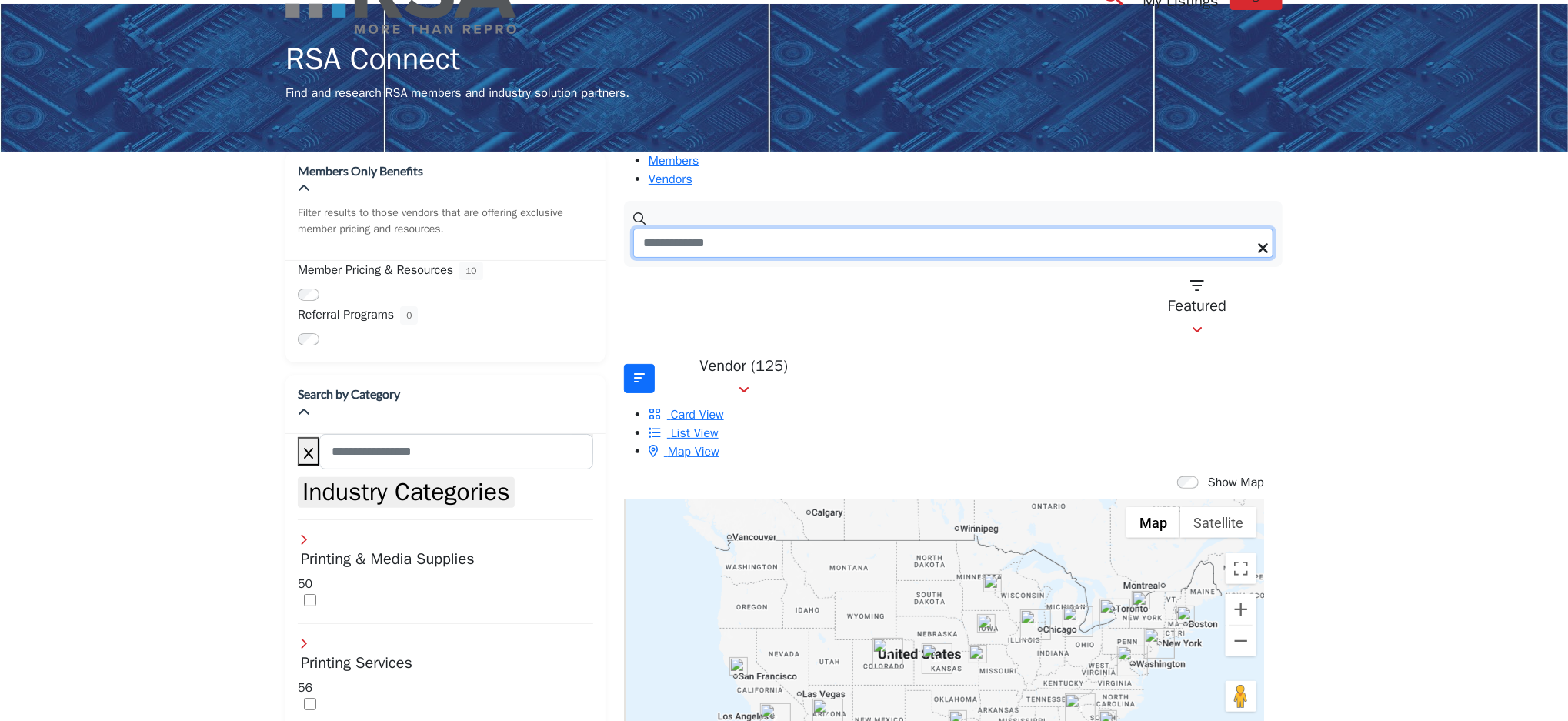 click at bounding box center (953, 243) 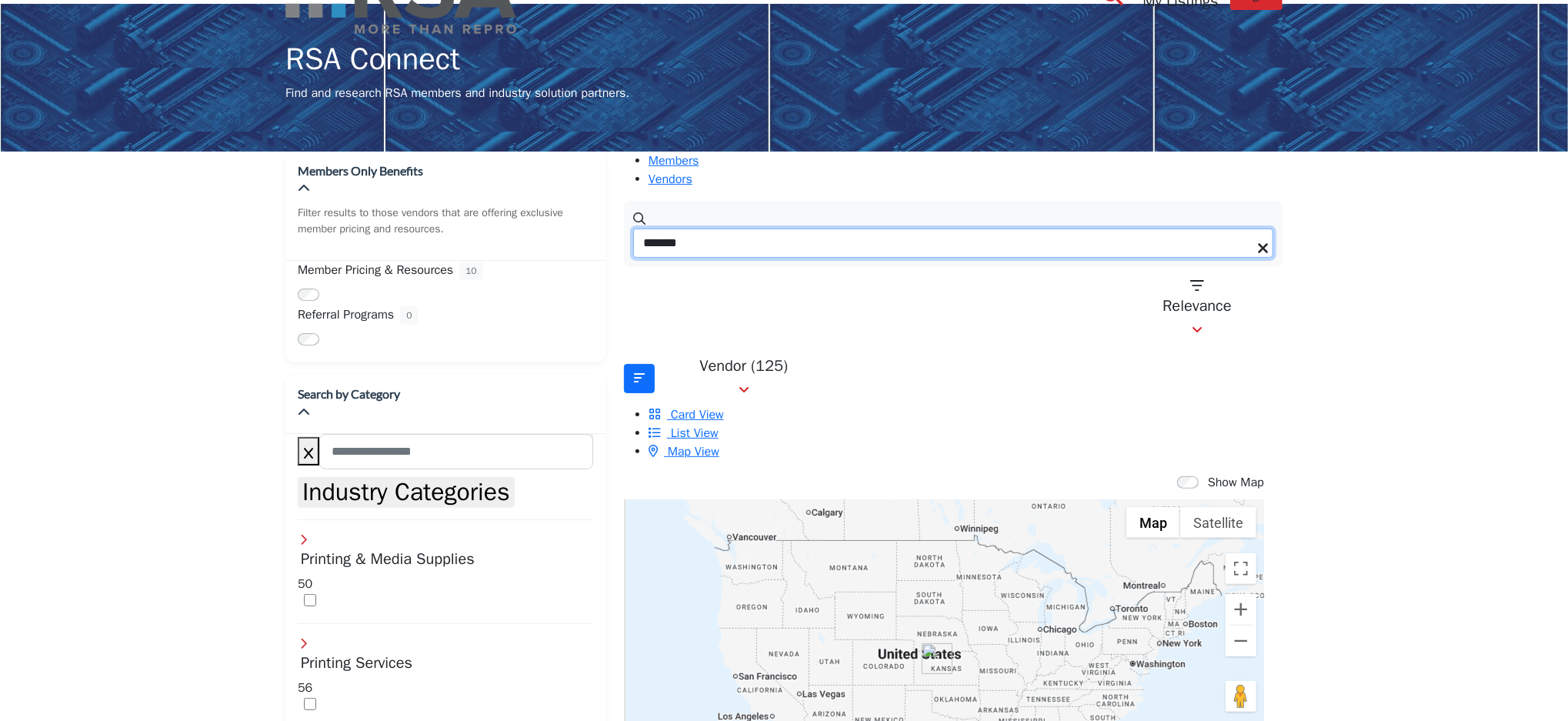 type on "*******" 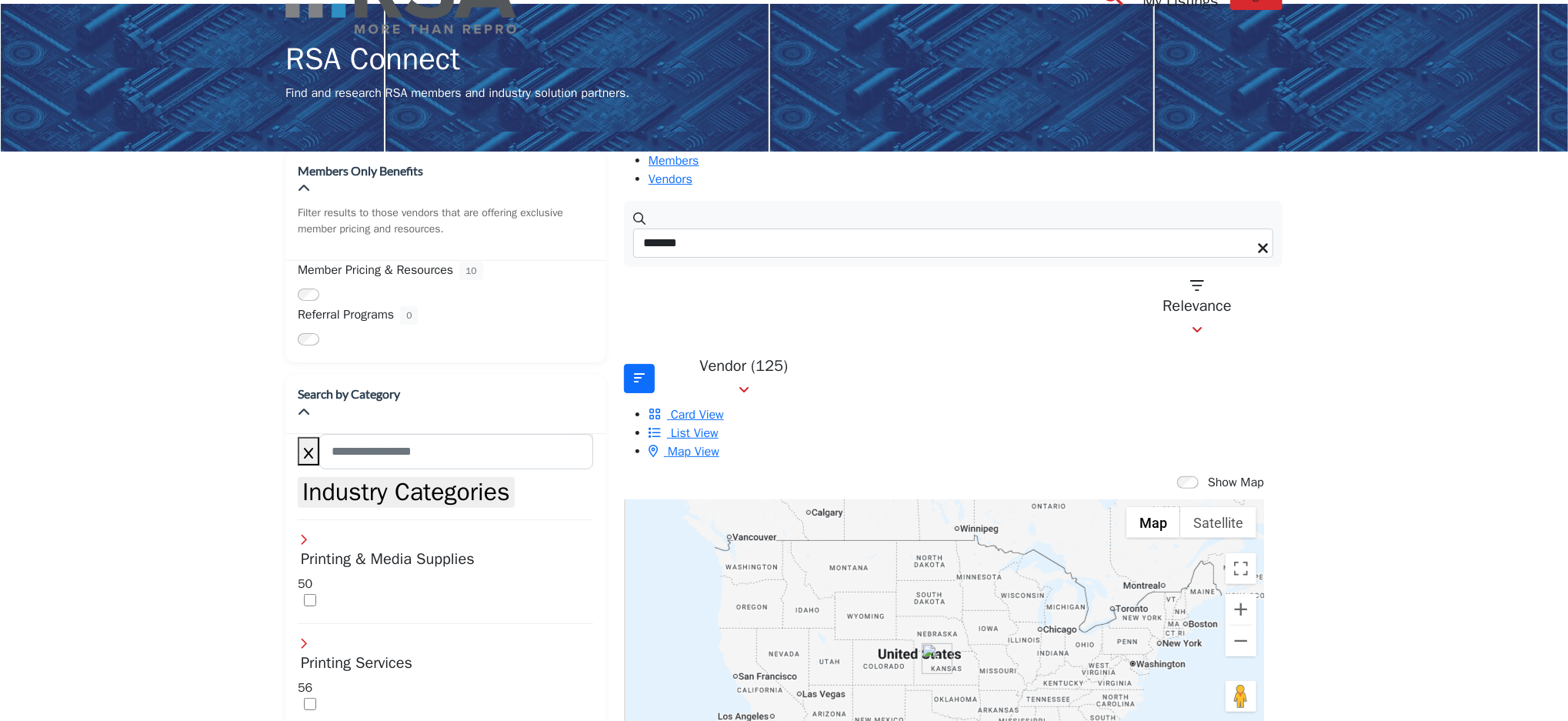click at bounding box center (937, 659) 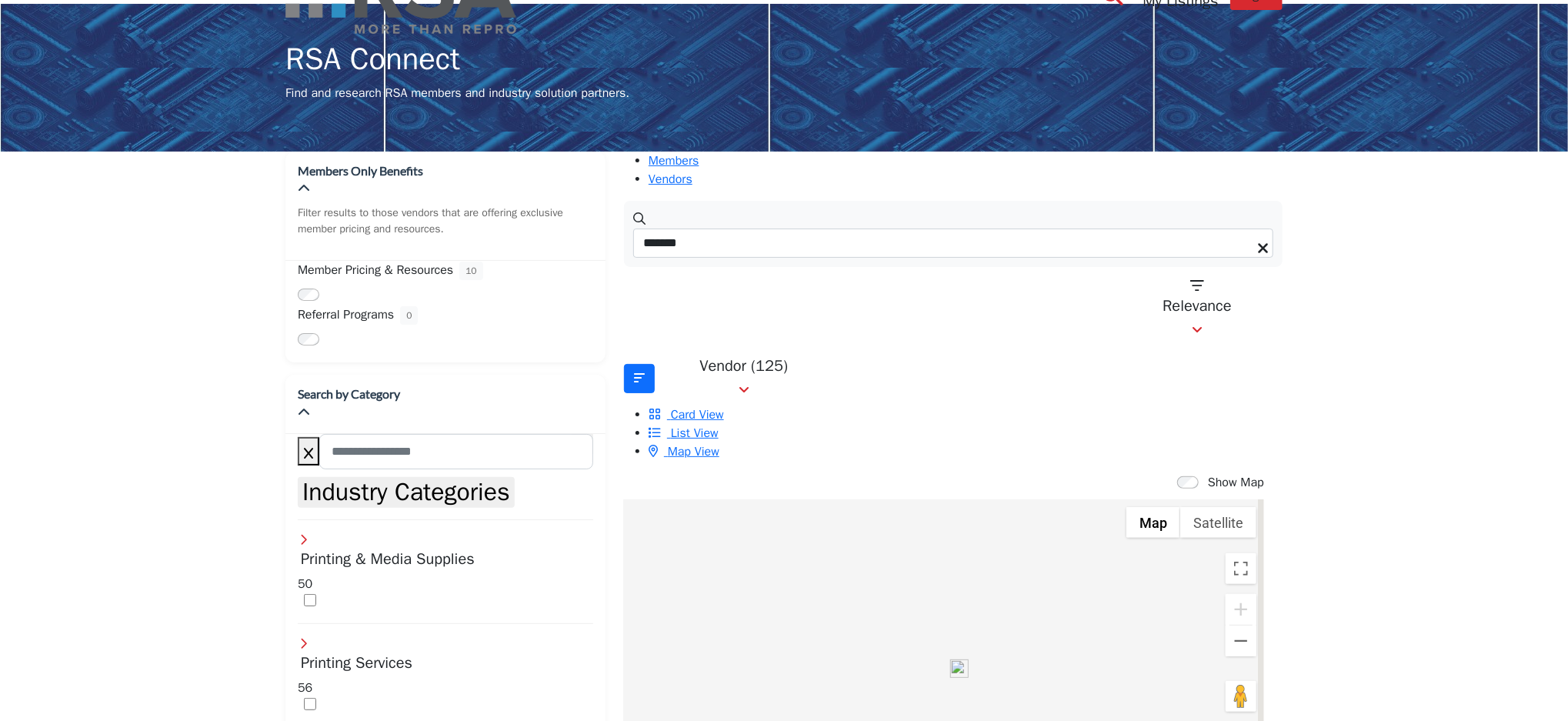 drag, startPoint x: 859, startPoint y: 467, endPoint x: 877, endPoint y: 497, distance: 34.985711 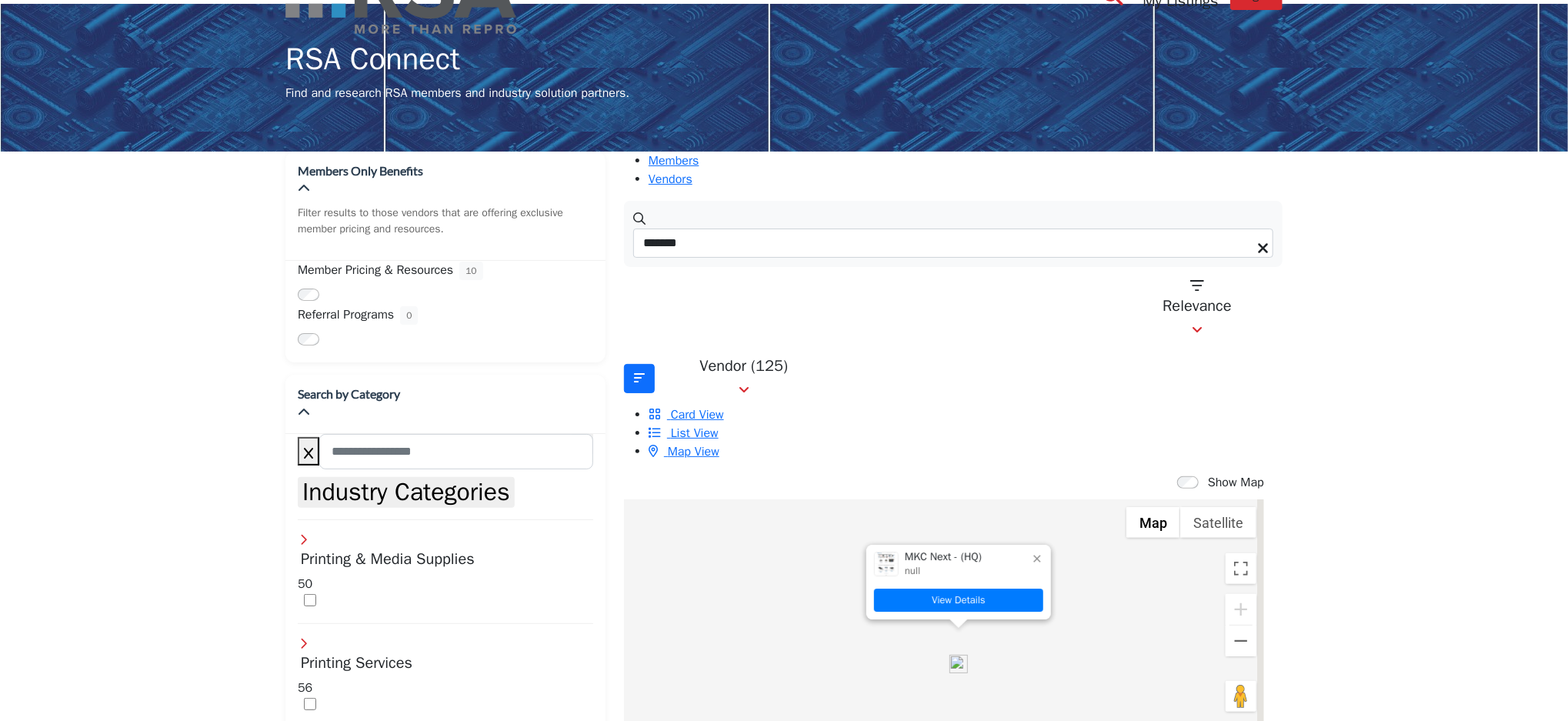 click 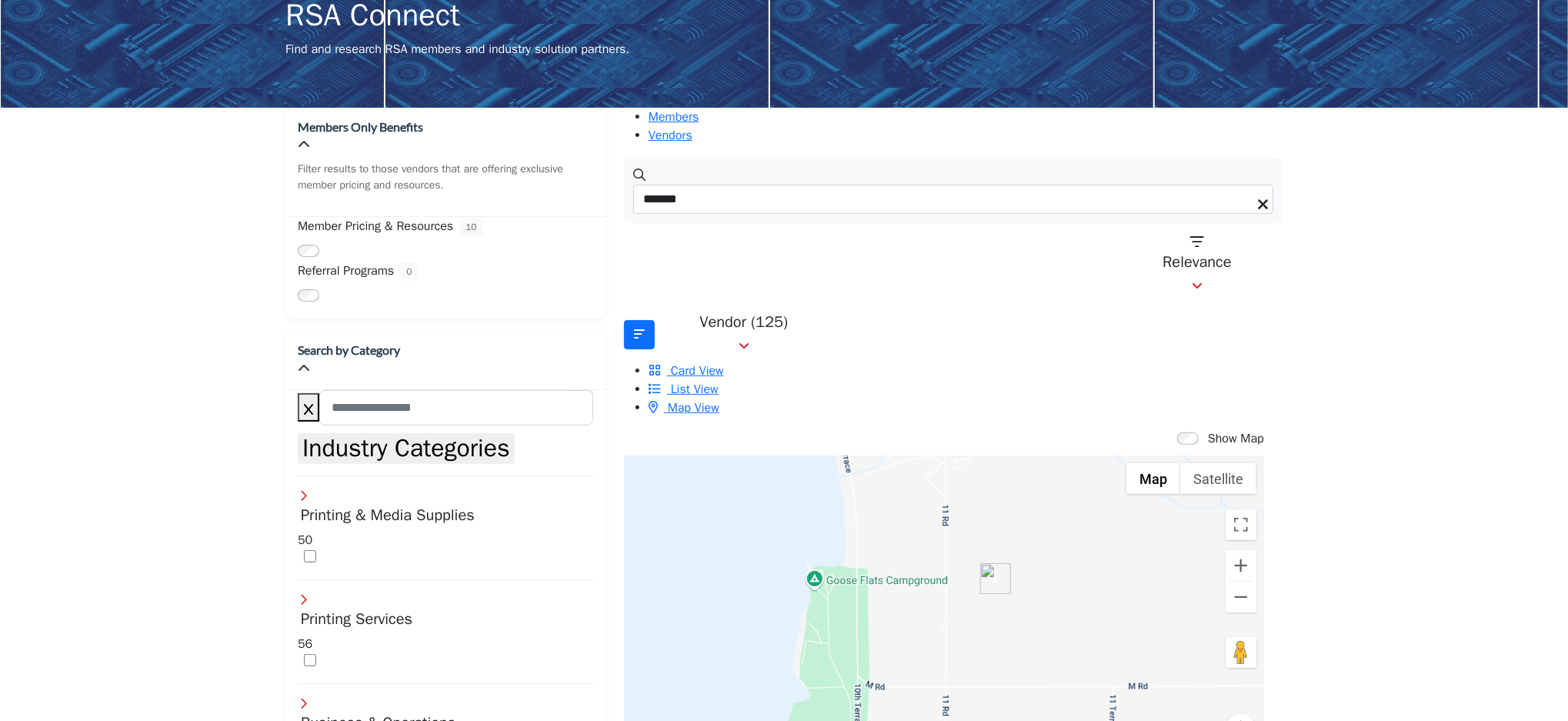 scroll, scrollTop: 89, scrollLeft: 0, axis: vertical 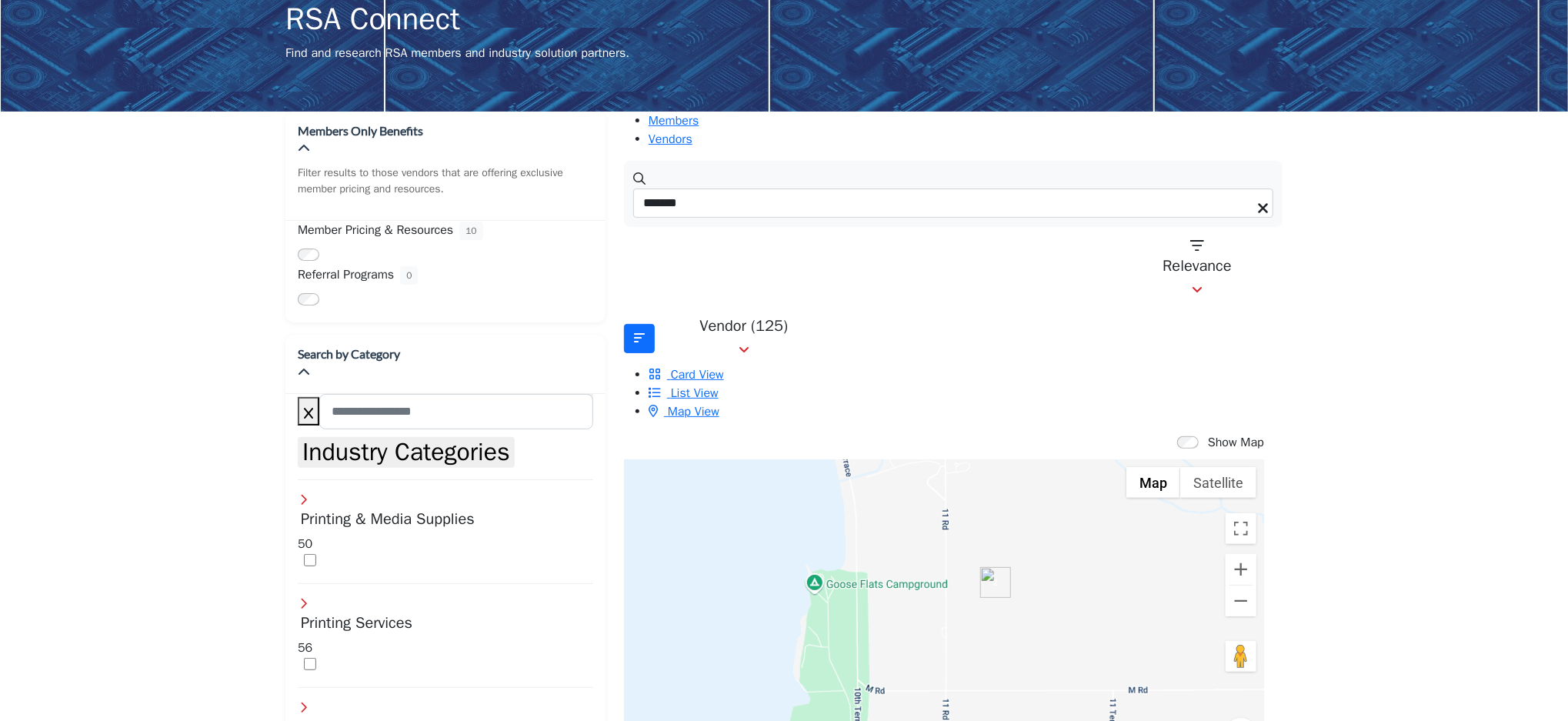 click at bounding box center (1241, 733) 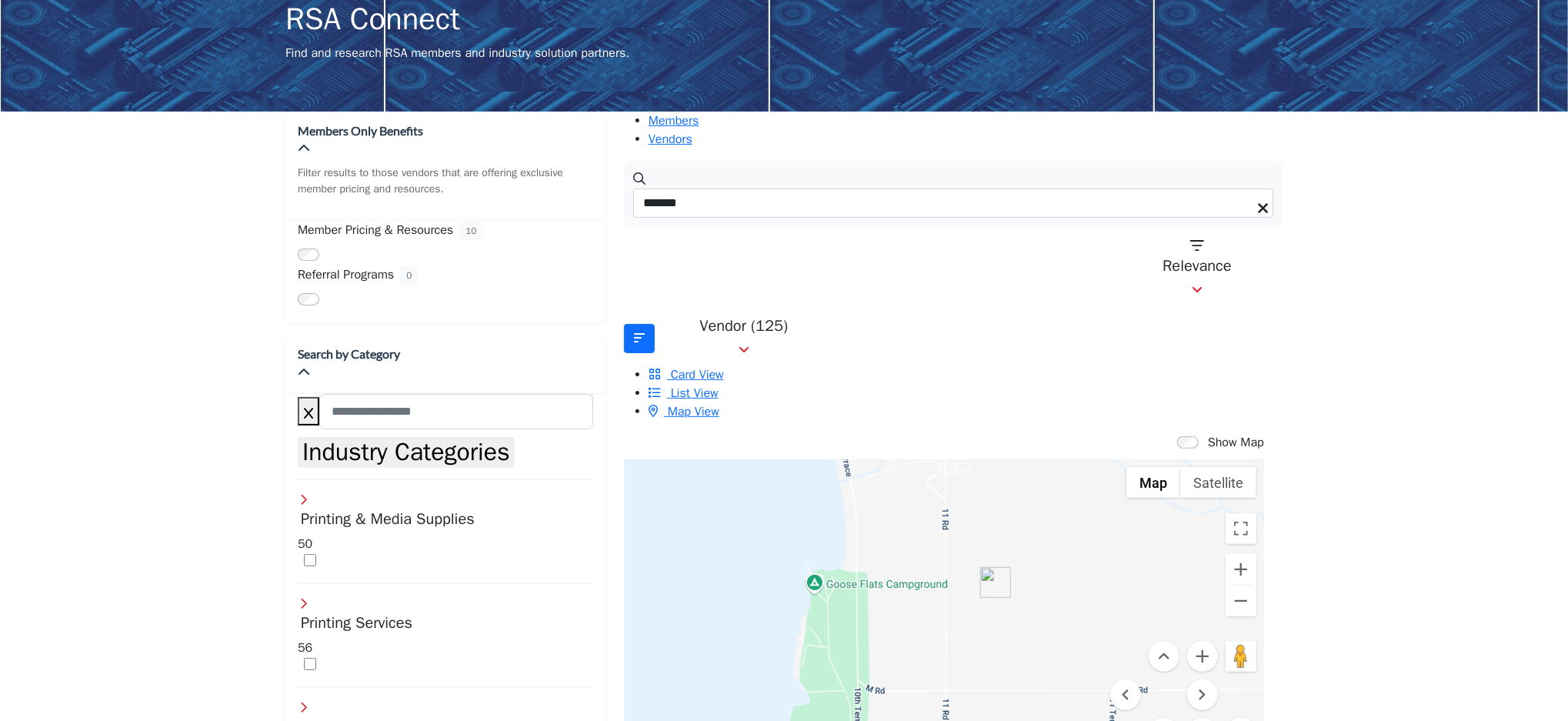click at bounding box center (1241, 733) 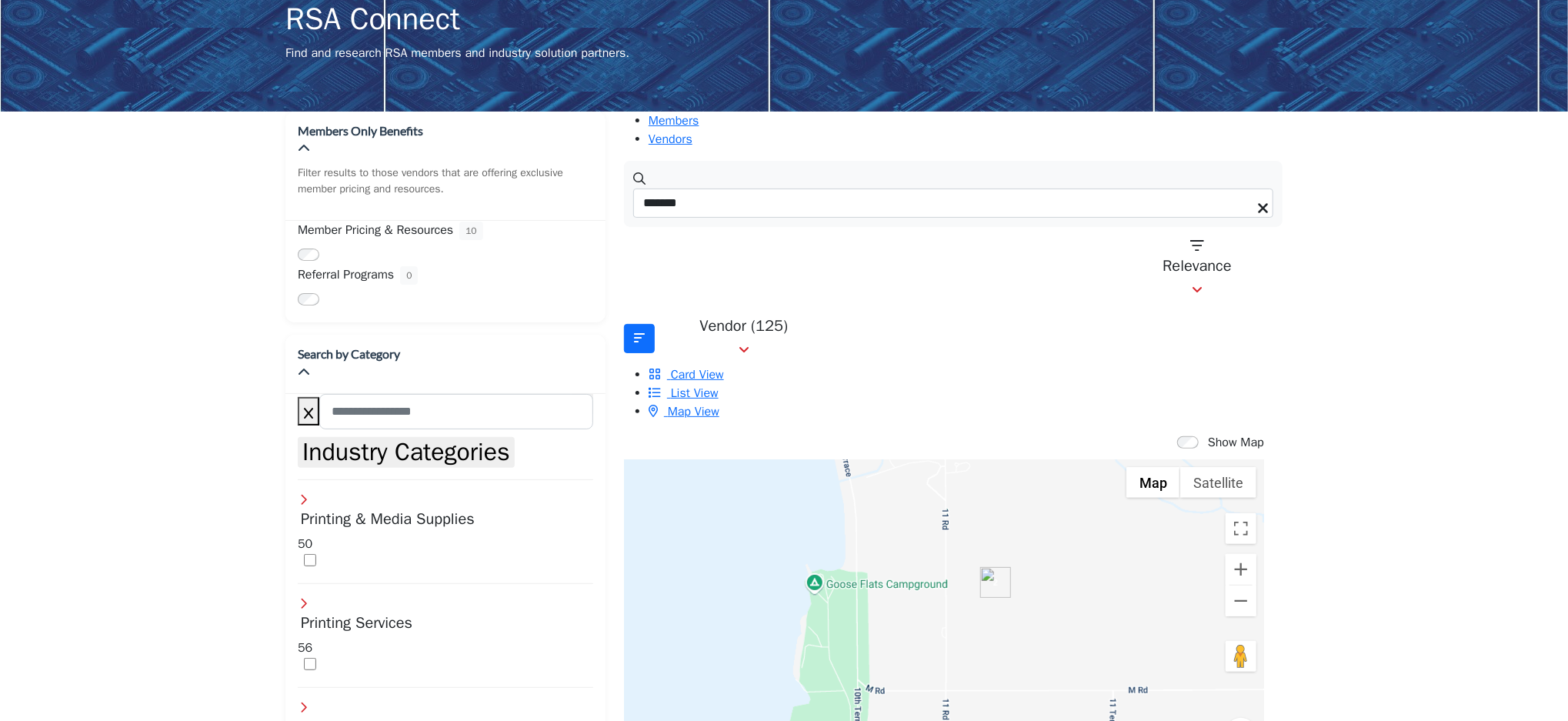click at bounding box center [1241, 733] 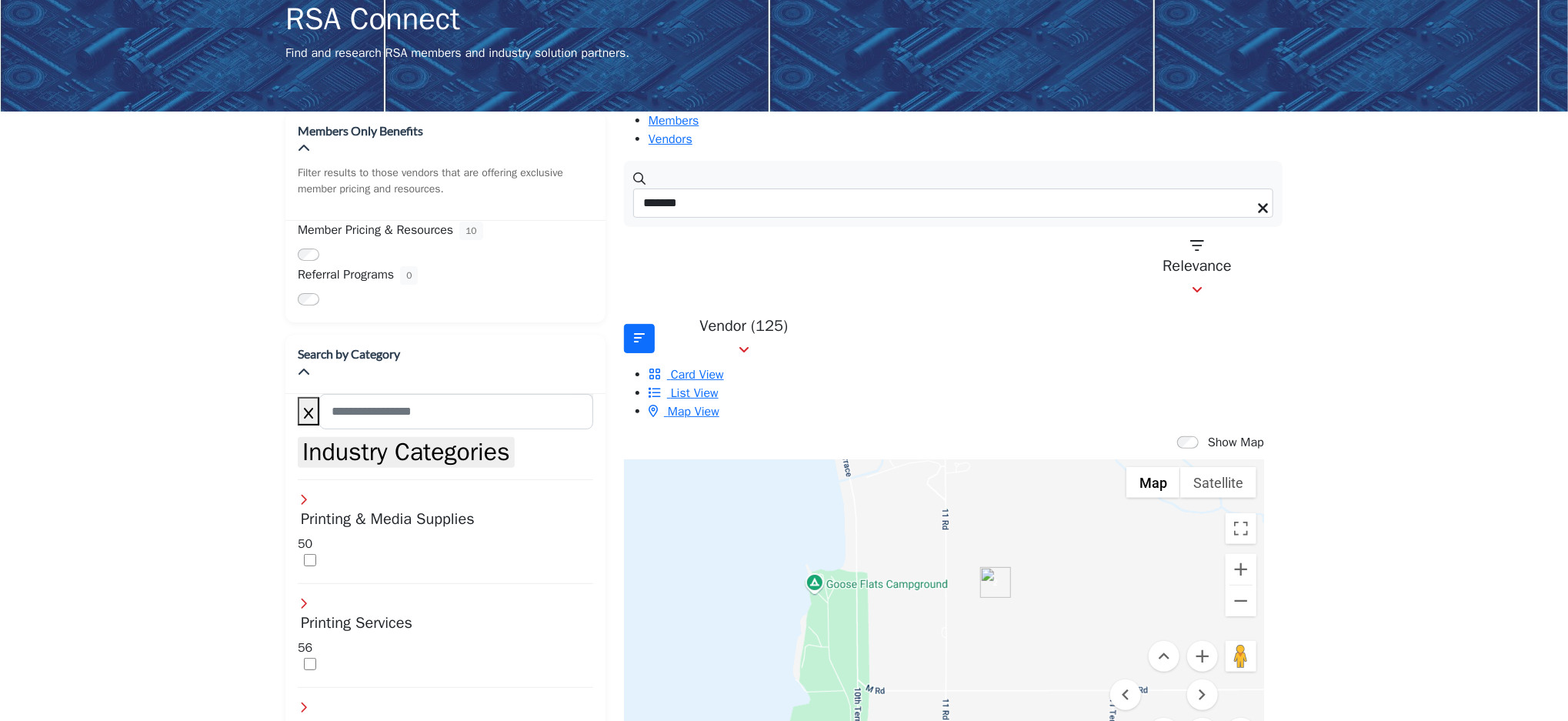 click at bounding box center (1164, 733) 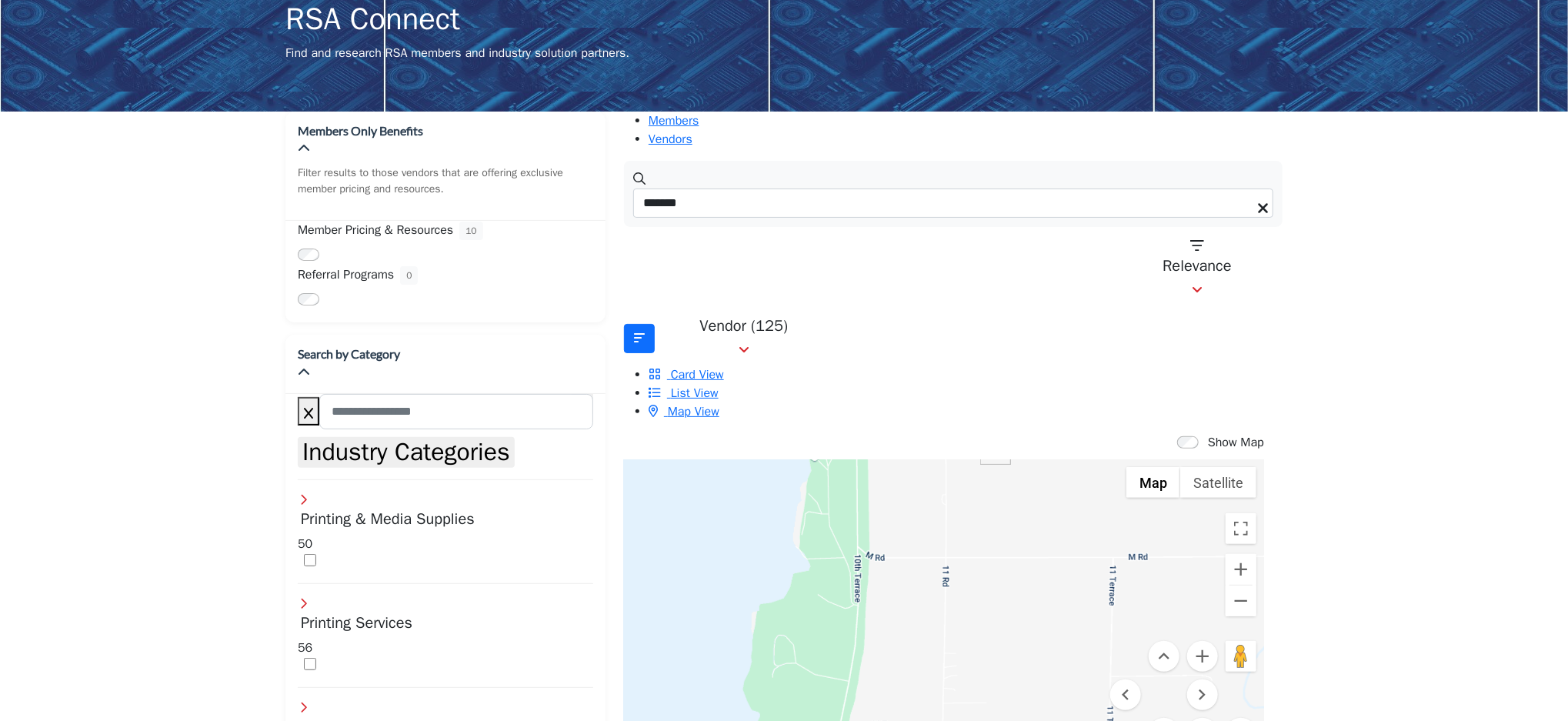 click at bounding box center (1164, 733) 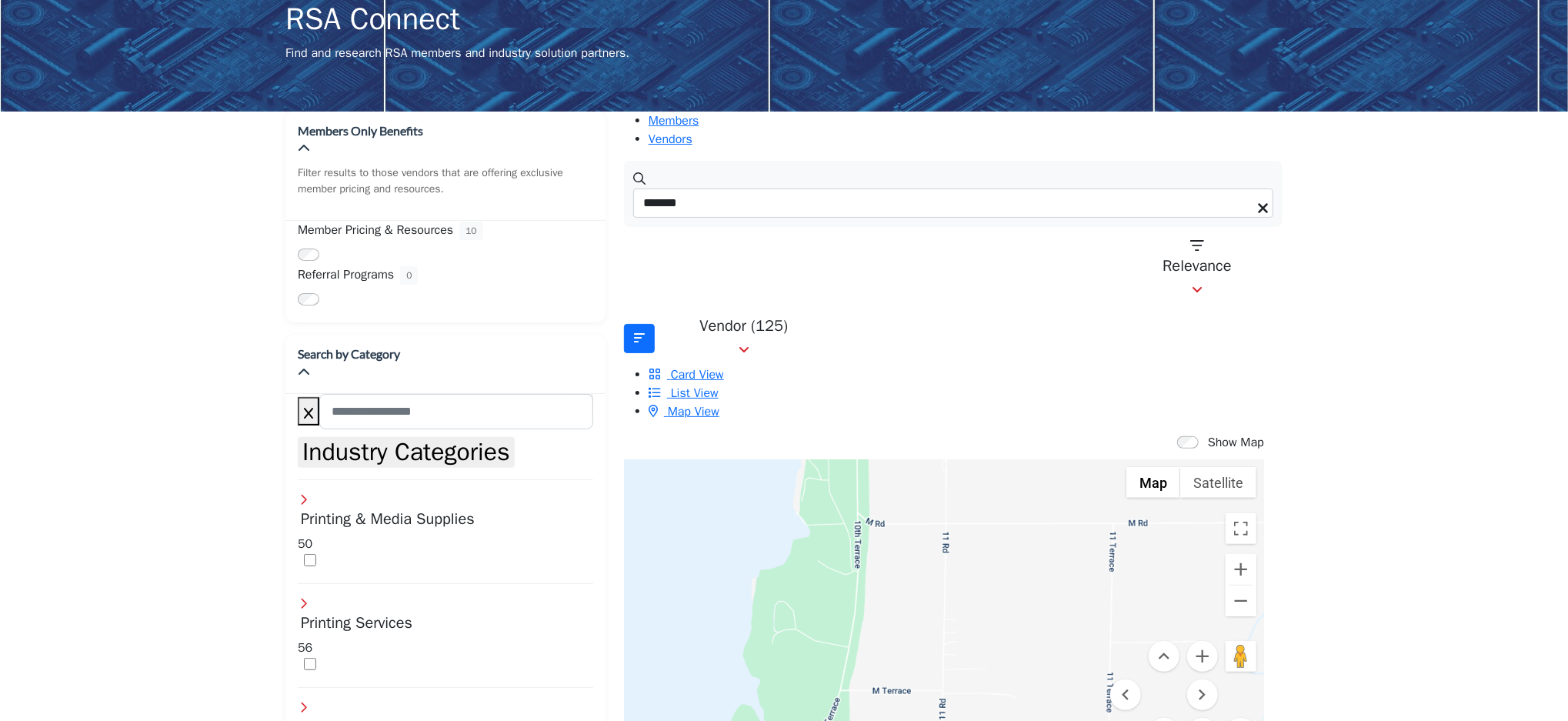 click at bounding box center [1164, 733] 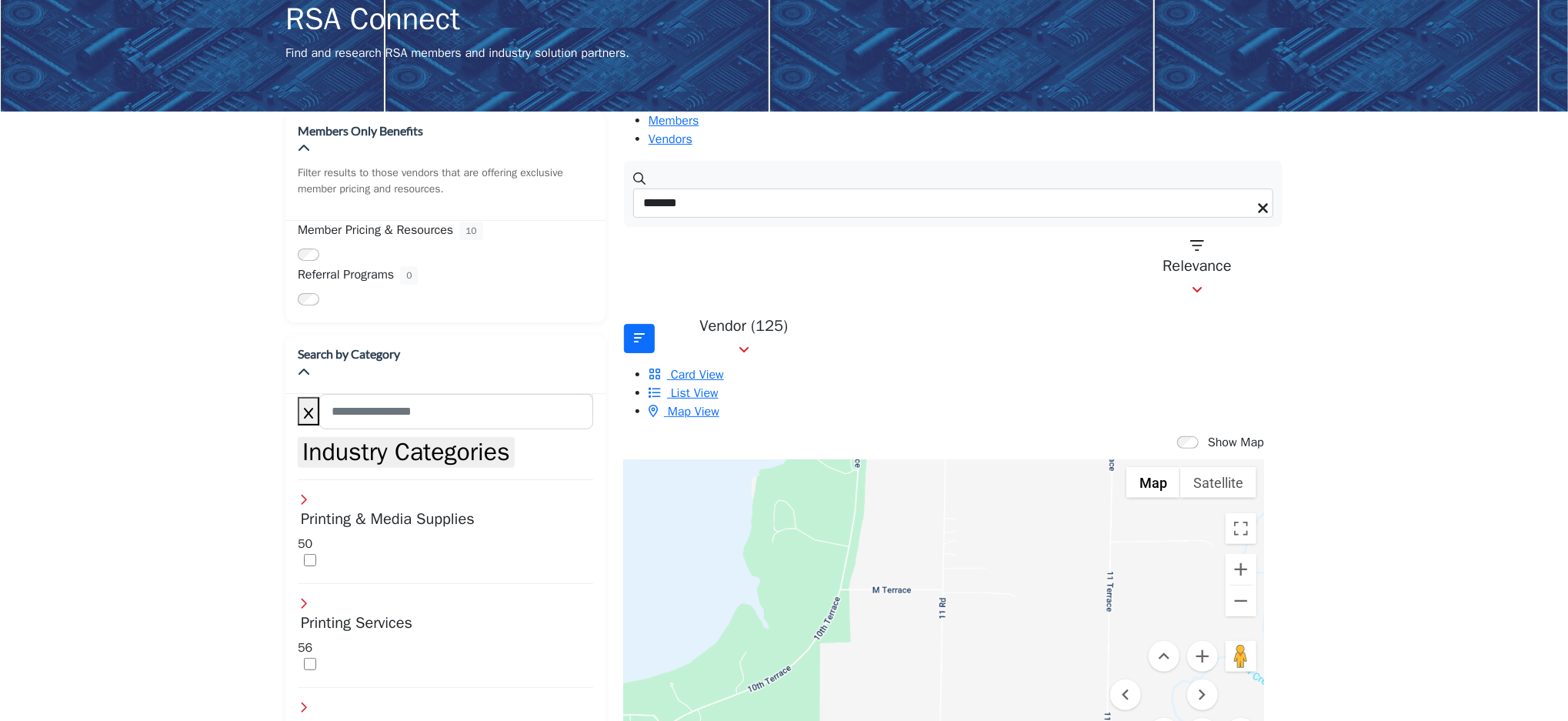 click at bounding box center [1164, 733] 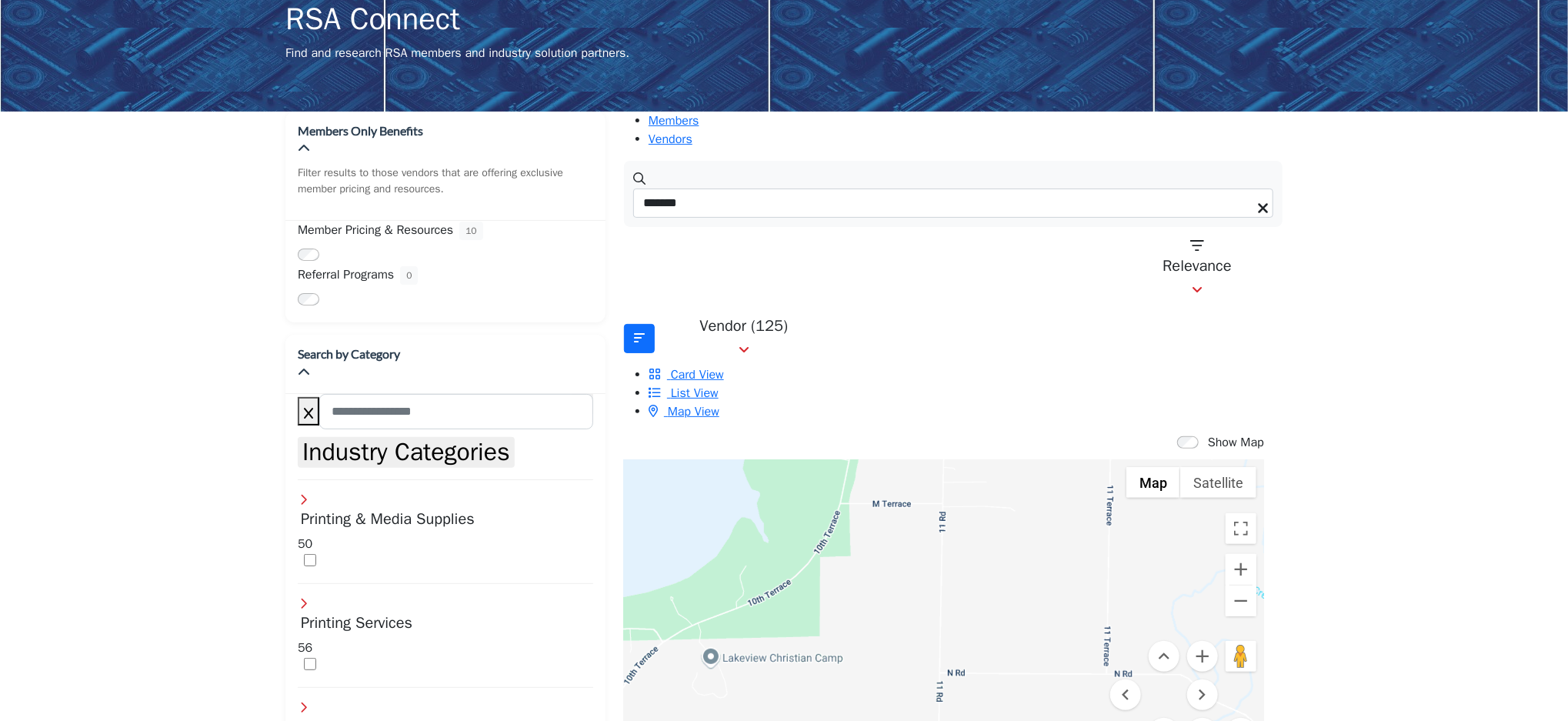 click at bounding box center (1164, 733) 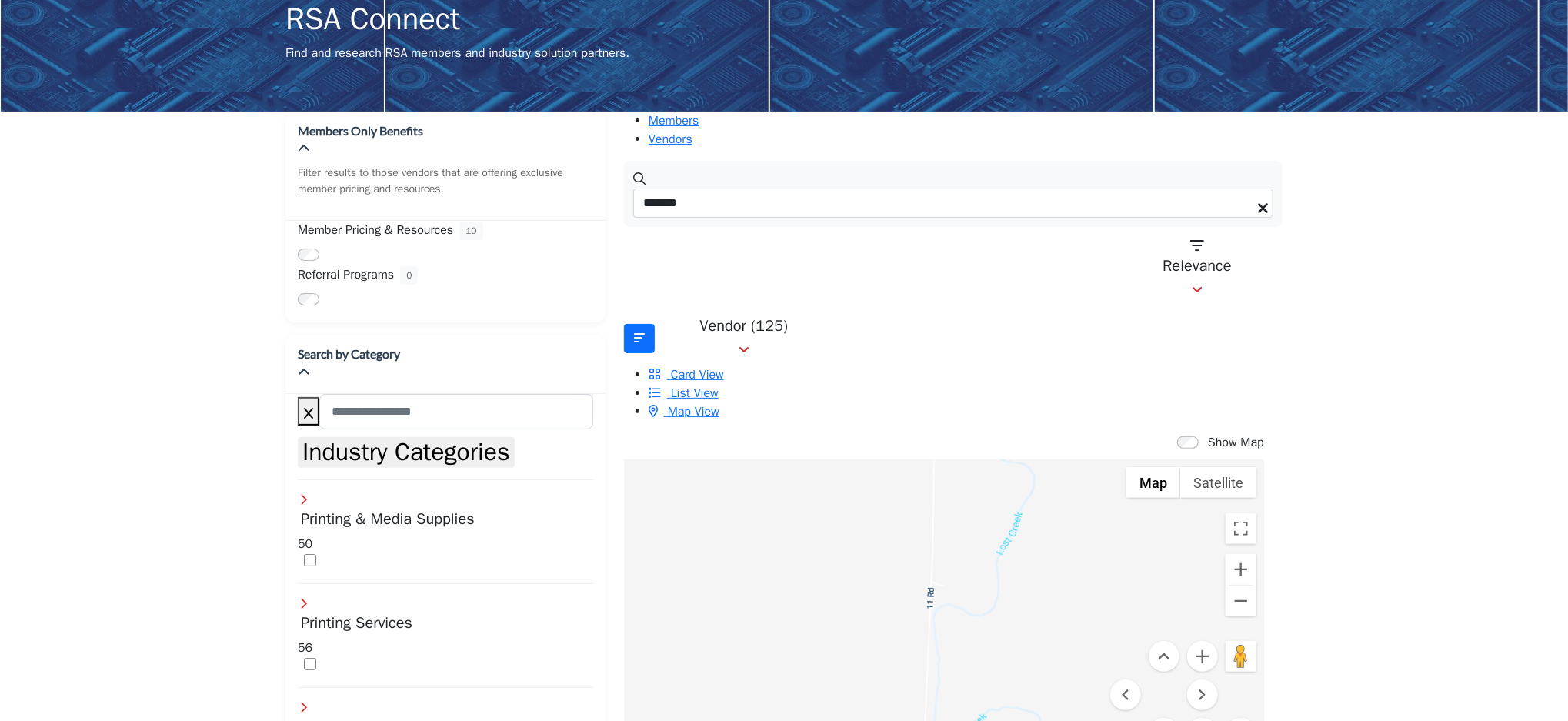 click at bounding box center (1164, 733) 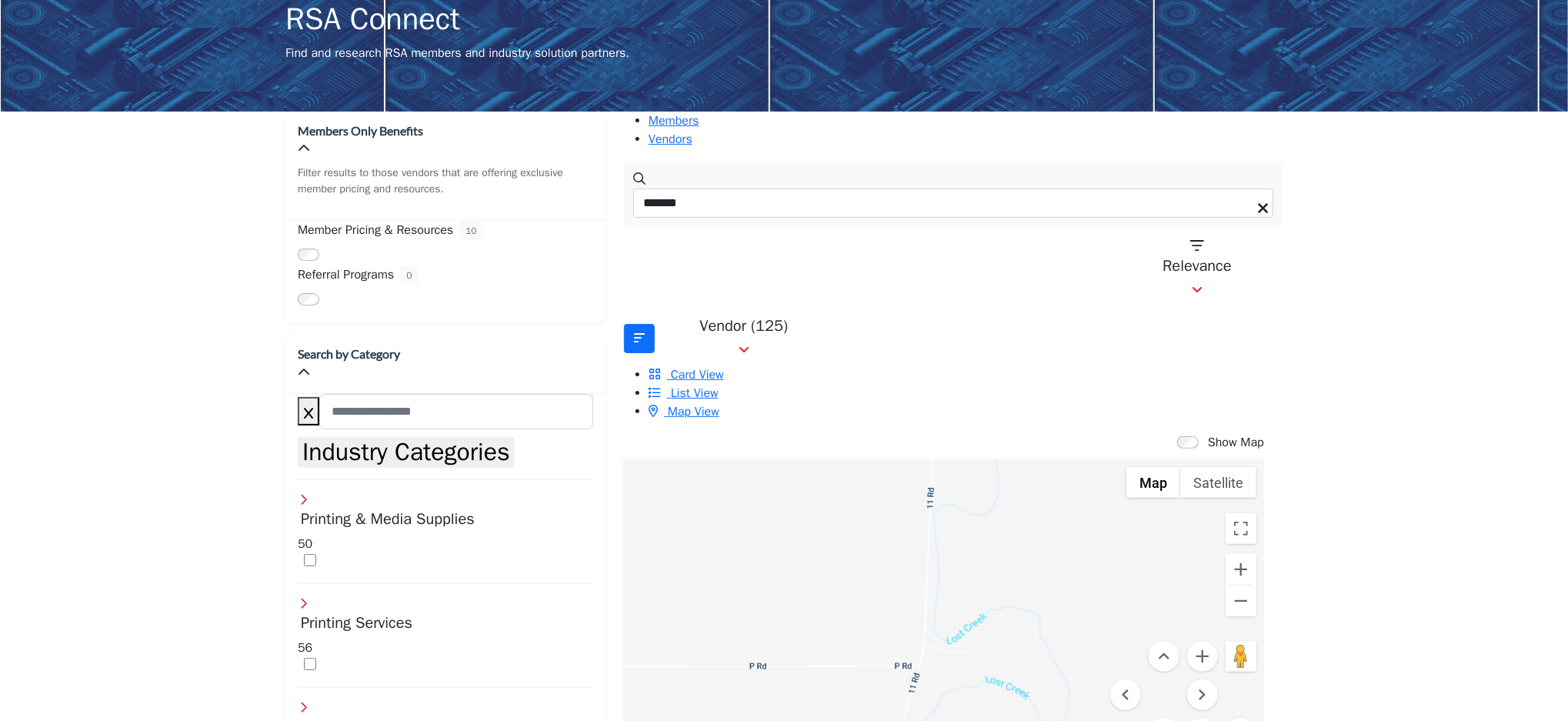 click at bounding box center [1164, 733] 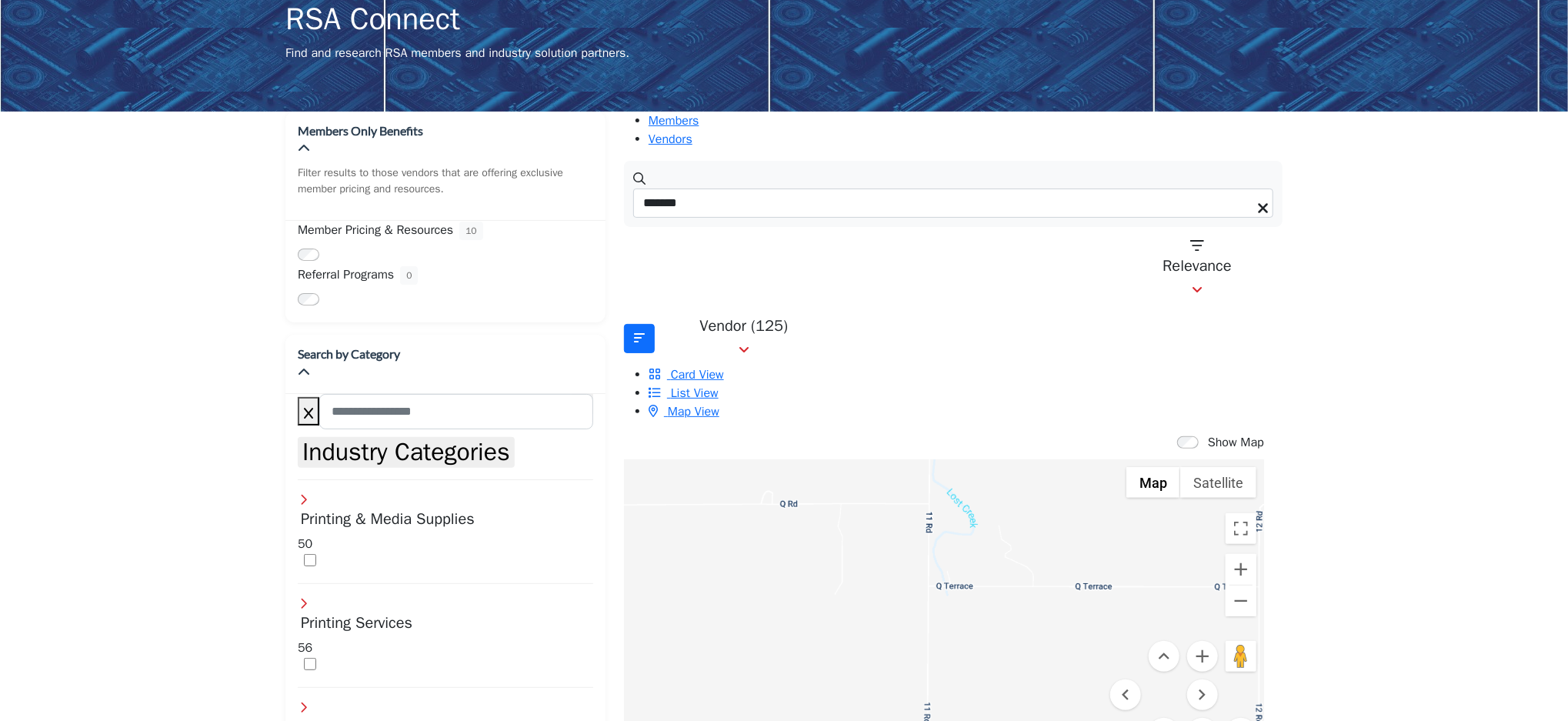 click at bounding box center [1164, 733] 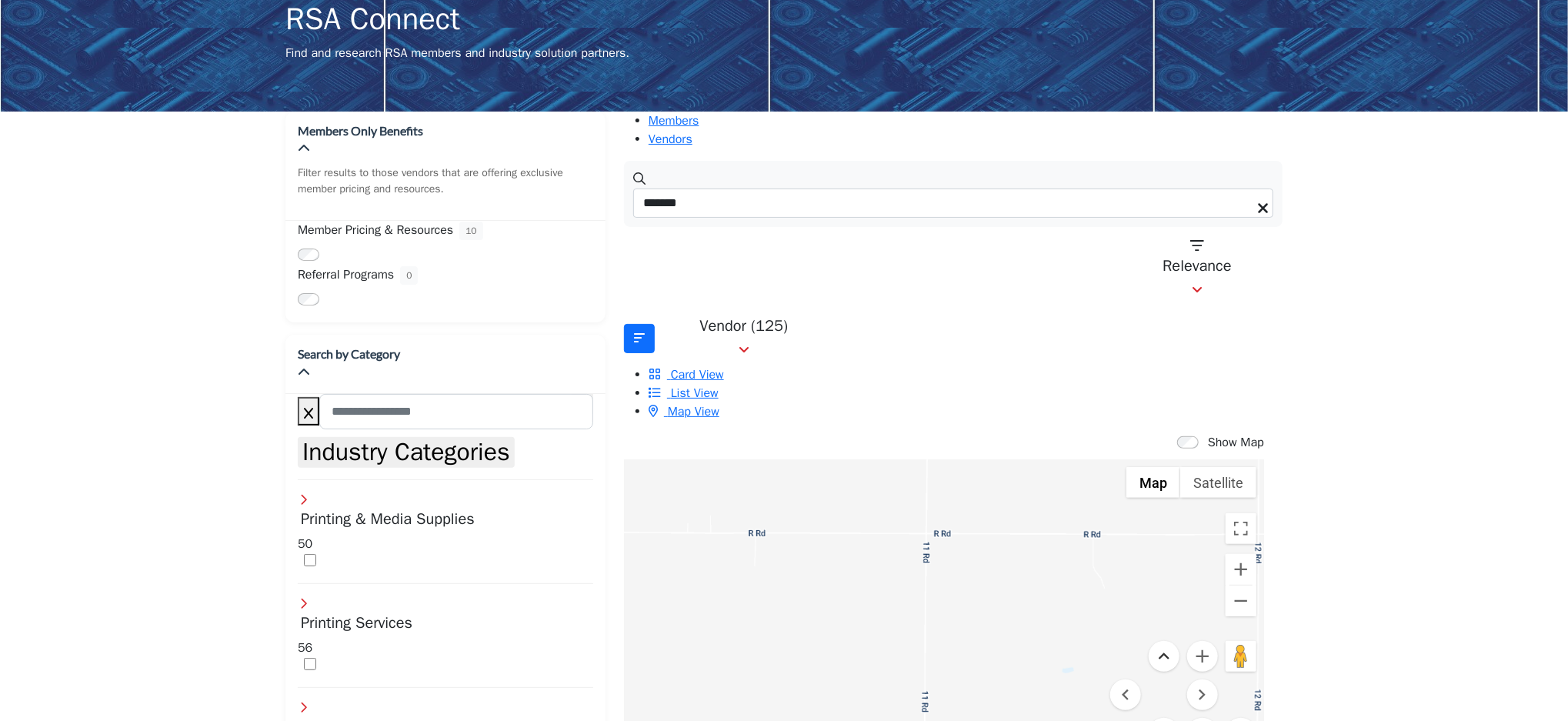 click at bounding box center (1164, 656) 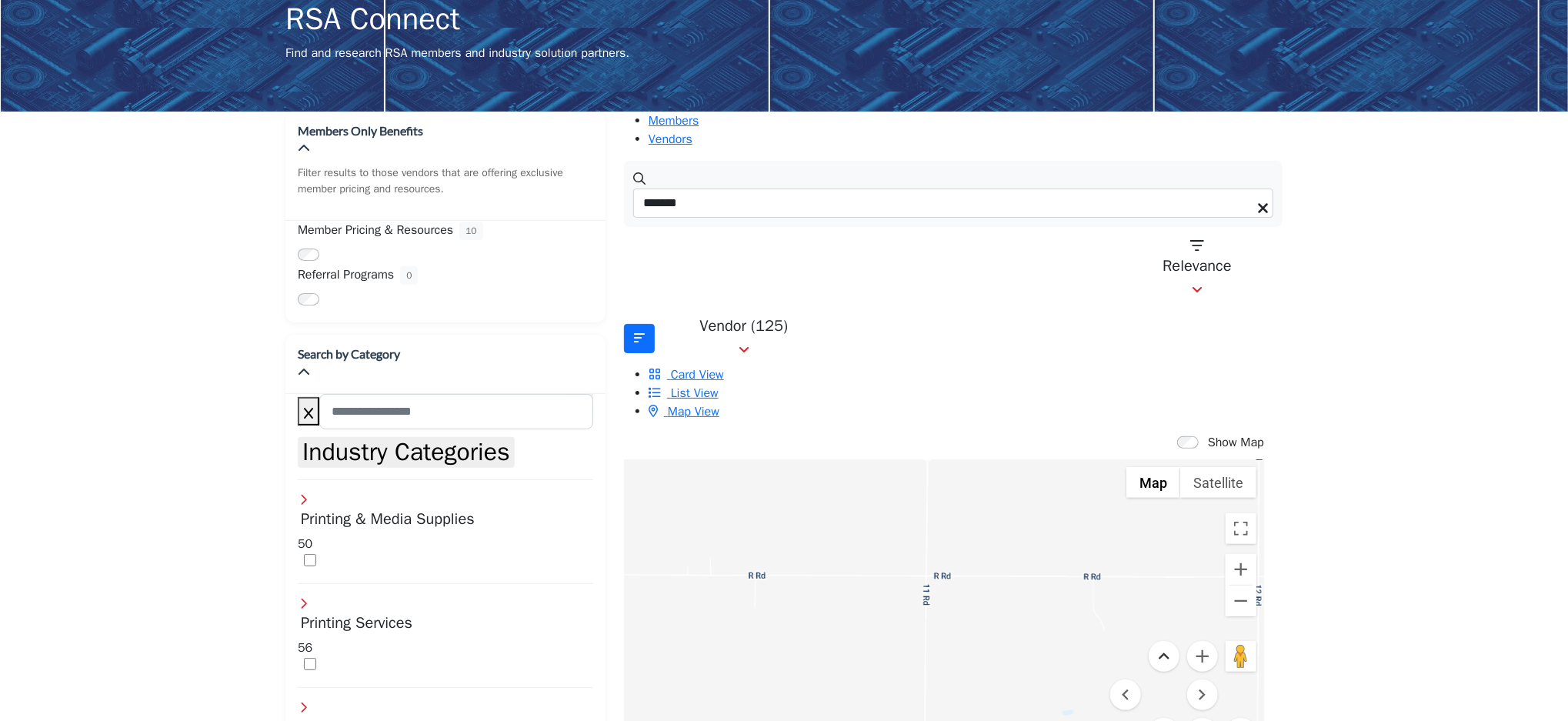click at bounding box center (1164, 656) 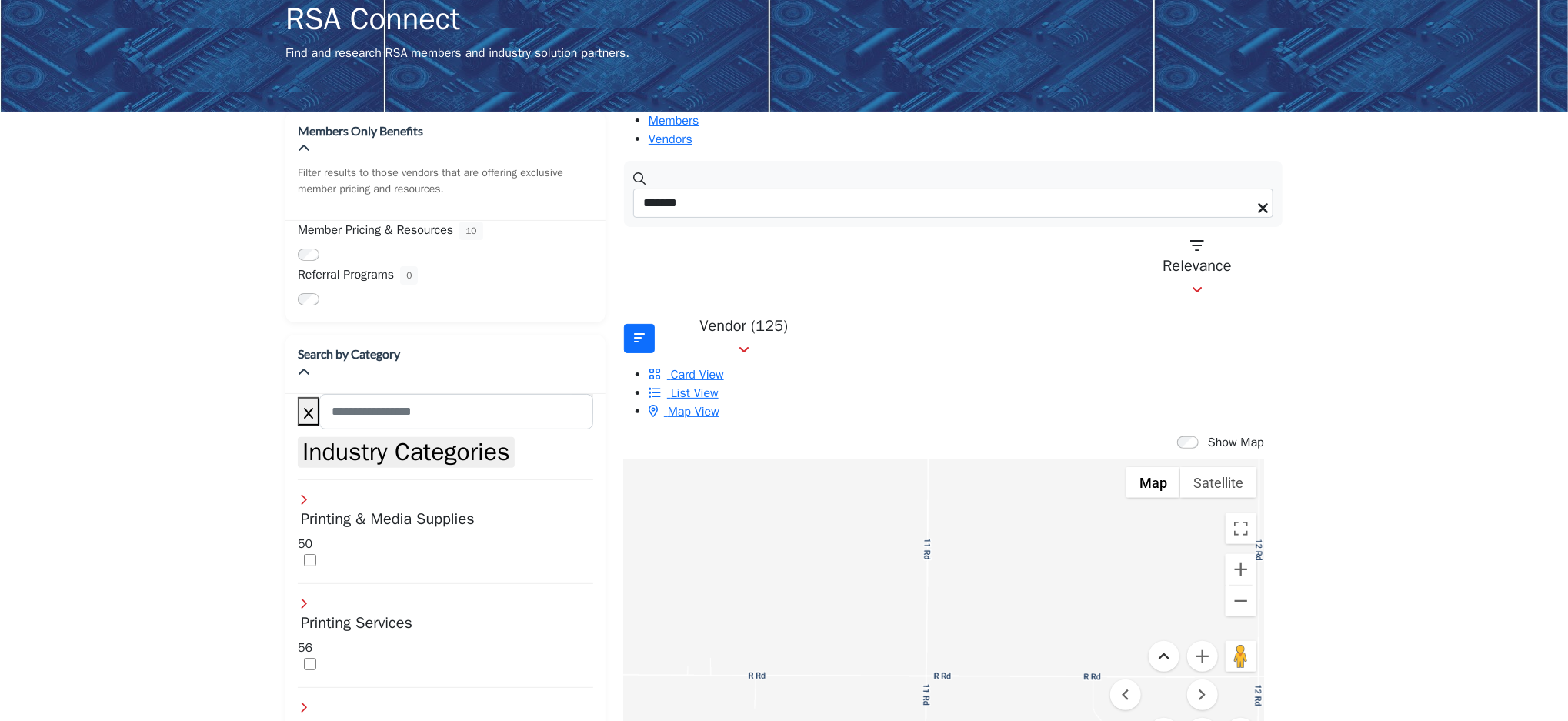 click at bounding box center [1164, 656] 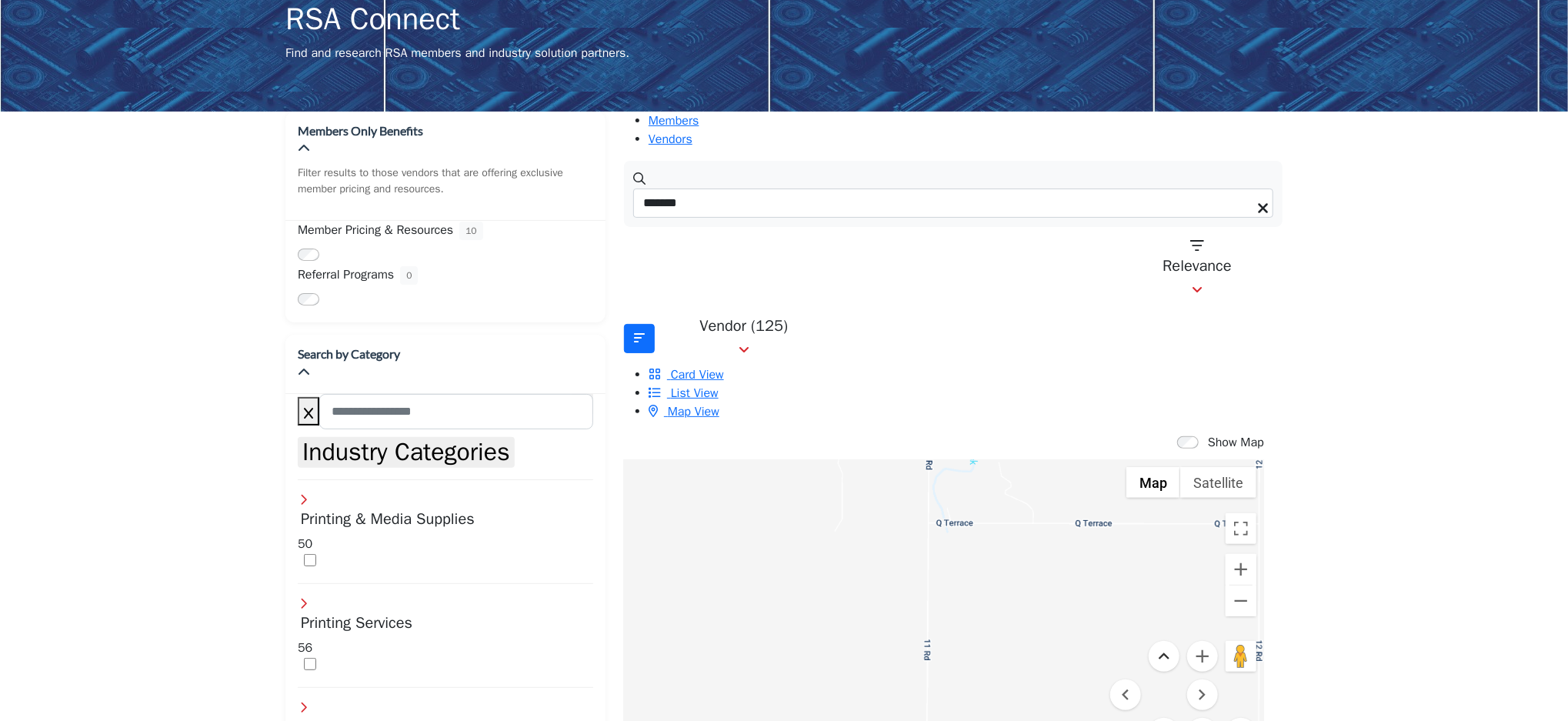 click at bounding box center [1164, 656] 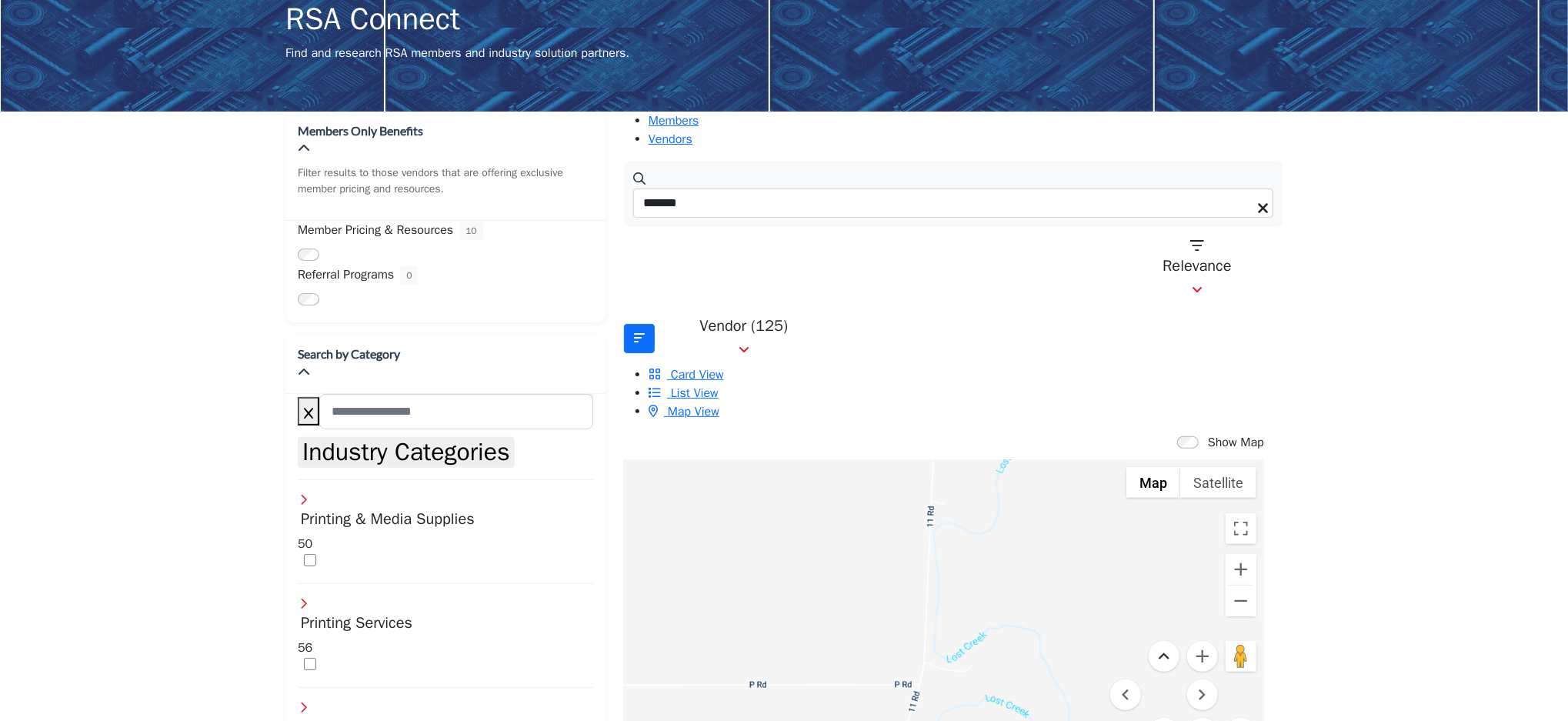 click at bounding box center (1164, 656) 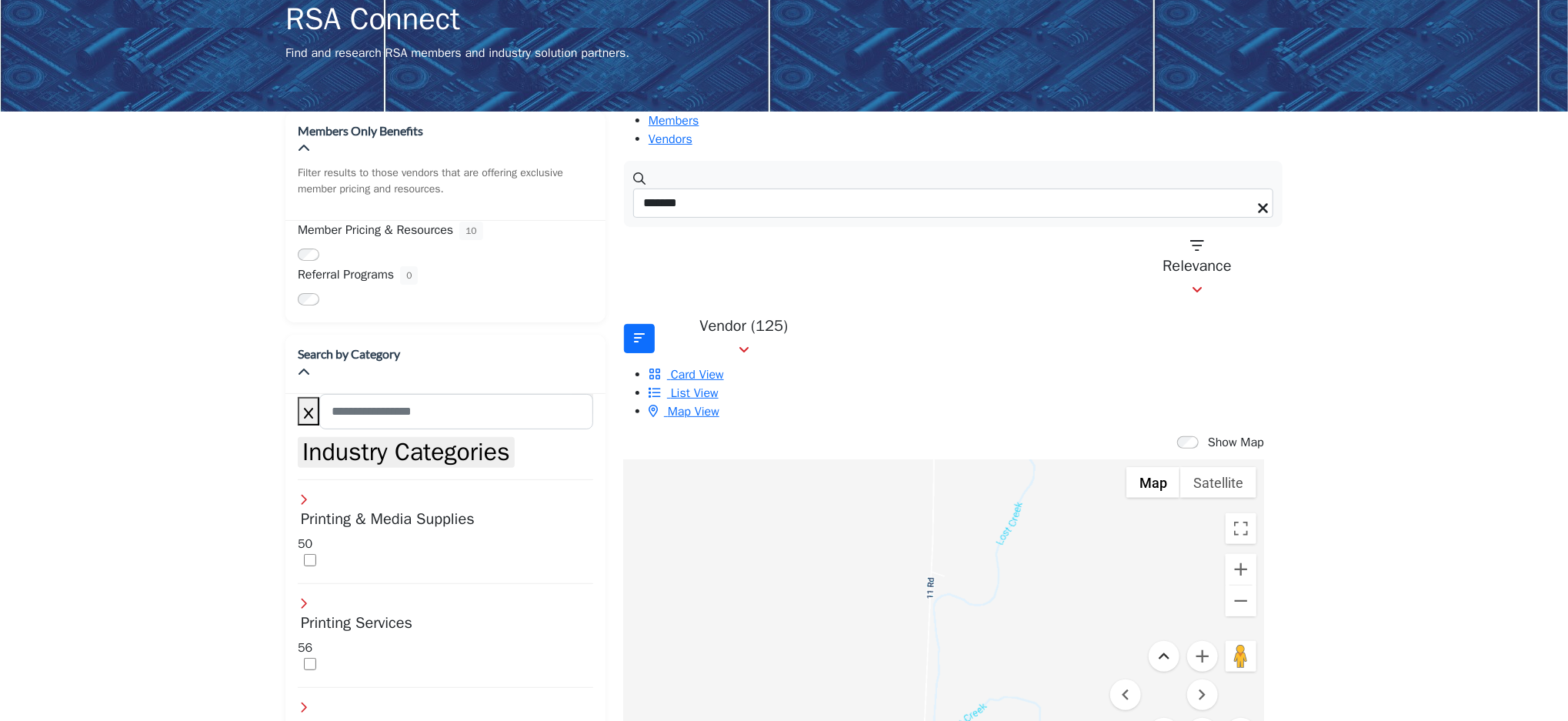 click at bounding box center [1164, 656] 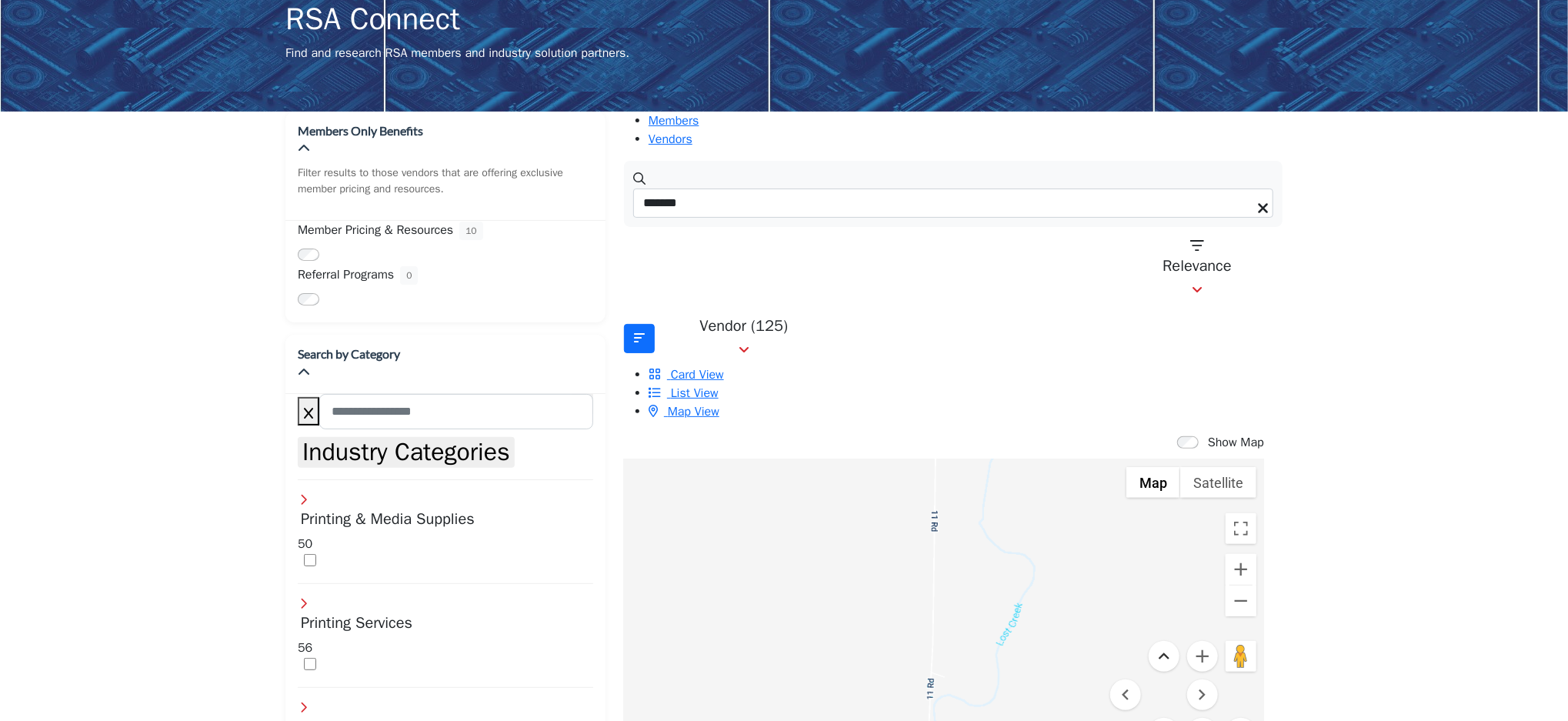click at bounding box center [1164, 656] 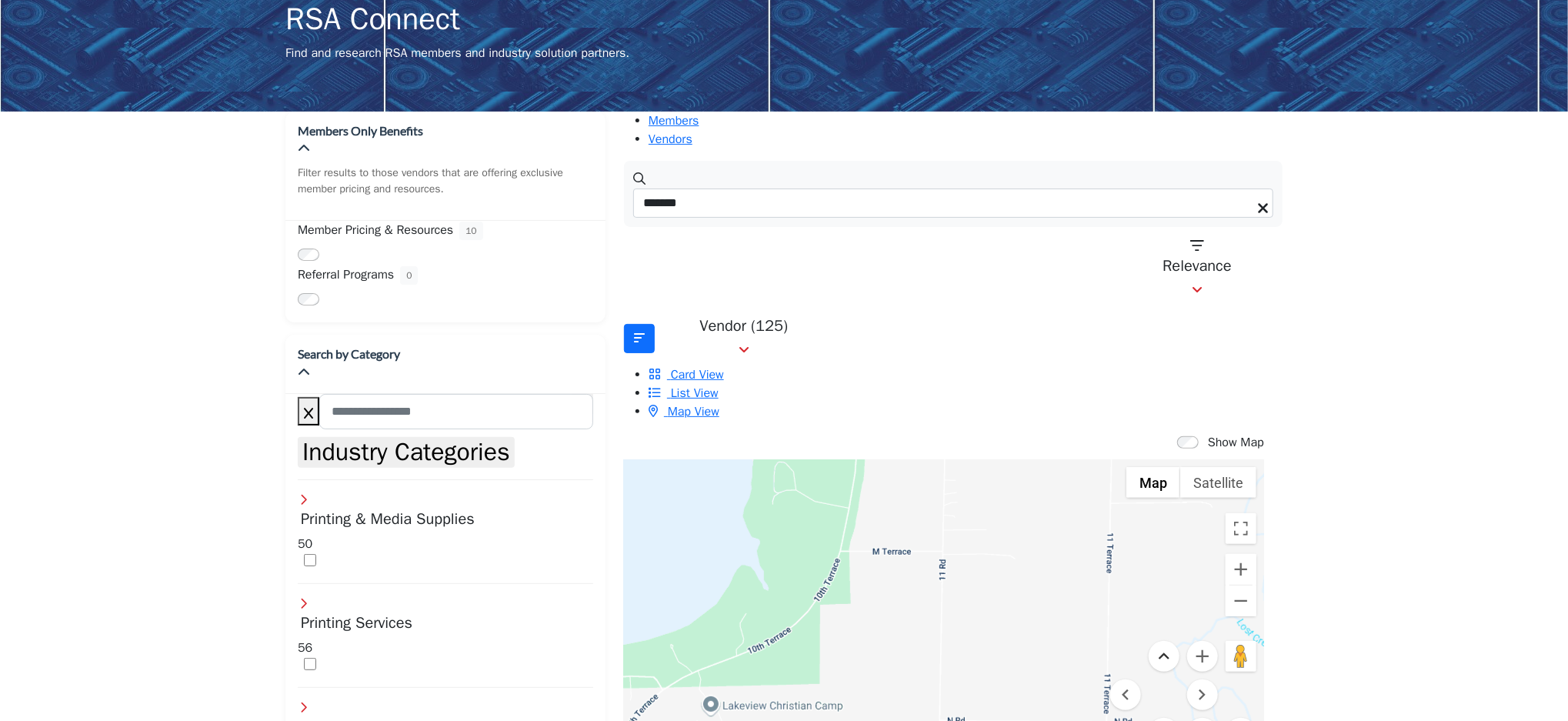 click at bounding box center (1164, 656) 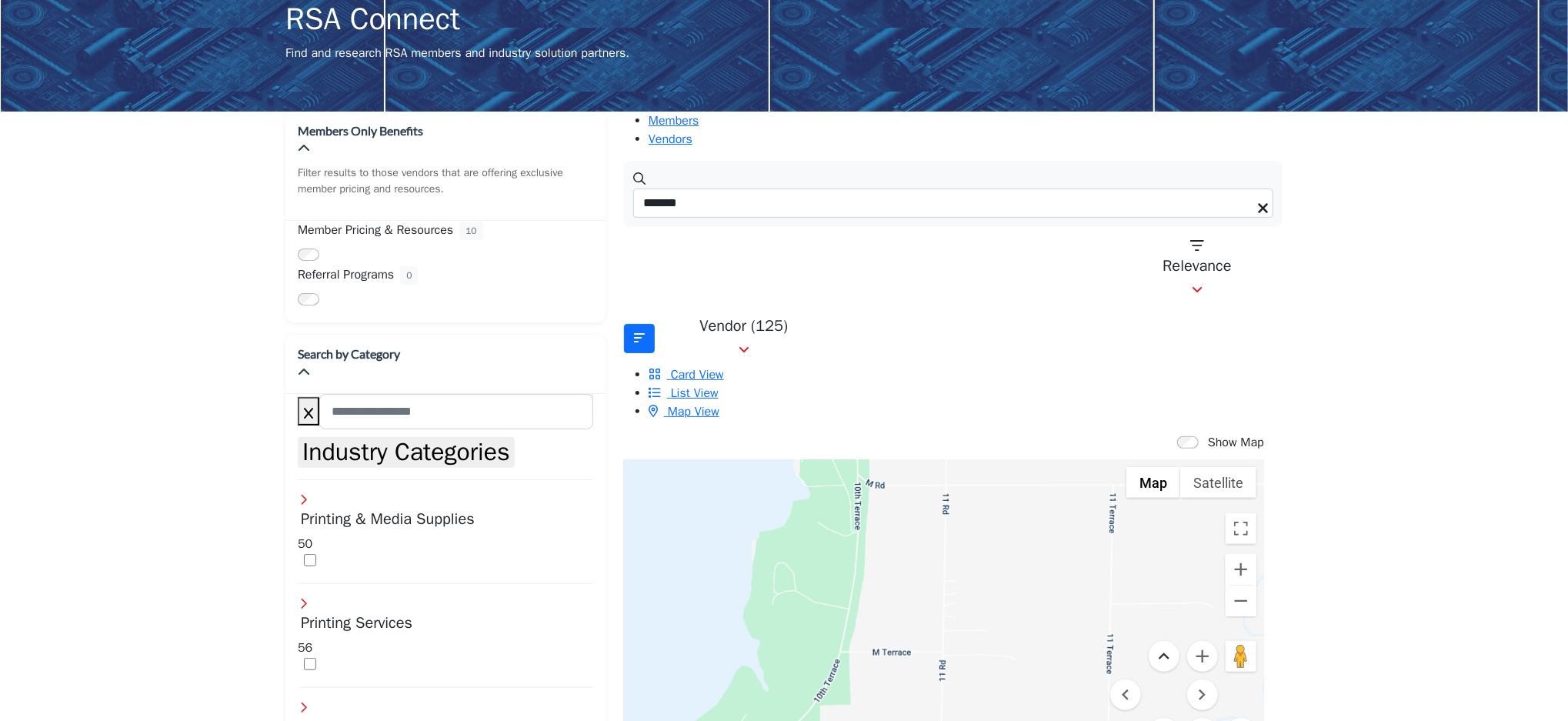 click at bounding box center [1164, 656] 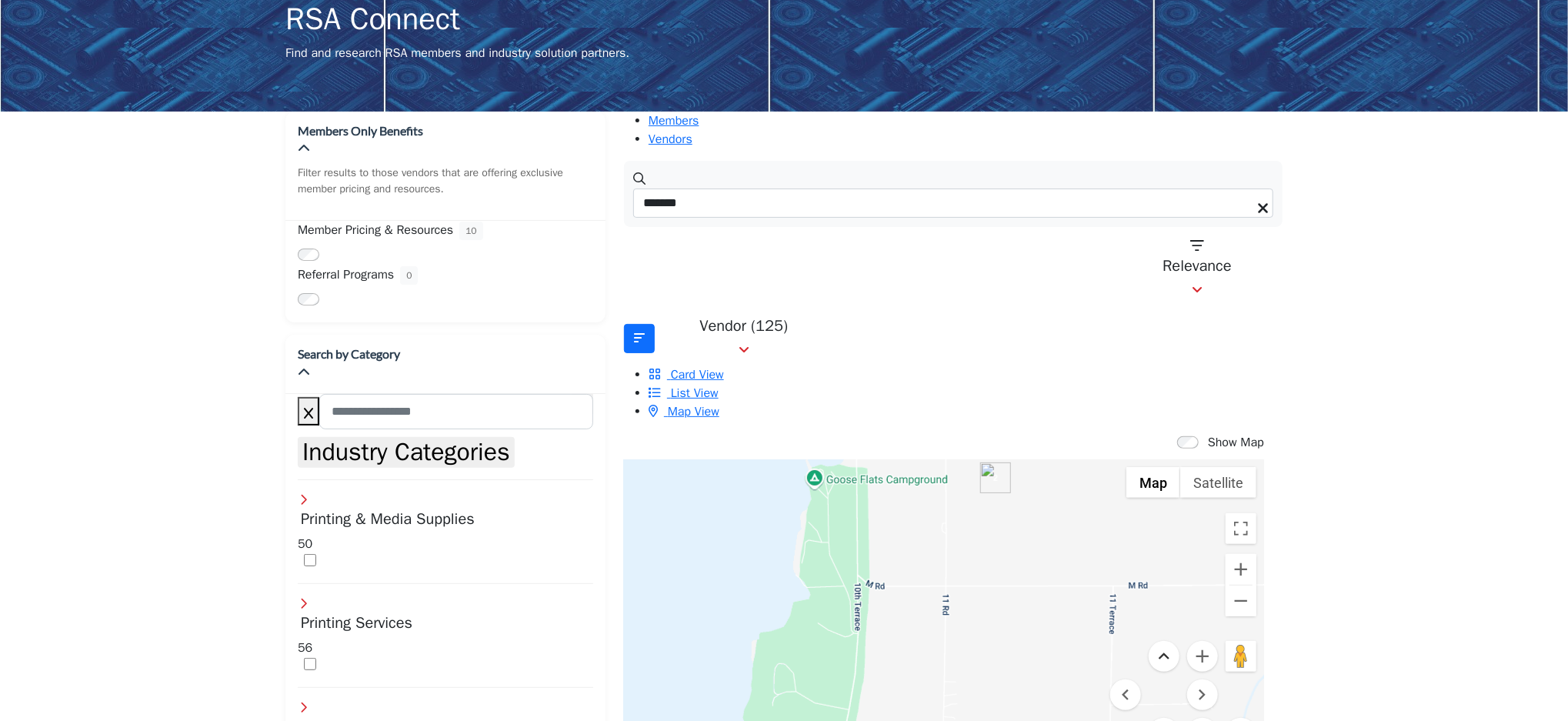 click at bounding box center (1164, 656) 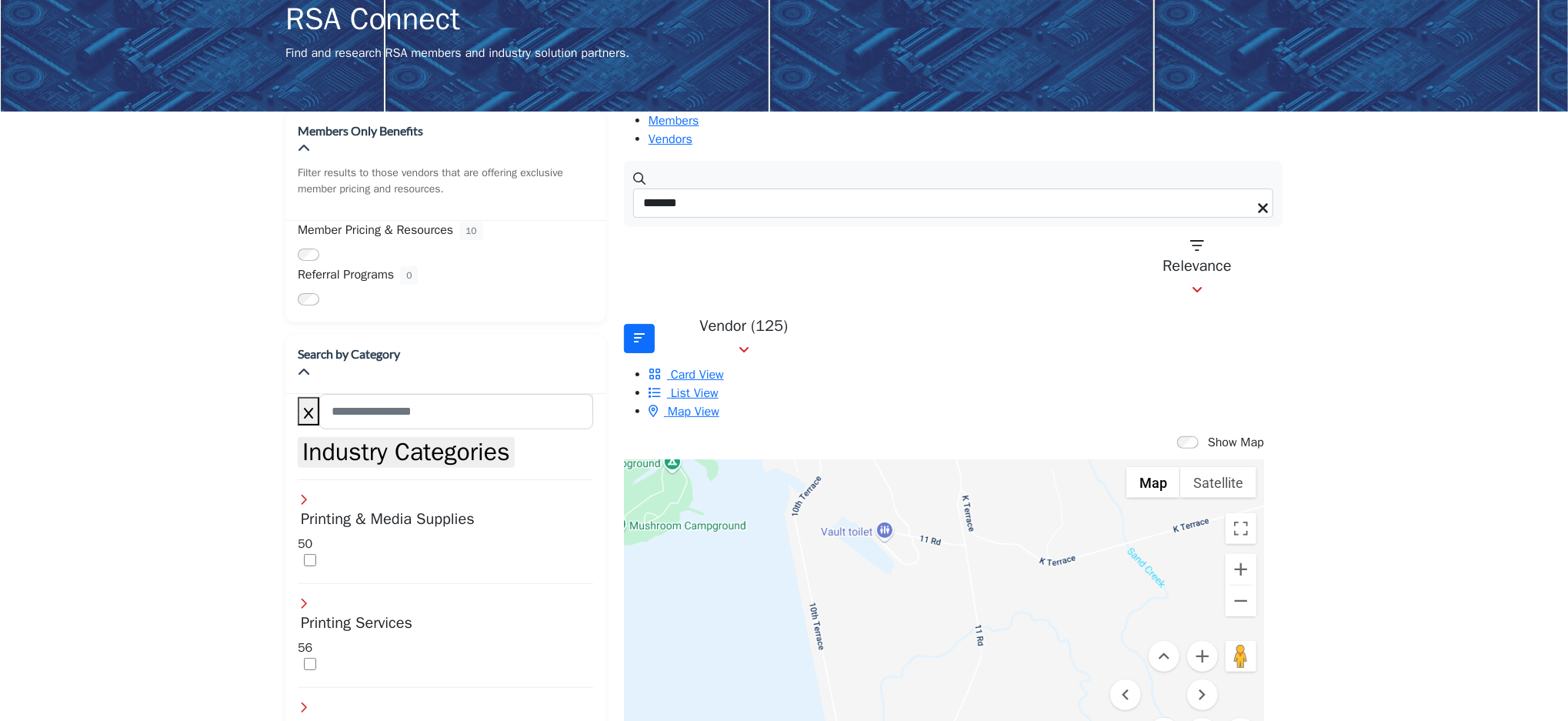 click at bounding box center (1164, 733) 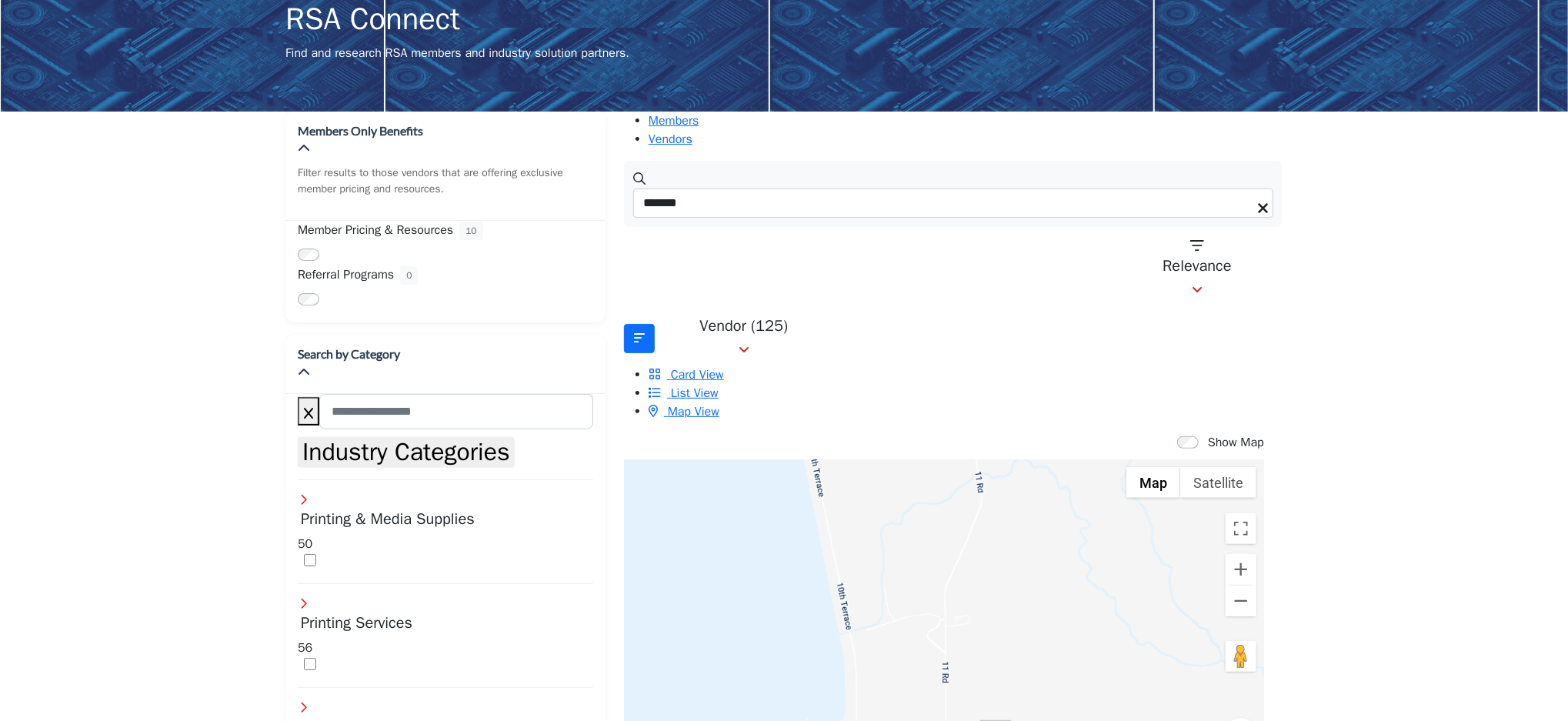 click at bounding box center [996, 736] 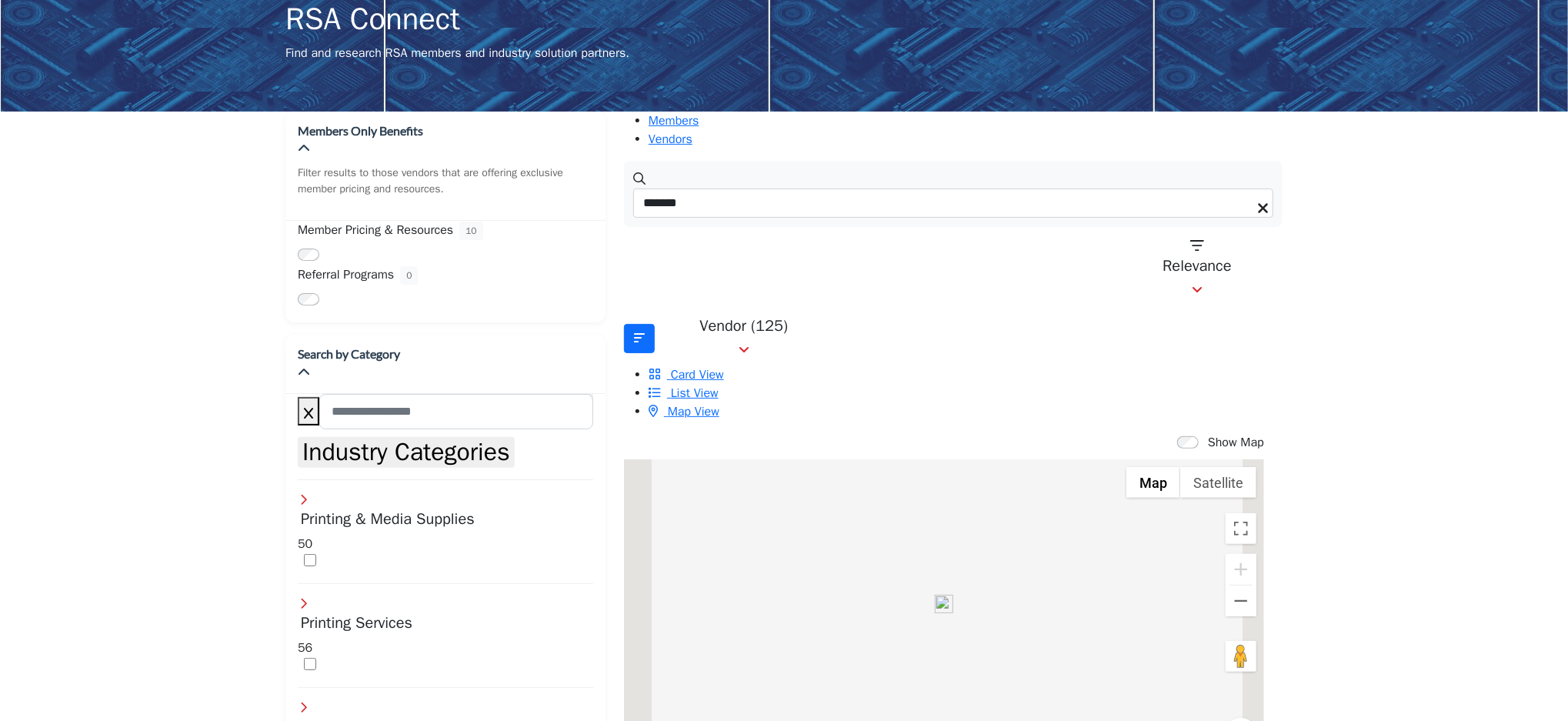 click at bounding box center (1241, 733) 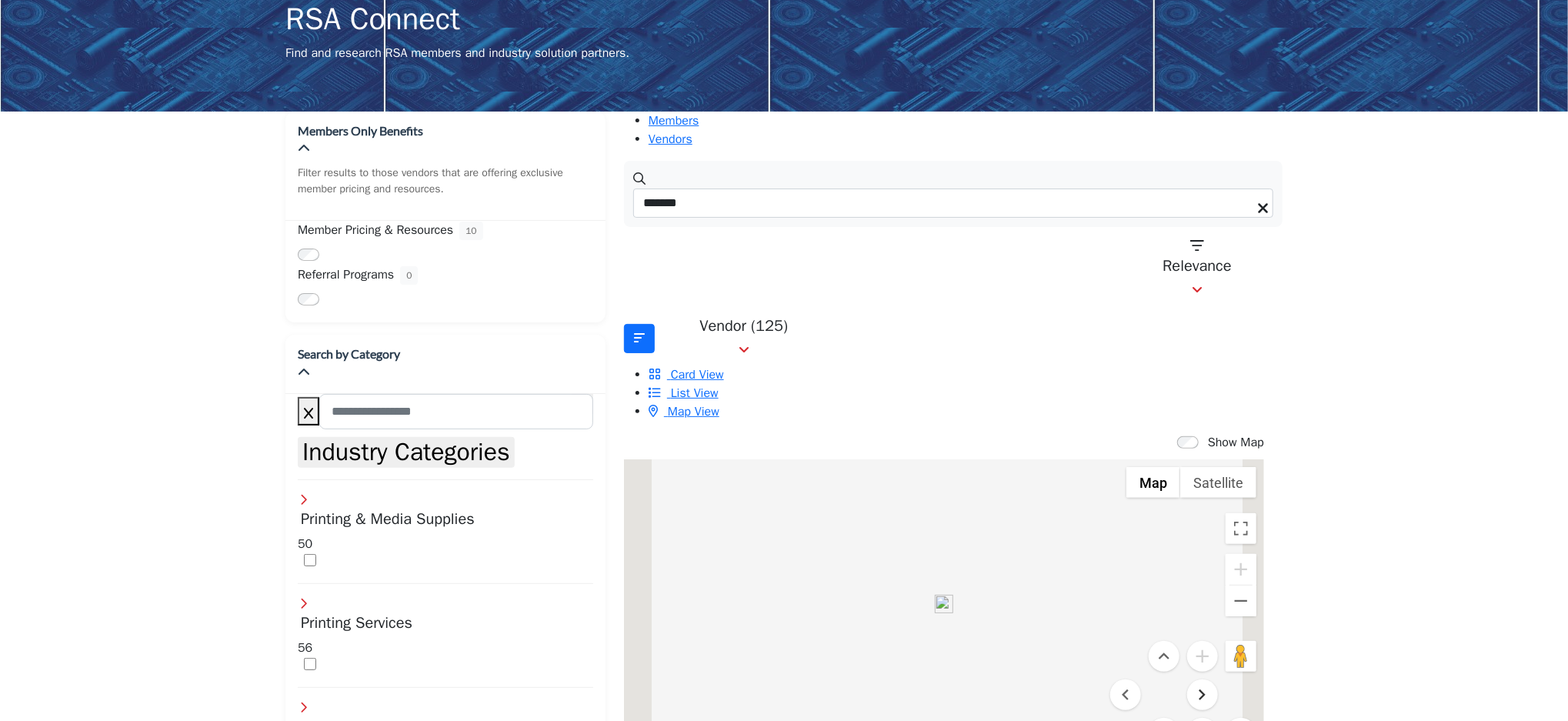 click at bounding box center (1203, 695) 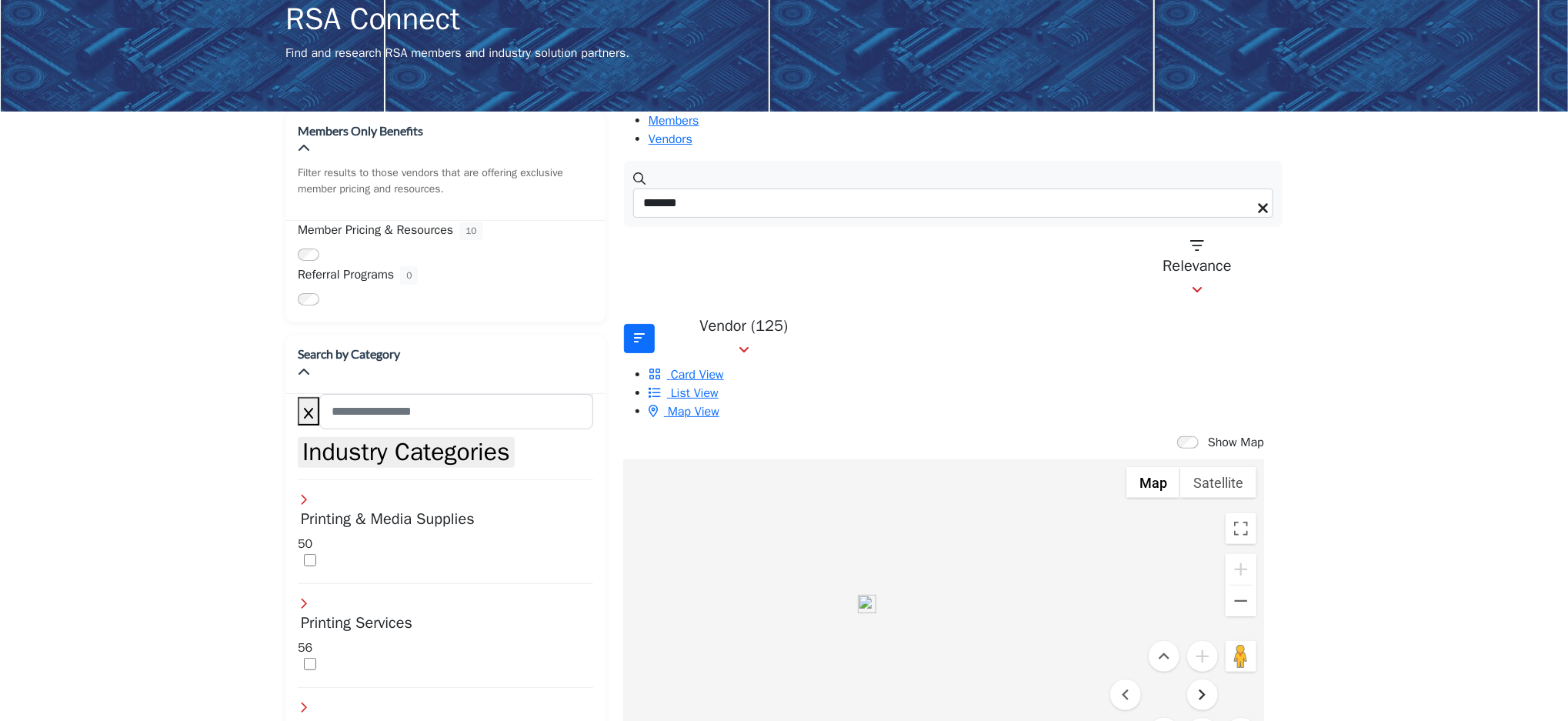 click at bounding box center (1203, 695) 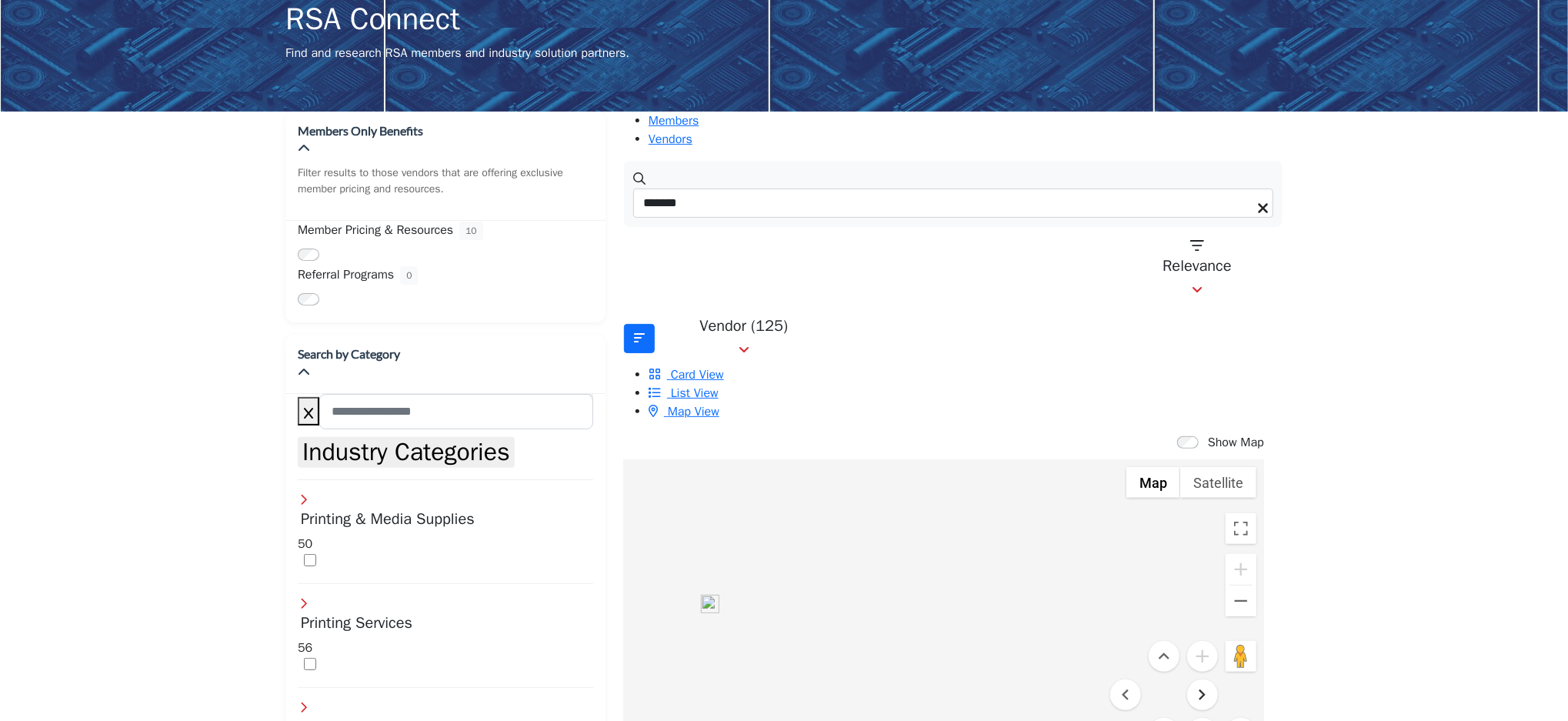 click at bounding box center [1203, 695] 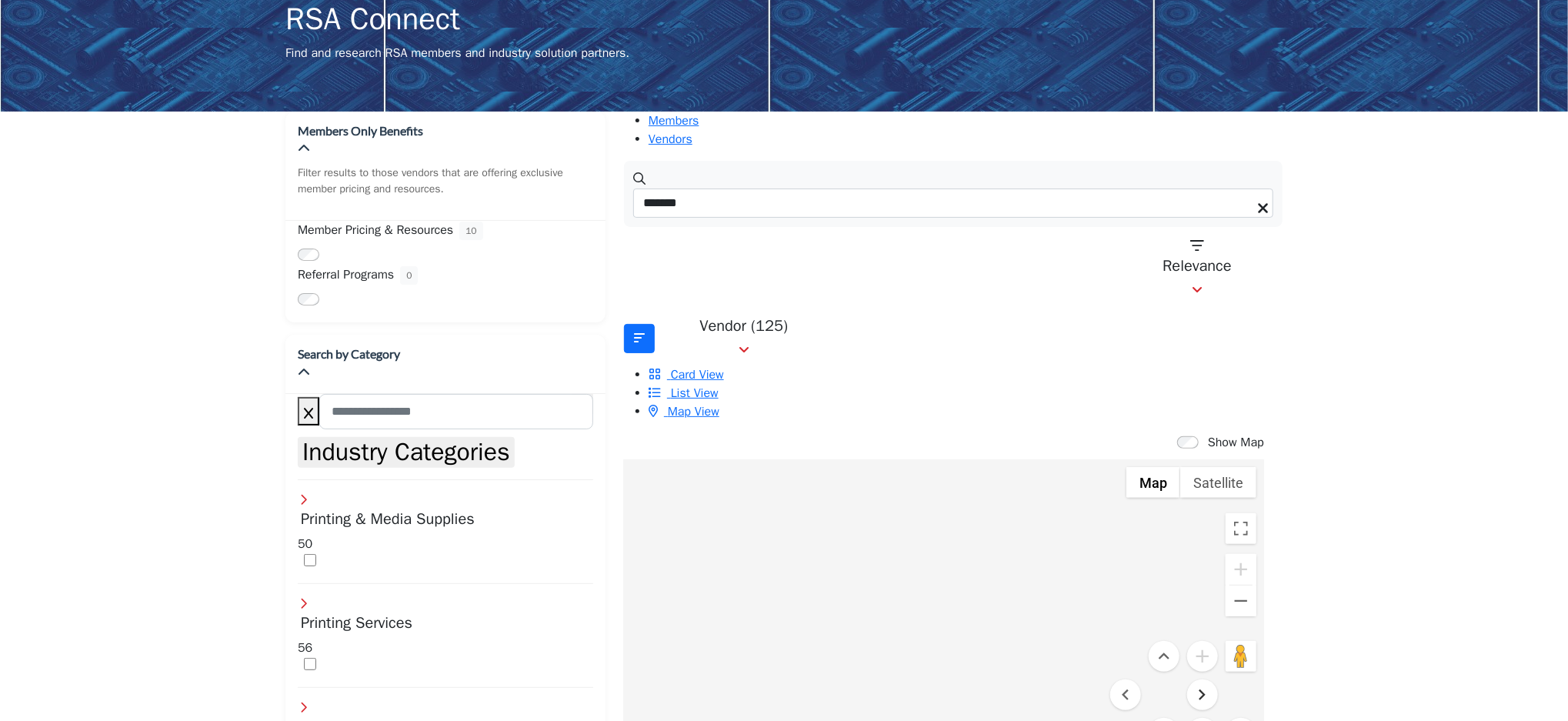 click at bounding box center (1203, 695) 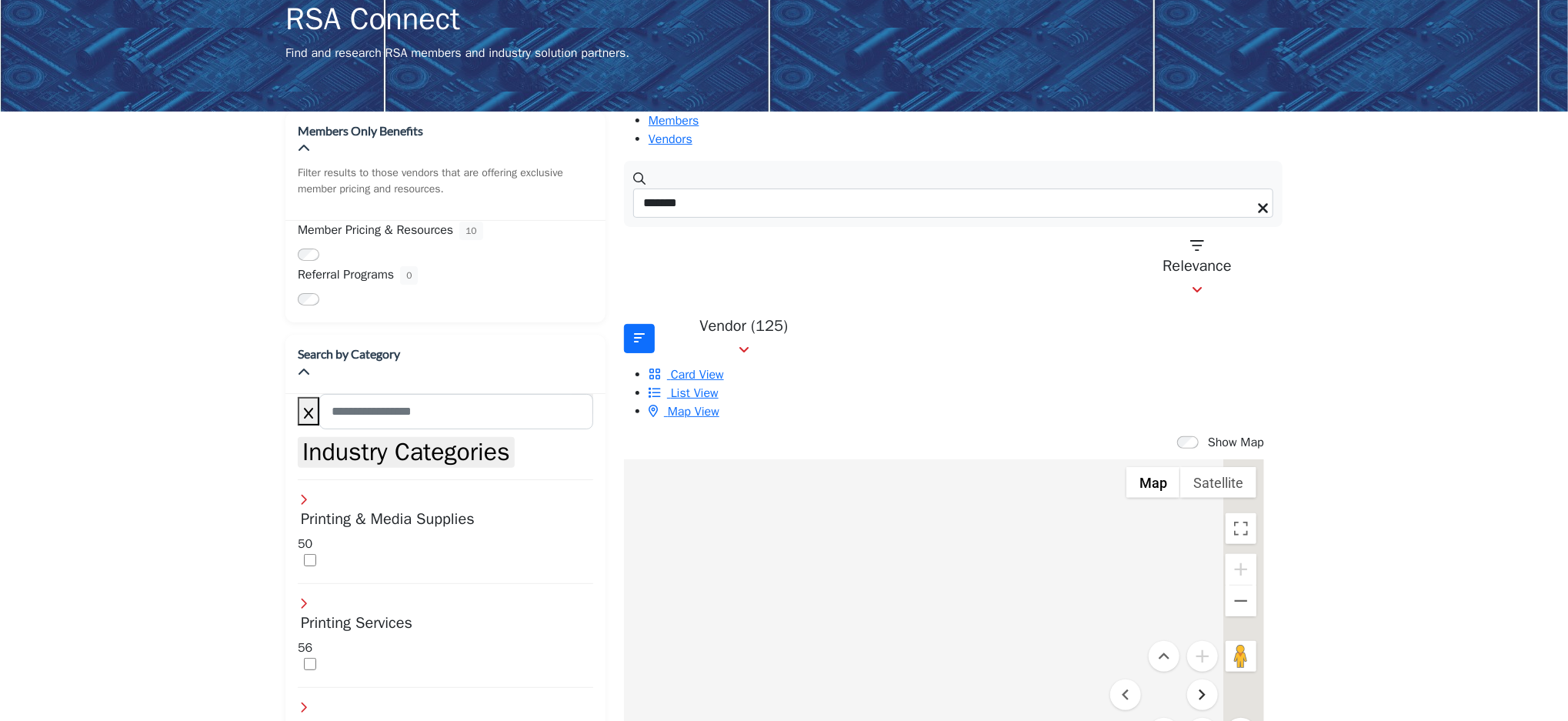 click at bounding box center [1203, 695] 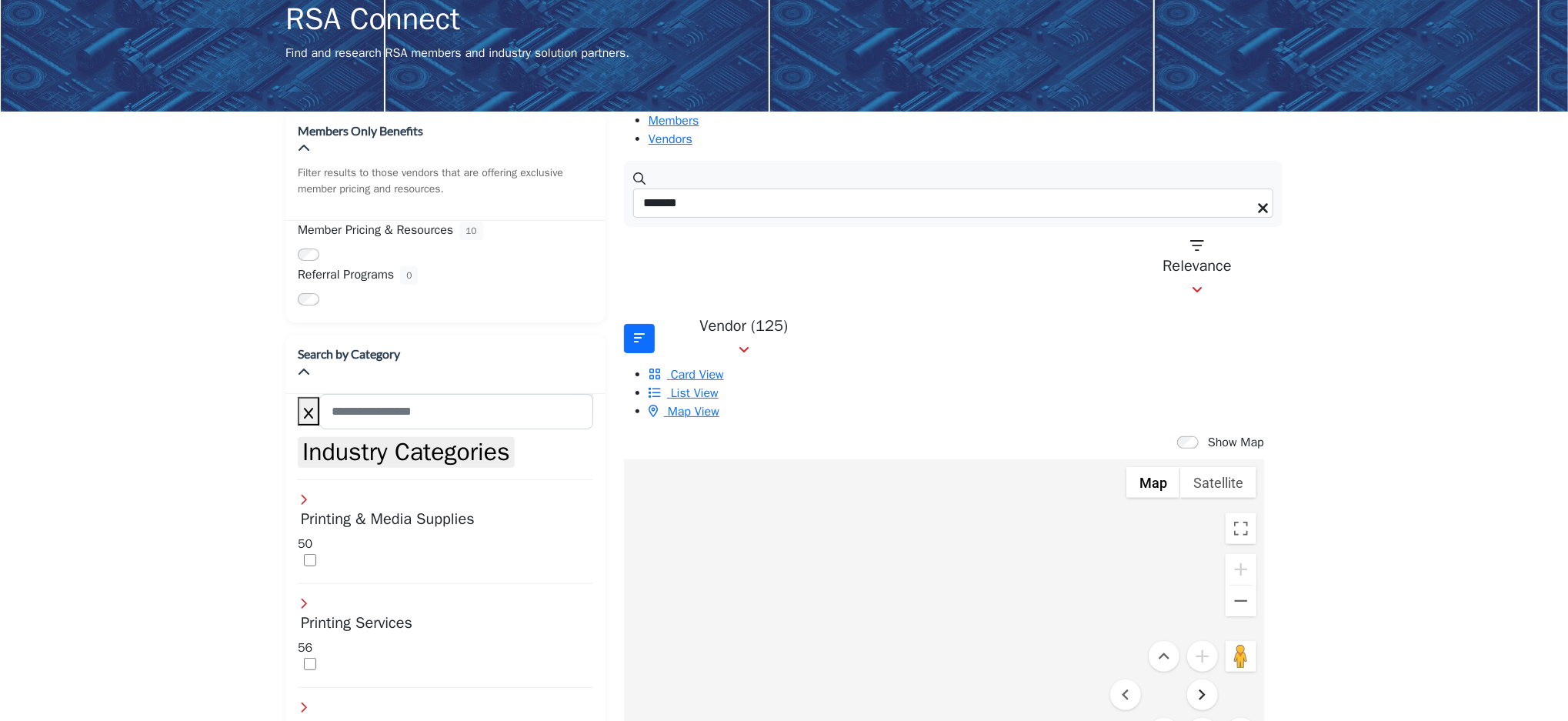 click at bounding box center (1203, 695) 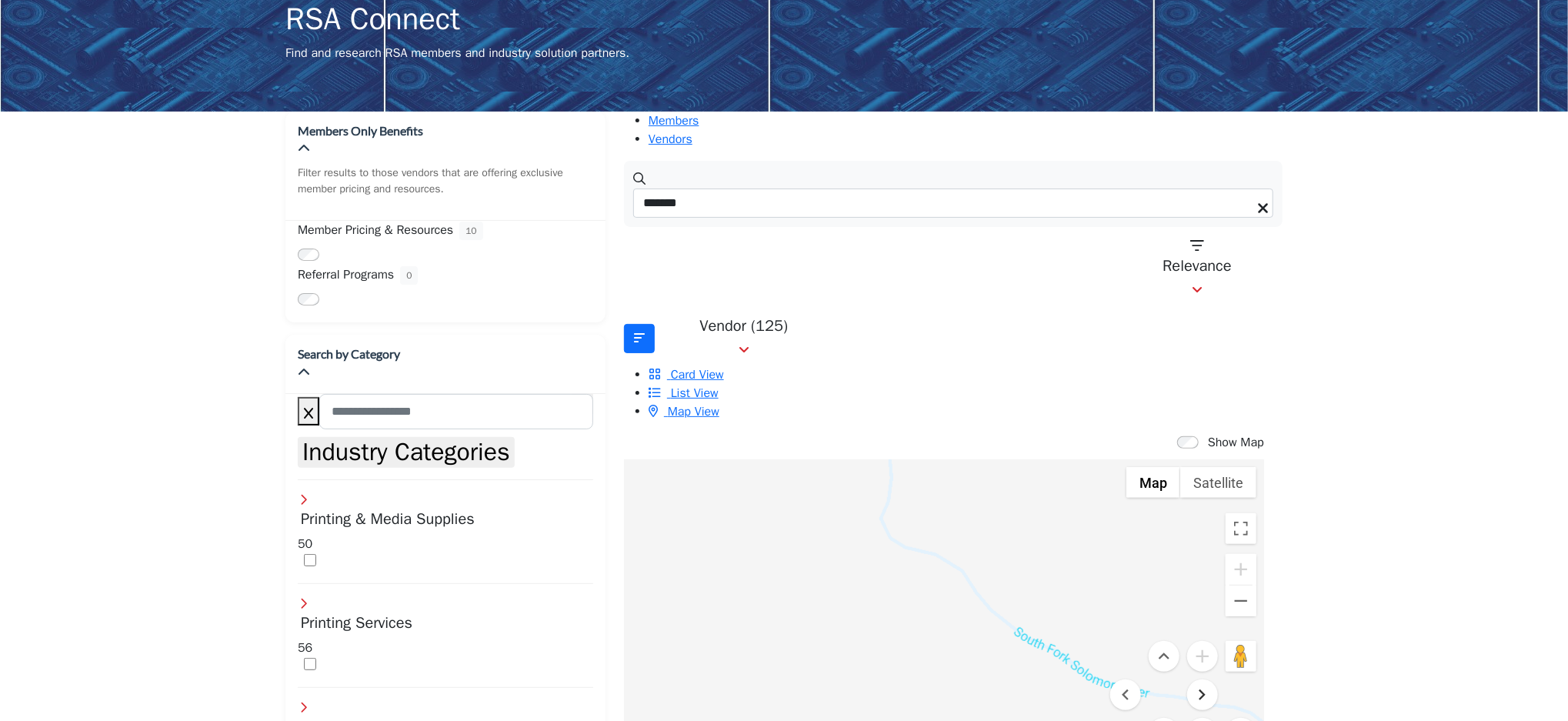 click at bounding box center (1203, 695) 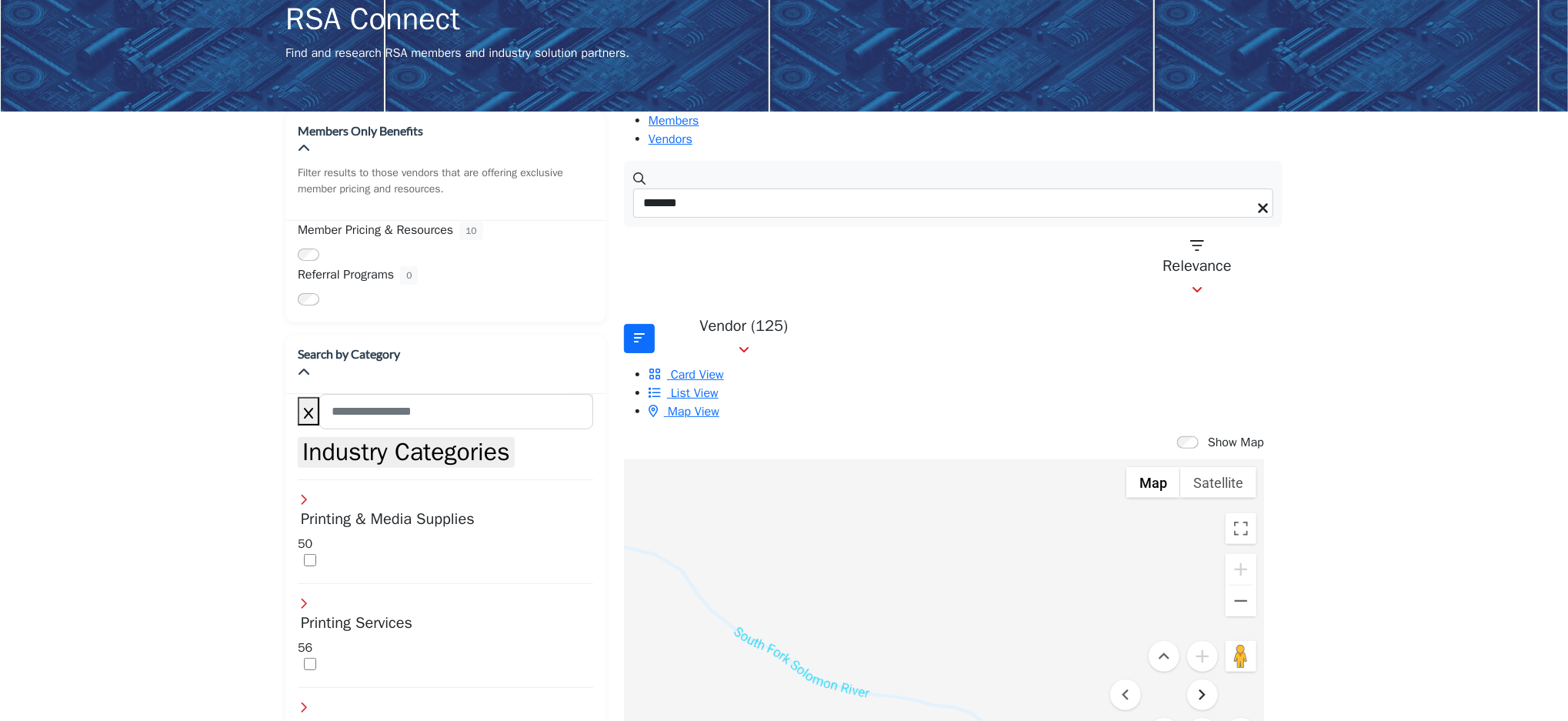 click at bounding box center (1203, 695) 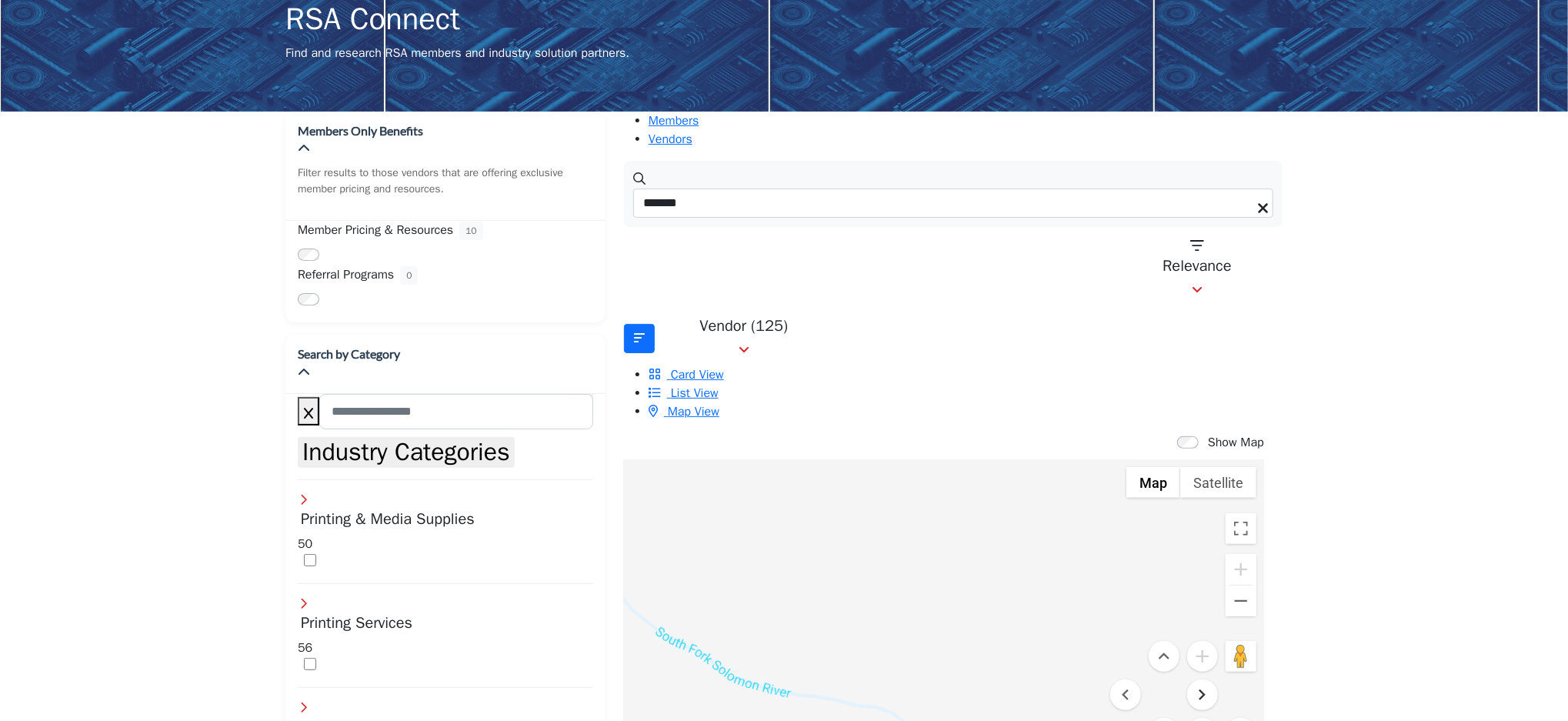 click at bounding box center [1203, 695] 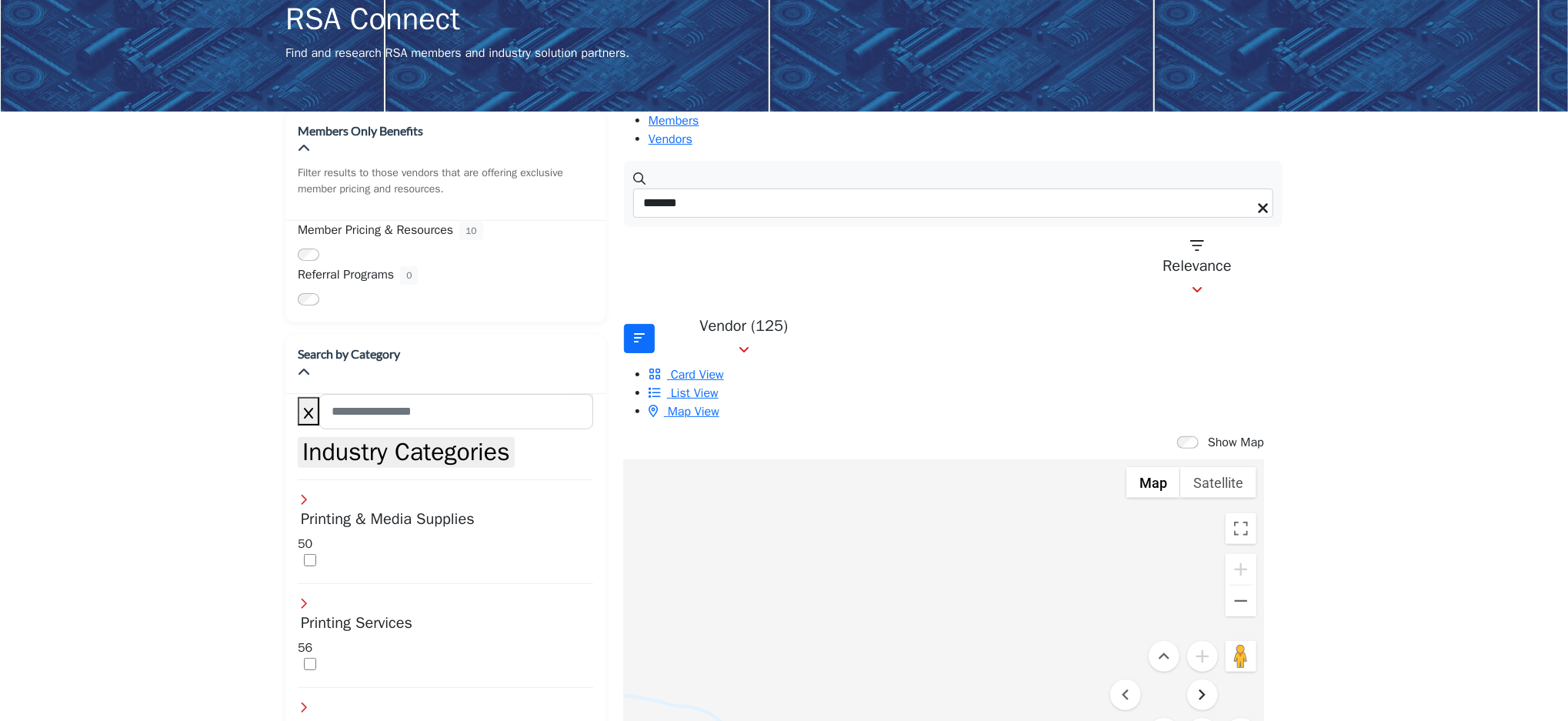 click at bounding box center [1203, 695] 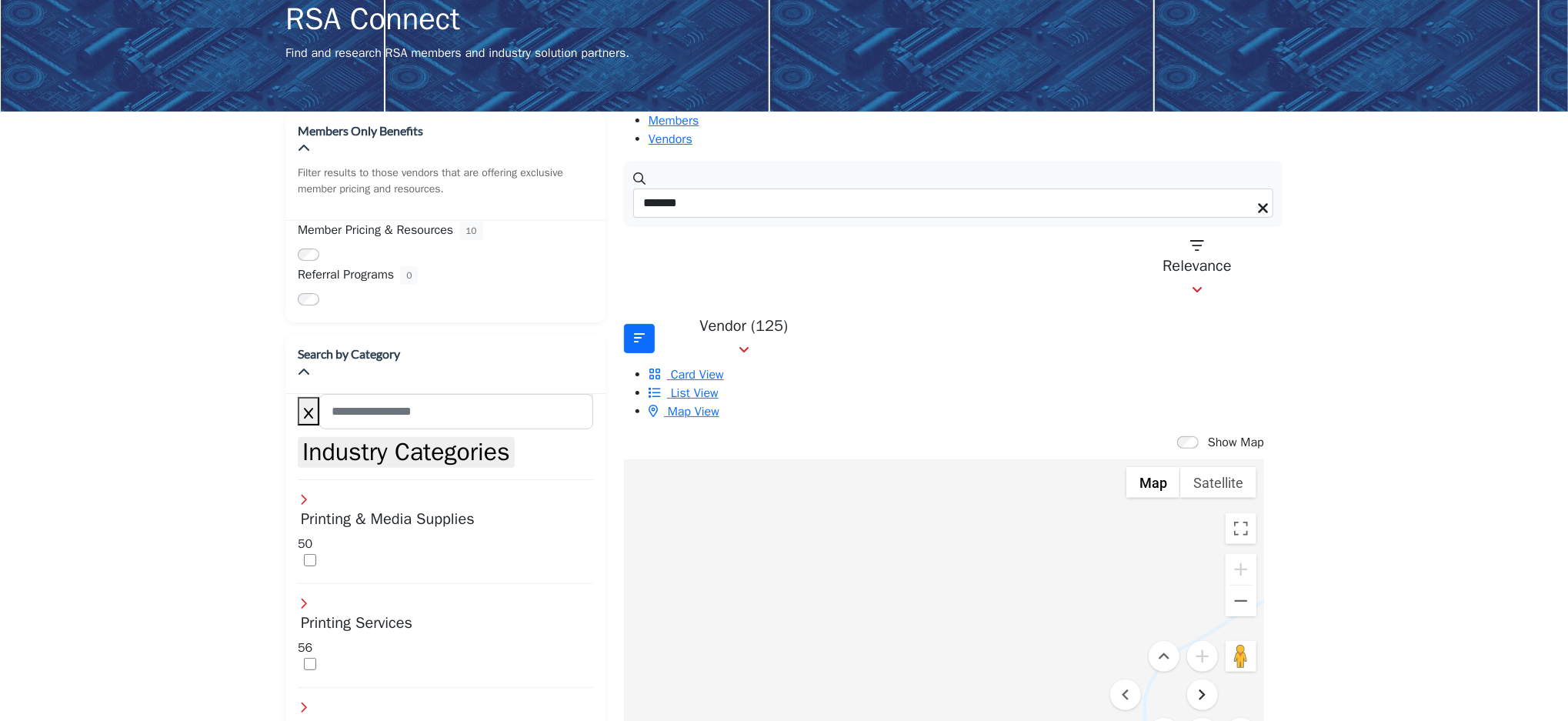 click at bounding box center (1203, 695) 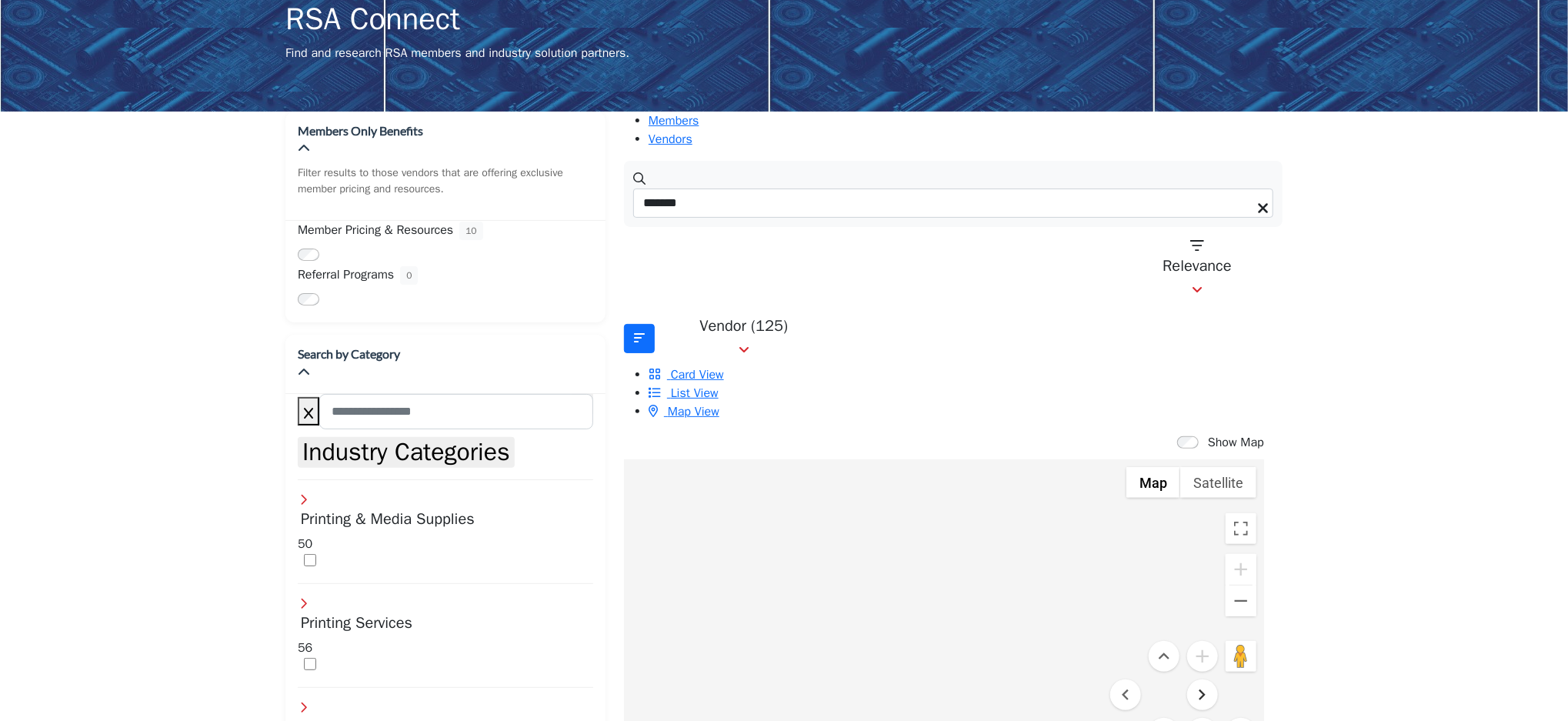 click at bounding box center (1203, 695) 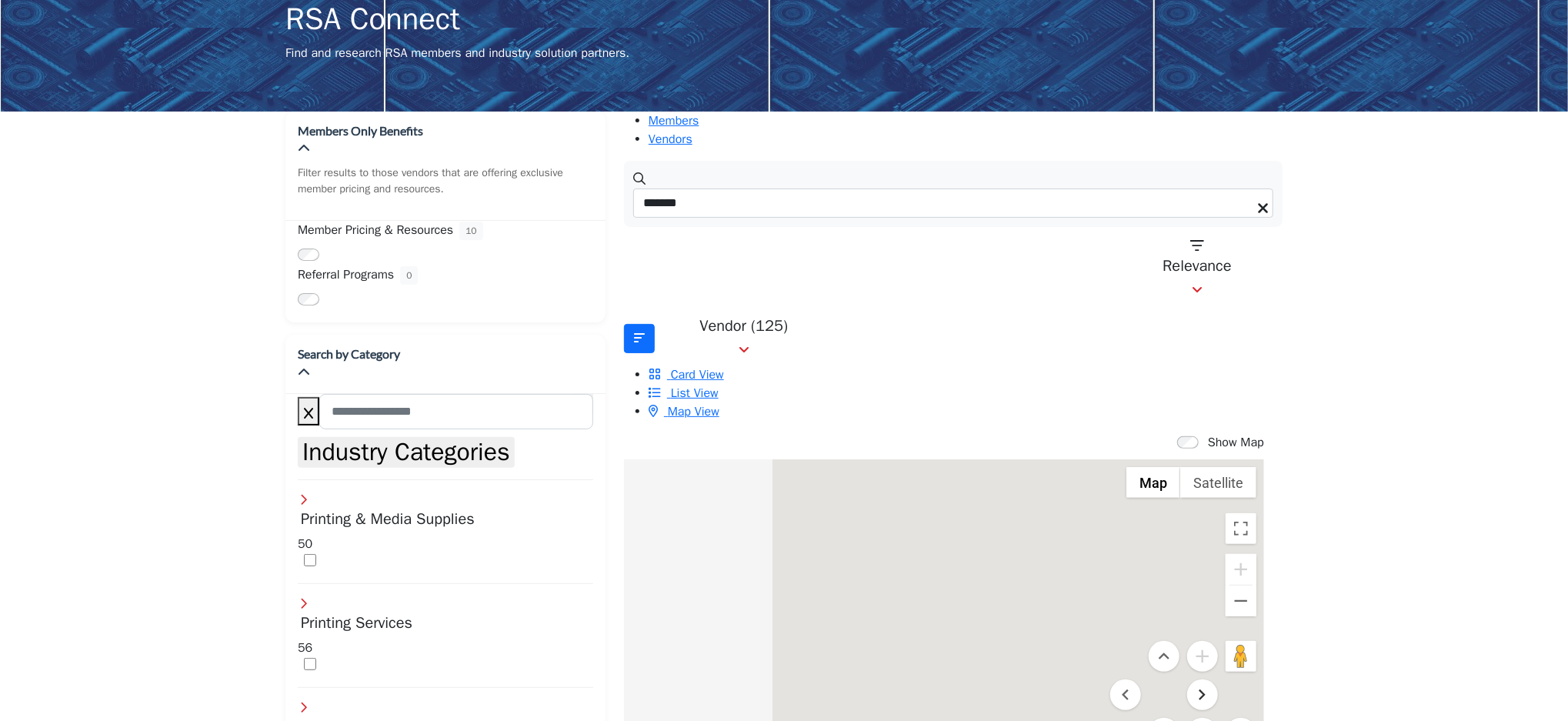 click at bounding box center (1203, 695) 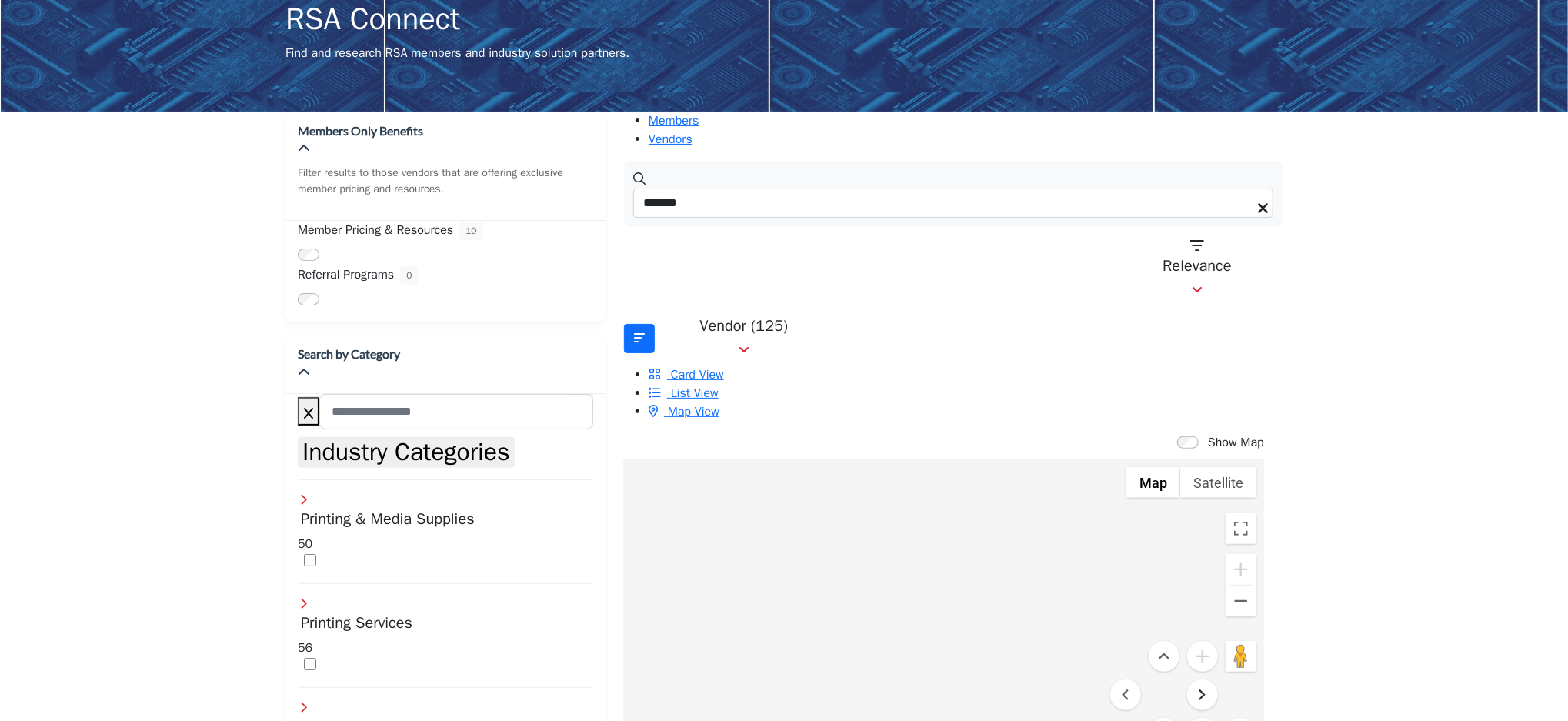 click at bounding box center (1203, 695) 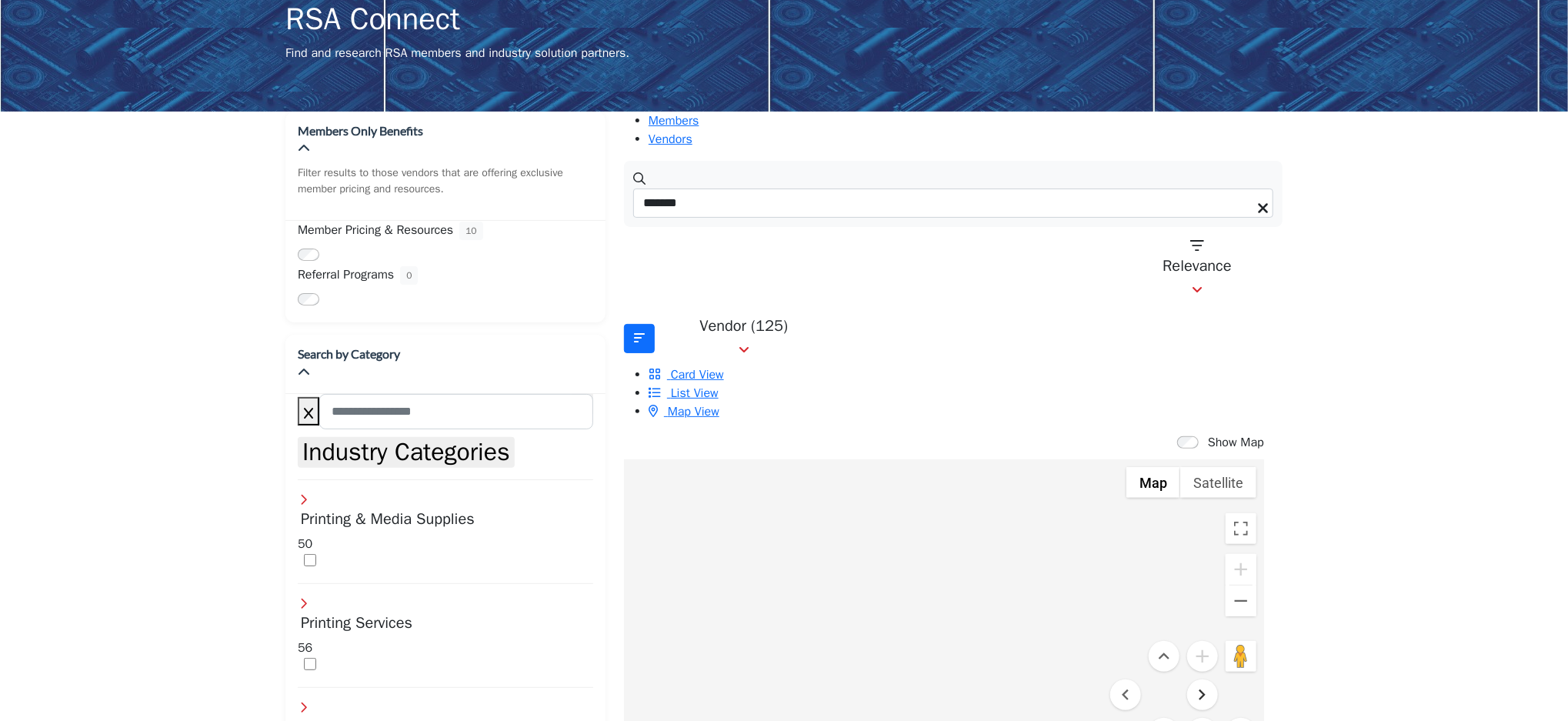 click at bounding box center [1203, 695] 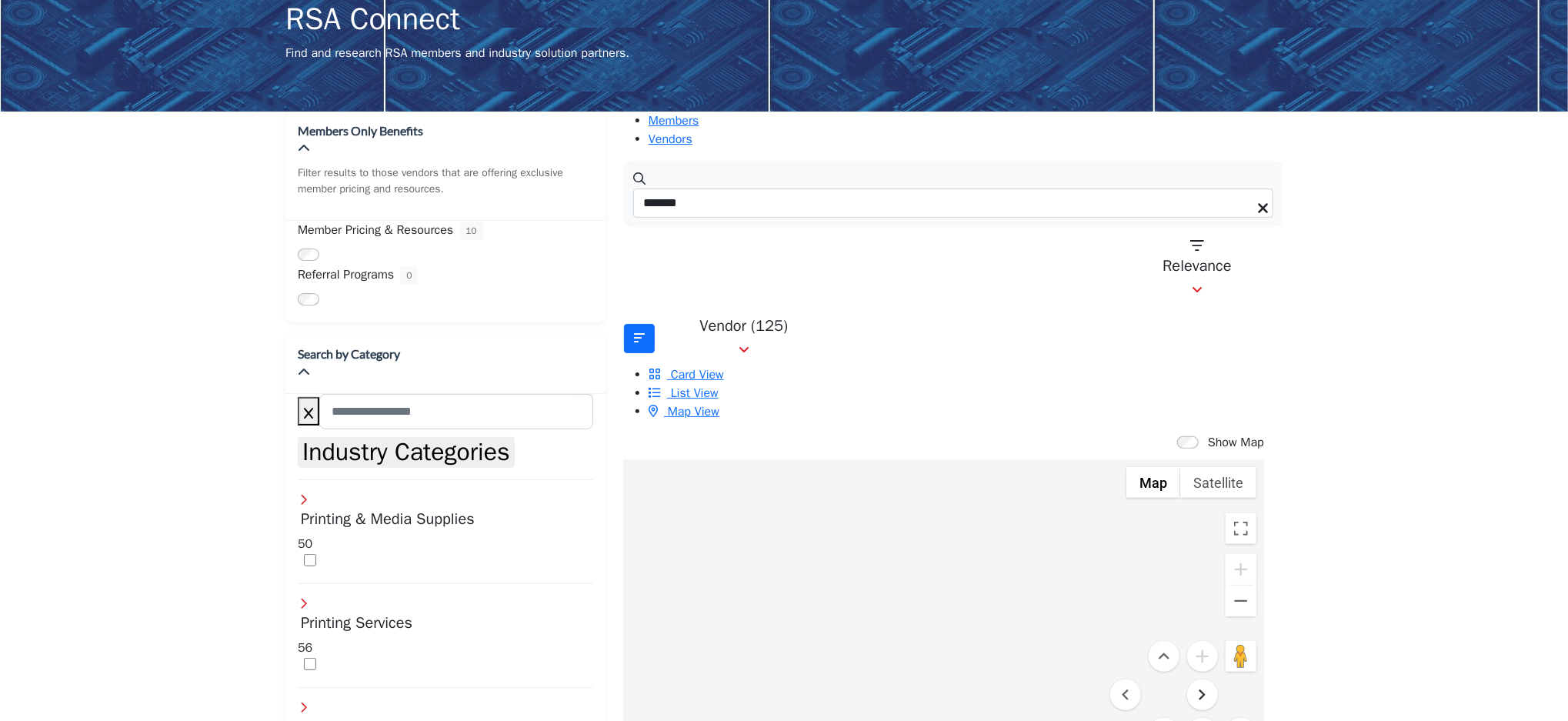 click at bounding box center [1203, 695] 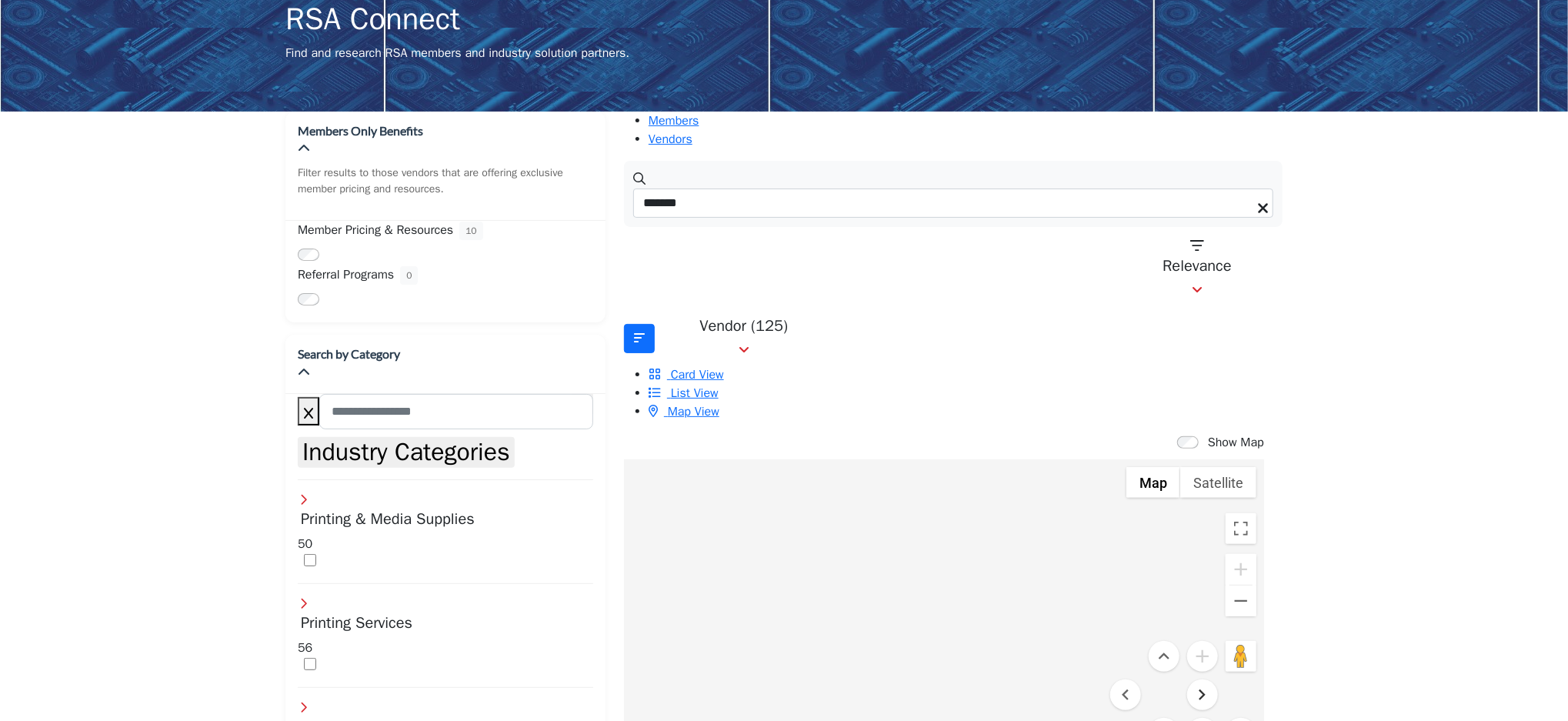 click at bounding box center (1203, 695) 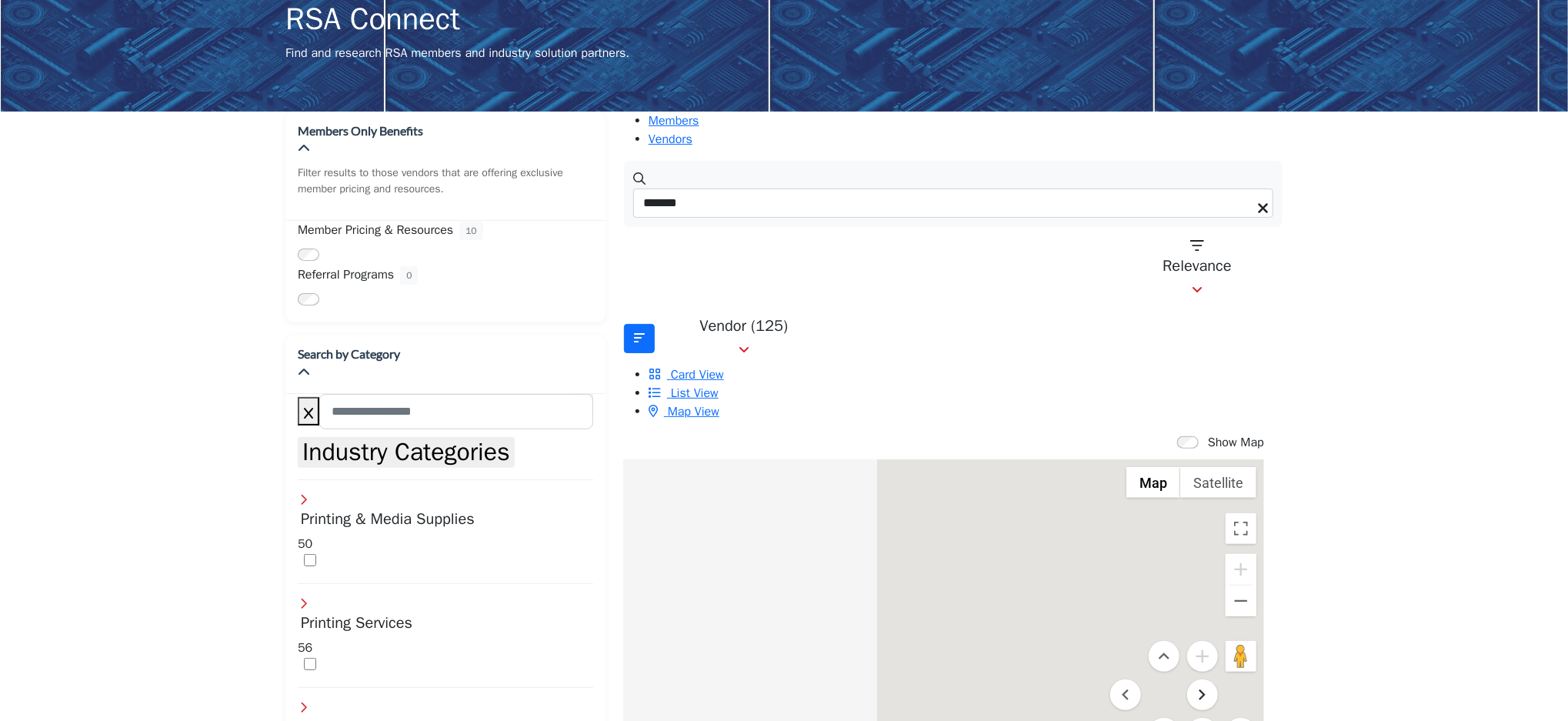 click at bounding box center [1203, 695] 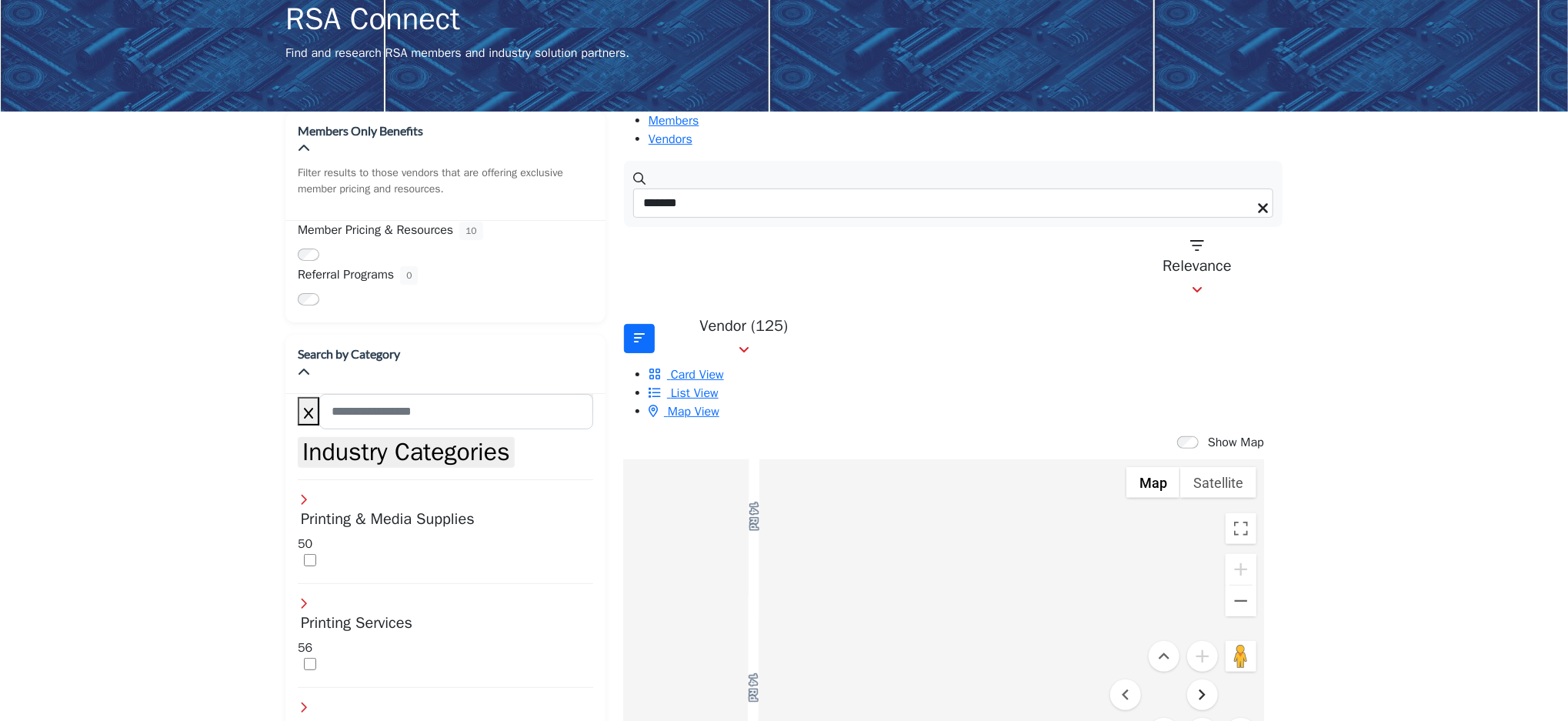 click at bounding box center (1203, 695) 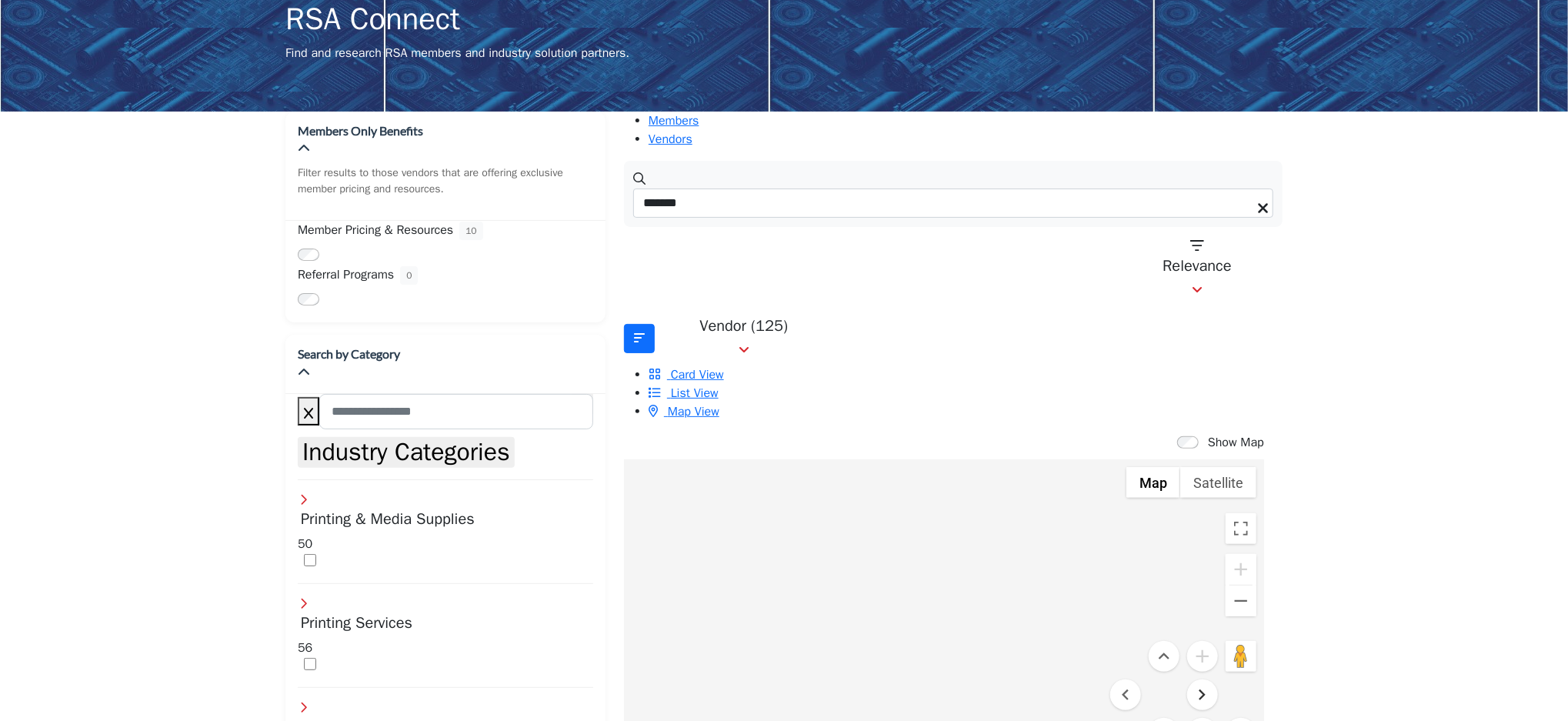 click at bounding box center (1203, 695) 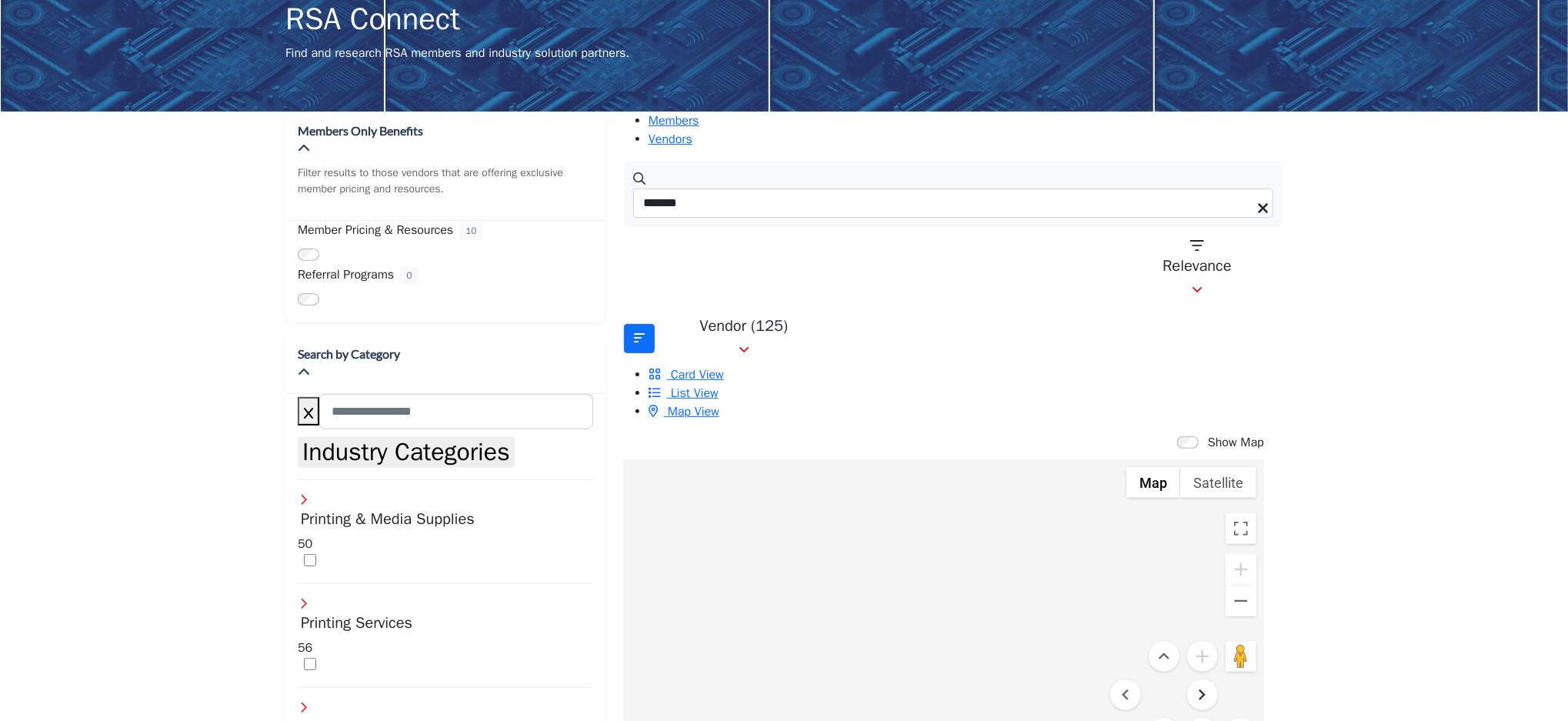 click at bounding box center (1203, 695) 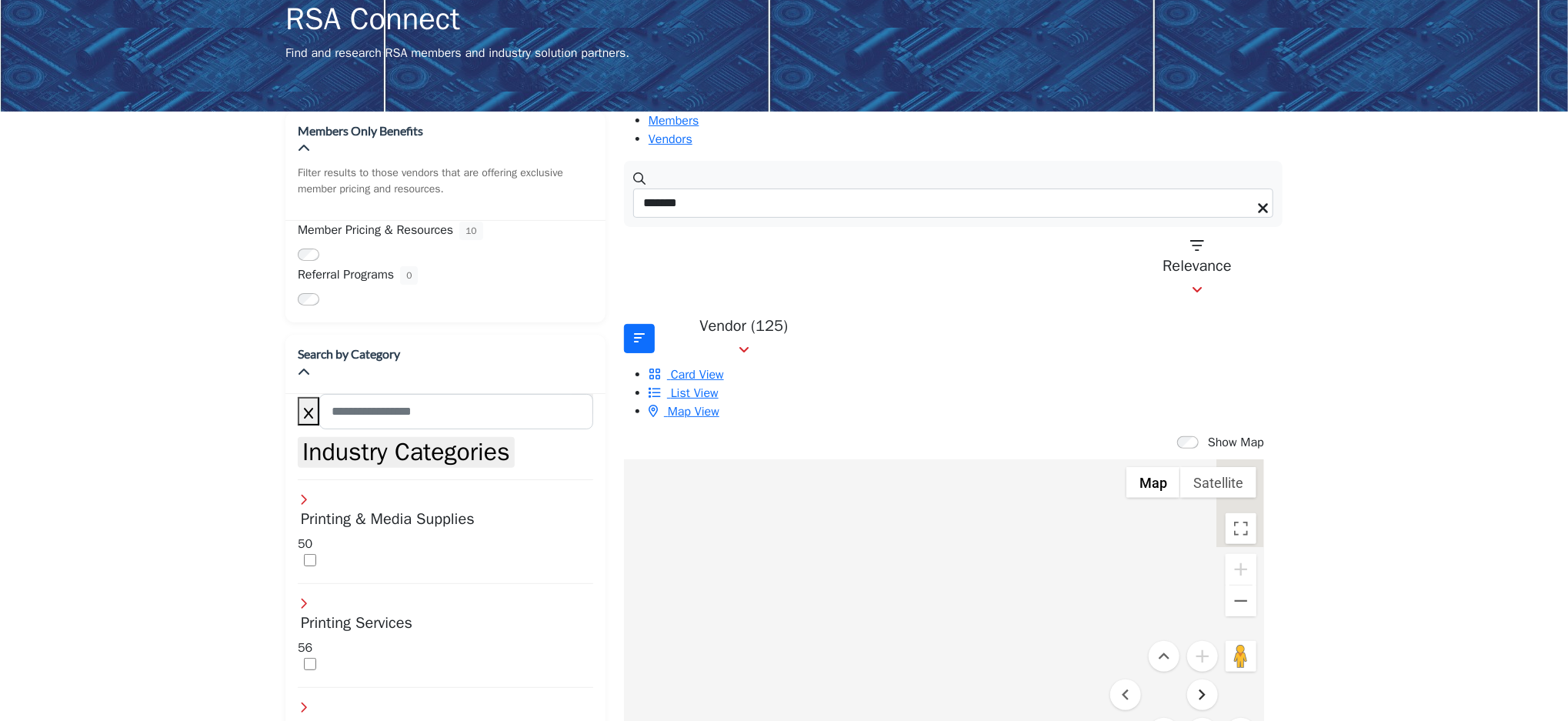 click at bounding box center [1203, 695] 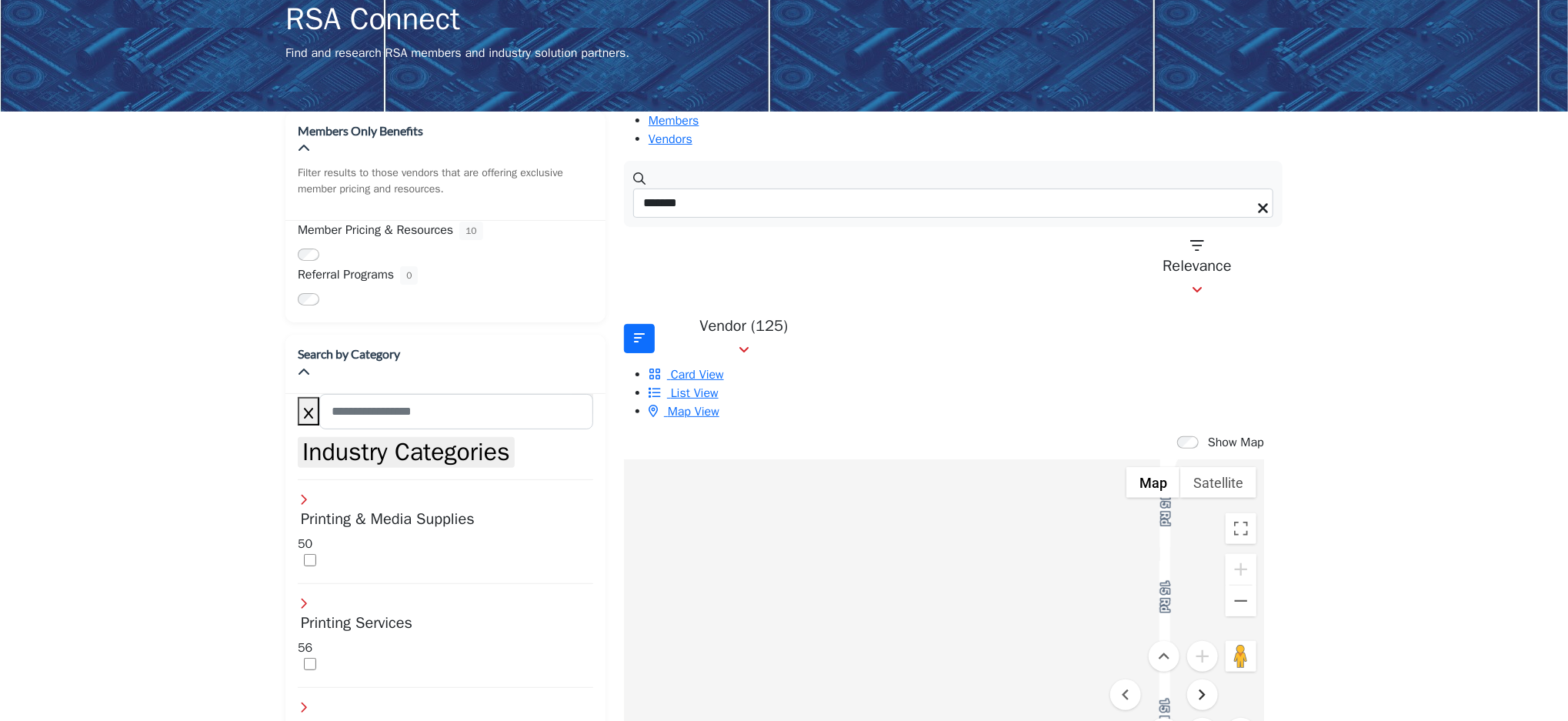 click at bounding box center (1203, 695) 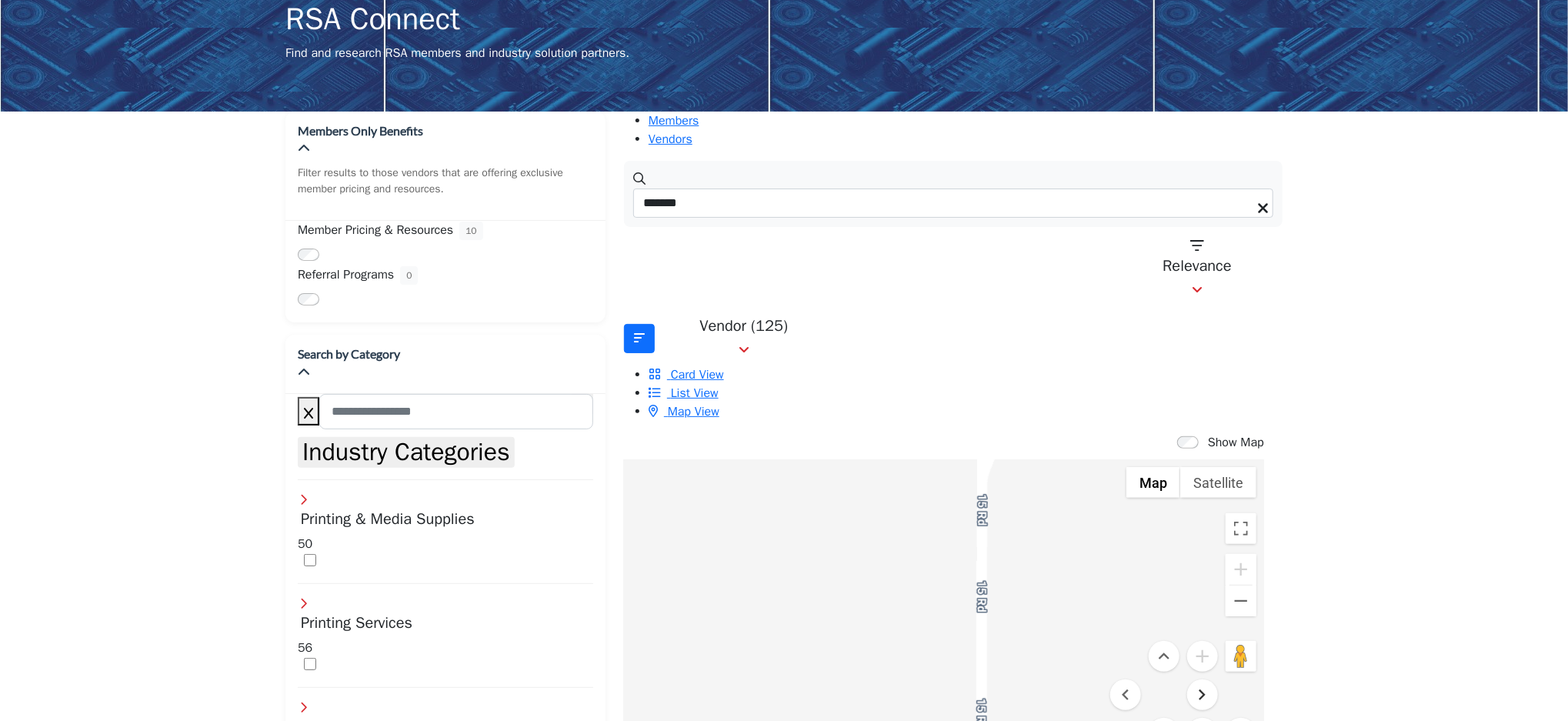 click at bounding box center [1203, 695] 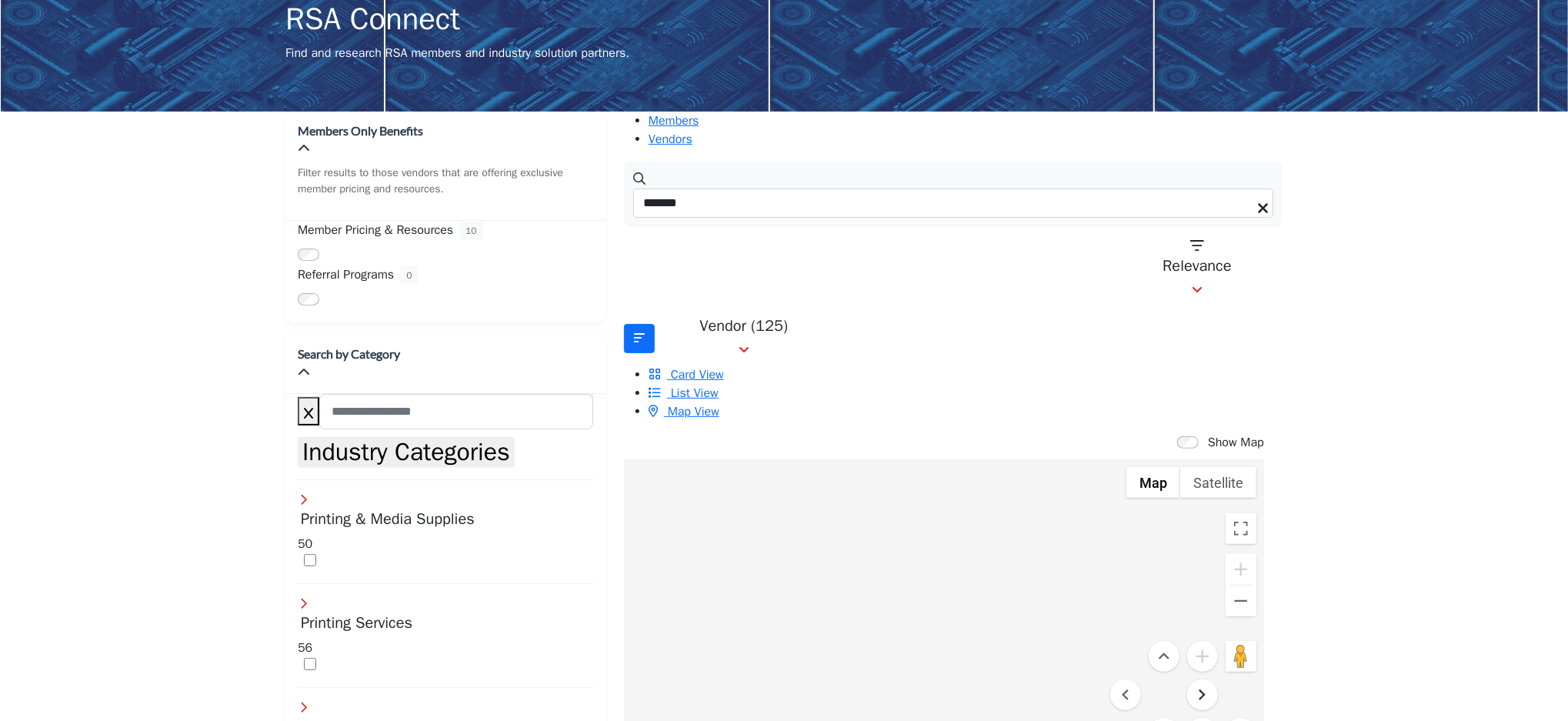 click at bounding box center [1203, 695] 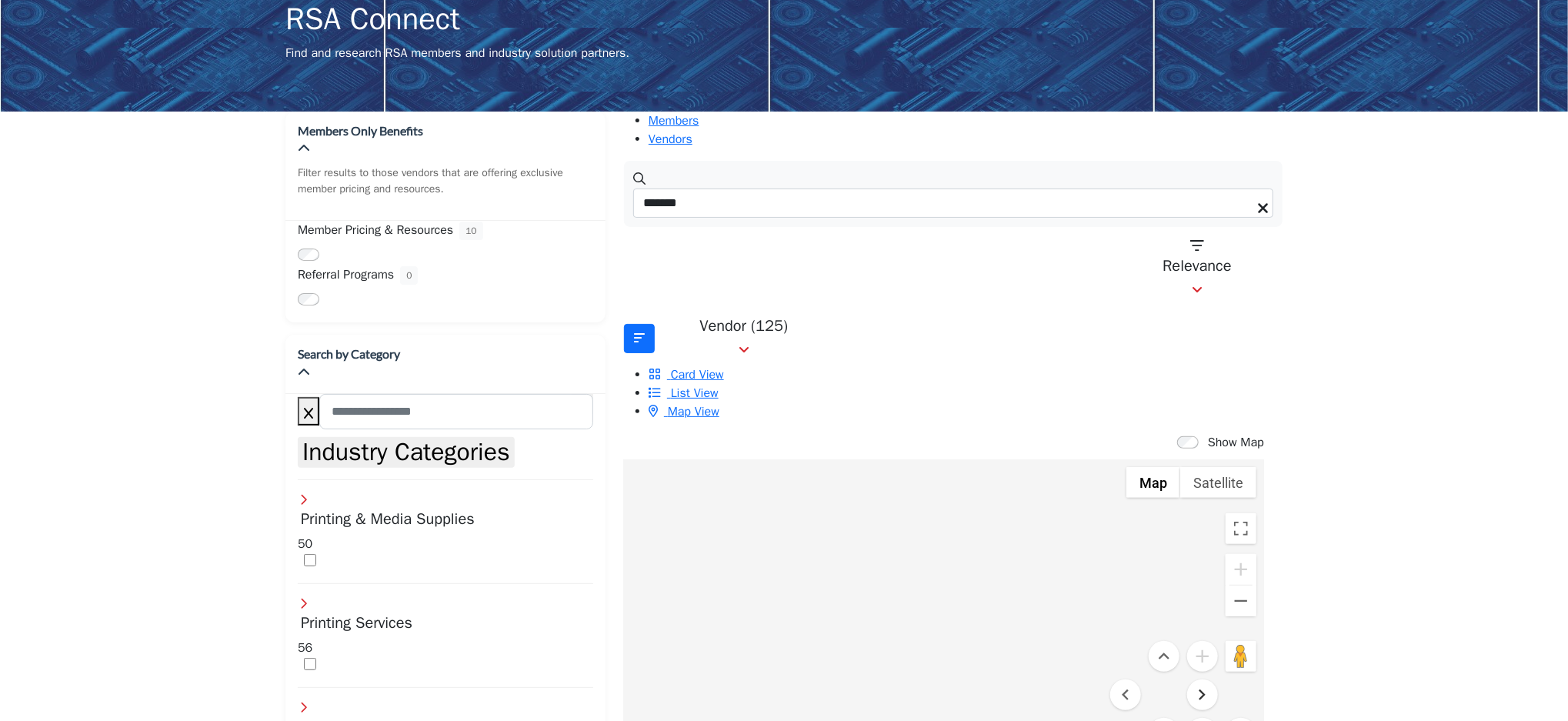 click at bounding box center (1203, 695) 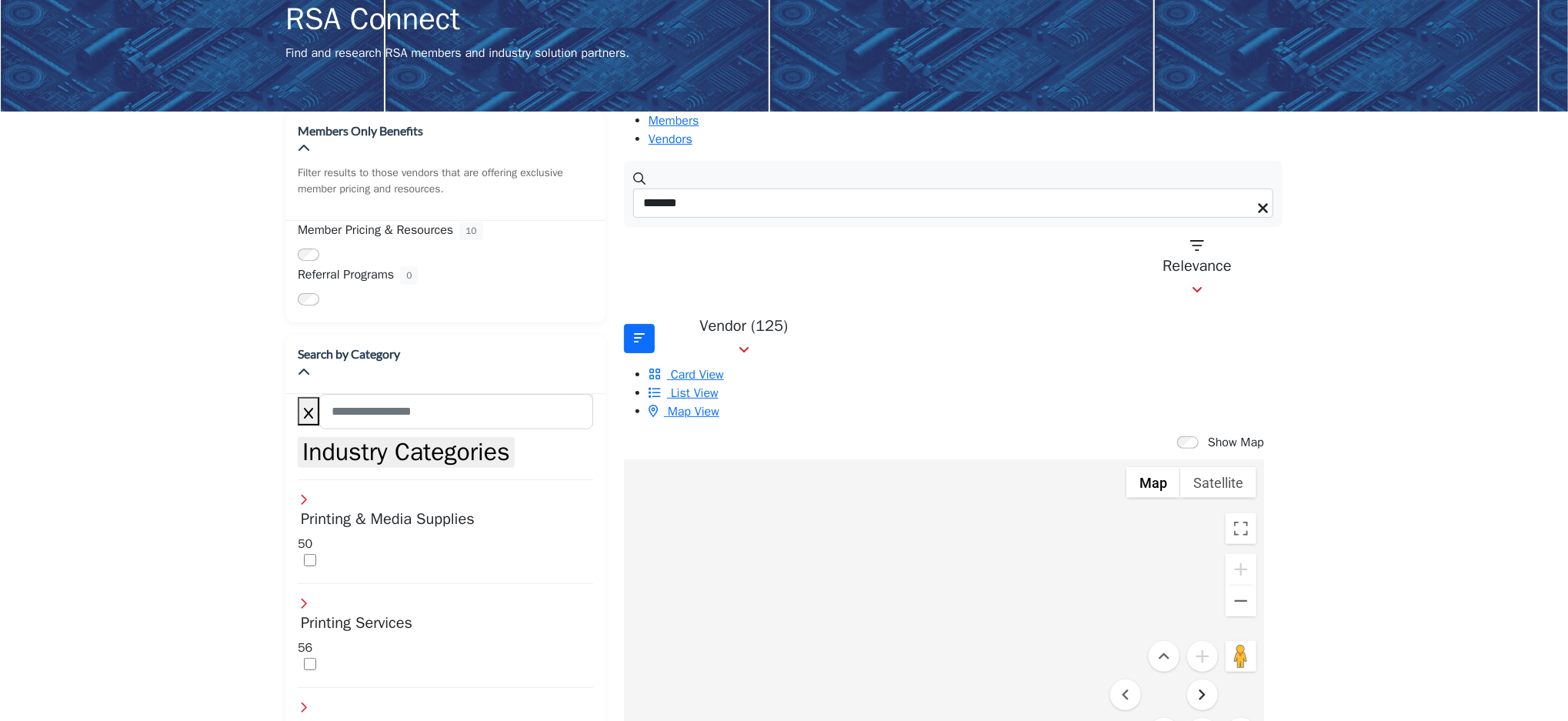 click at bounding box center [1203, 695] 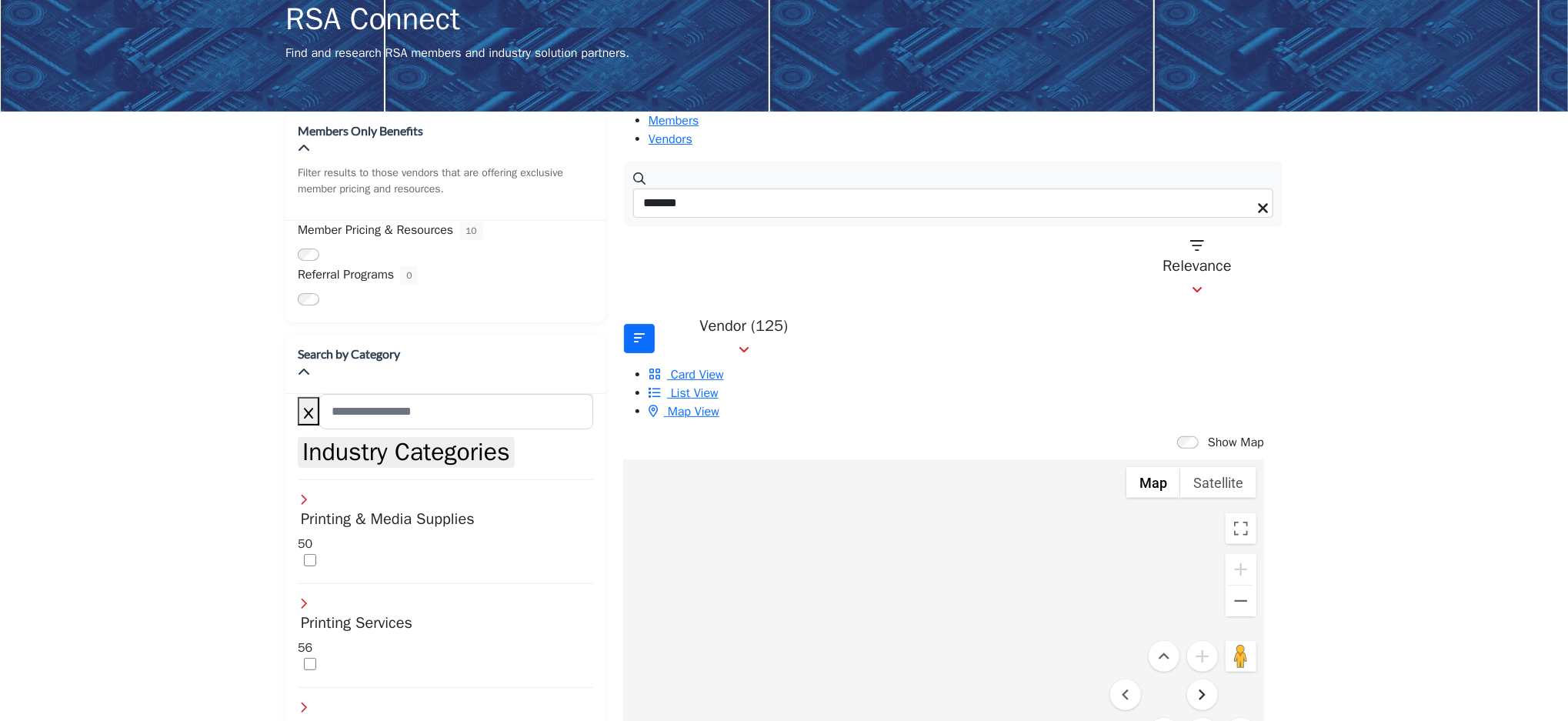 click at bounding box center [1203, 695] 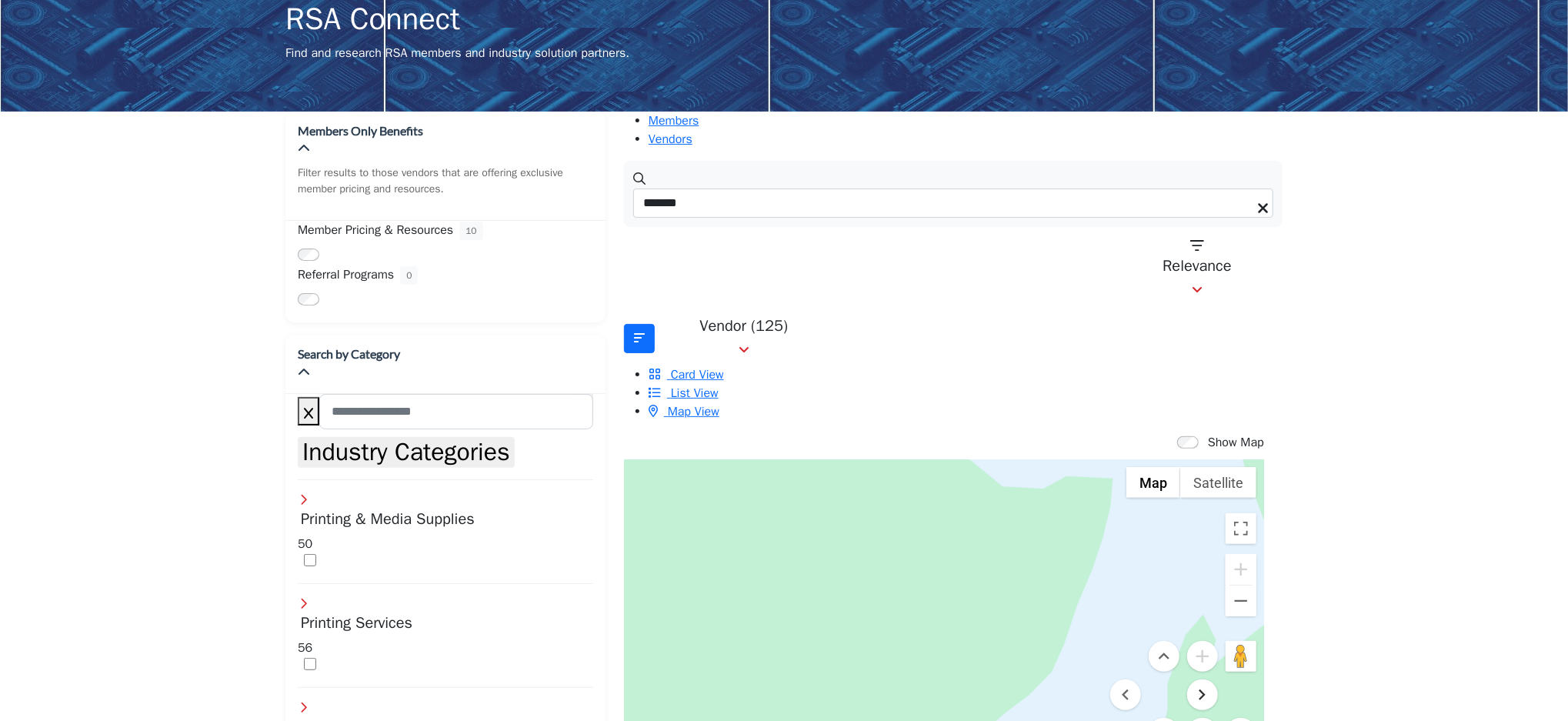 click at bounding box center (1203, 695) 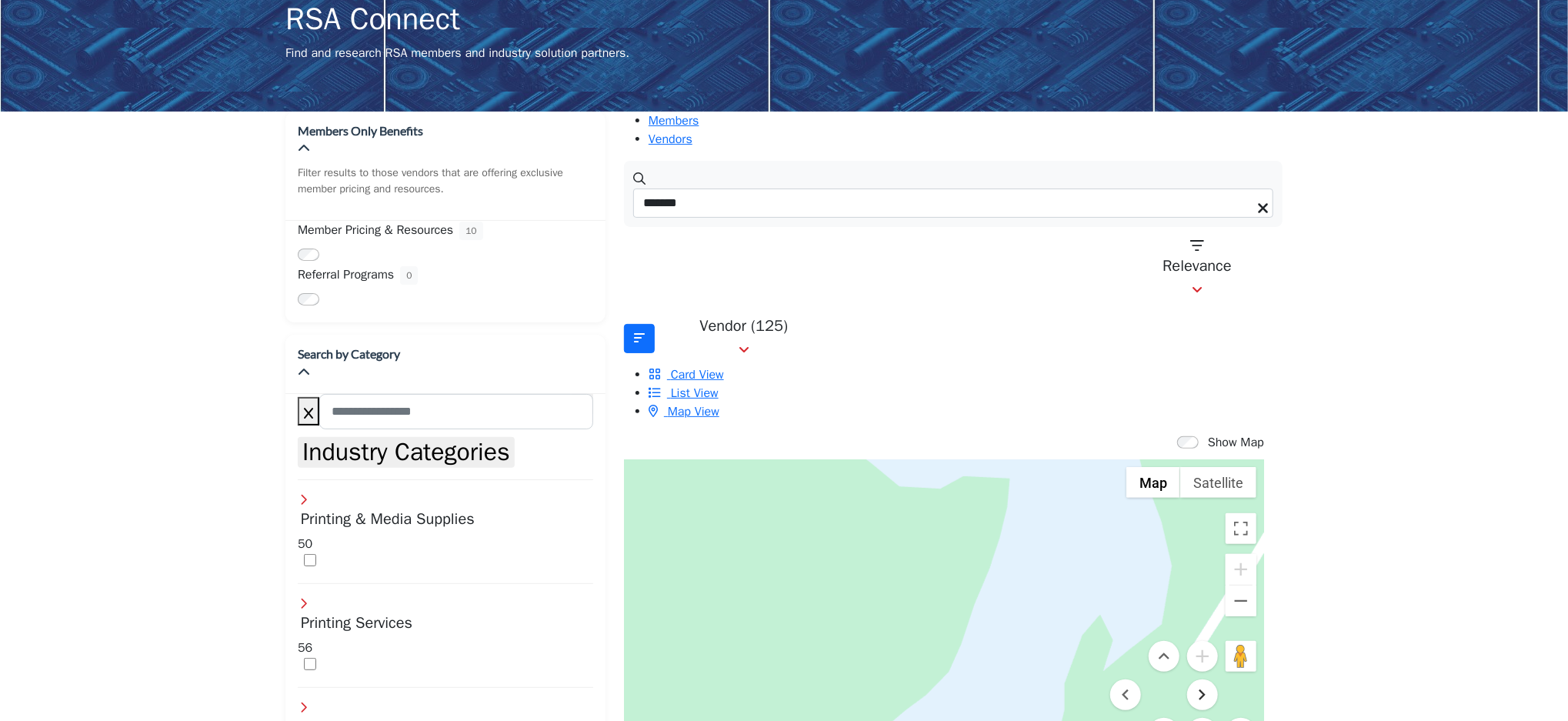 click at bounding box center (1203, 695) 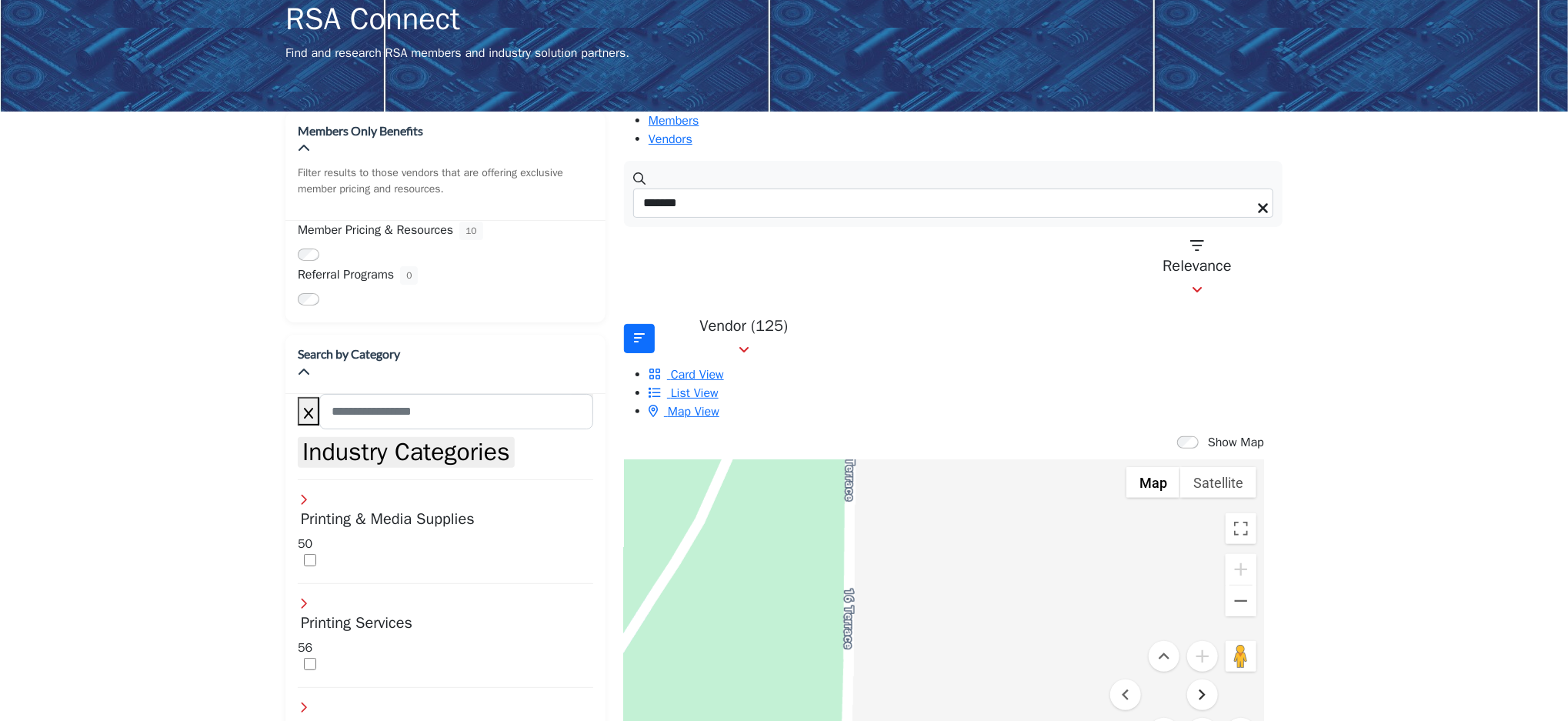 click at bounding box center [1203, 695] 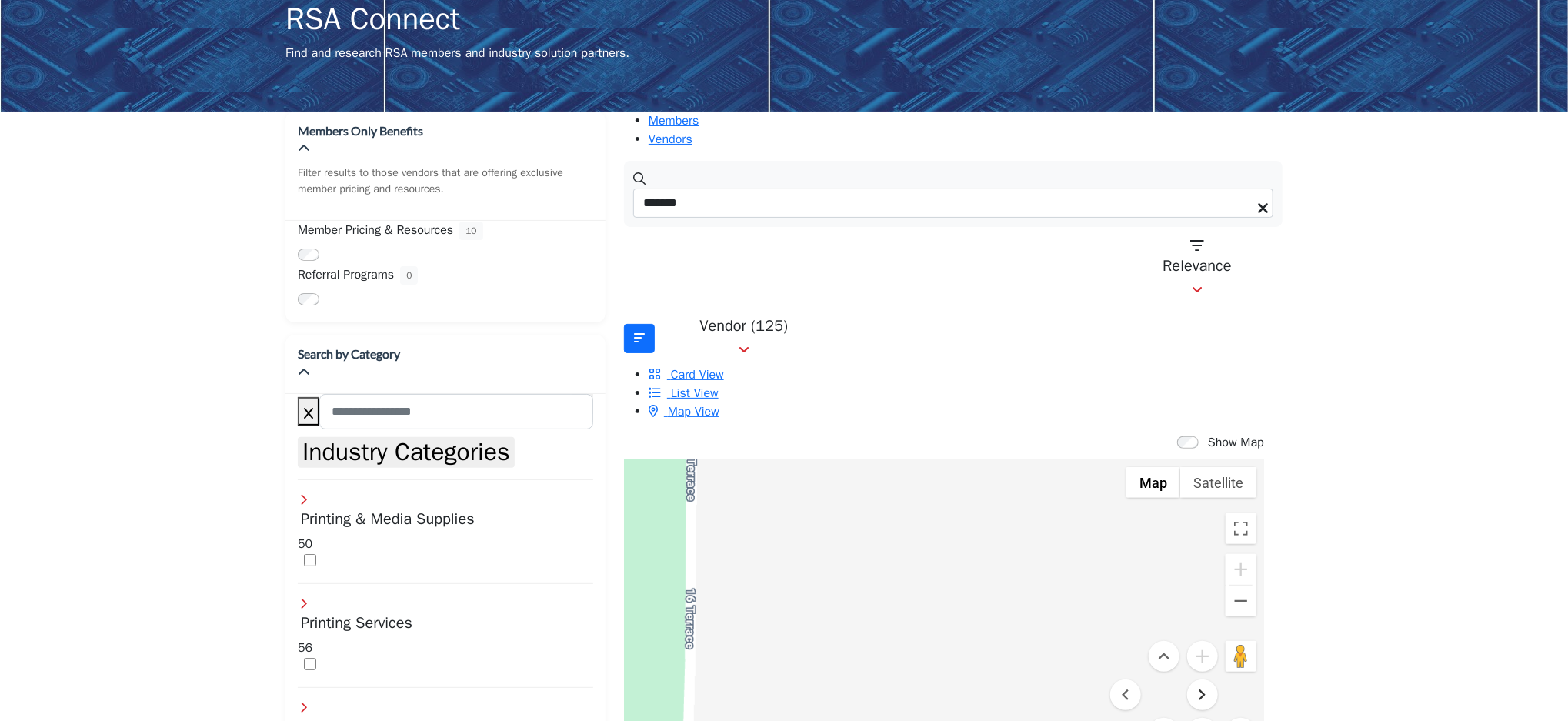 click at bounding box center (1203, 695) 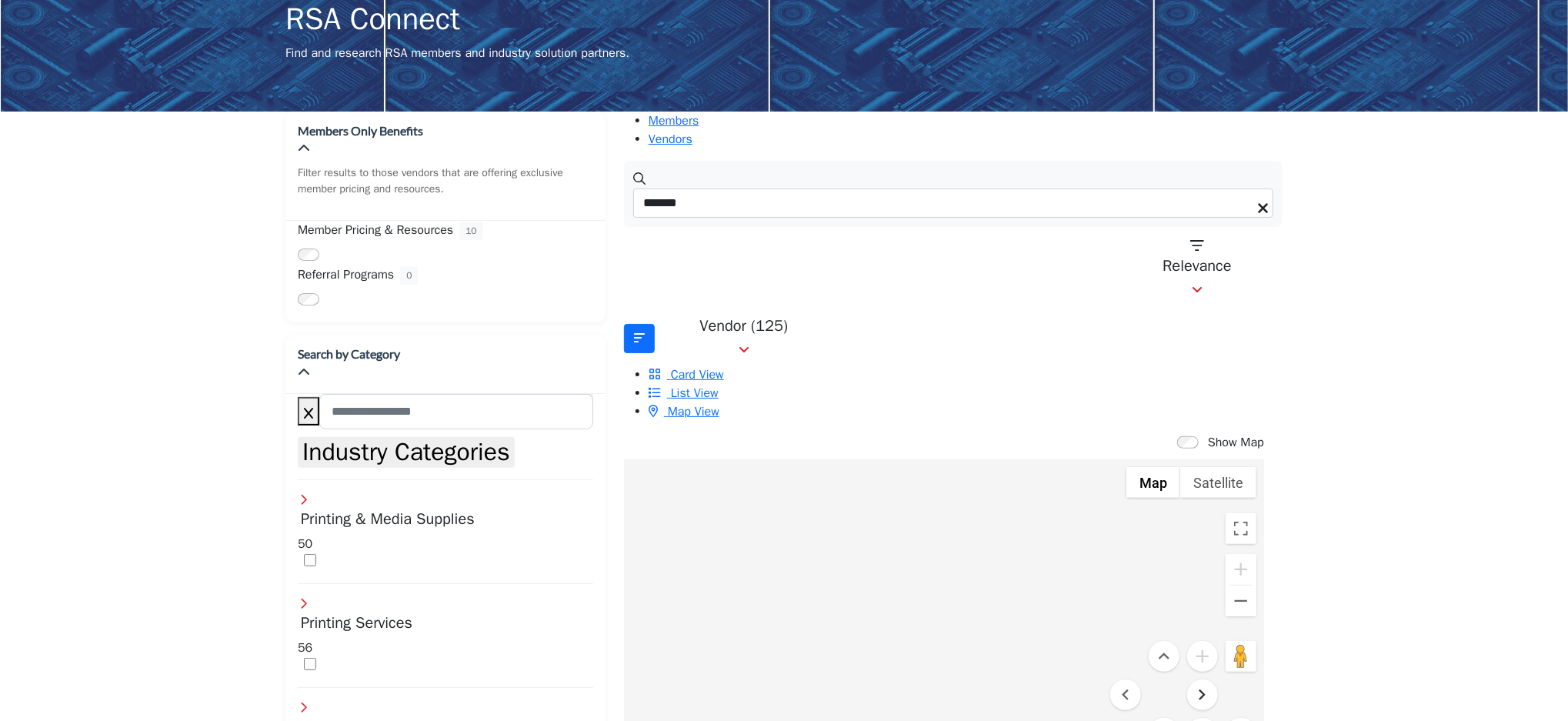 click at bounding box center [1203, 695] 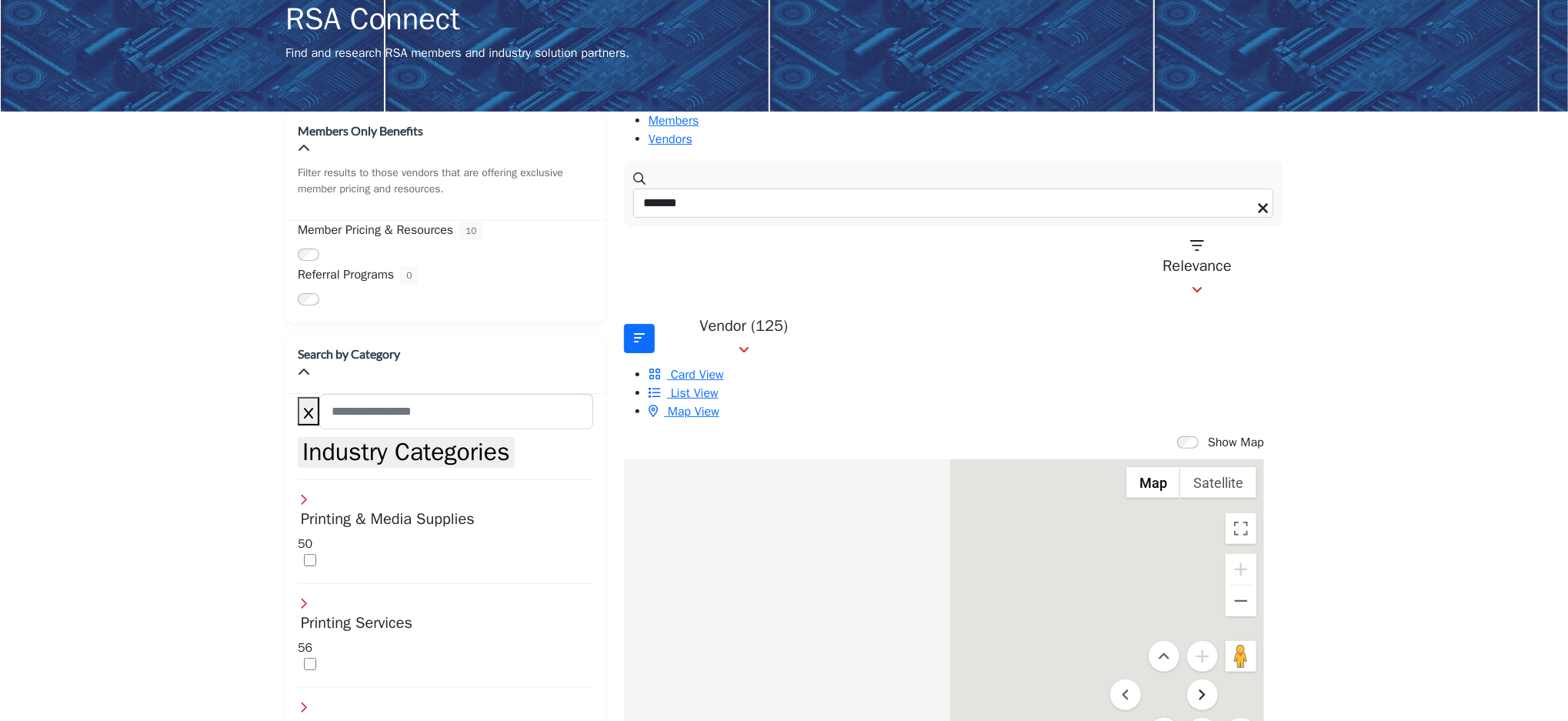 click at bounding box center [1203, 695] 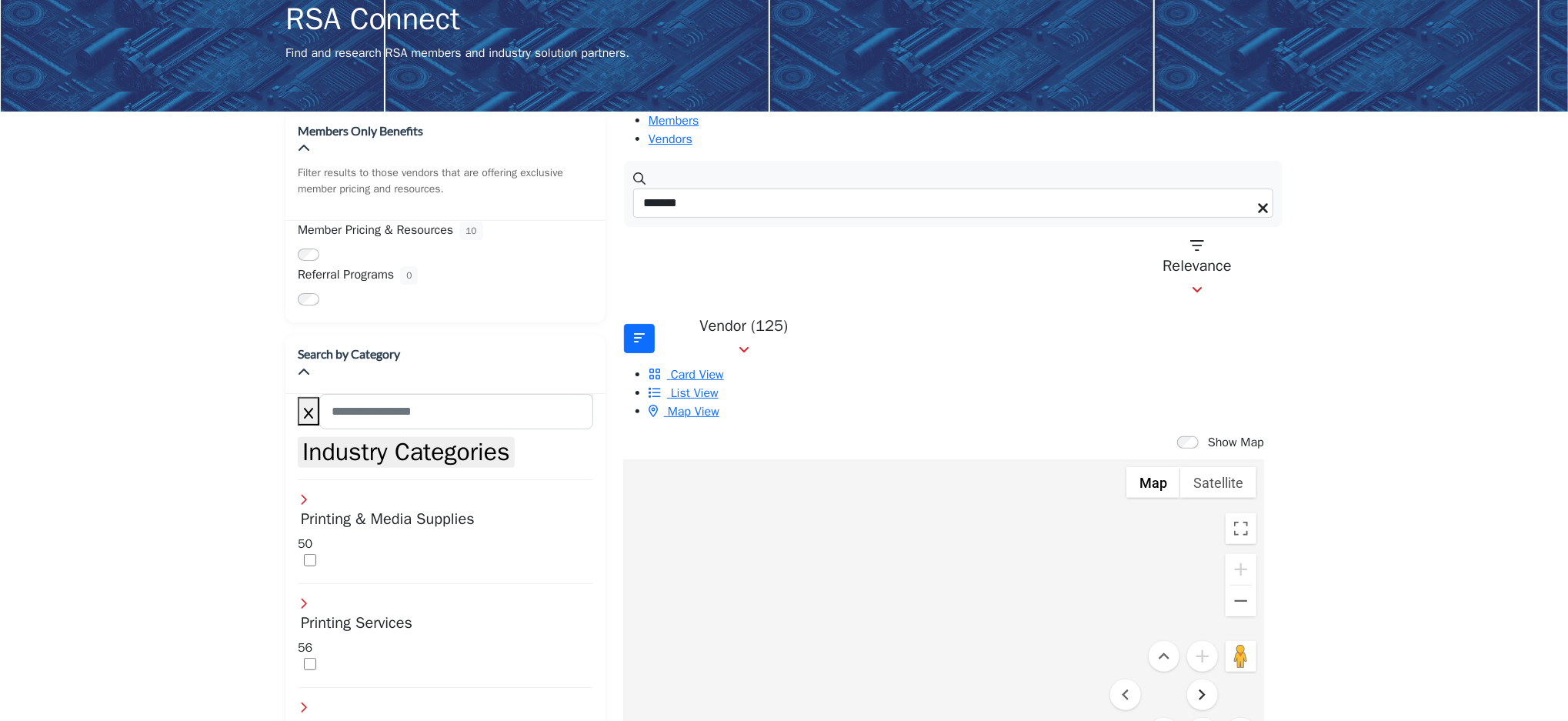 click at bounding box center [1203, 695] 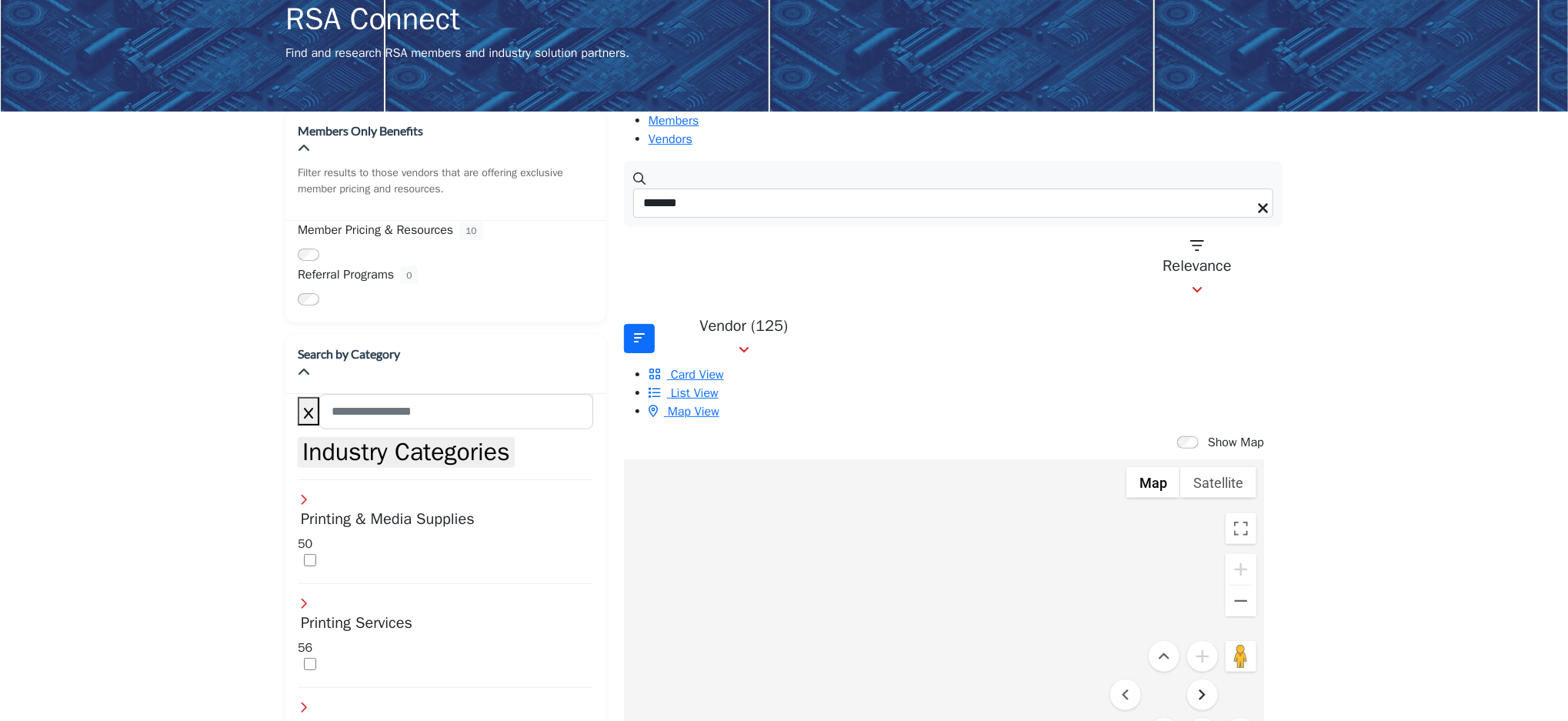 click at bounding box center (1203, 695) 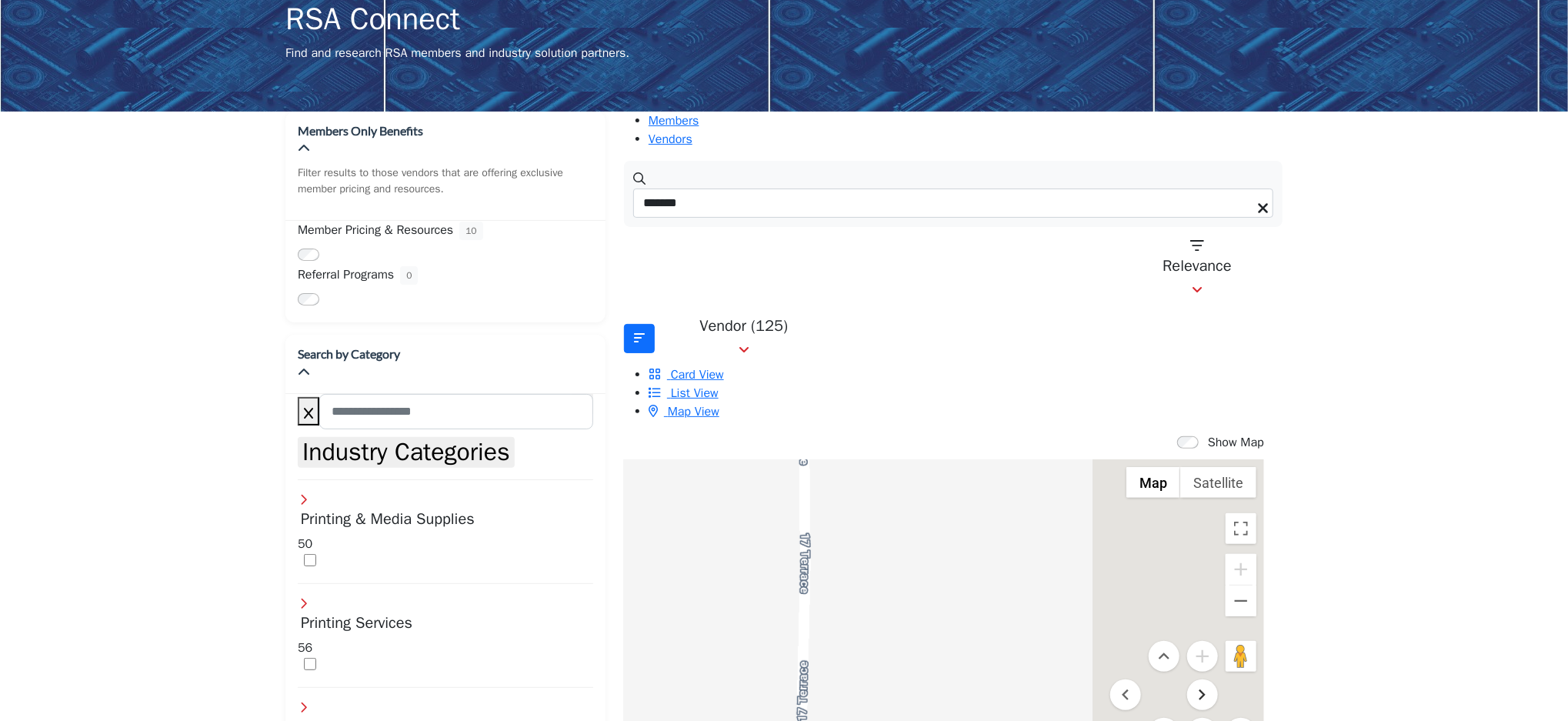 click at bounding box center [1203, 695] 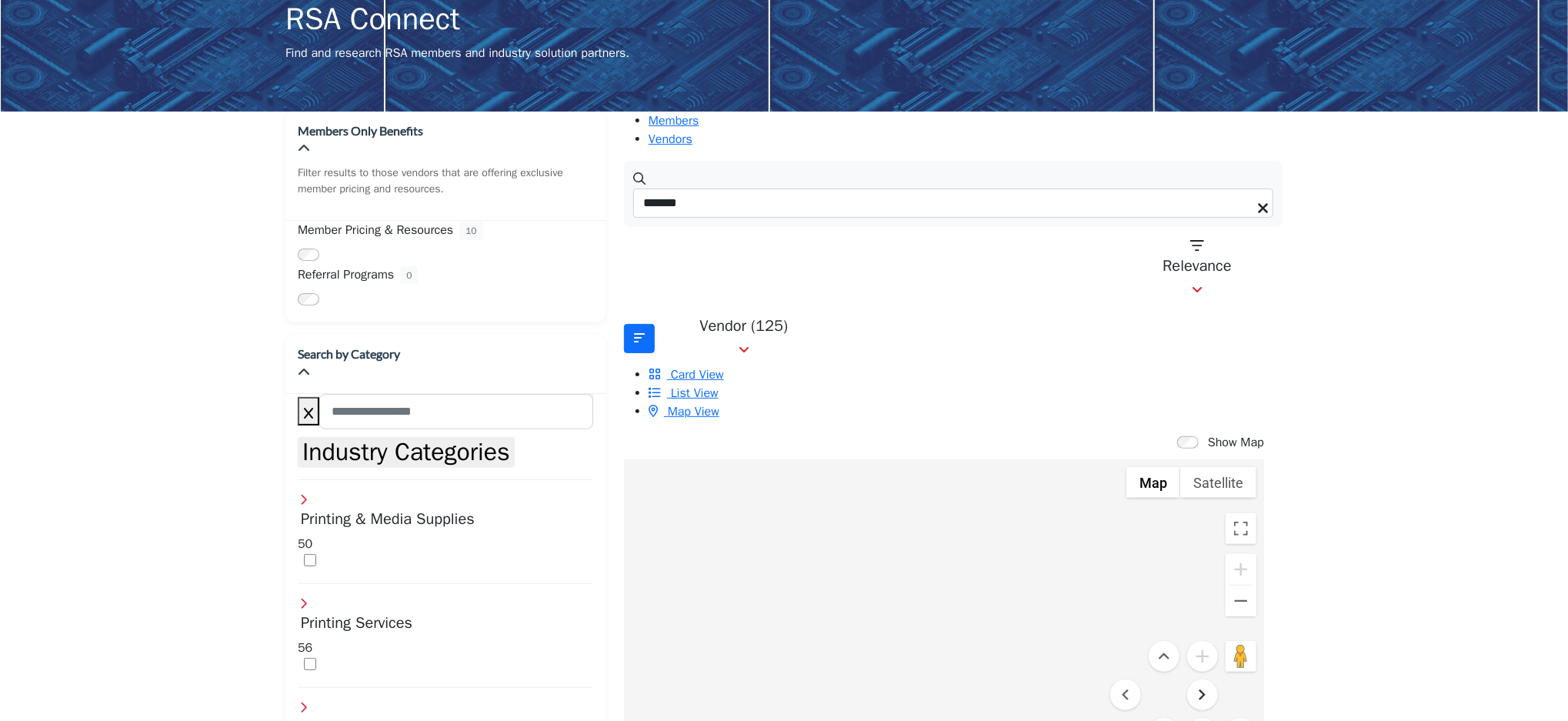 click at bounding box center [1203, 695] 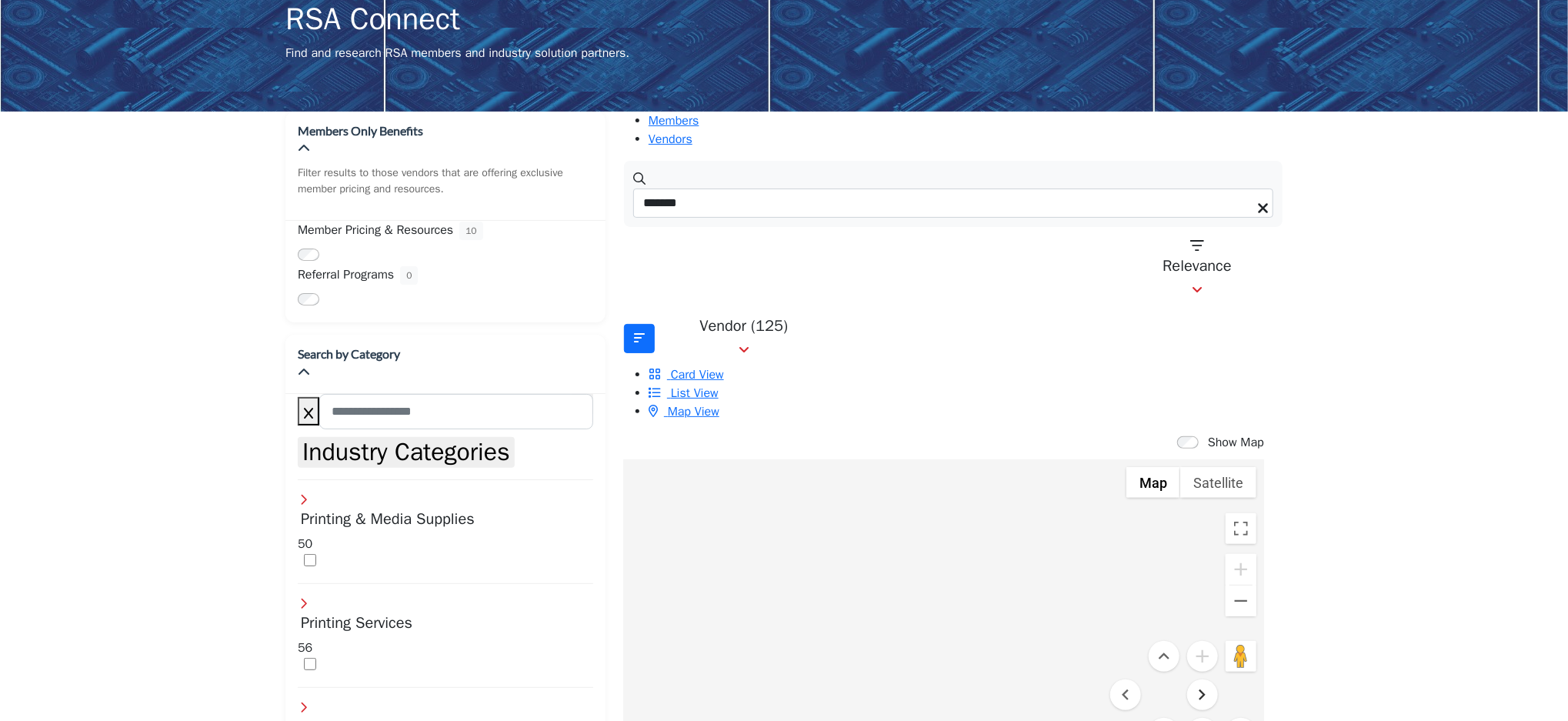 click at bounding box center (1203, 695) 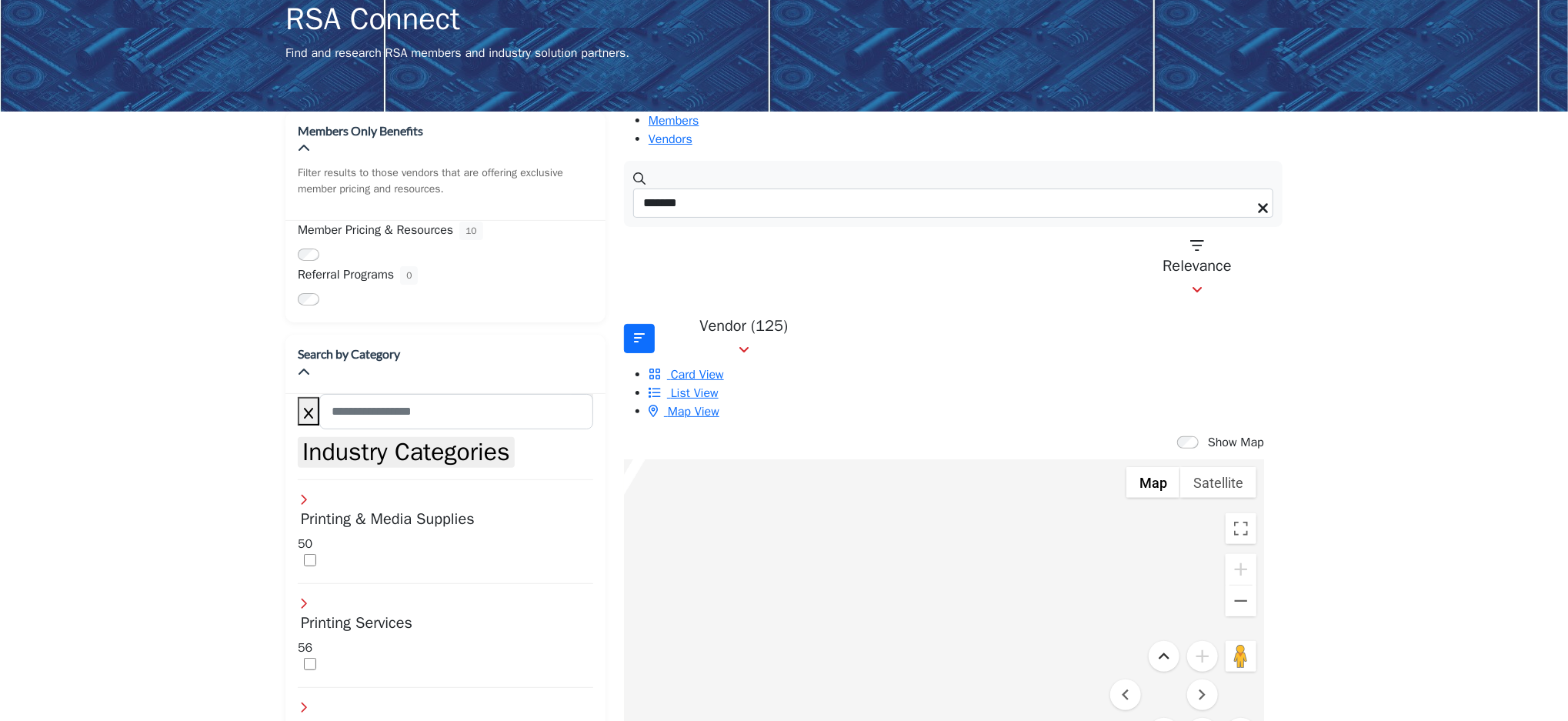 click at bounding box center (1164, 656) 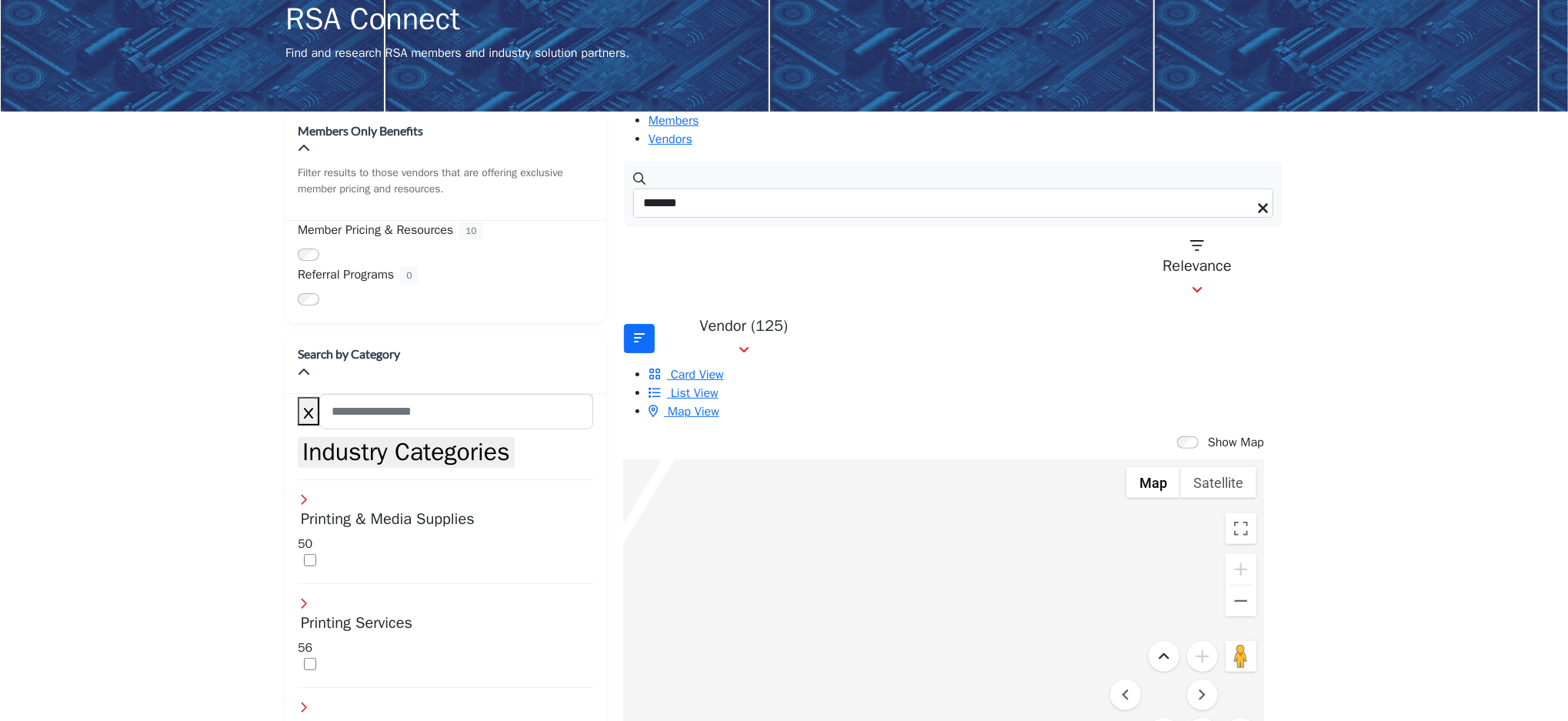click at bounding box center [1164, 656] 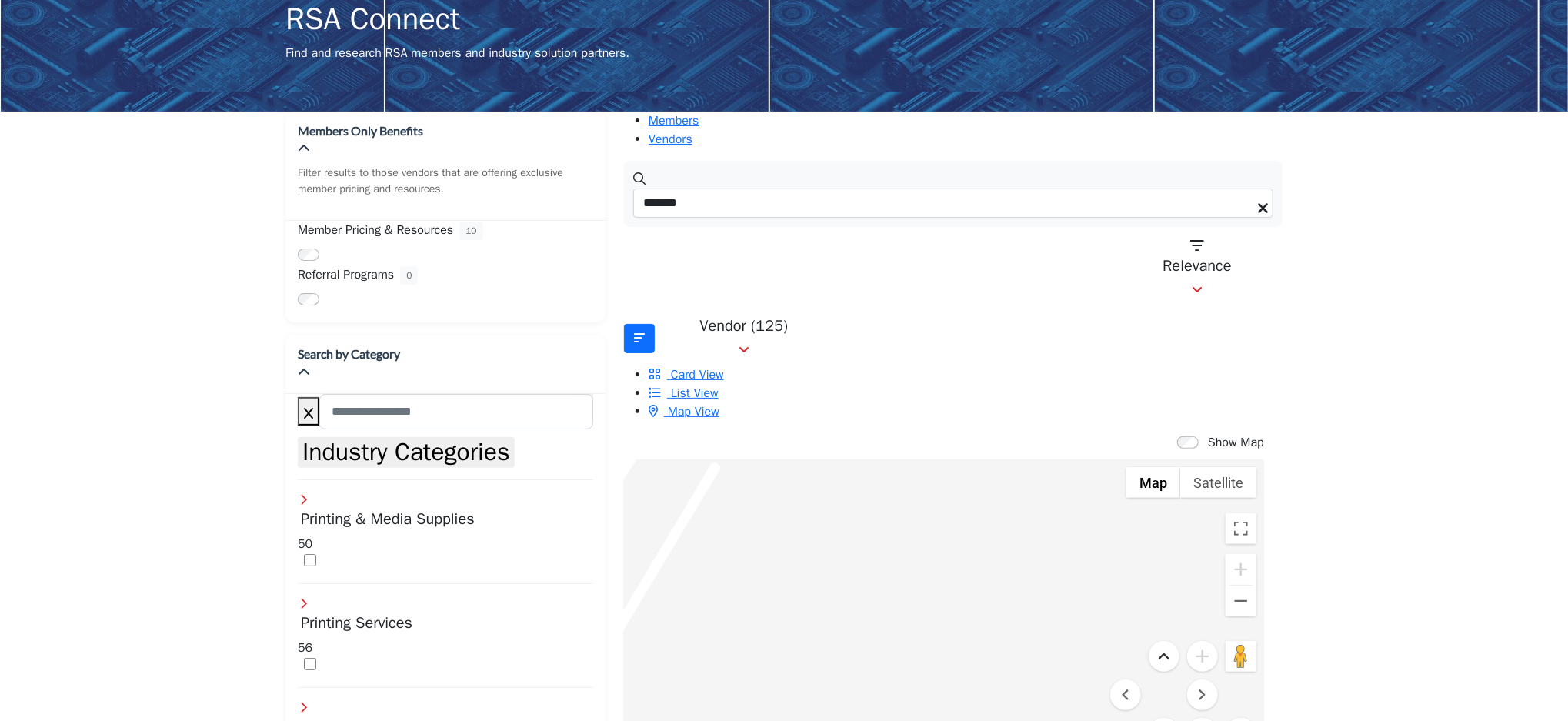 click at bounding box center (1164, 656) 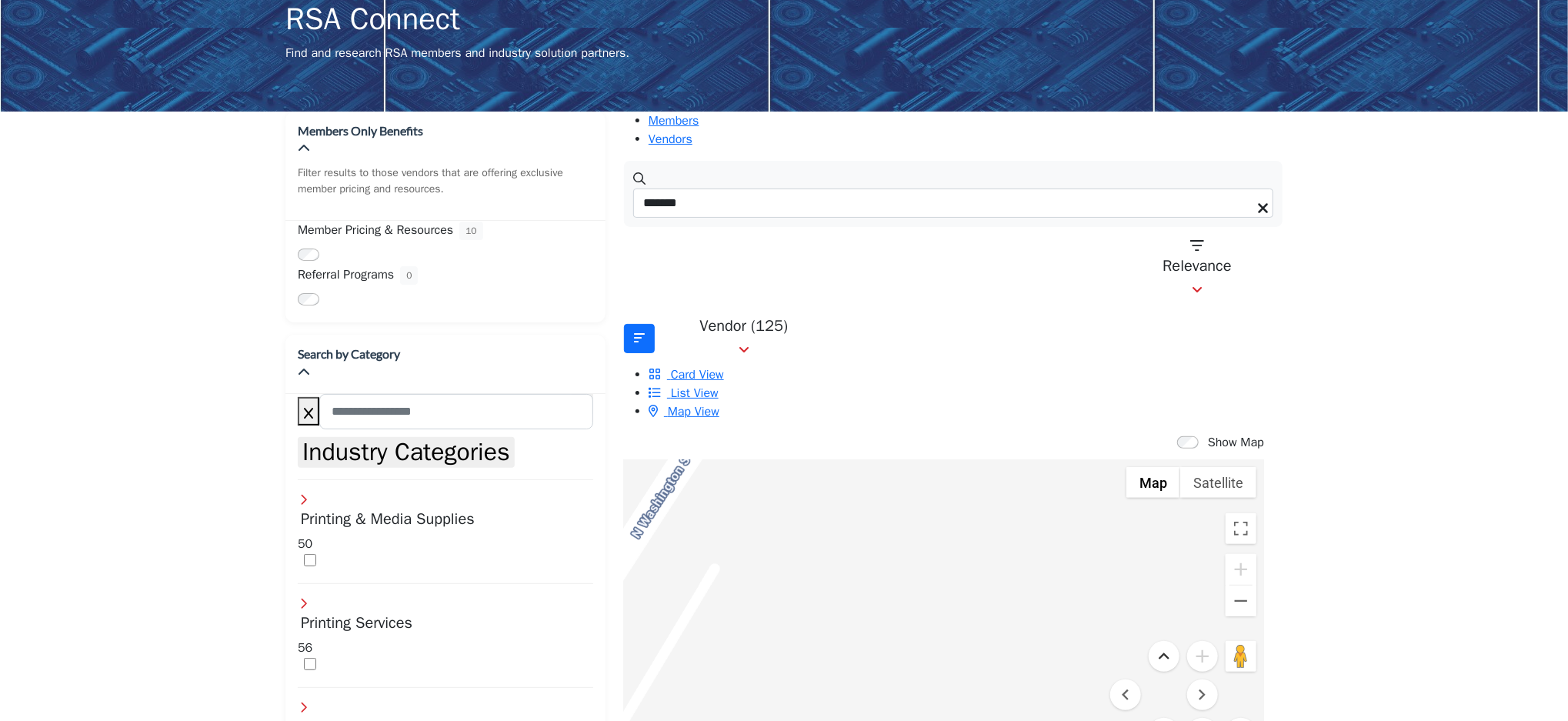 click at bounding box center [1164, 656] 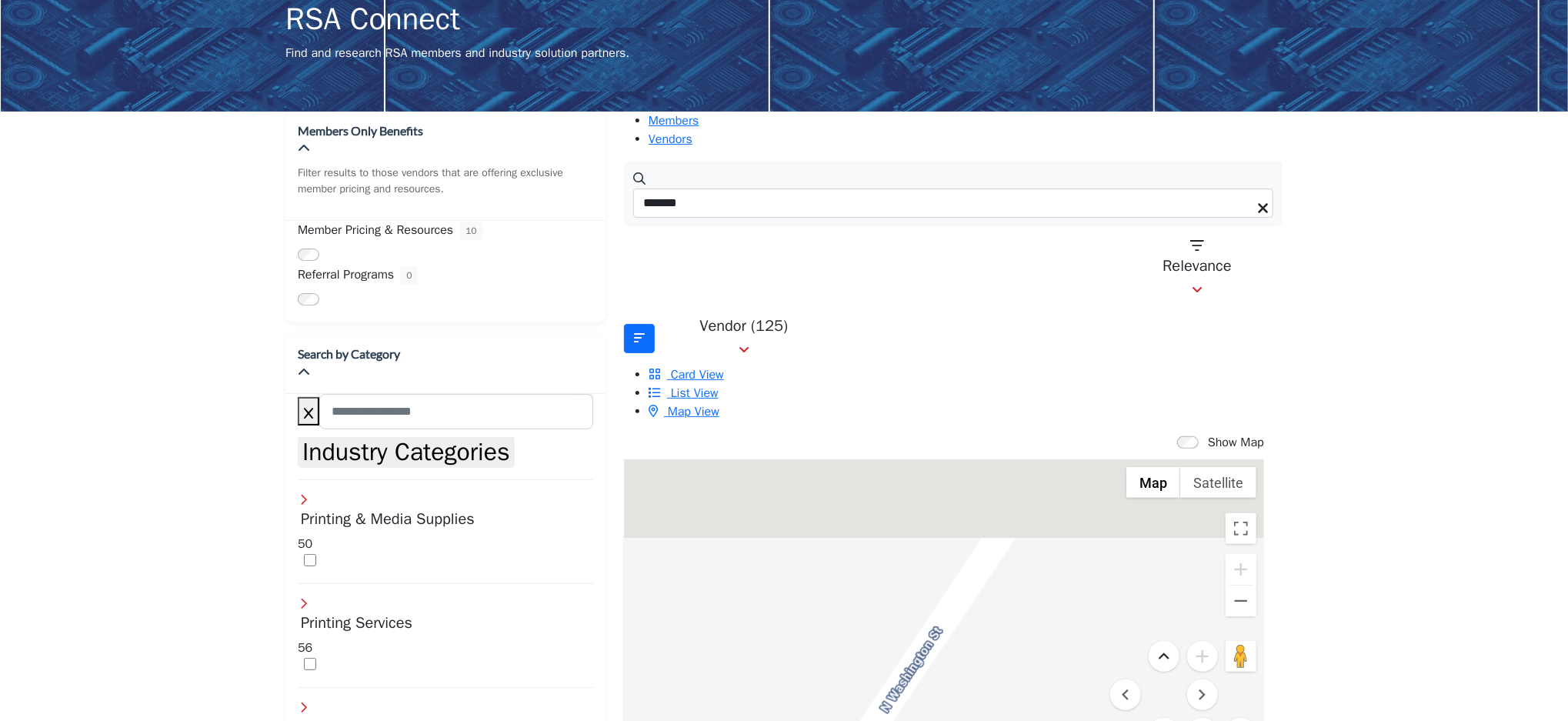 click at bounding box center [1164, 656] 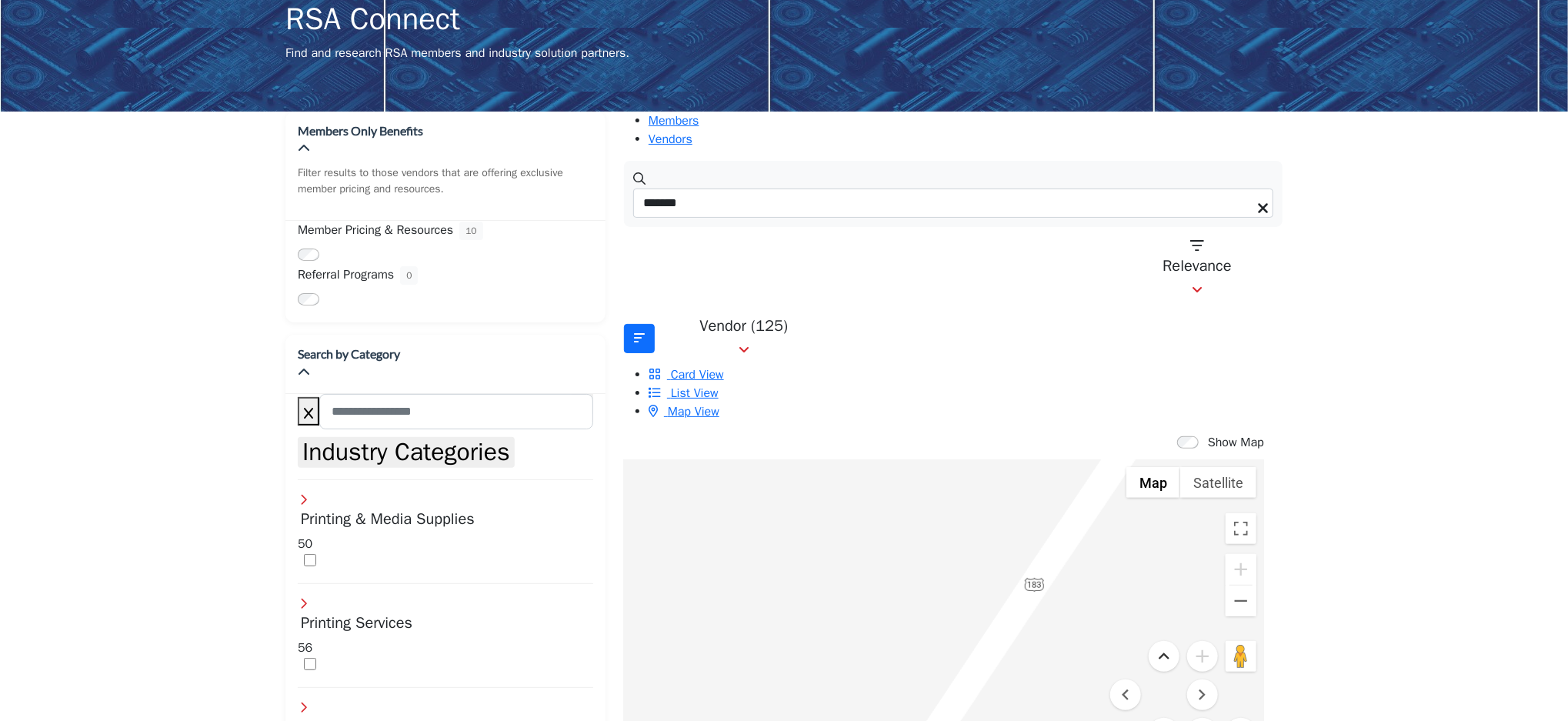 click at bounding box center (1164, 656) 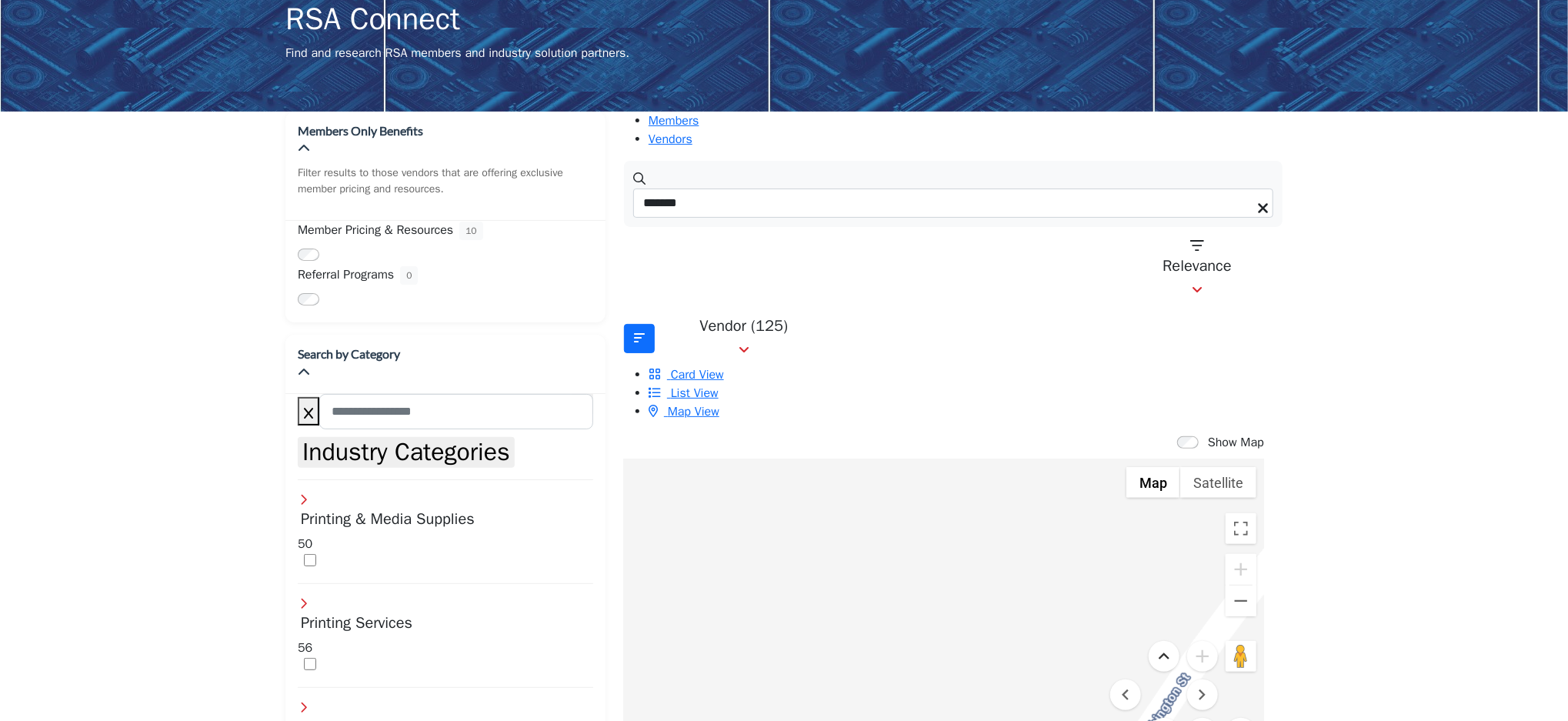 click at bounding box center [1164, 656] 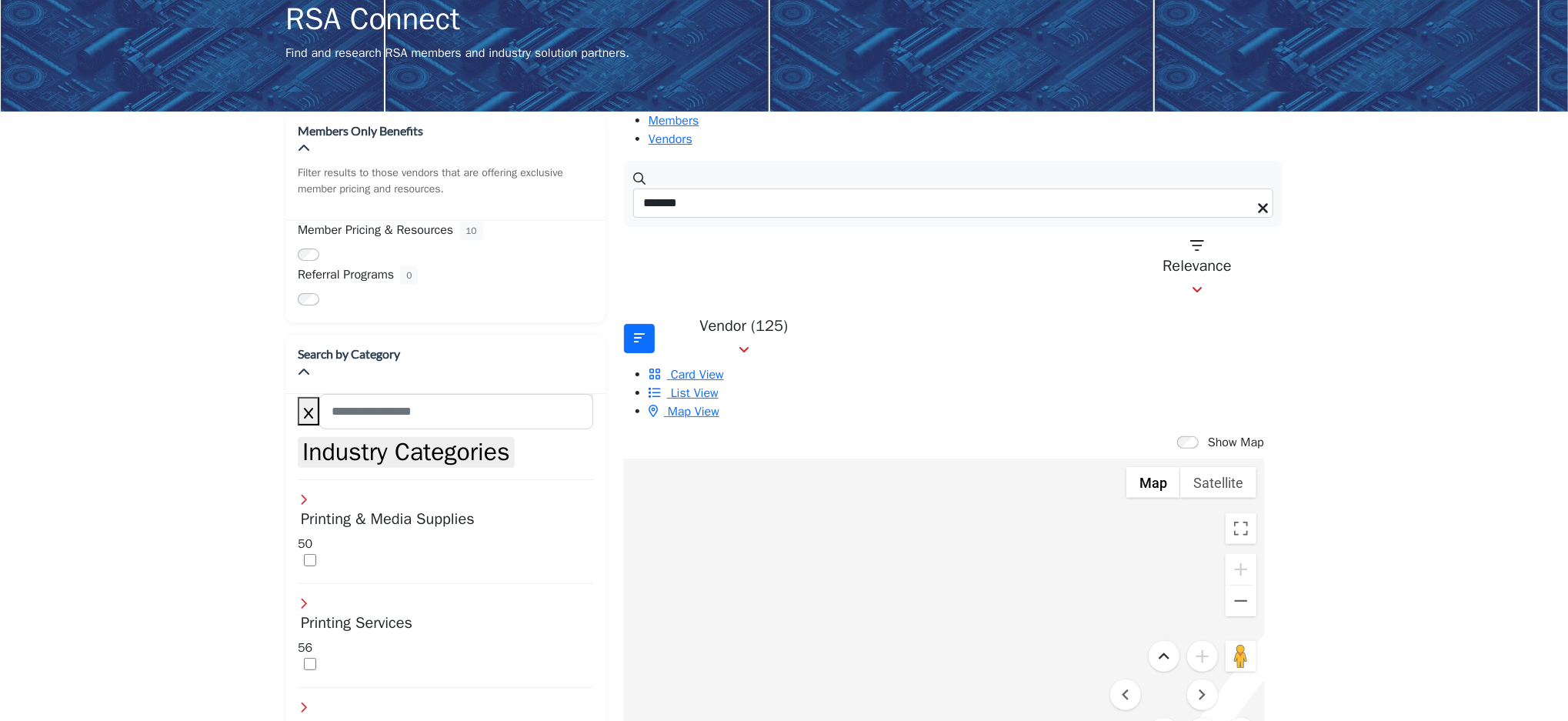 click at bounding box center [1164, 656] 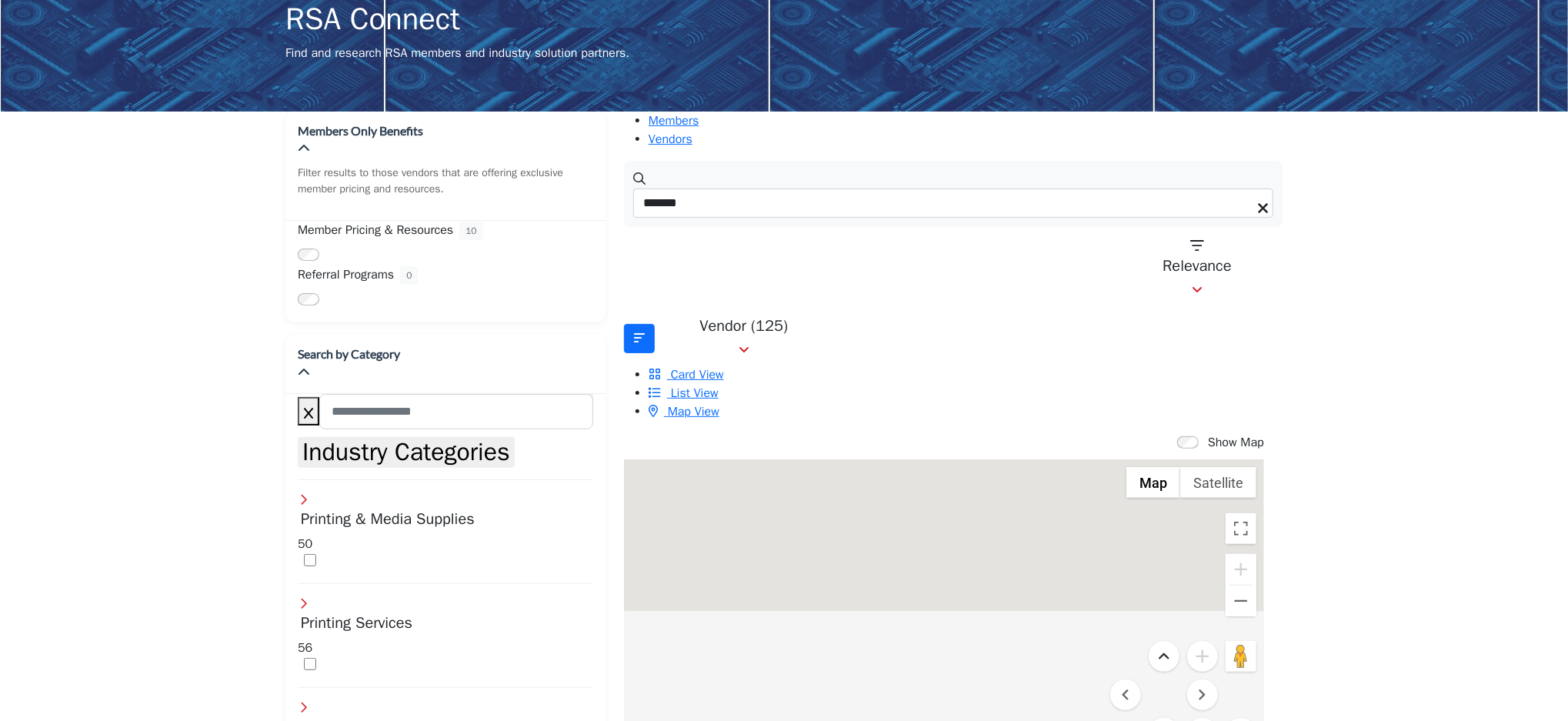click at bounding box center [1164, 656] 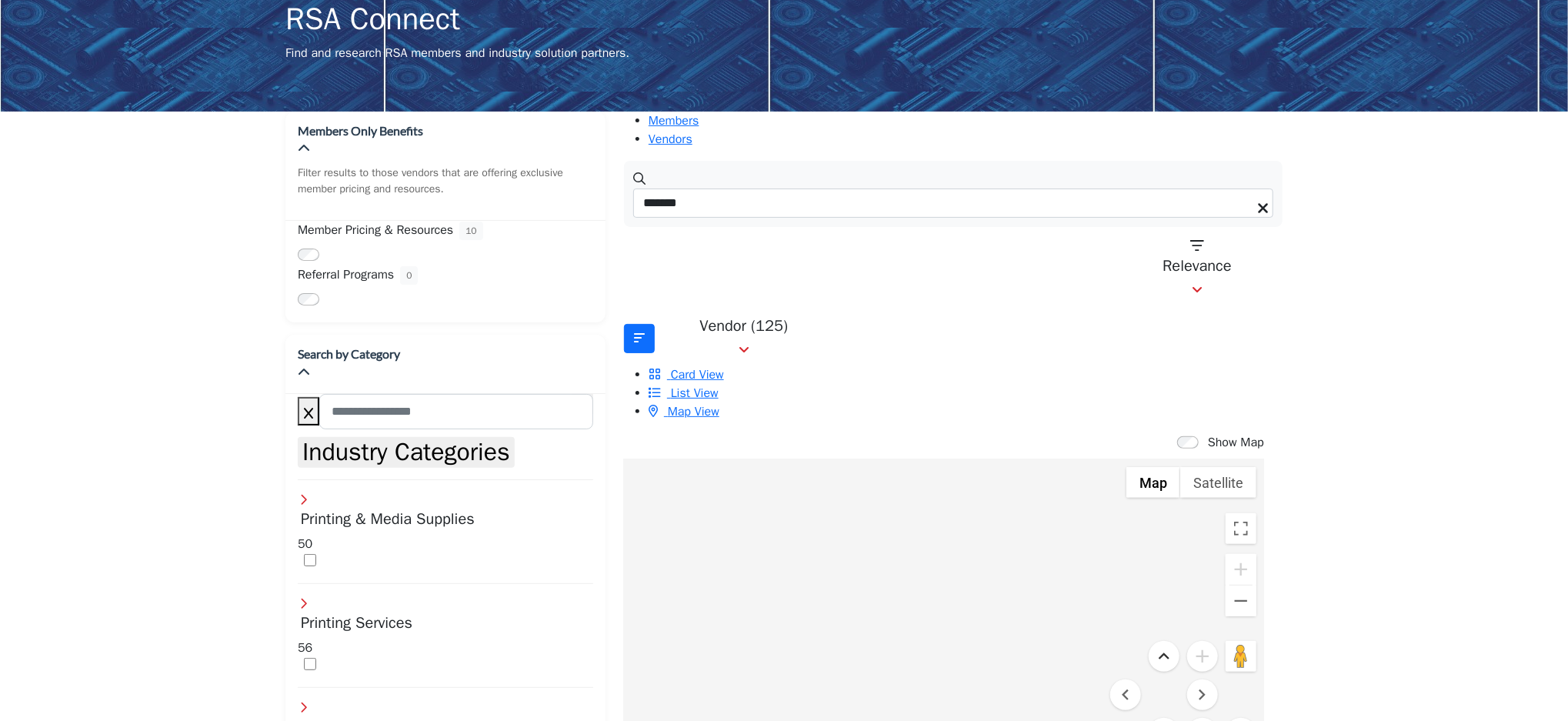 click at bounding box center (1164, 656) 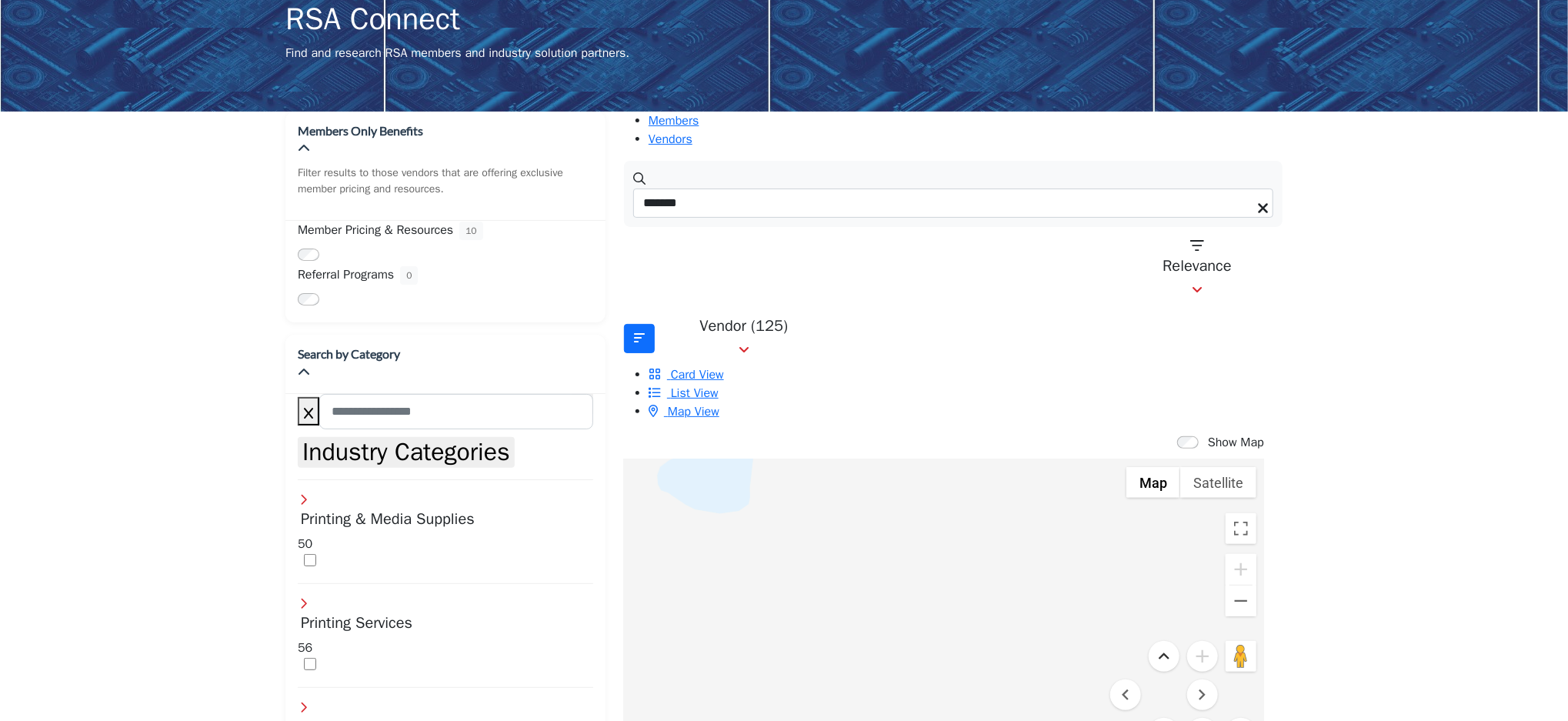 click at bounding box center [1164, 656] 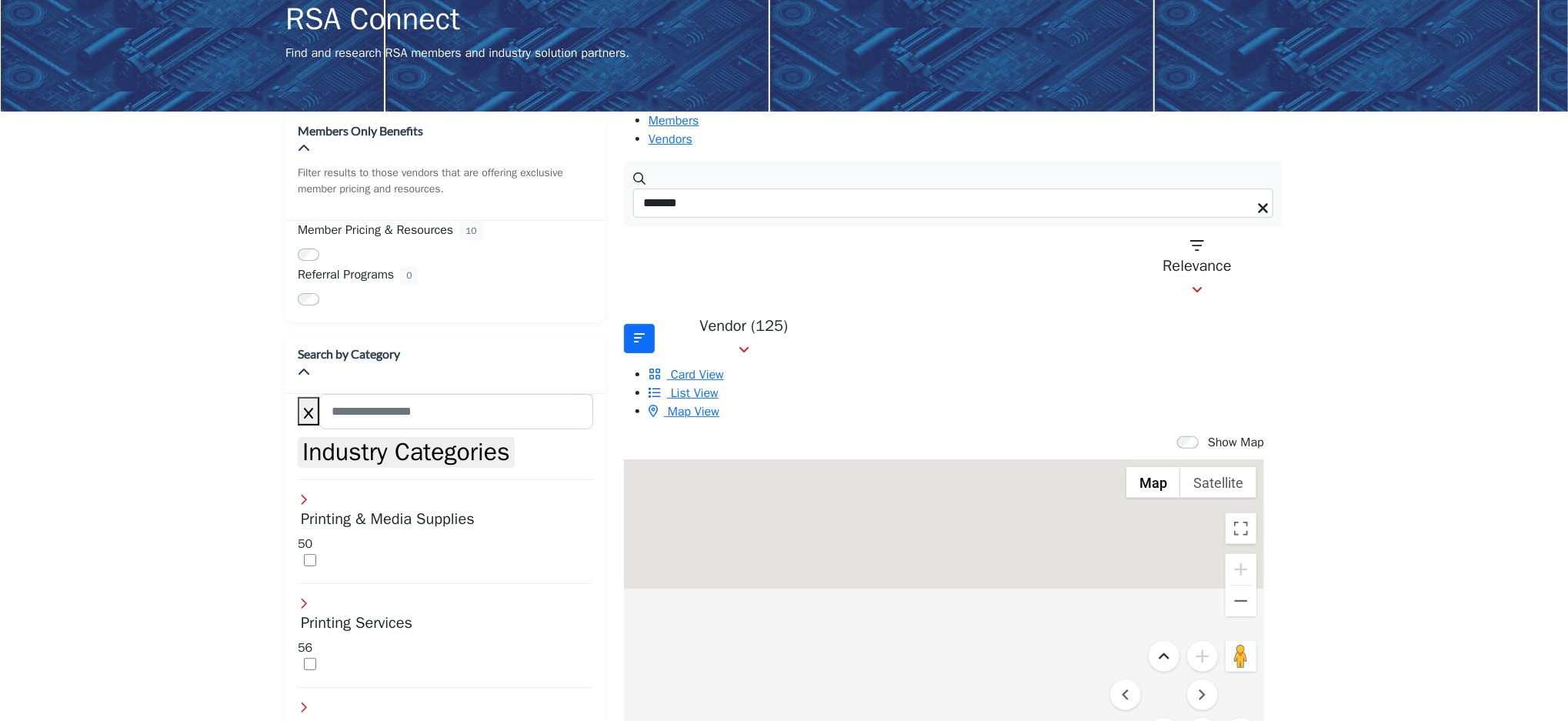 click at bounding box center (1164, 656) 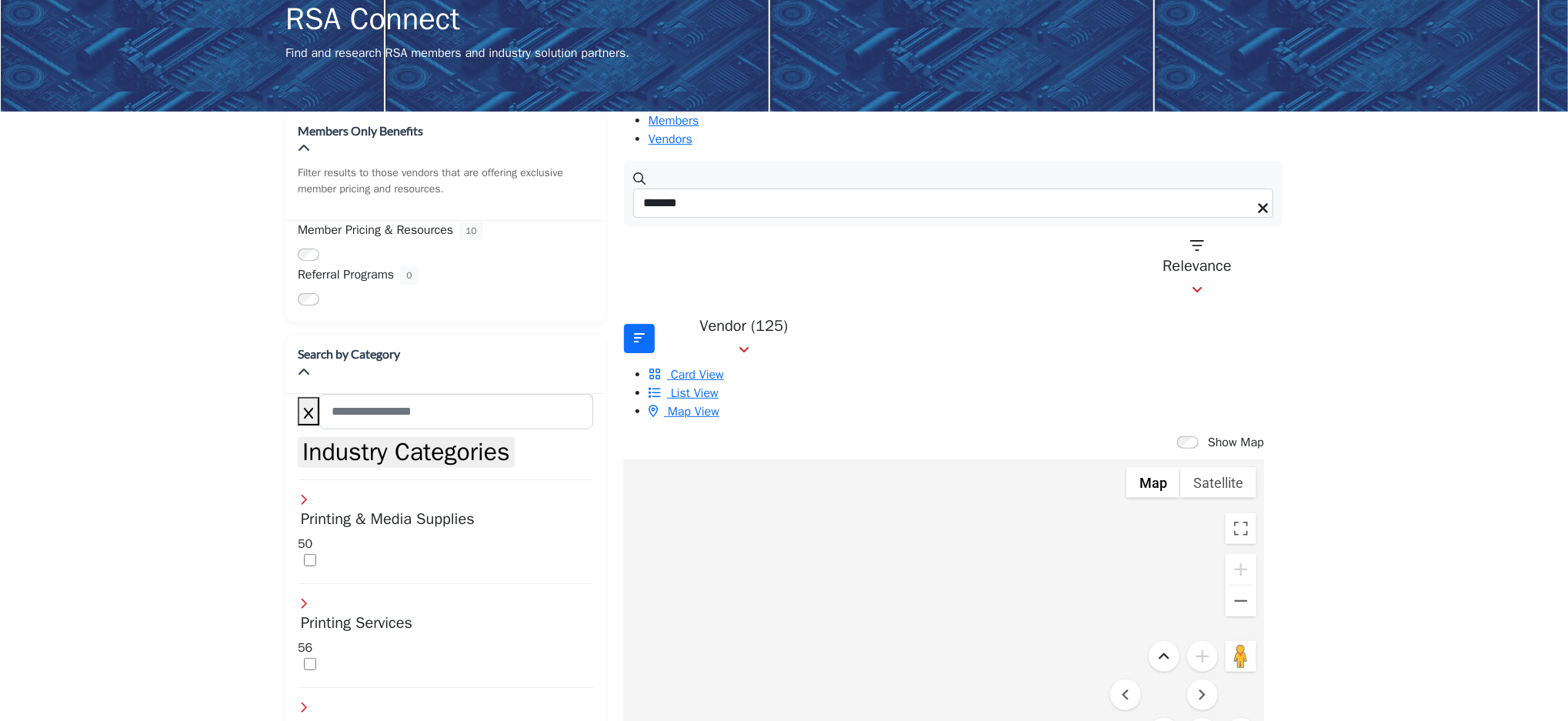 click at bounding box center [1164, 656] 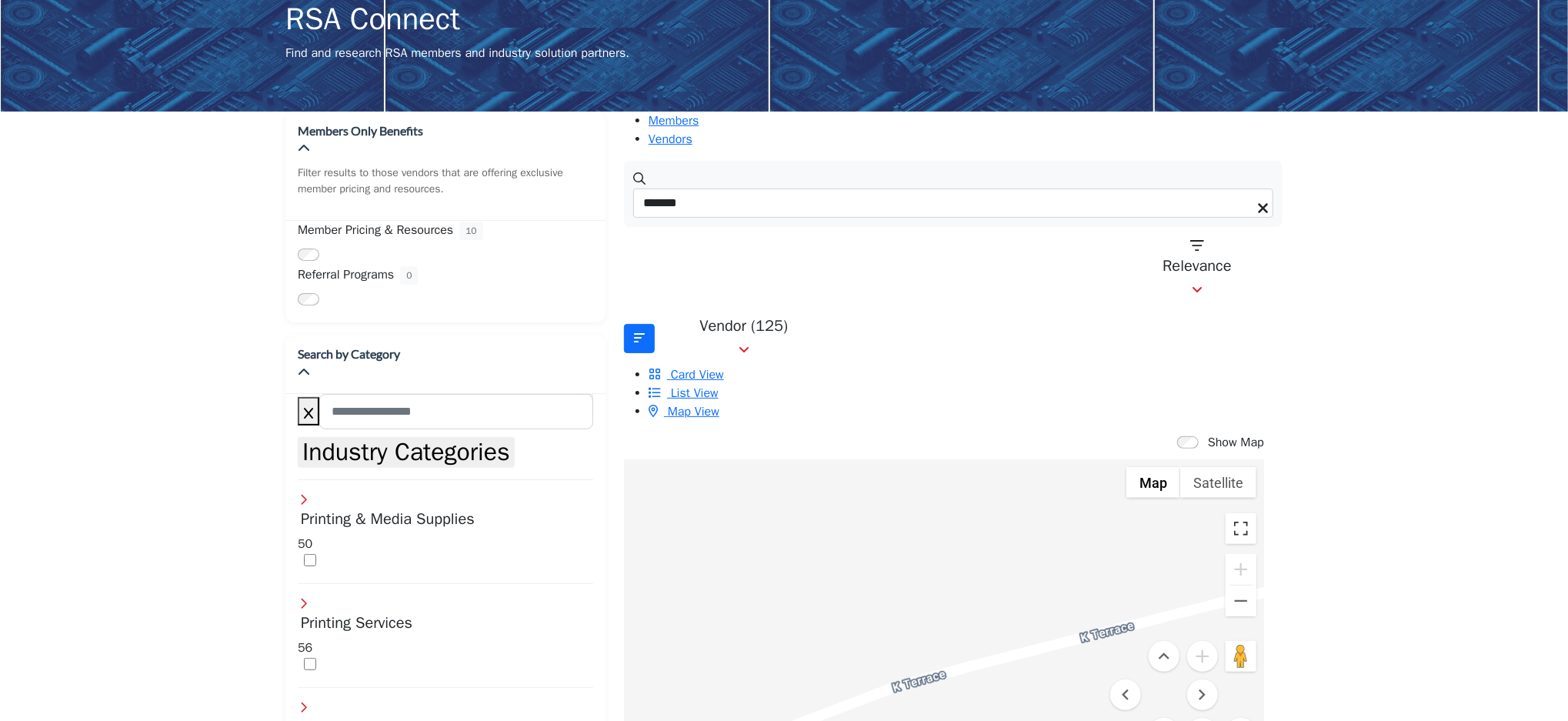 click at bounding box center (1241, 529) 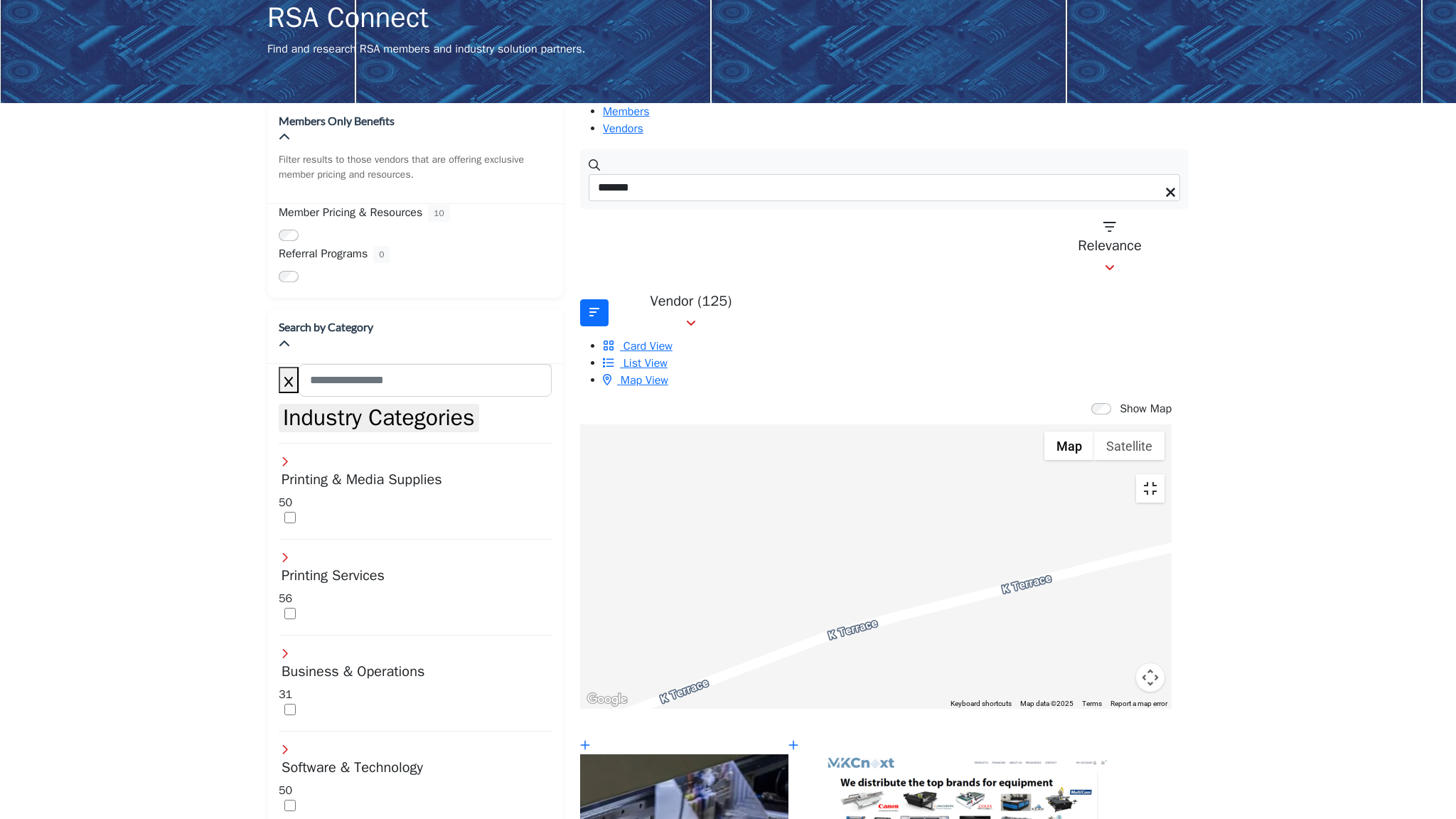 click at bounding box center (1150, 488) 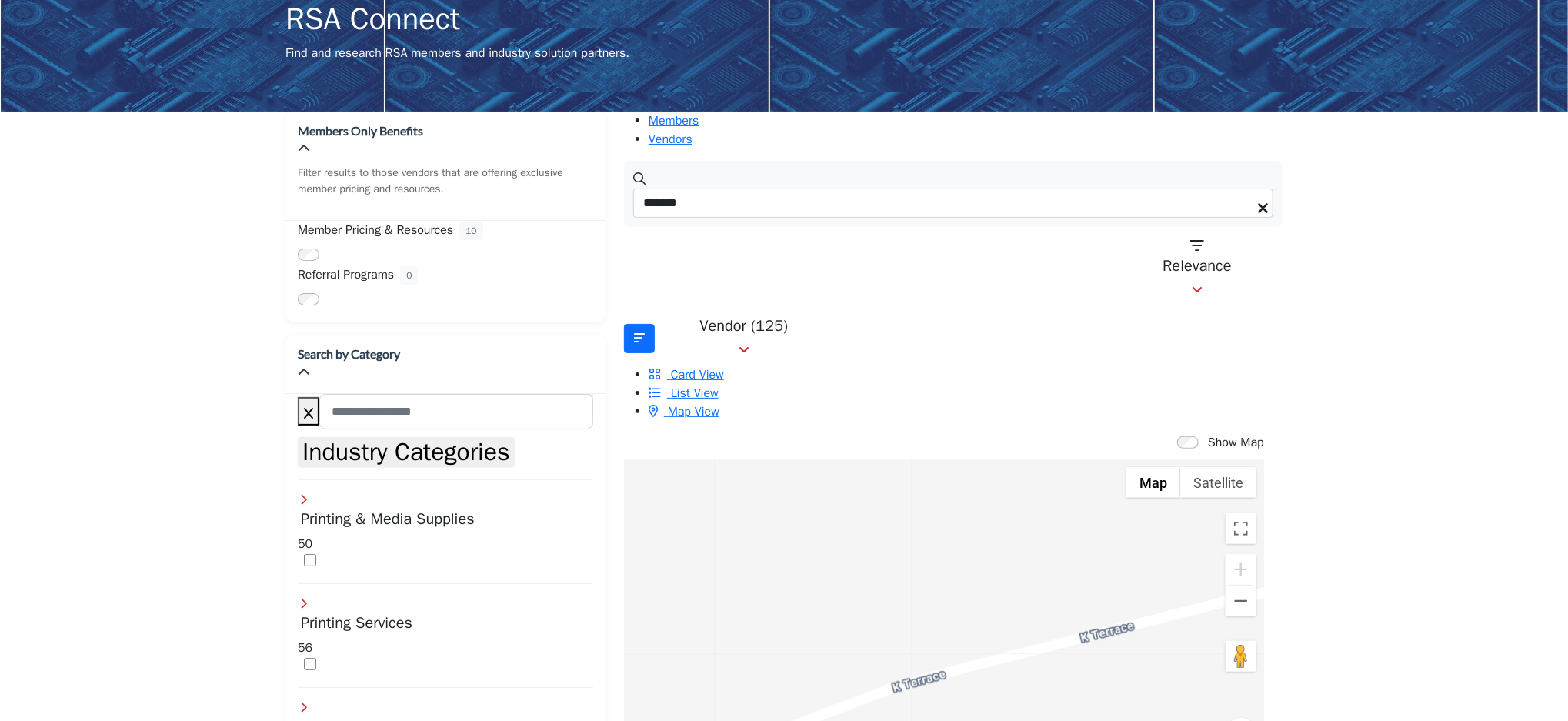 click at bounding box center (1241, 733) 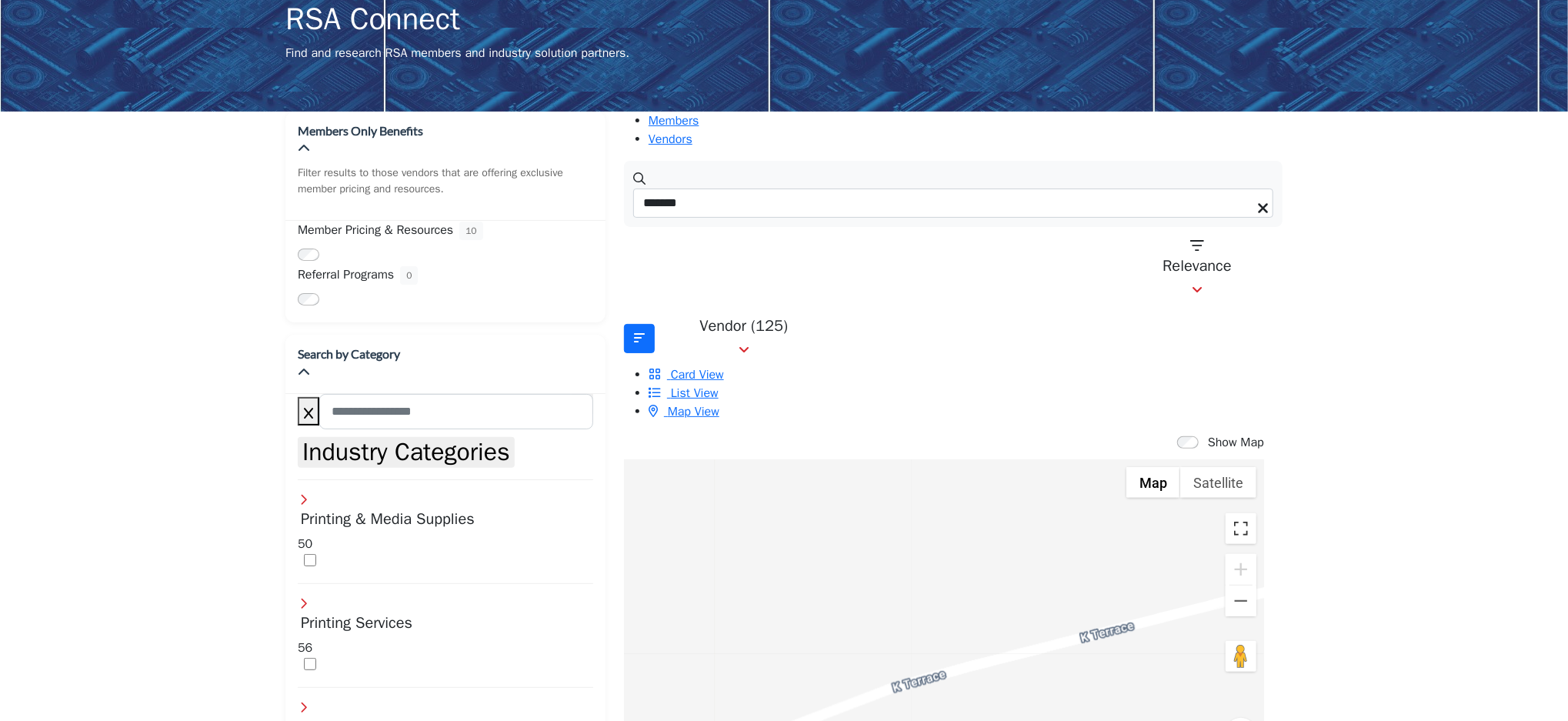 click at bounding box center (1241, 529) 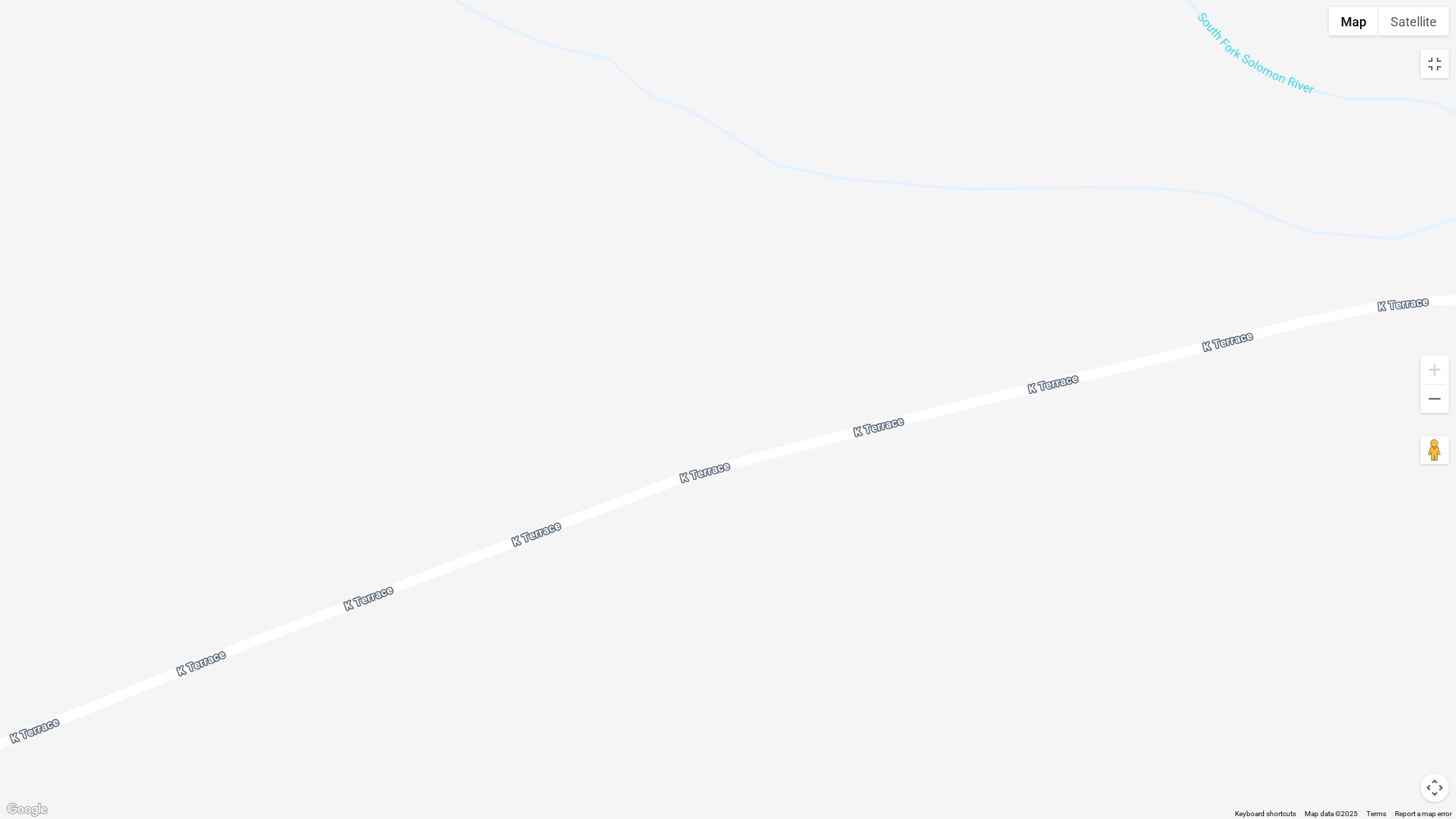 click at bounding box center [1435, 788] 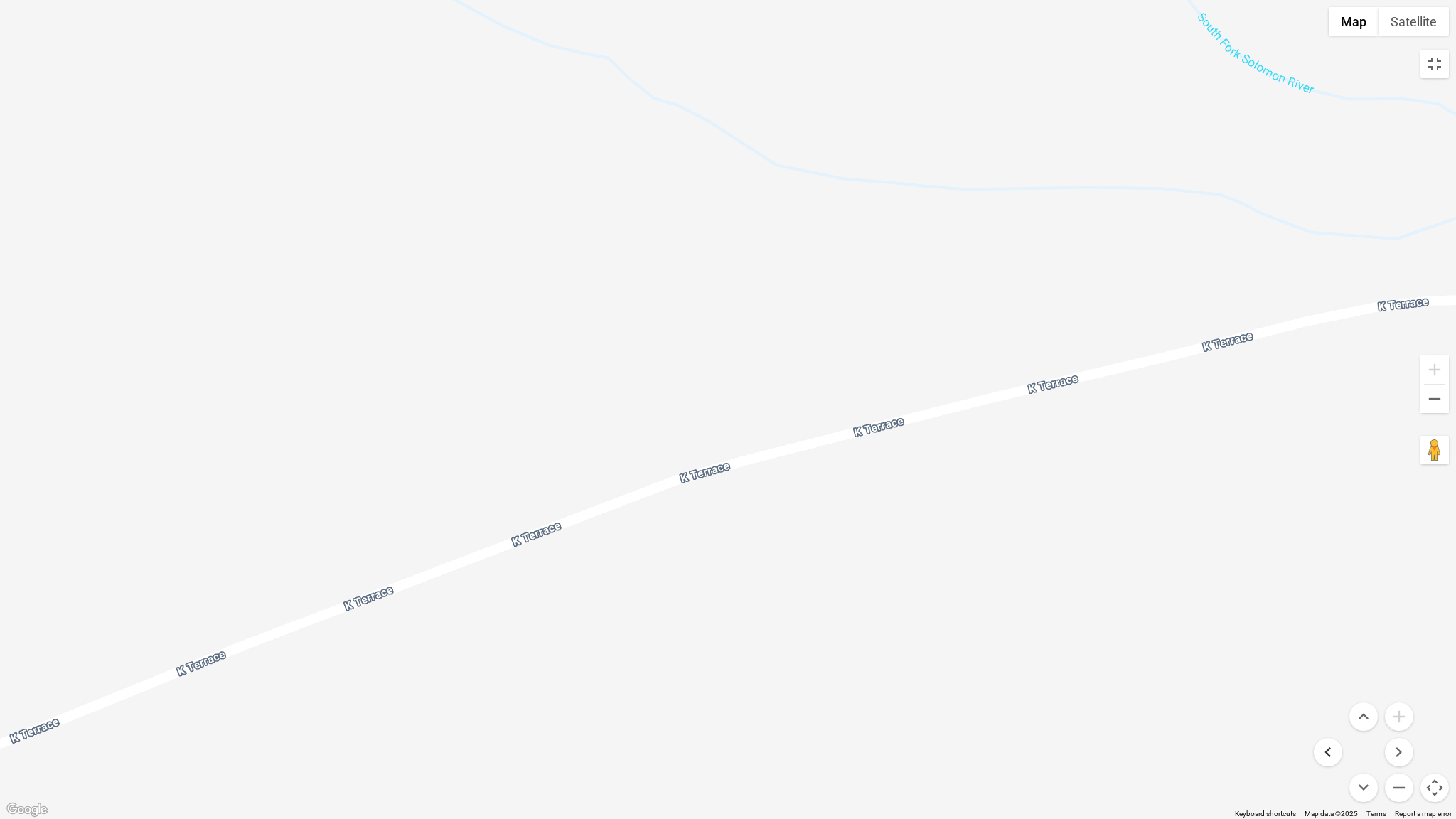 click at bounding box center (1328, 752) 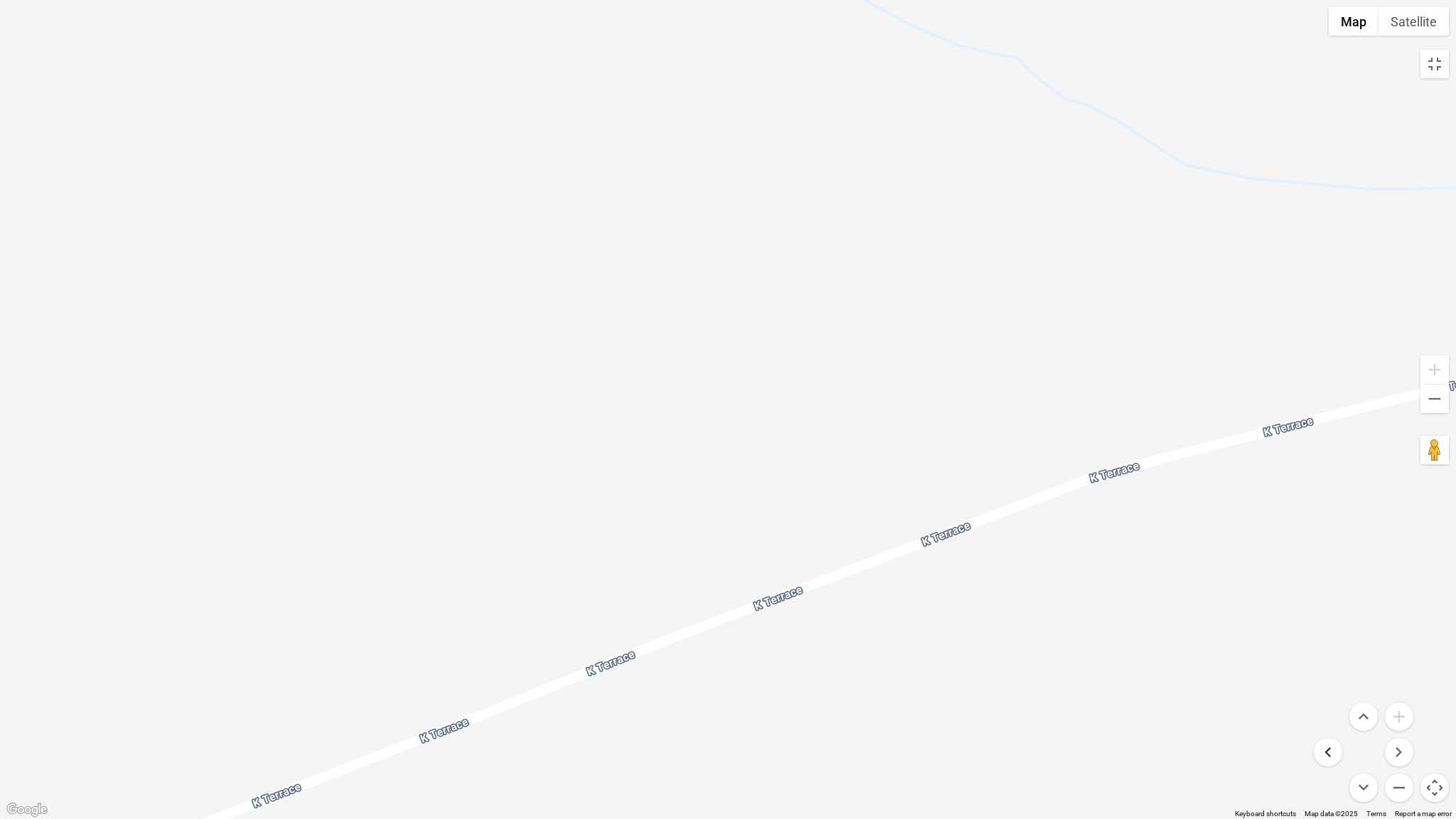 click at bounding box center (1328, 752) 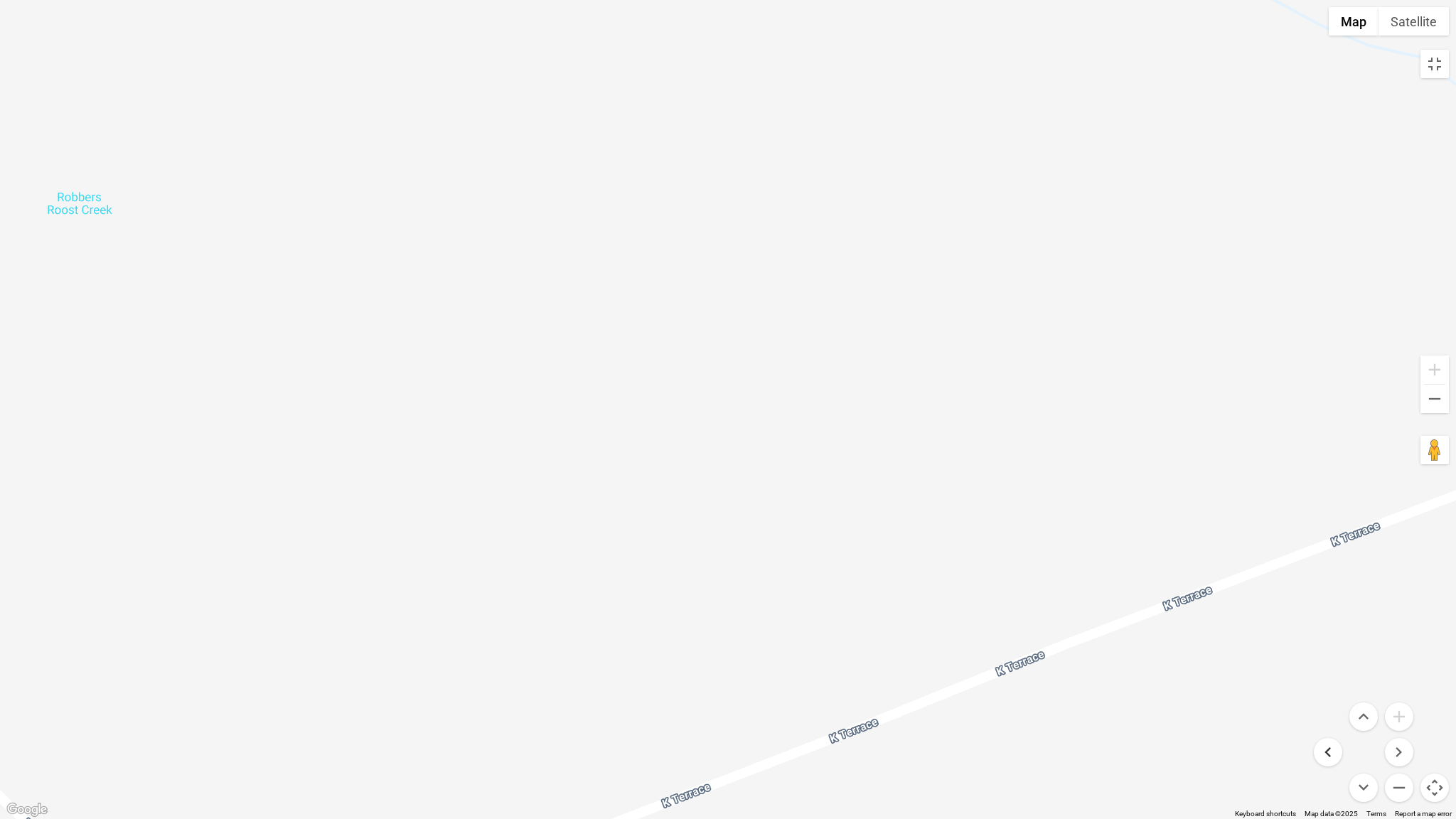 click at bounding box center (1328, 752) 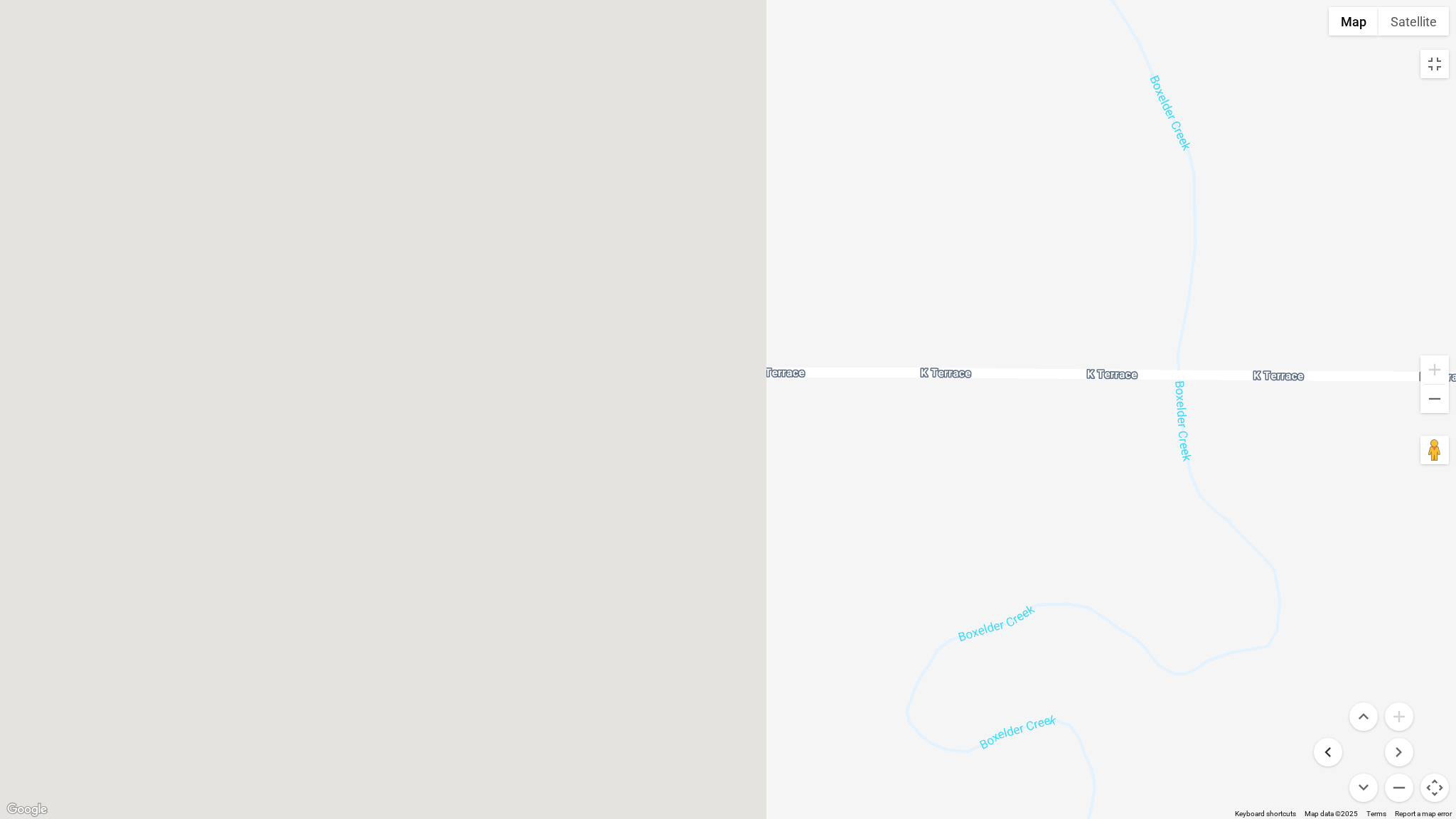 click at bounding box center (1328, 752) 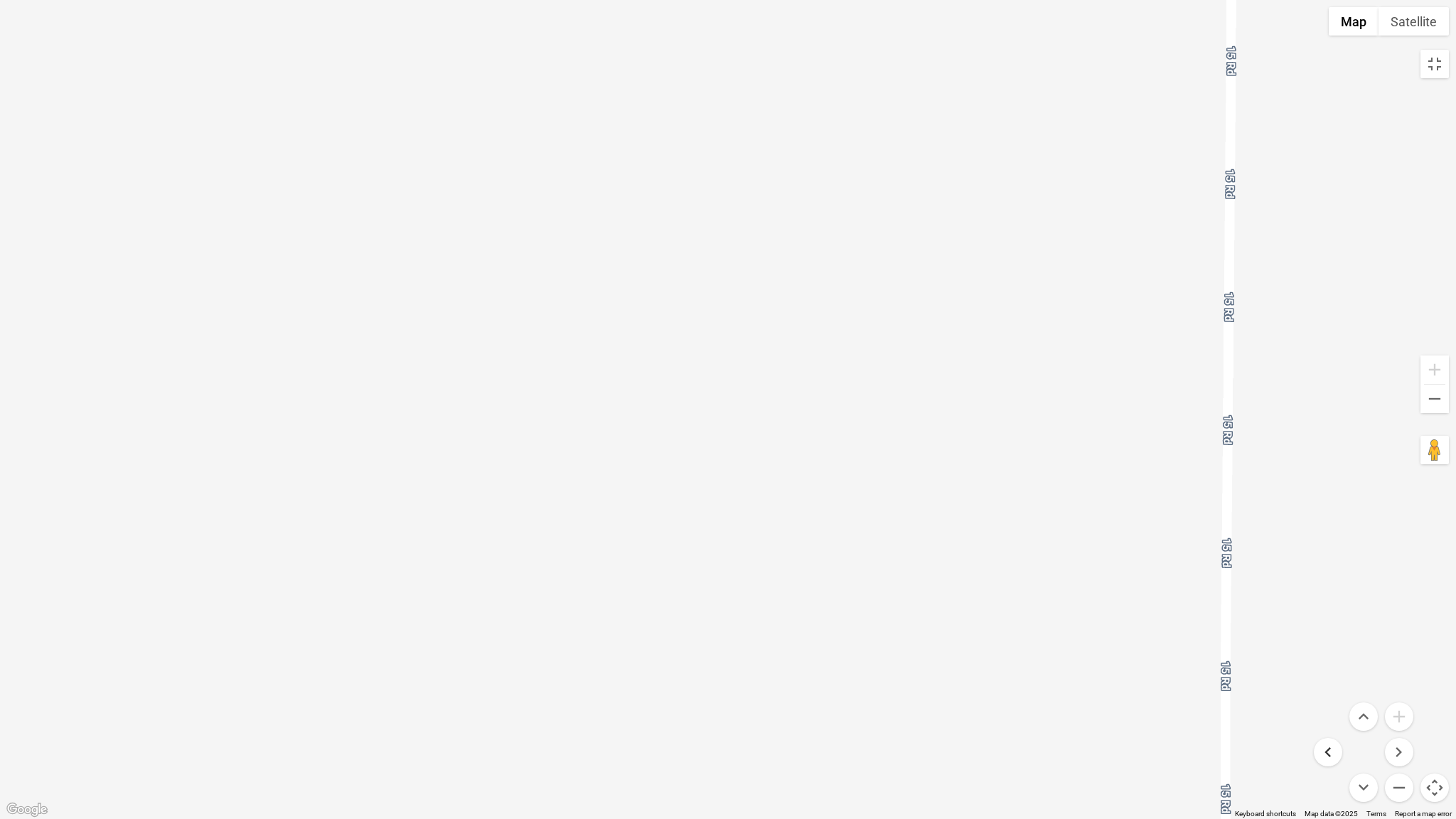 click at bounding box center (1328, 752) 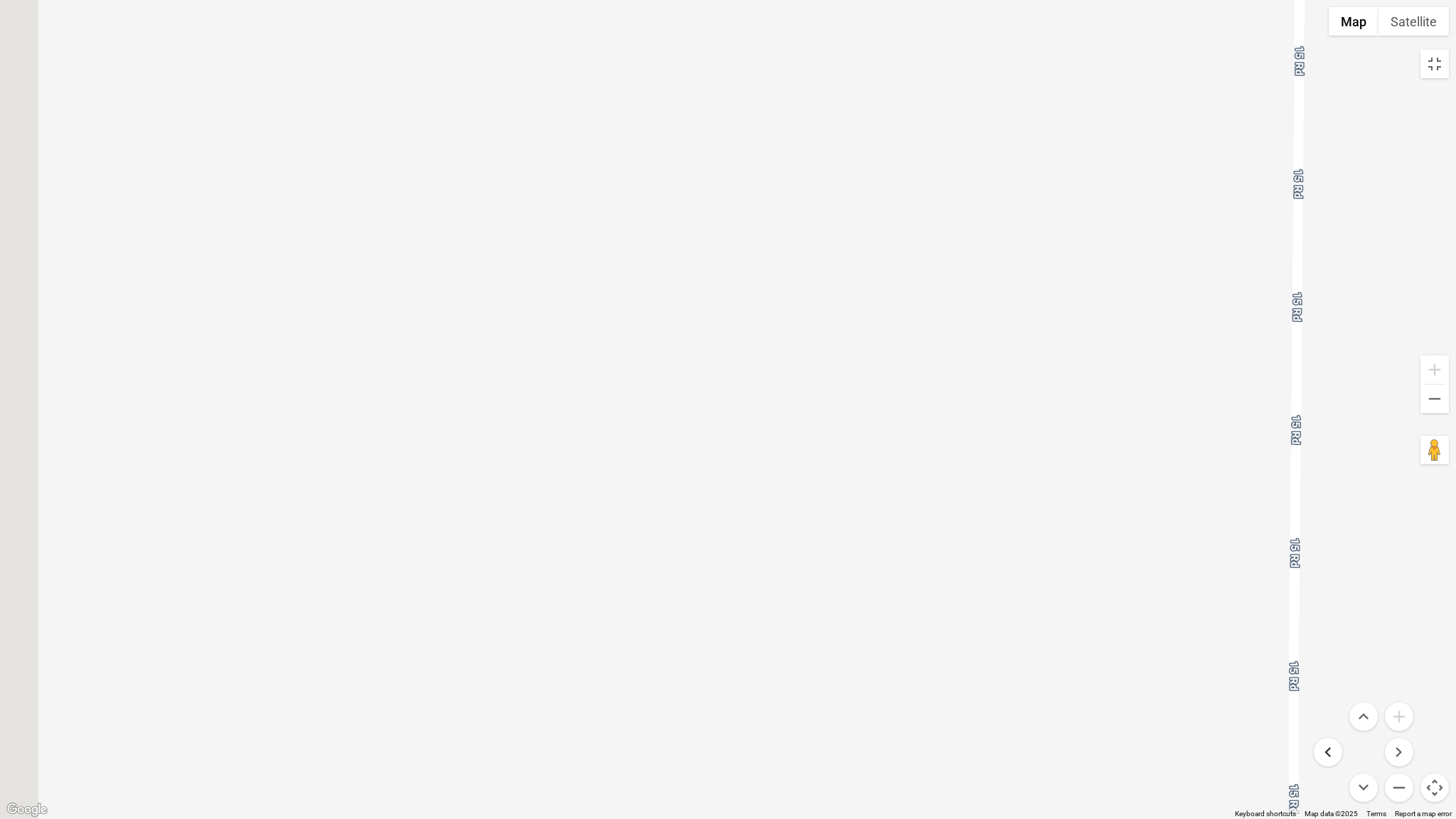 click at bounding box center [1328, 752] 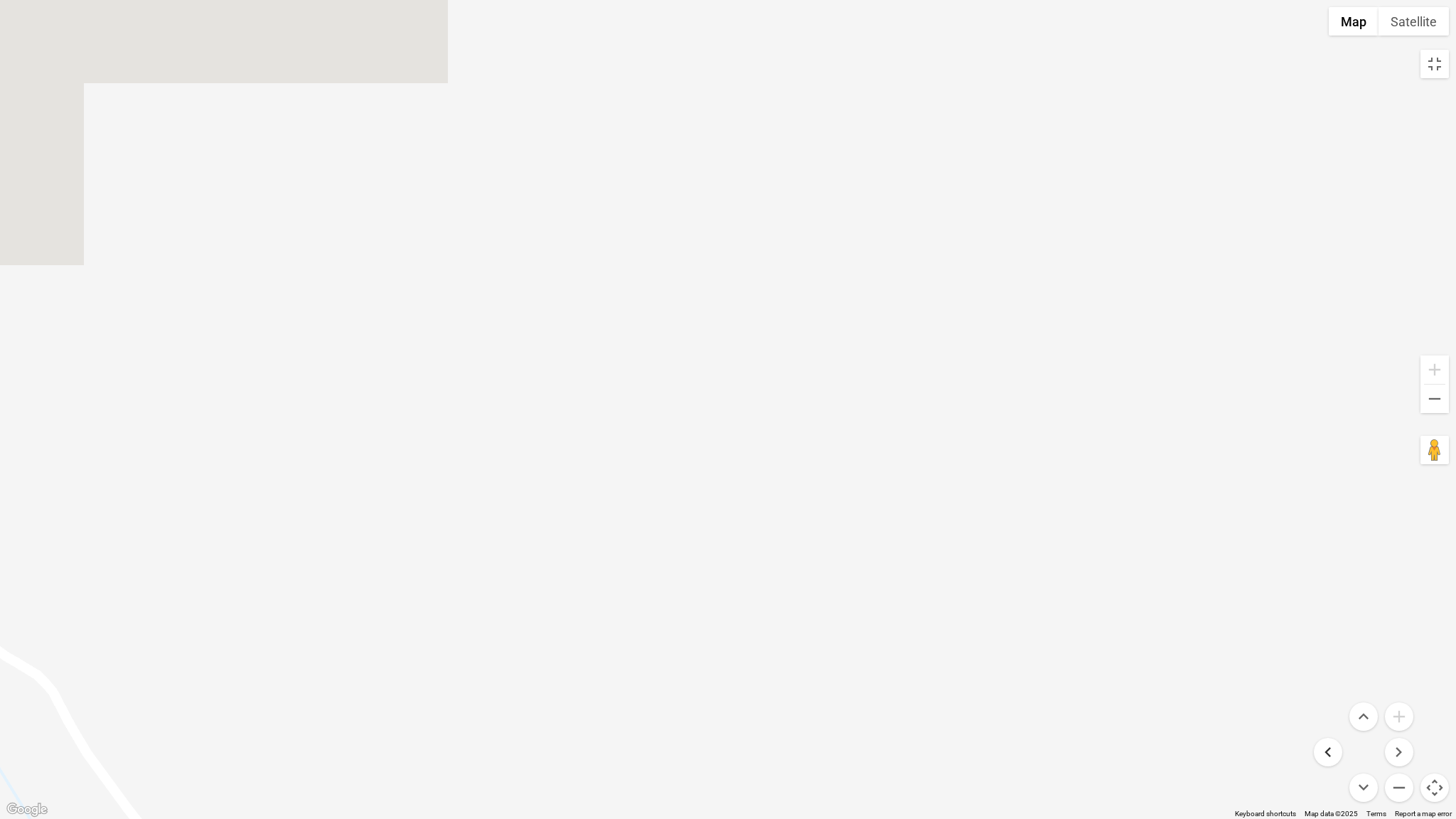 click at bounding box center [1328, 752] 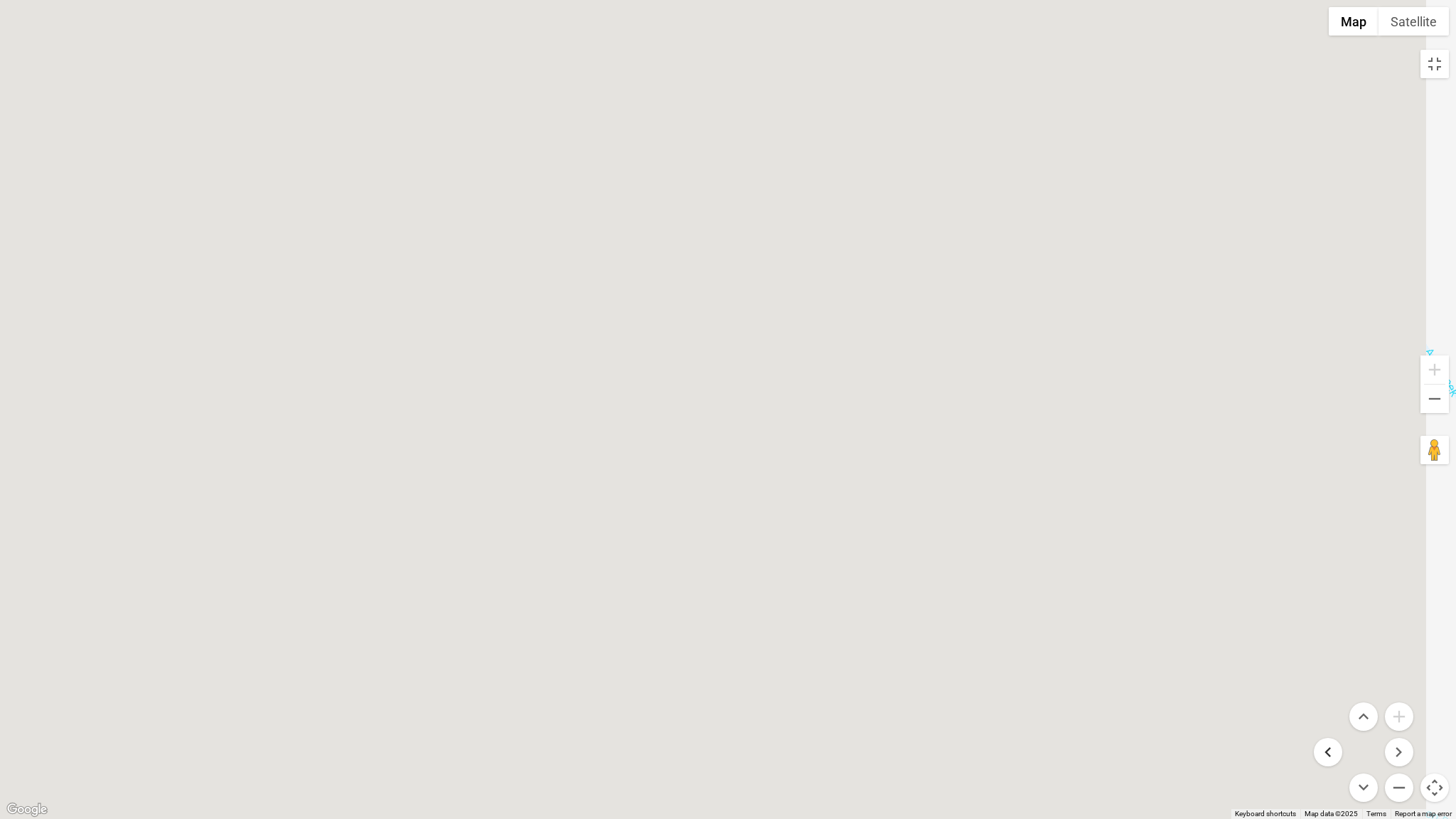 click at bounding box center (1328, 752) 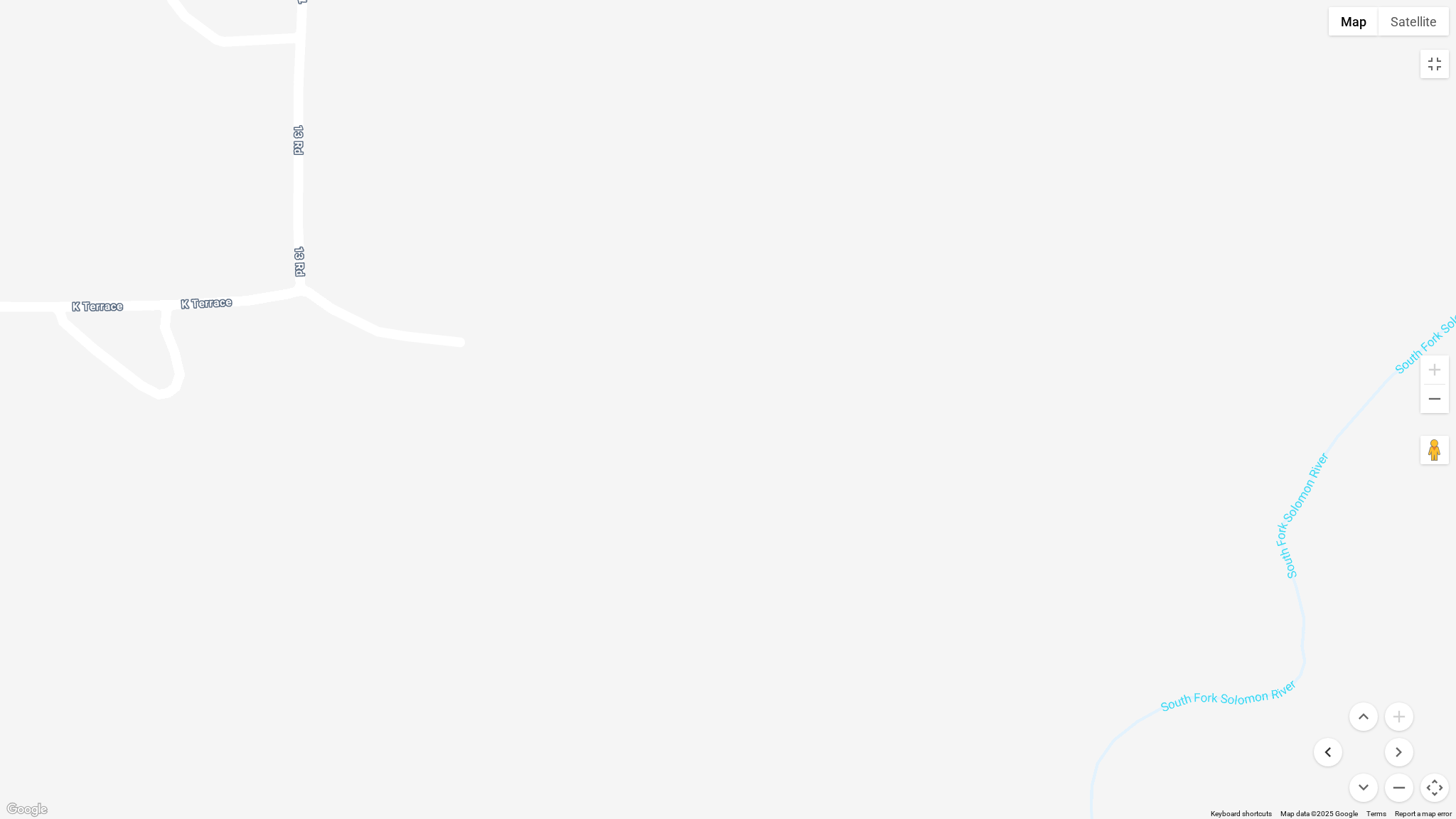 click at bounding box center [1328, 752] 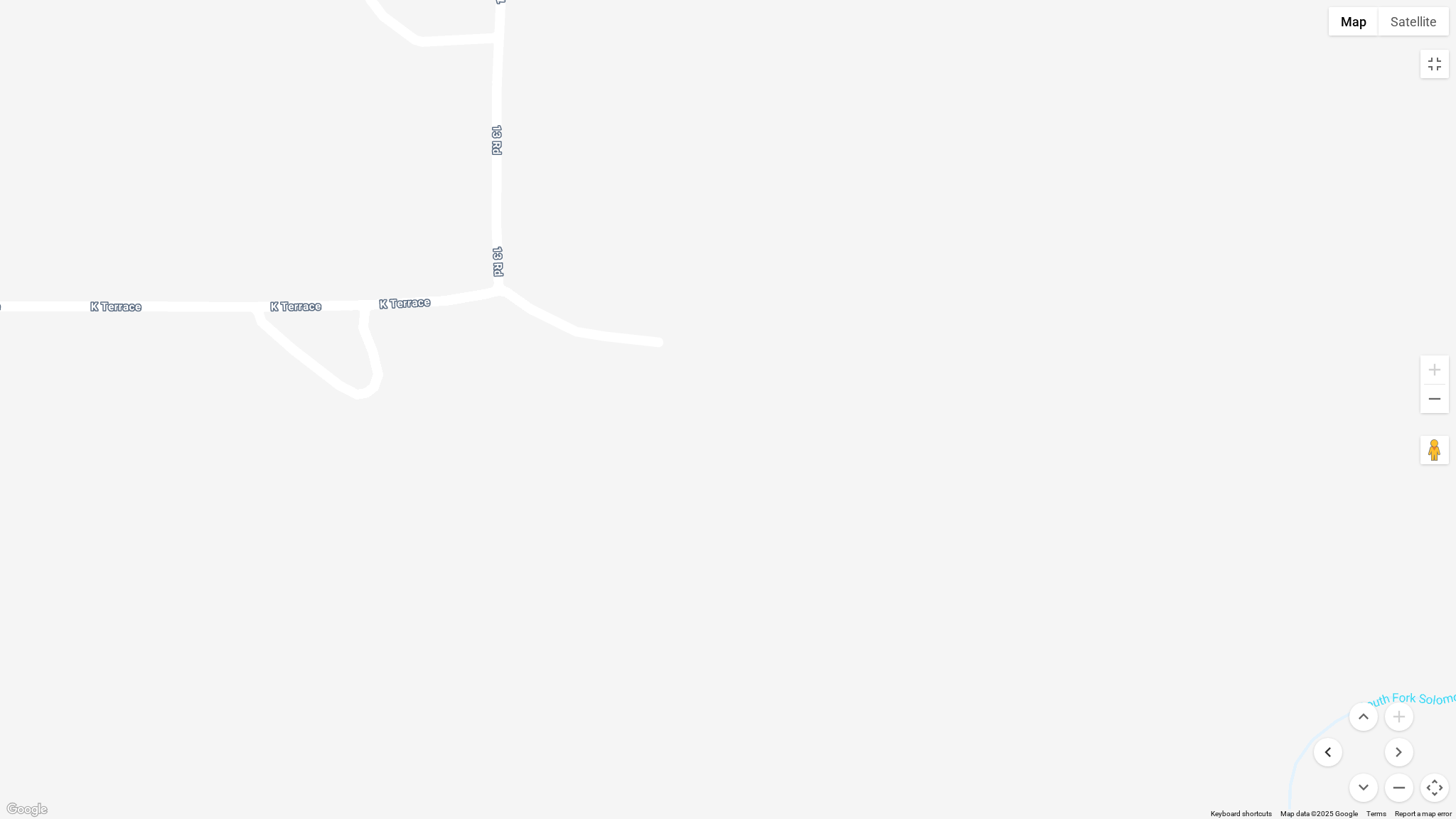 click at bounding box center [1328, 752] 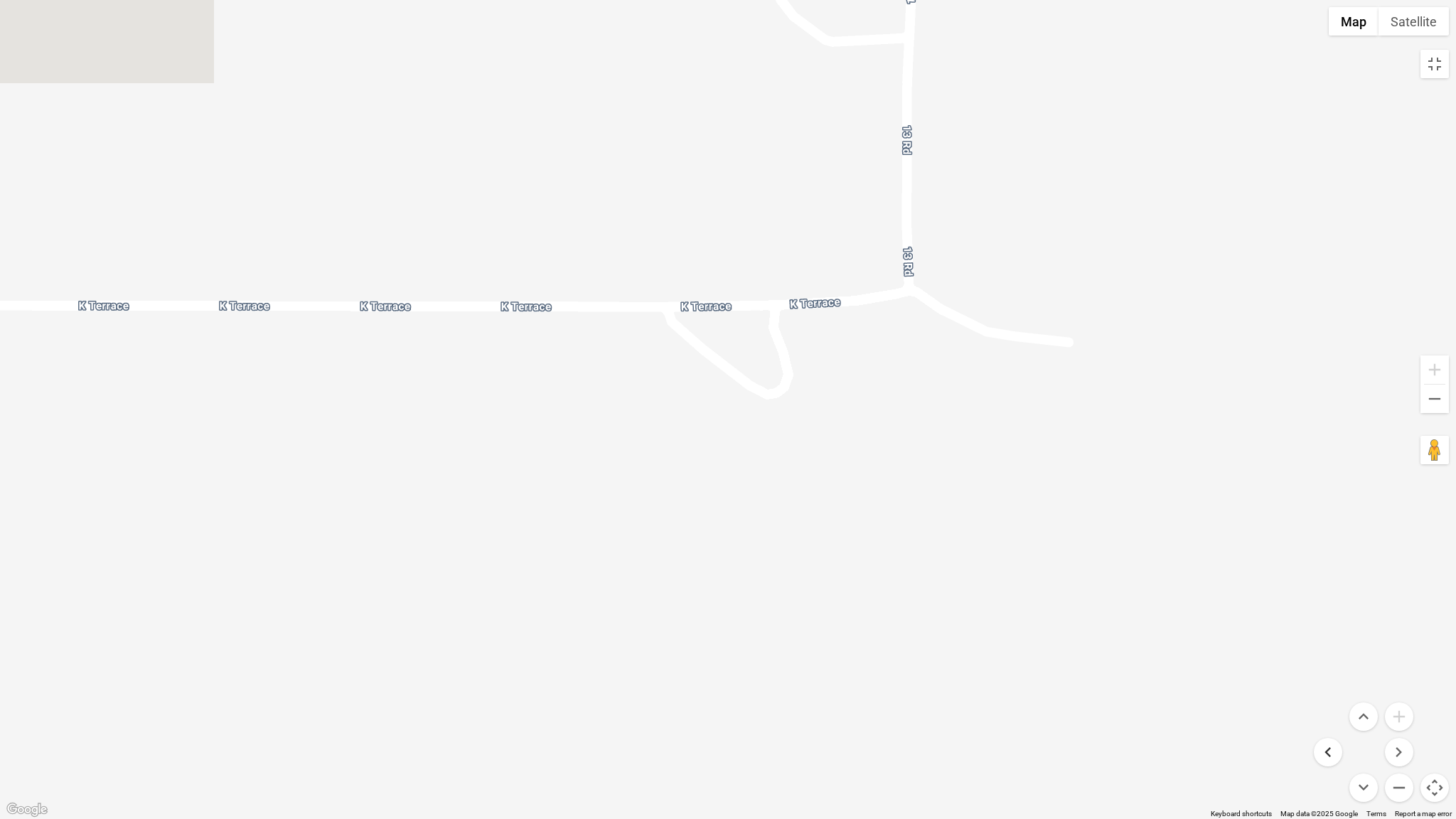 click at bounding box center (1328, 752) 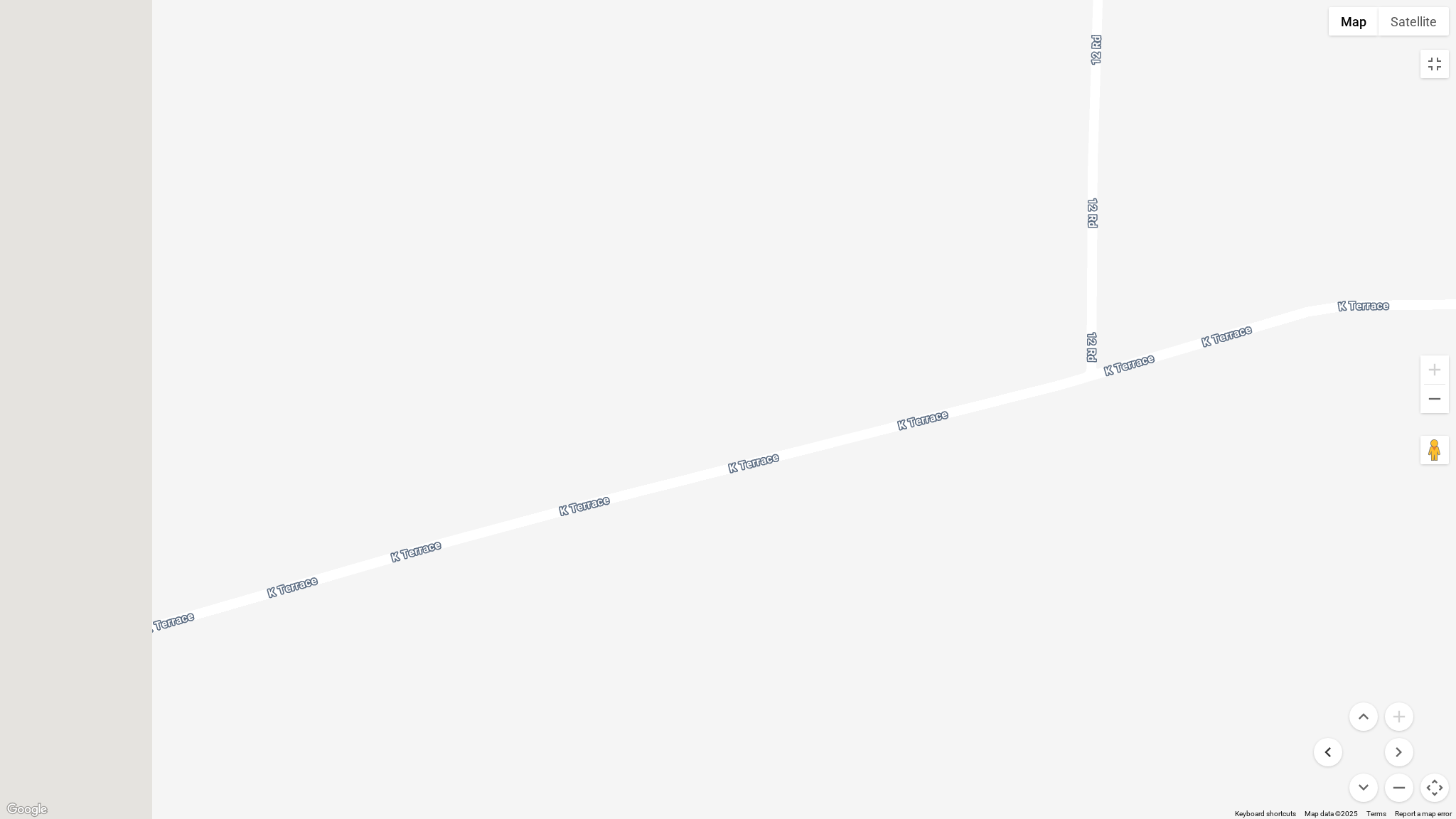 click at bounding box center (1328, 752) 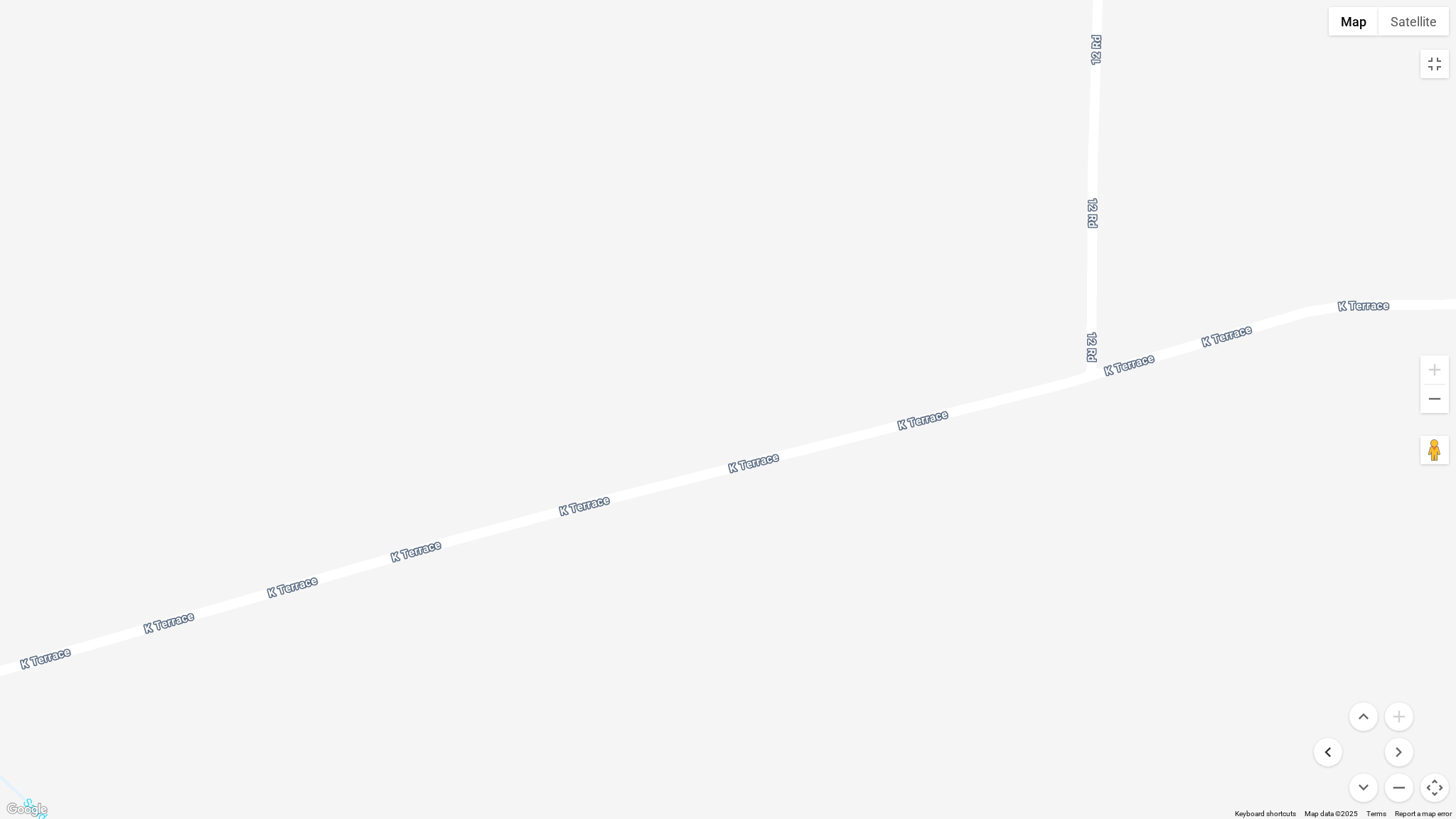 click at bounding box center [1328, 752] 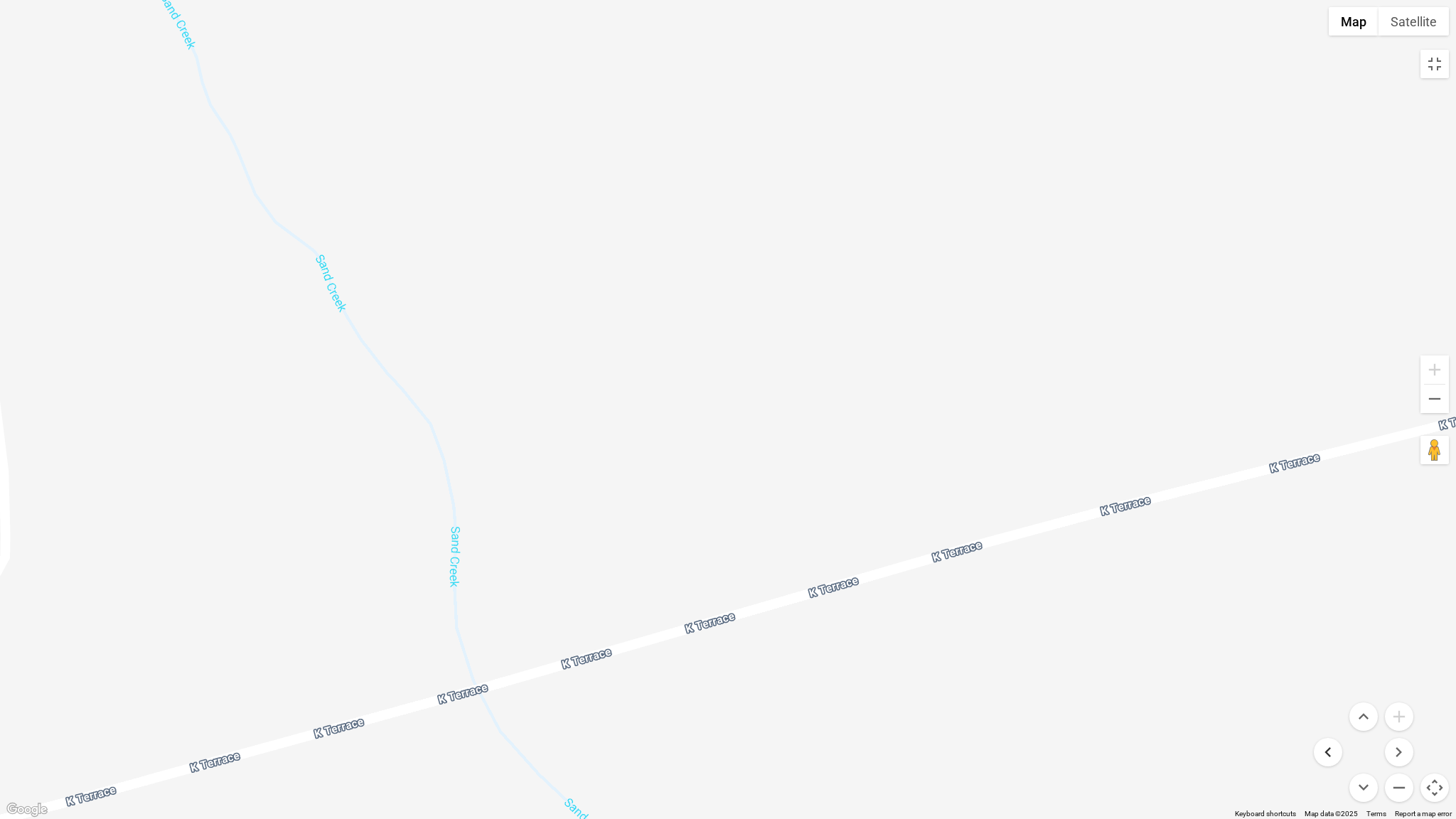 click at bounding box center [1328, 752] 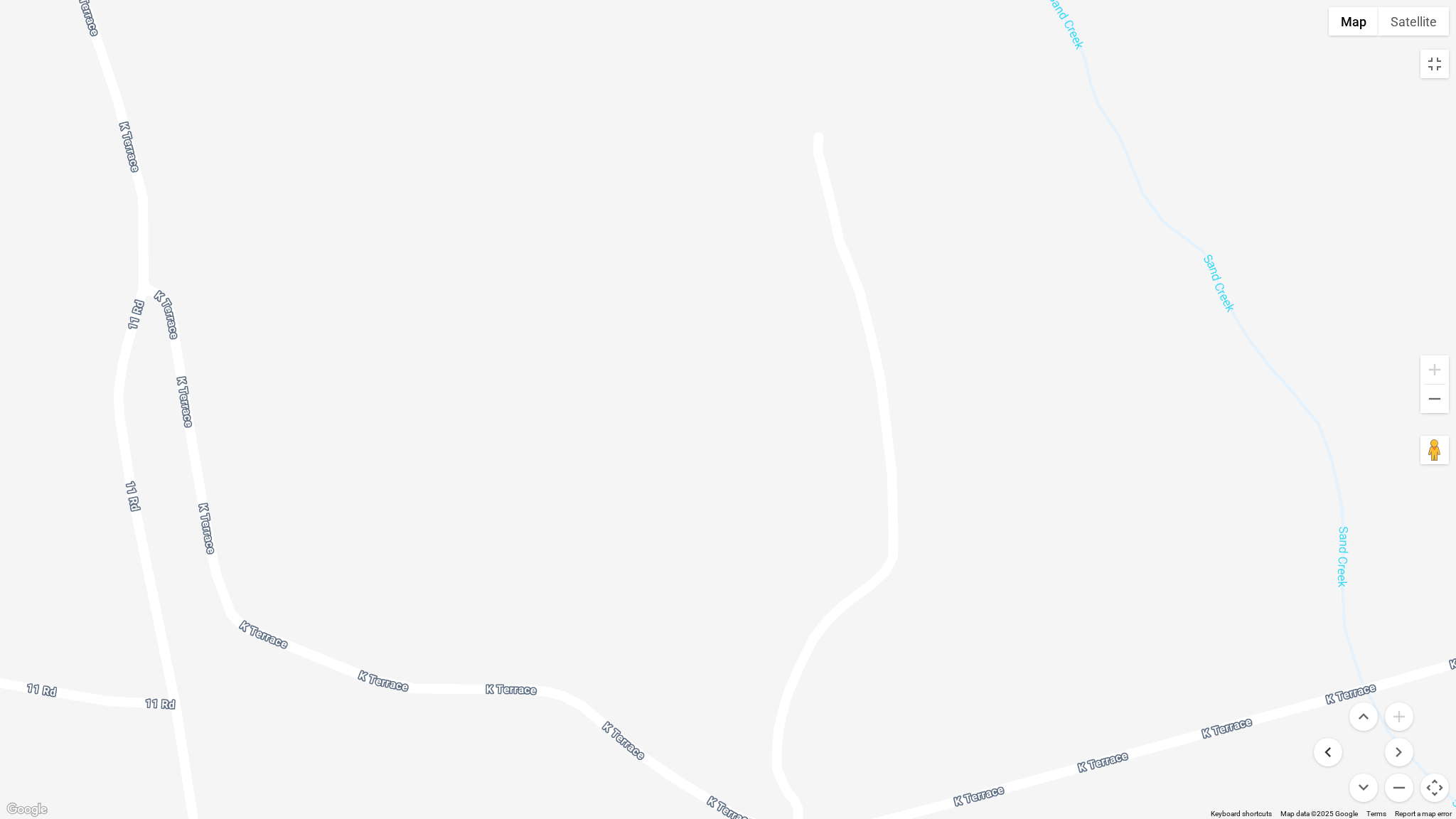 click at bounding box center (1328, 752) 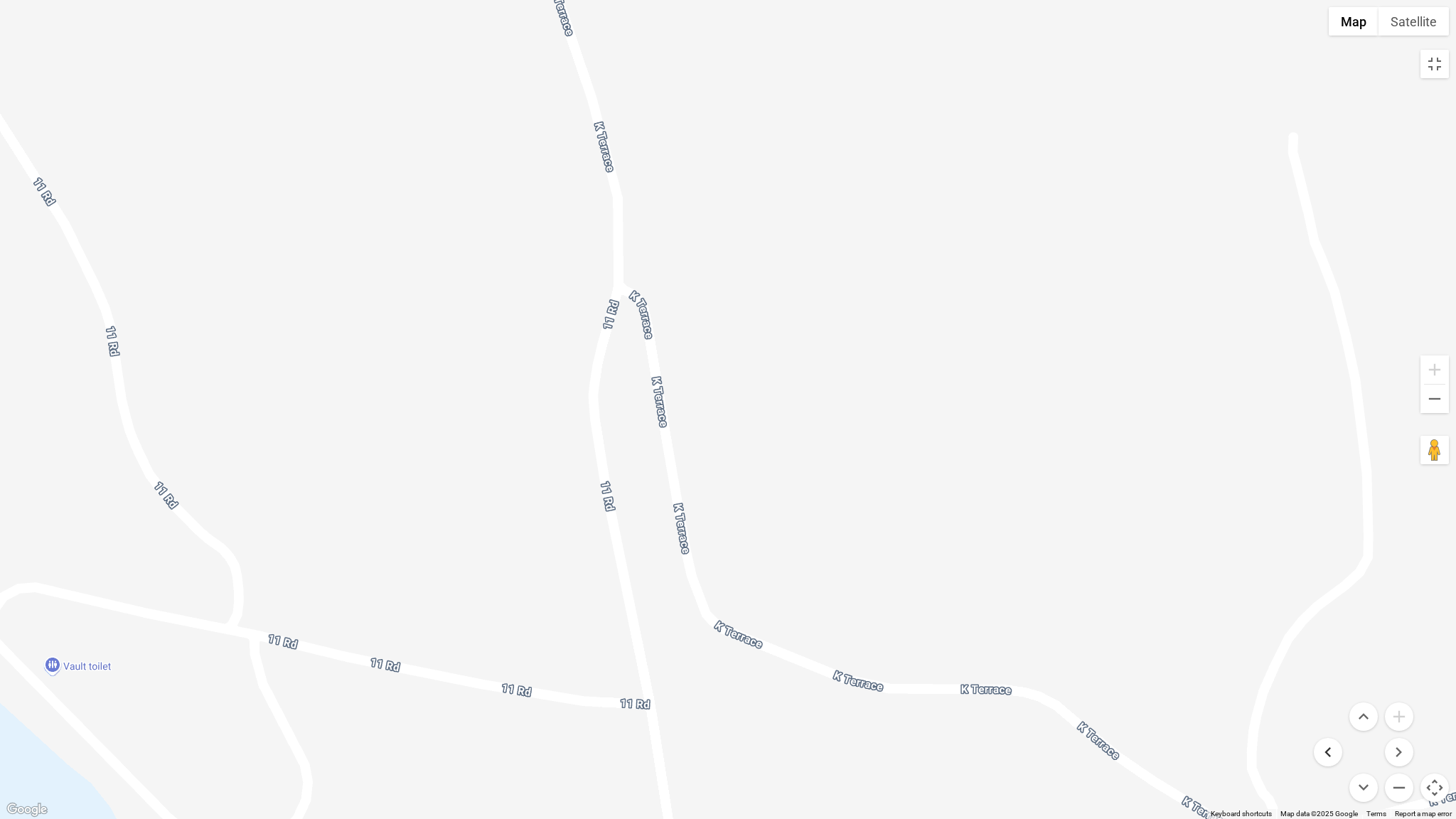 click at bounding box center [1328, 752] 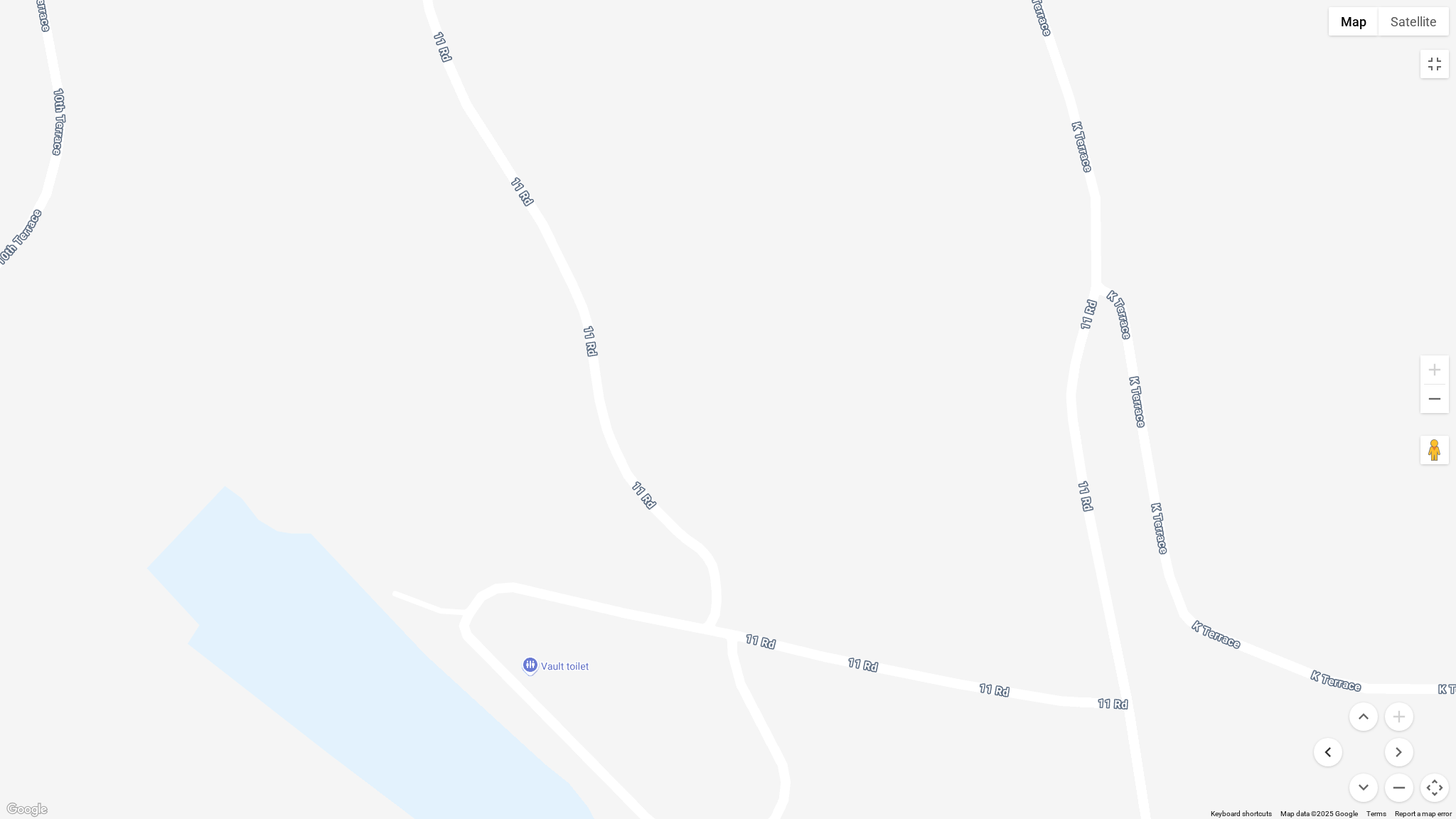 click at bounding box center (1328, 752) 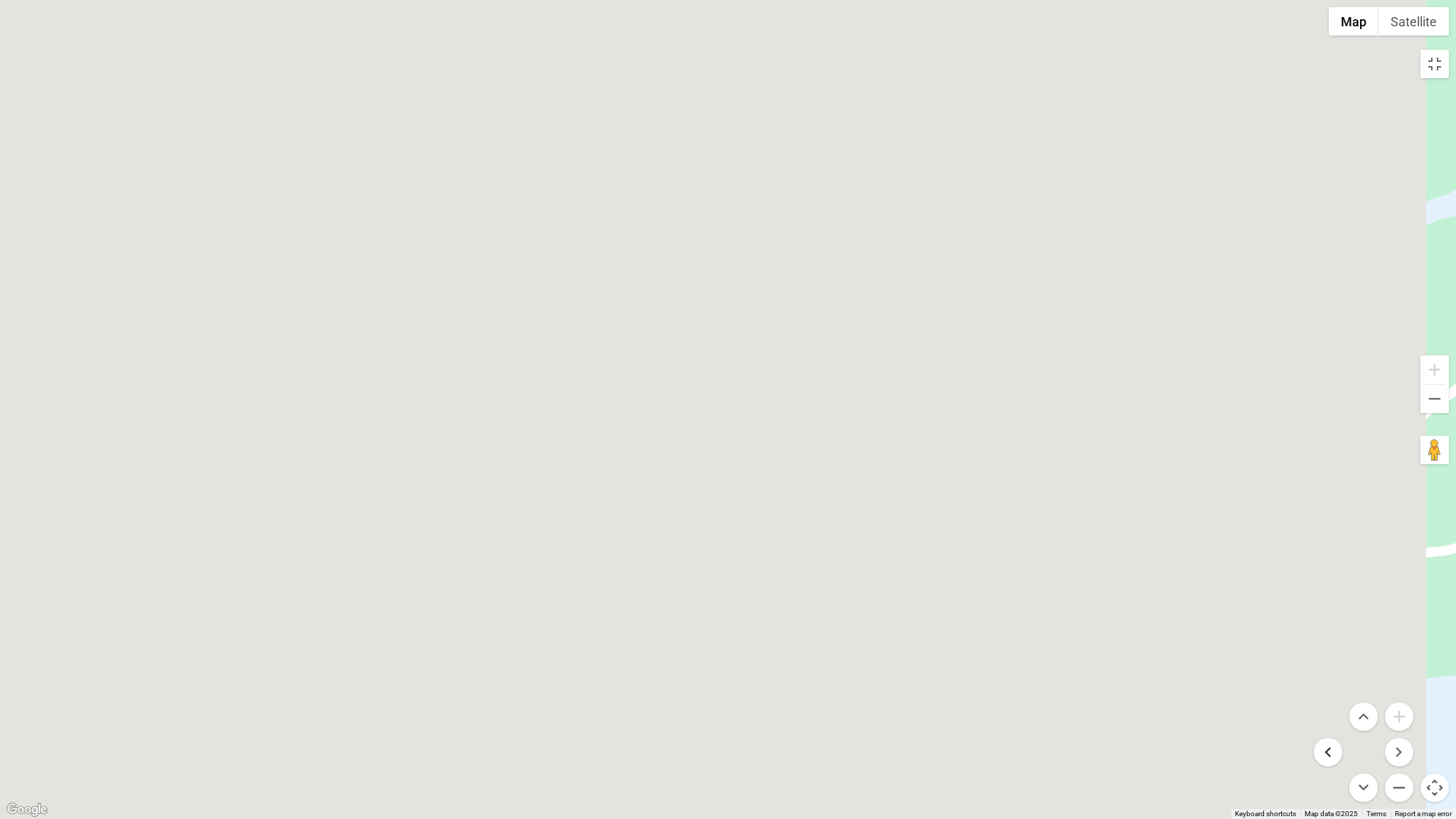 click at bounding box center (1328, 752) 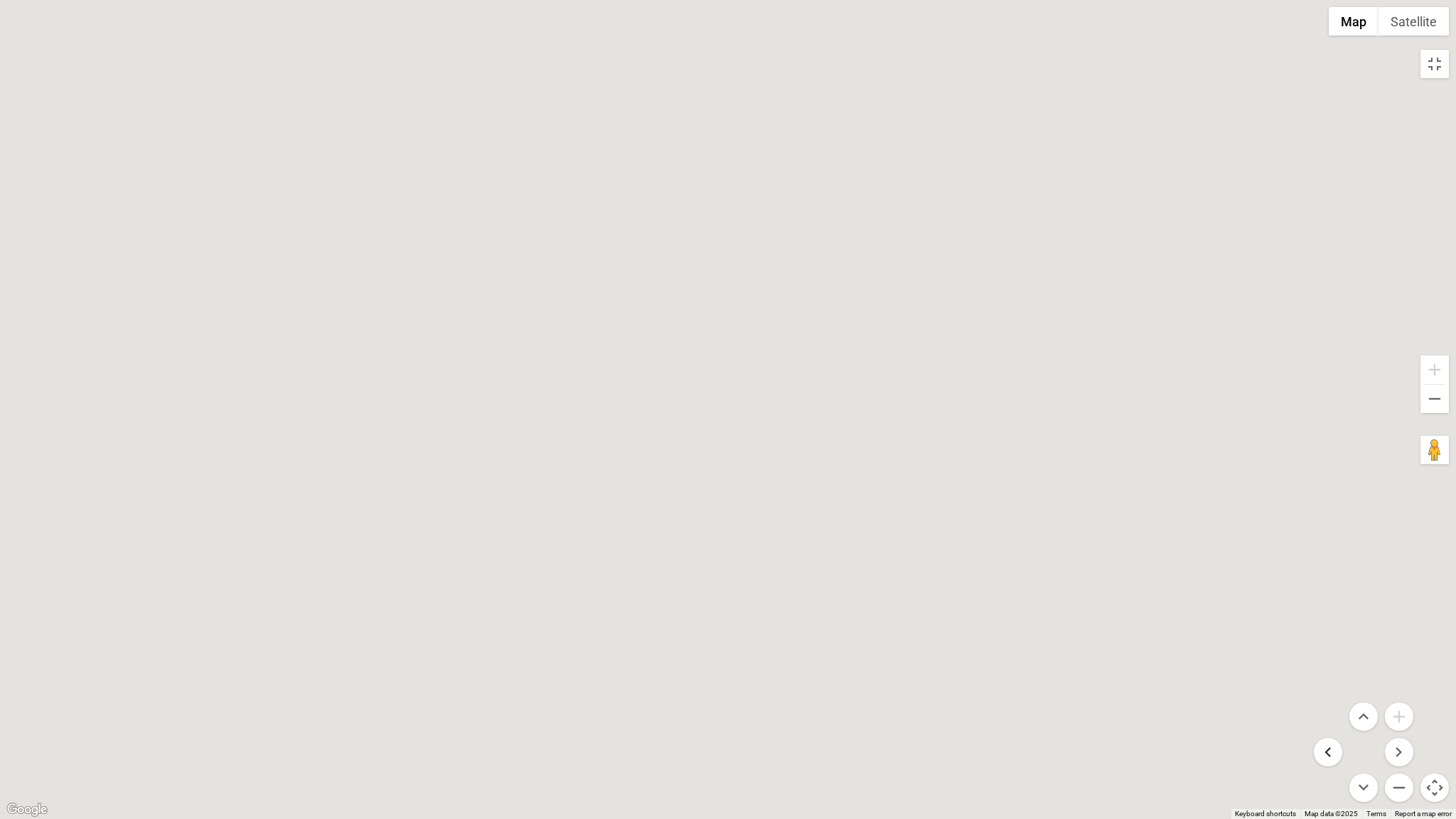 click at bounding box center (1328, 752) 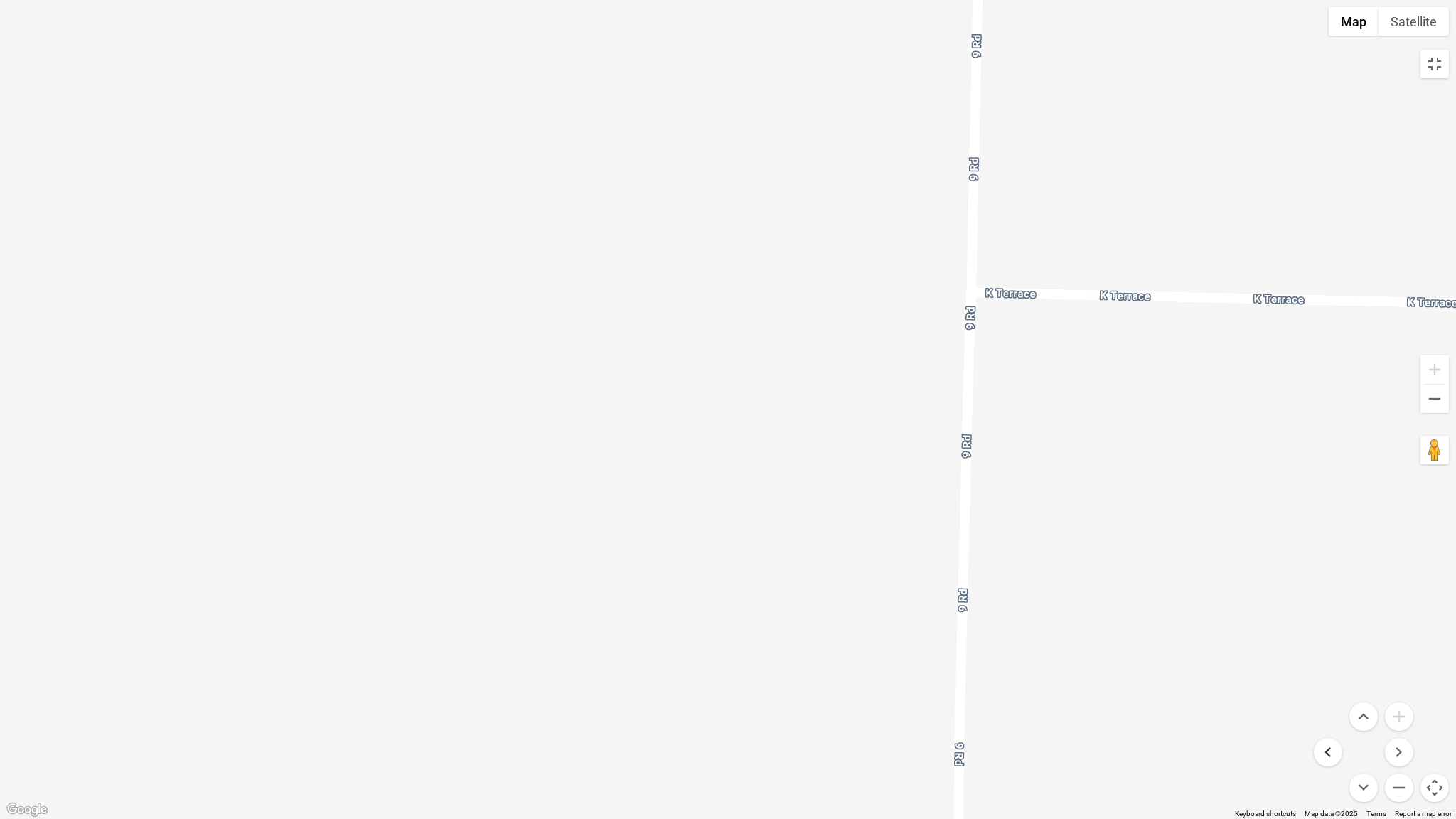 click at bounding box center [1328, 752] 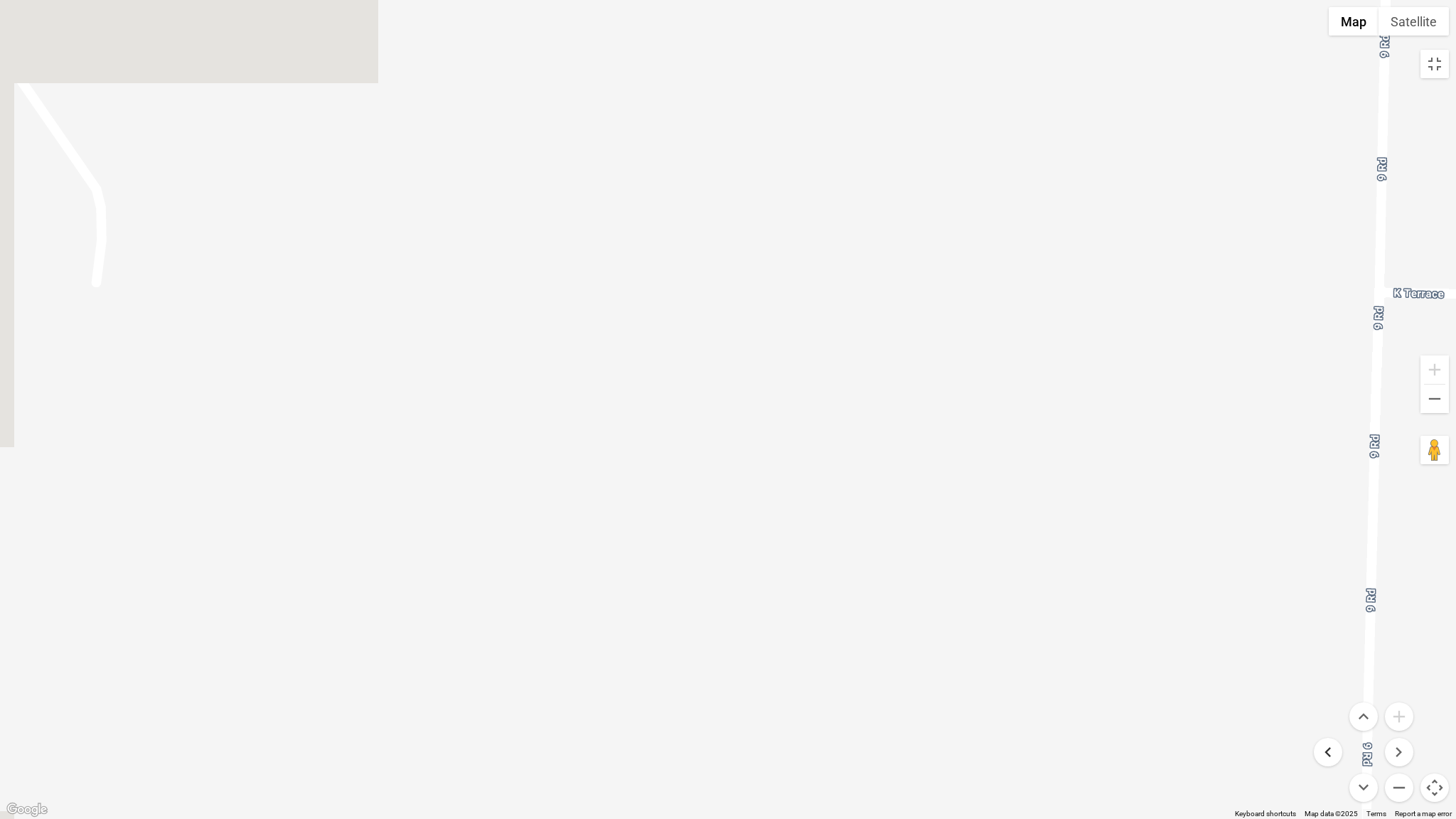 click at bounding box center (1328, 752) 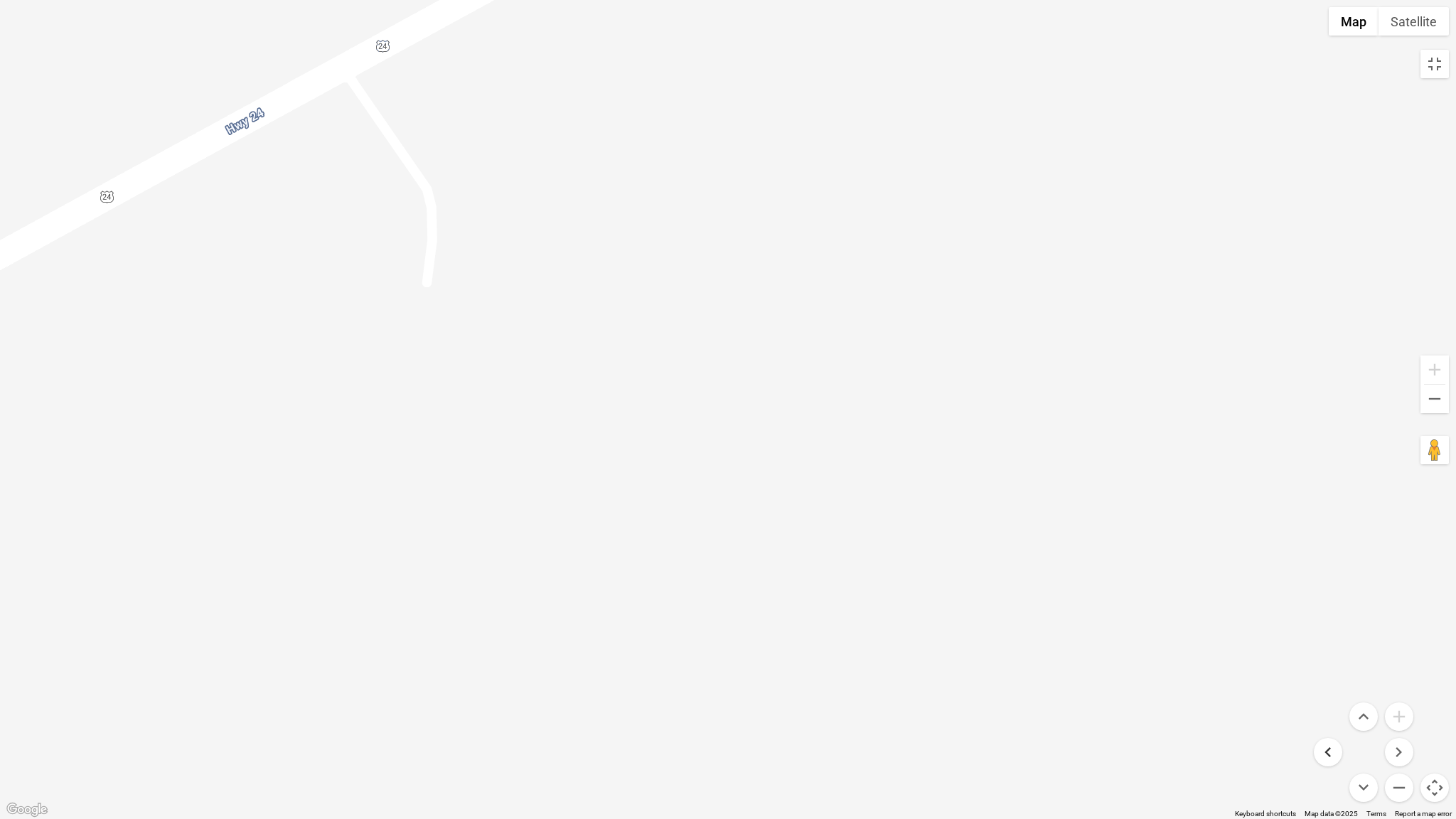 click at bounding box center (1328, 752) 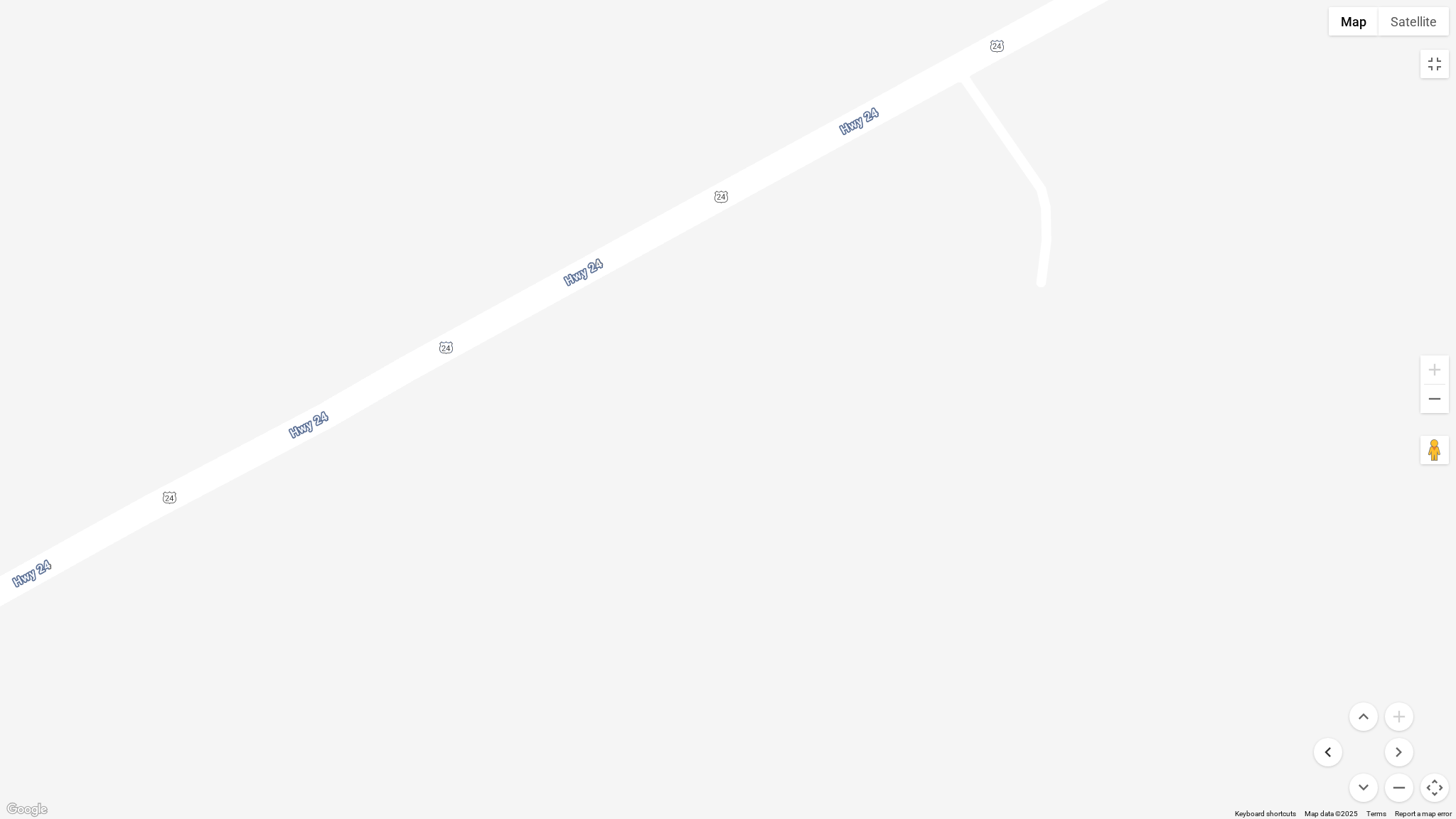 click at bounding box center (1328, 752) 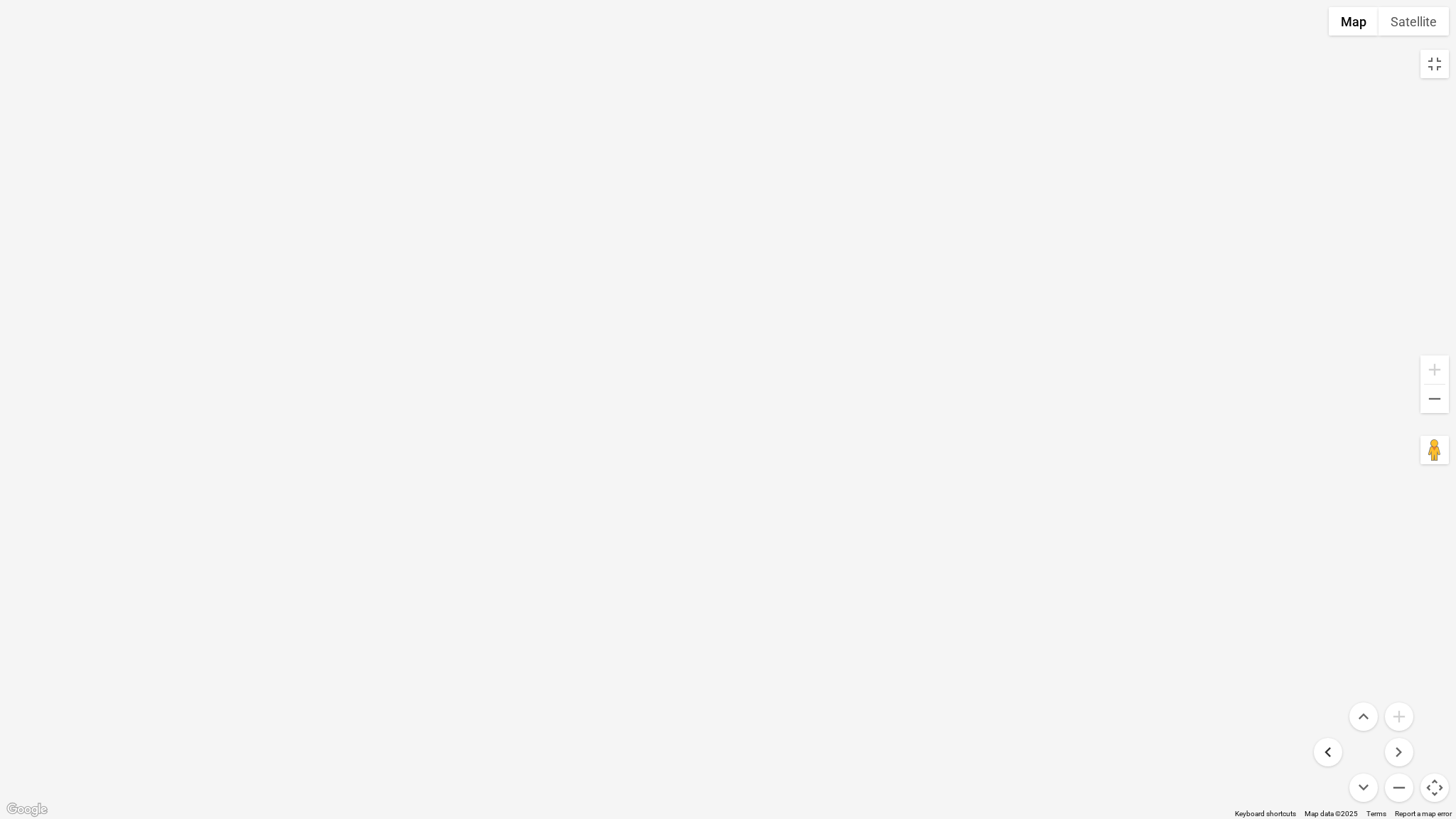 click at bounding box center (1328, 752) 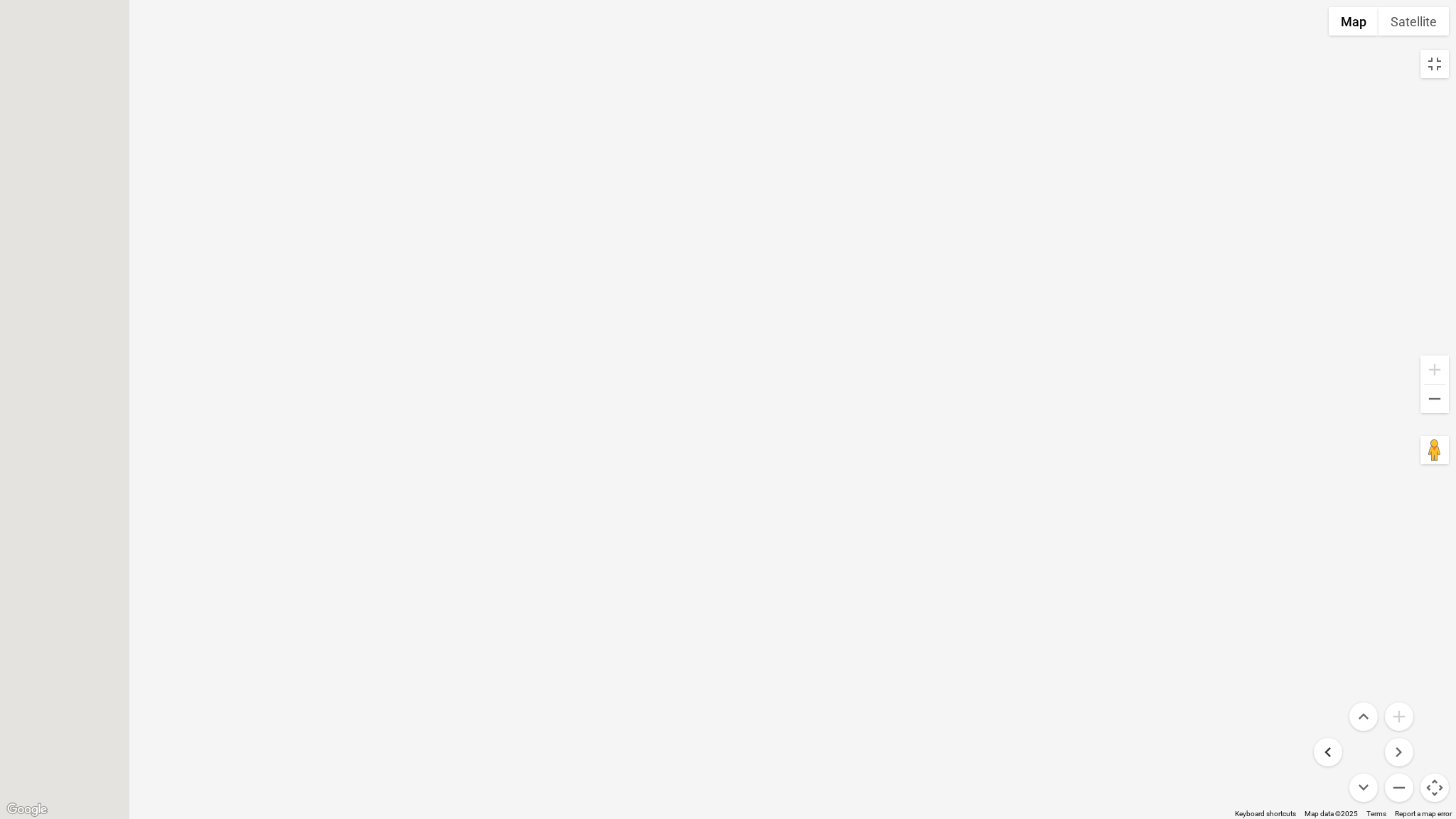 click at bounding box center (1328, 752) 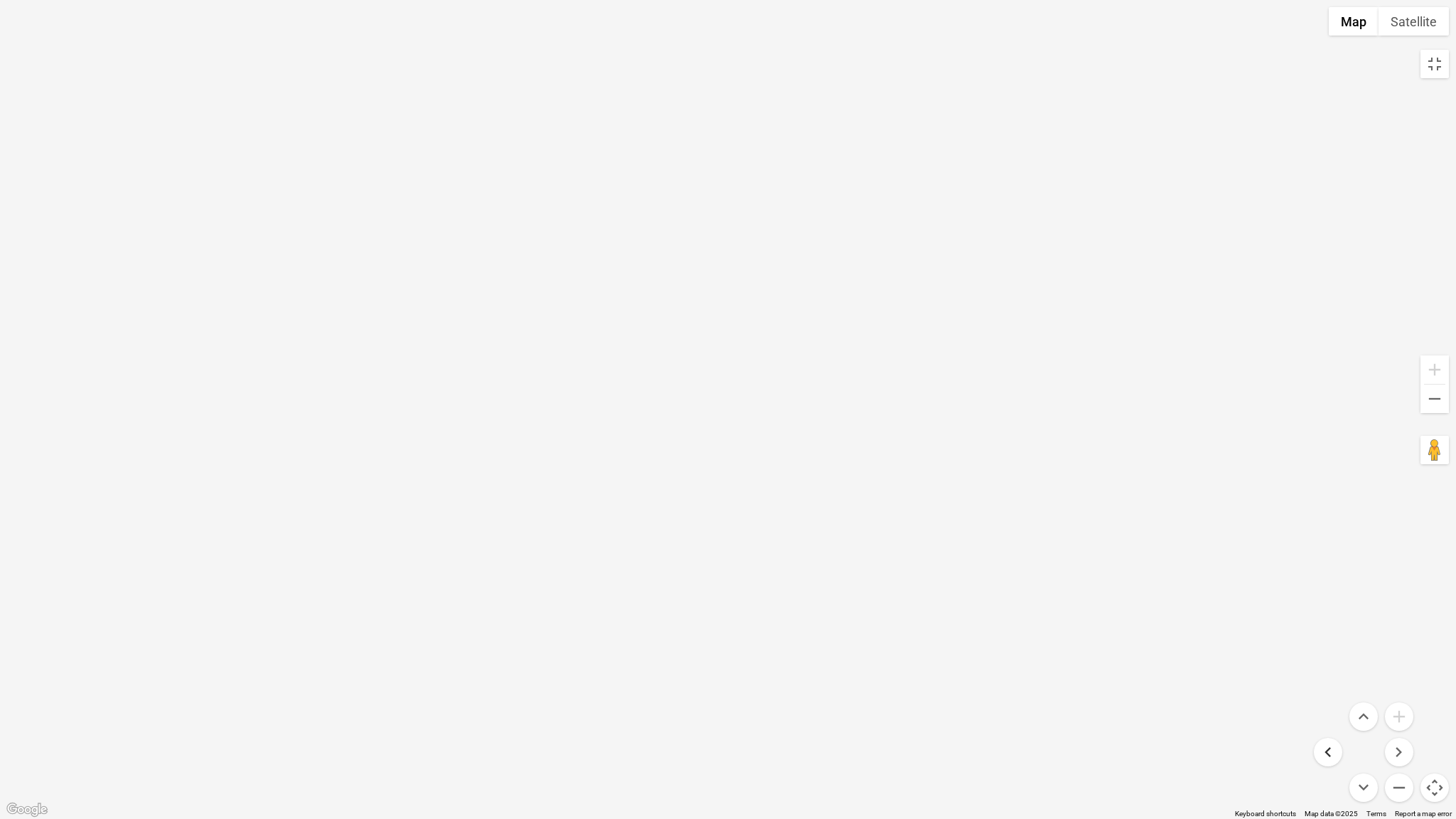 click at bounding box center (1328, 752) 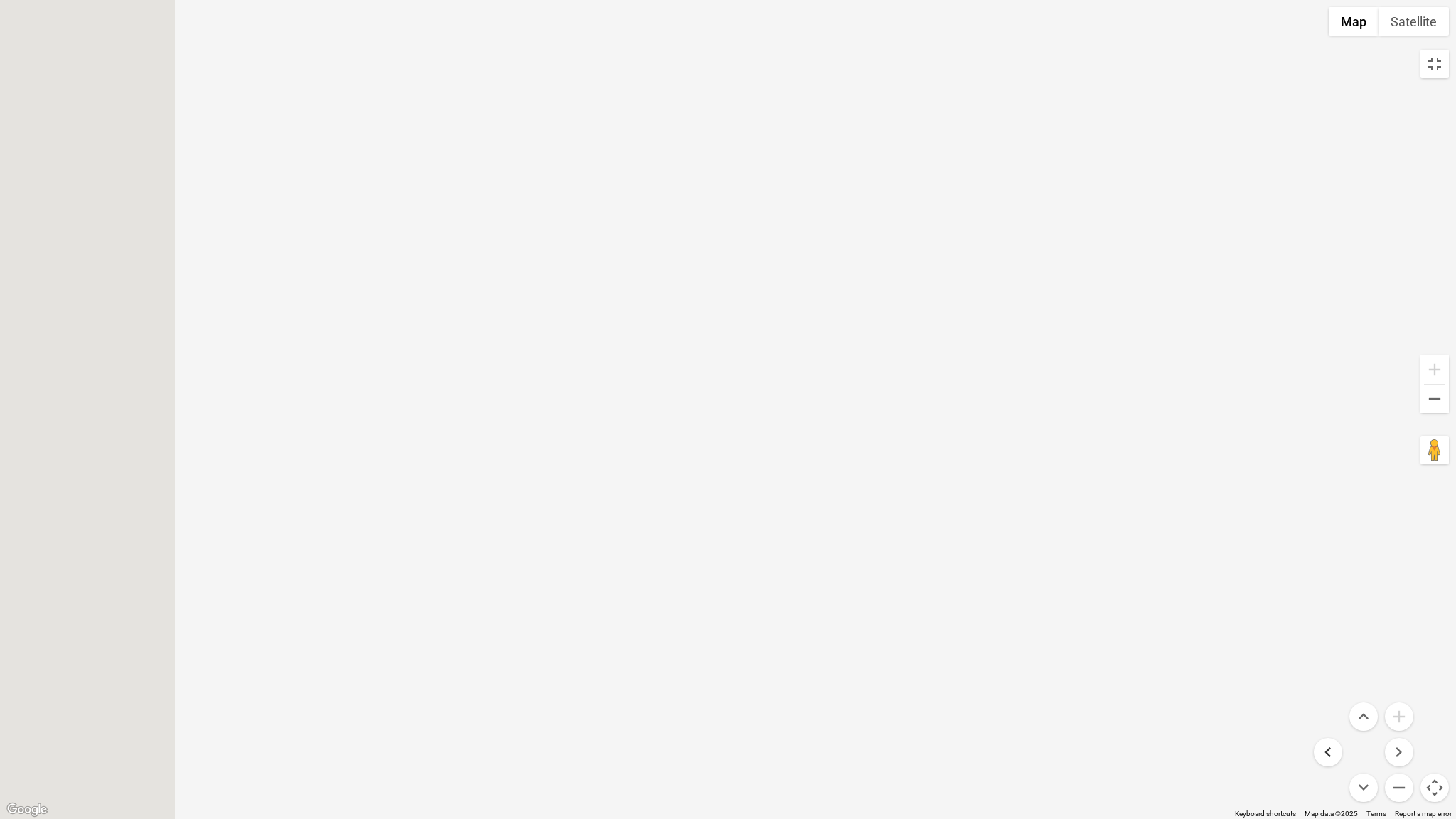 click at bounding box center [1328, 752] 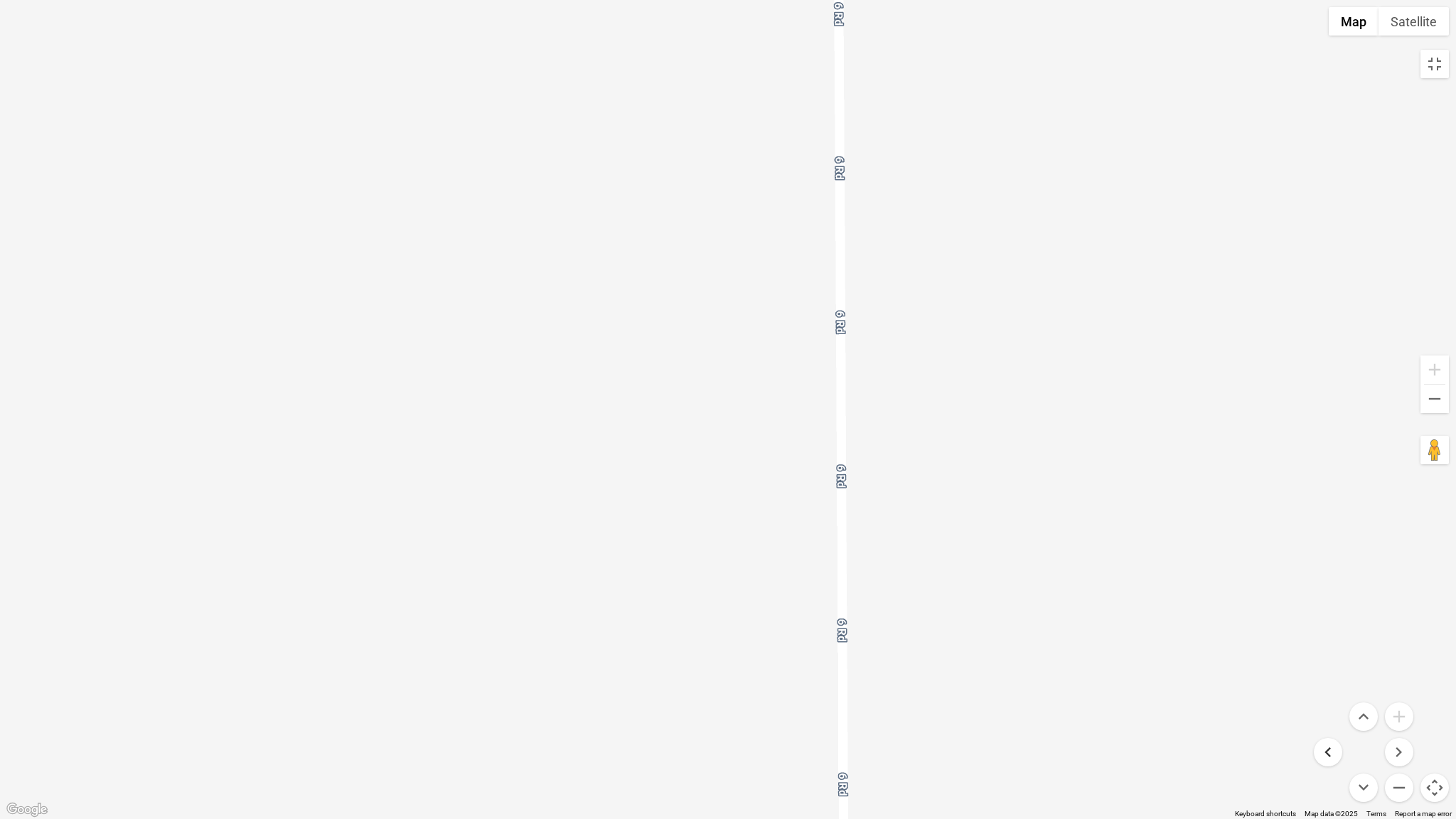 click at bounding box center [1328, 752] 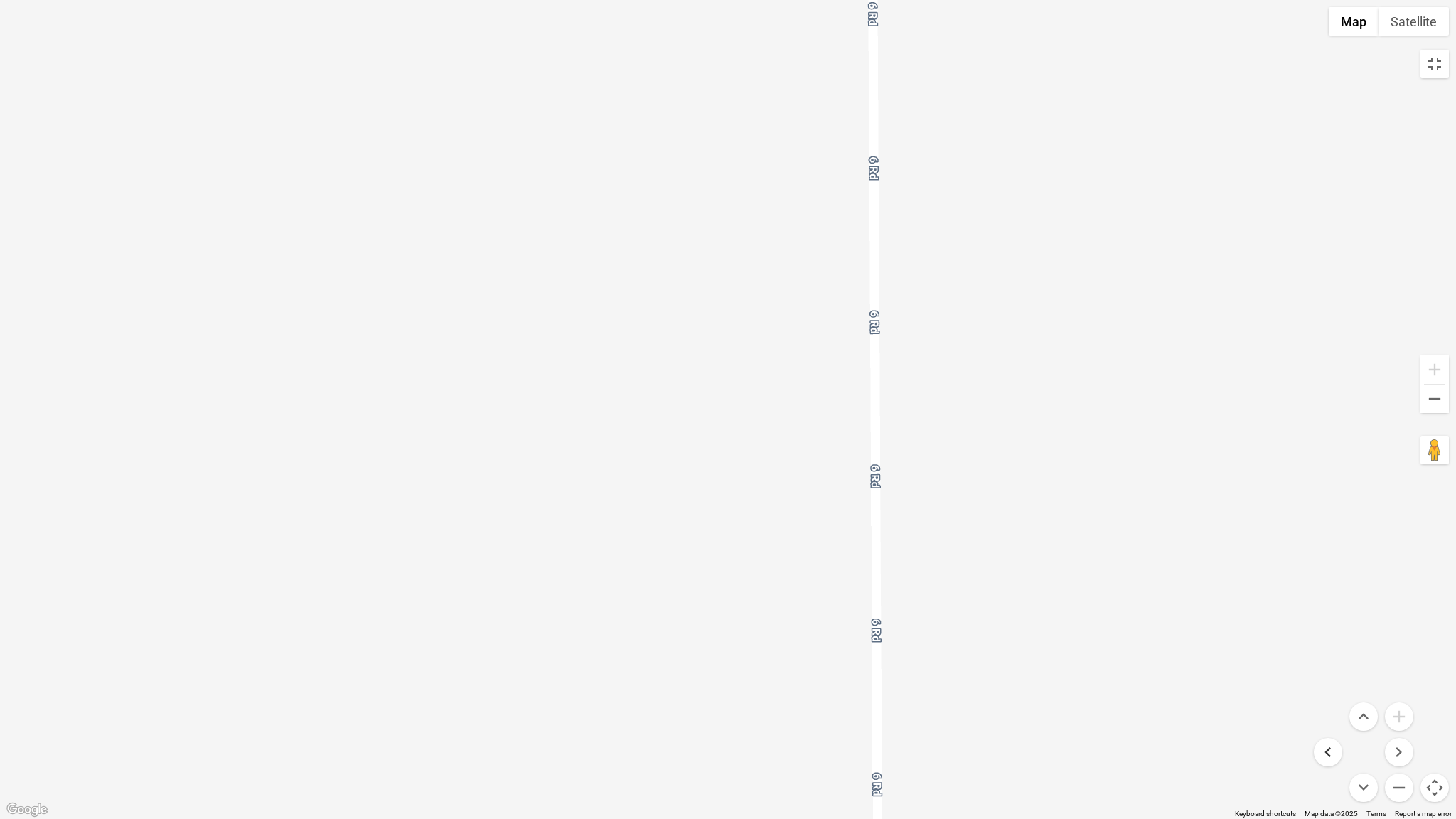 click at bounding box center [1328, 752] 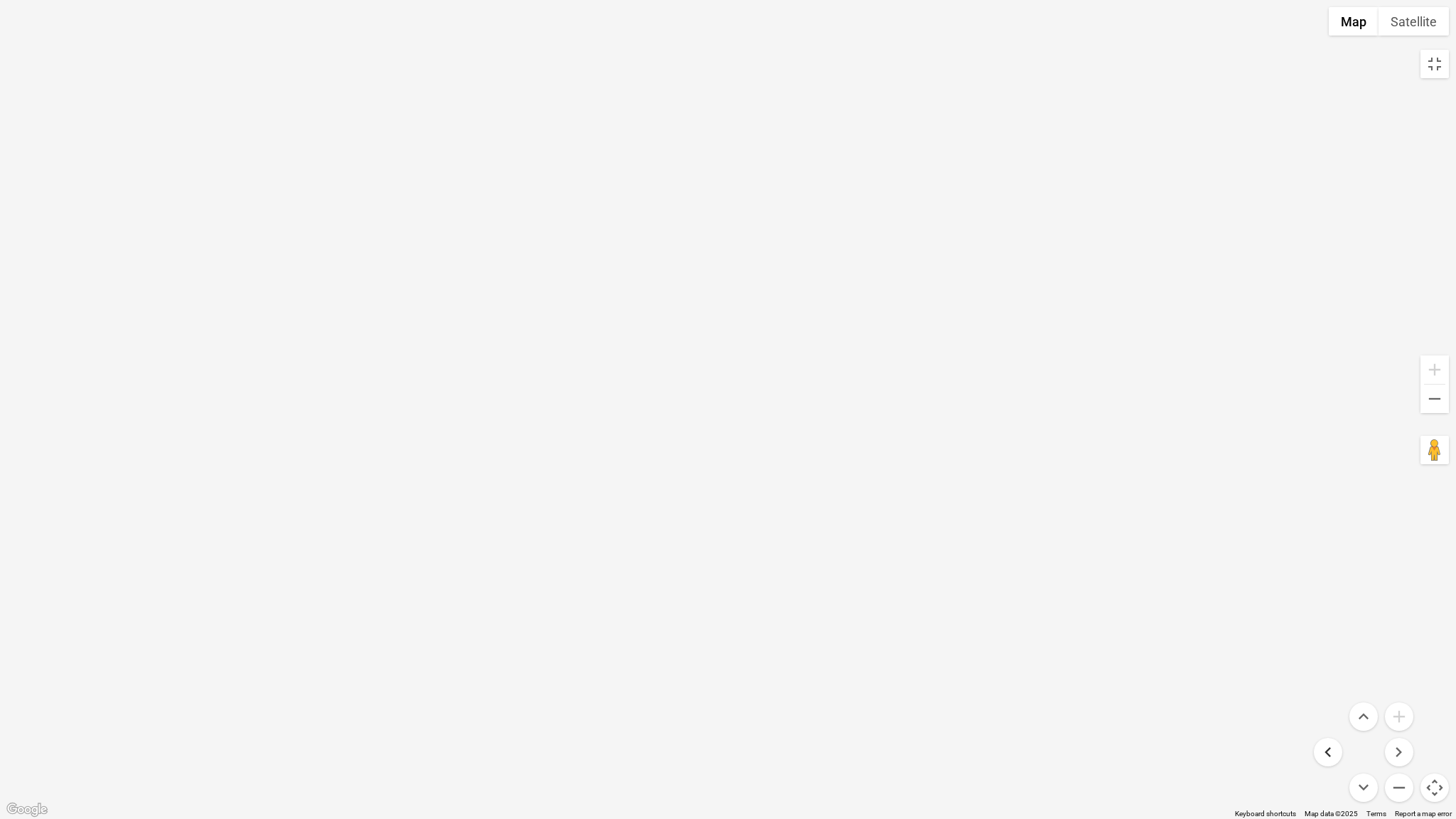 click at bounding box center (1328, 752) 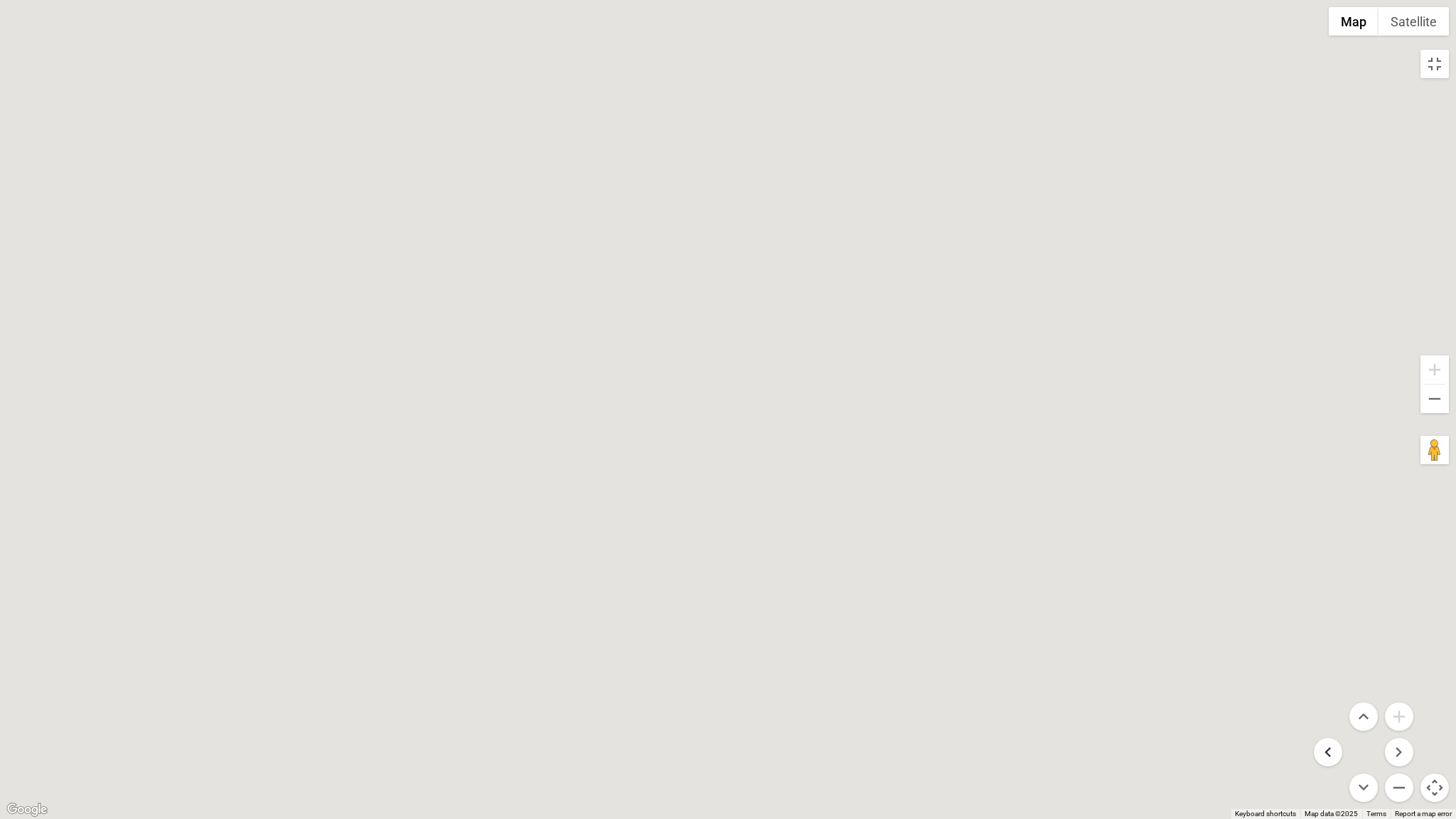 click at bounding box center (1328, 752) 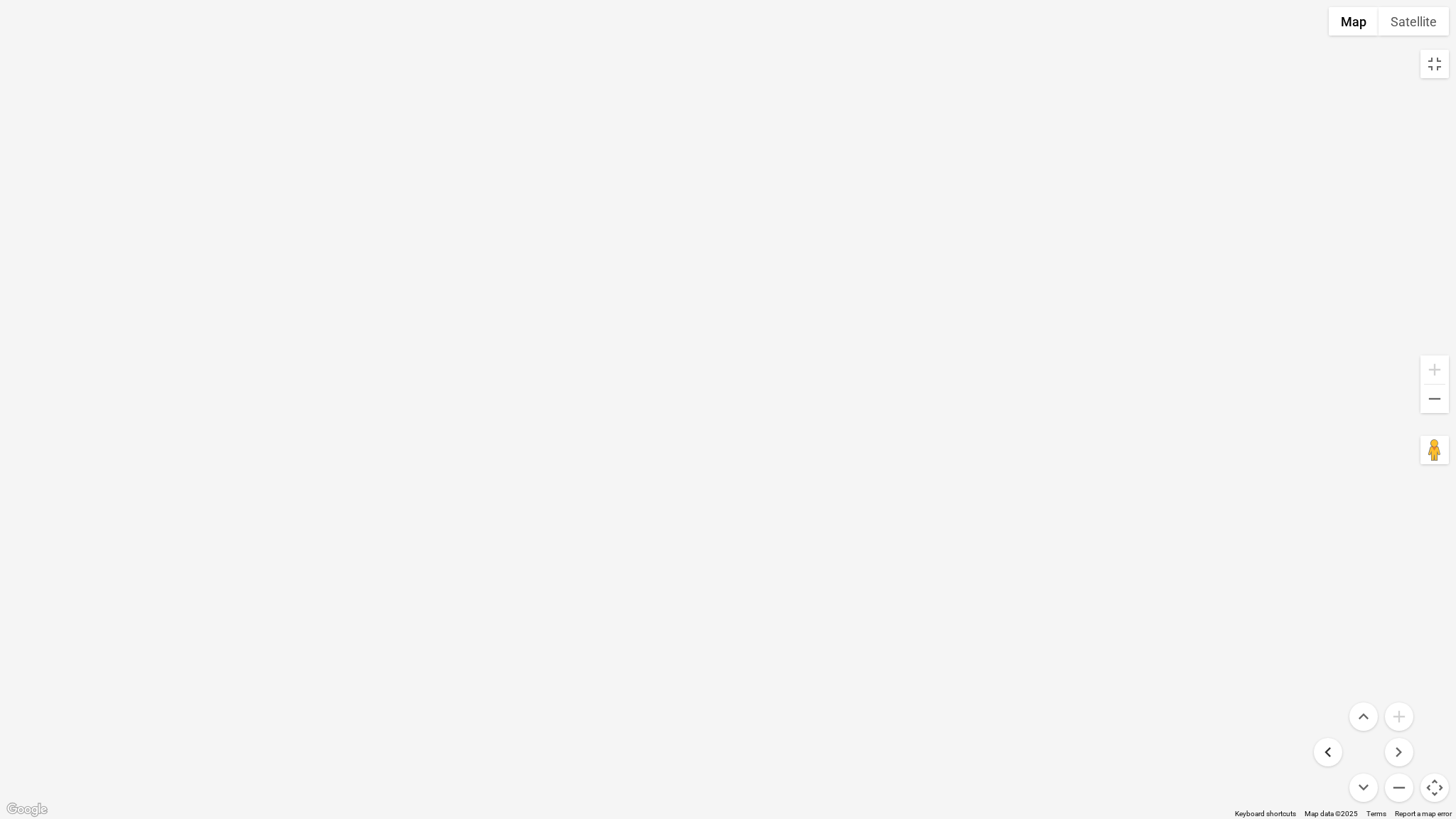 click at bounding box center (1328, 752) 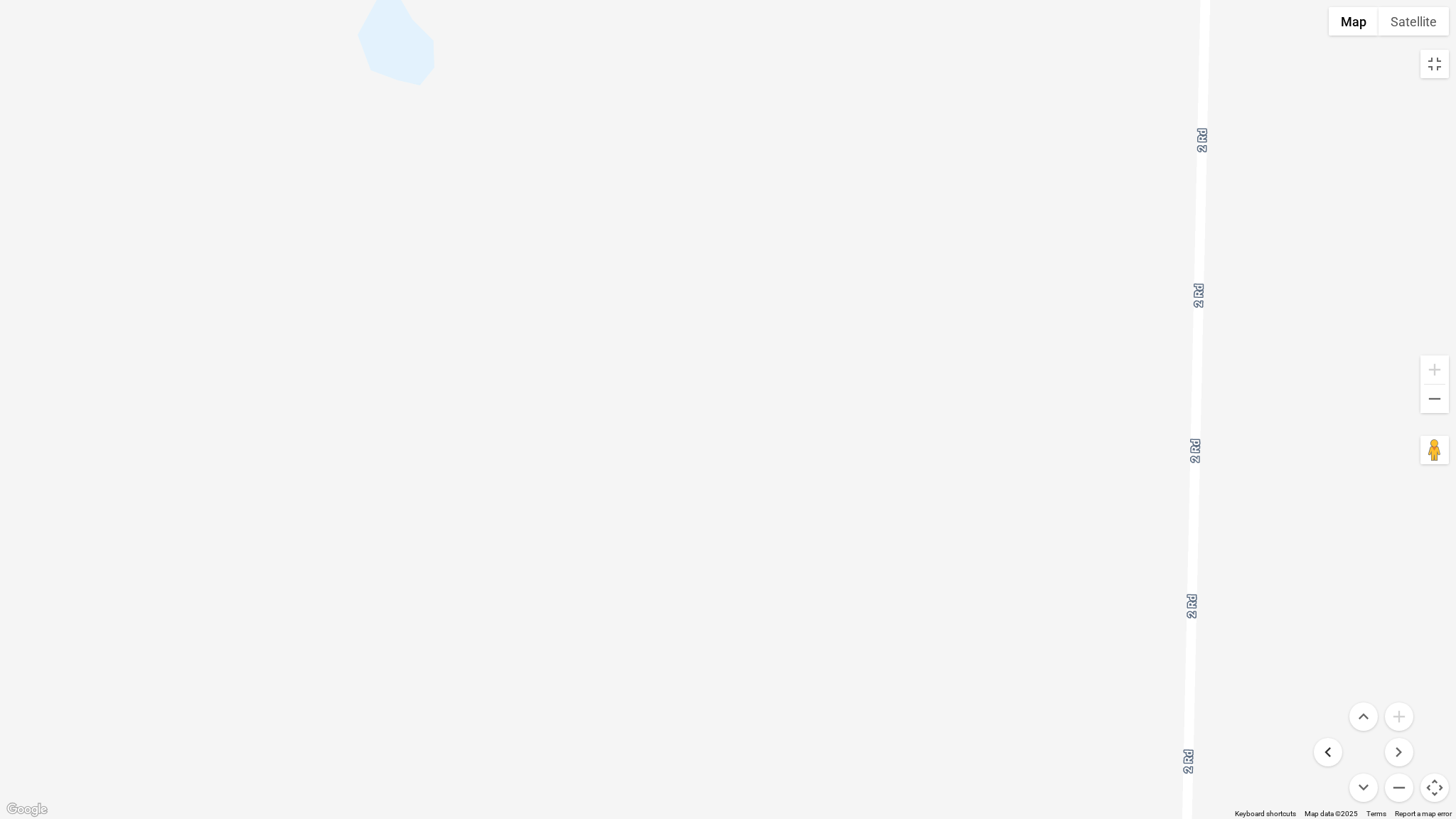 click at bounding box center (1328, 752) 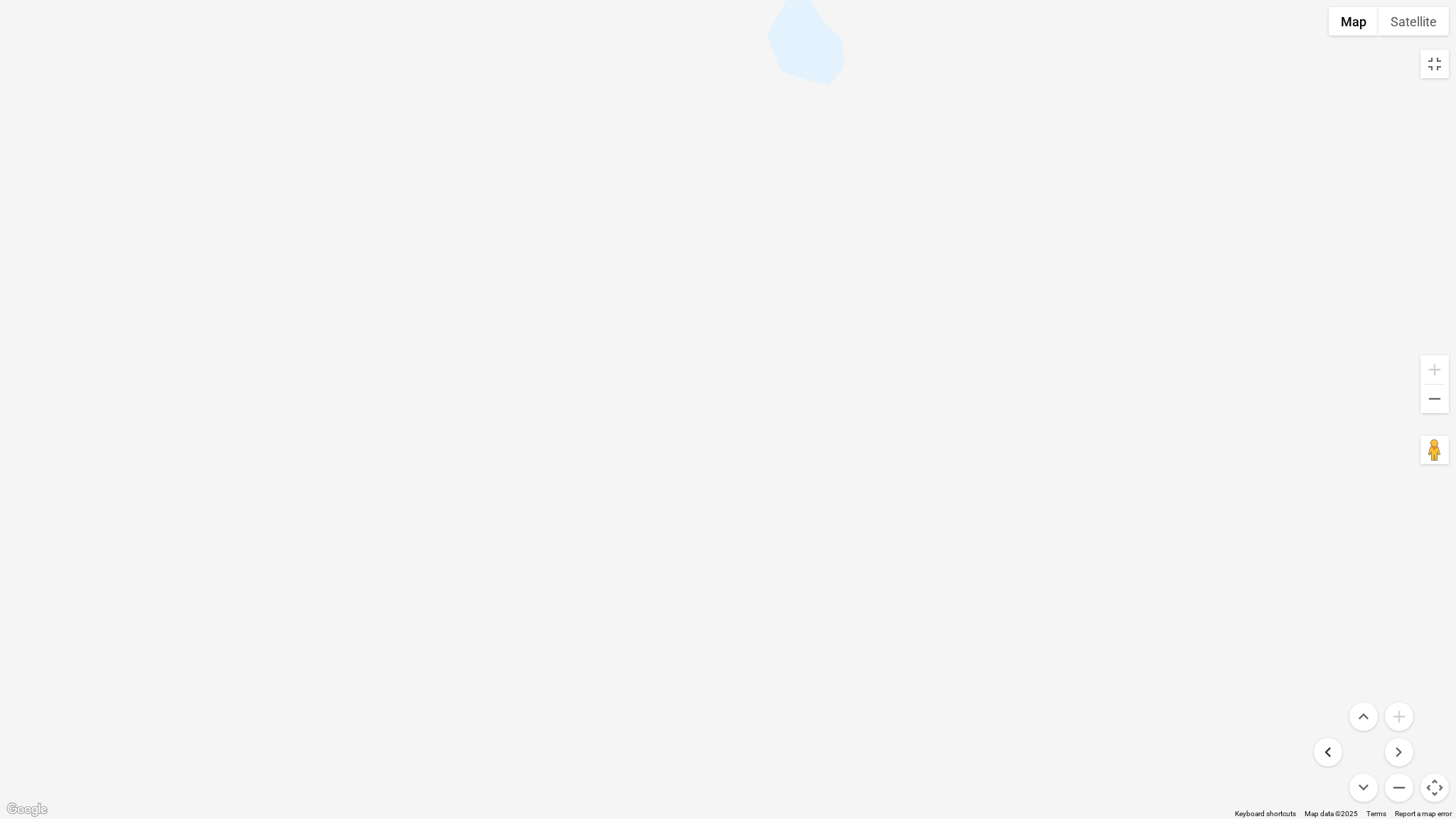 click at bounding box center [1328, 752] 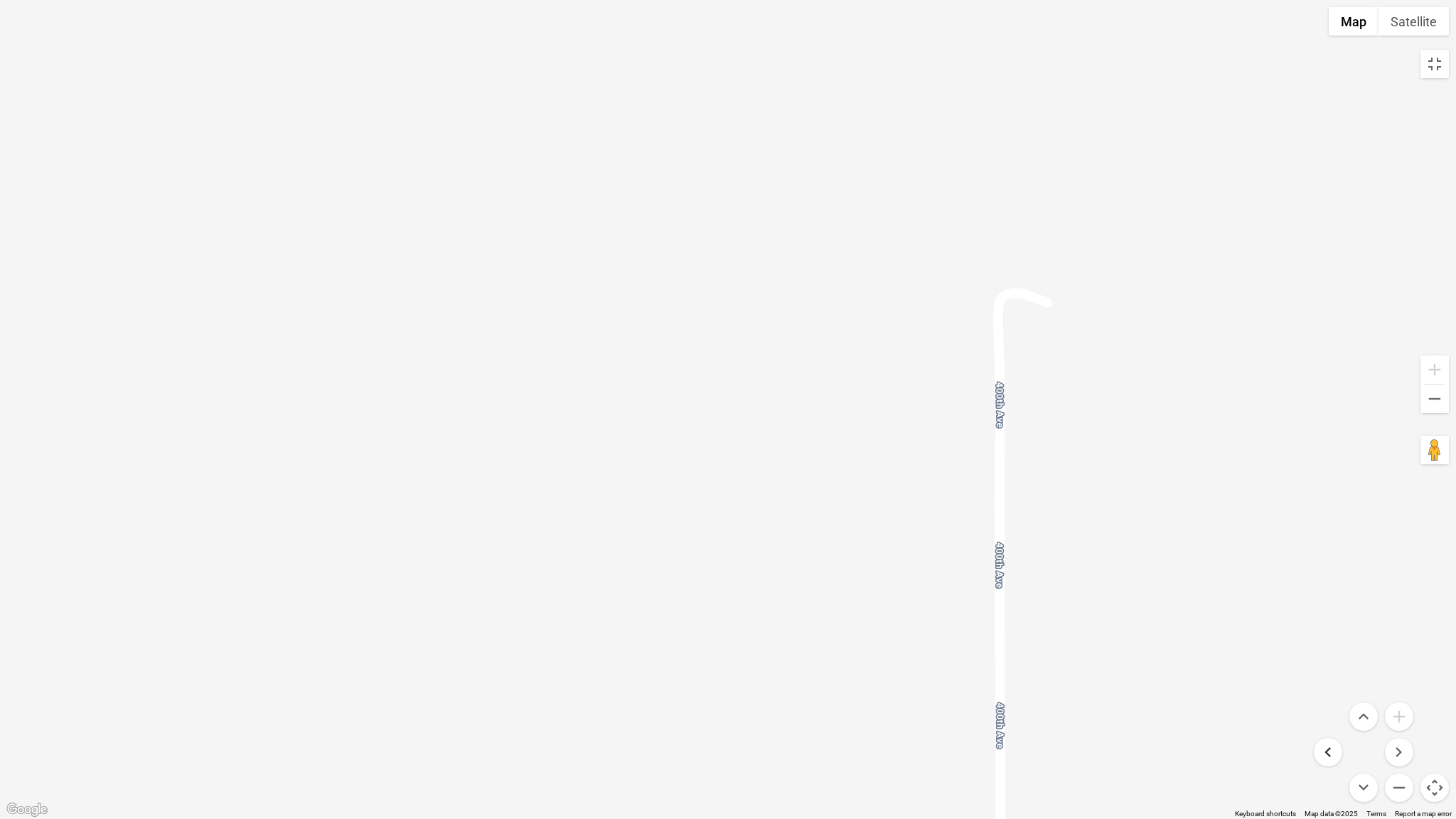 click at bounding box center [1328, 752] 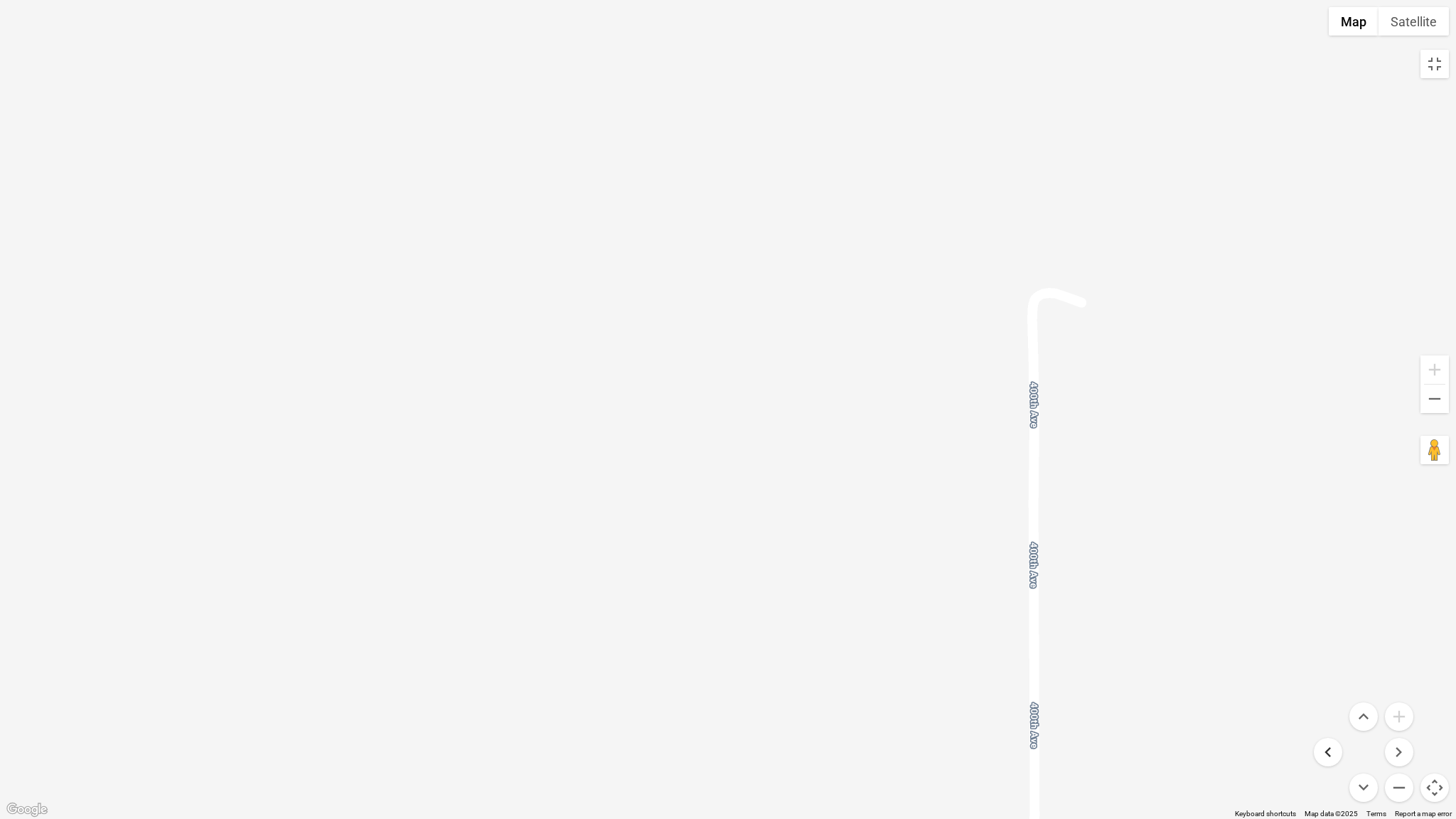 click at bounding box center [1328, 752] 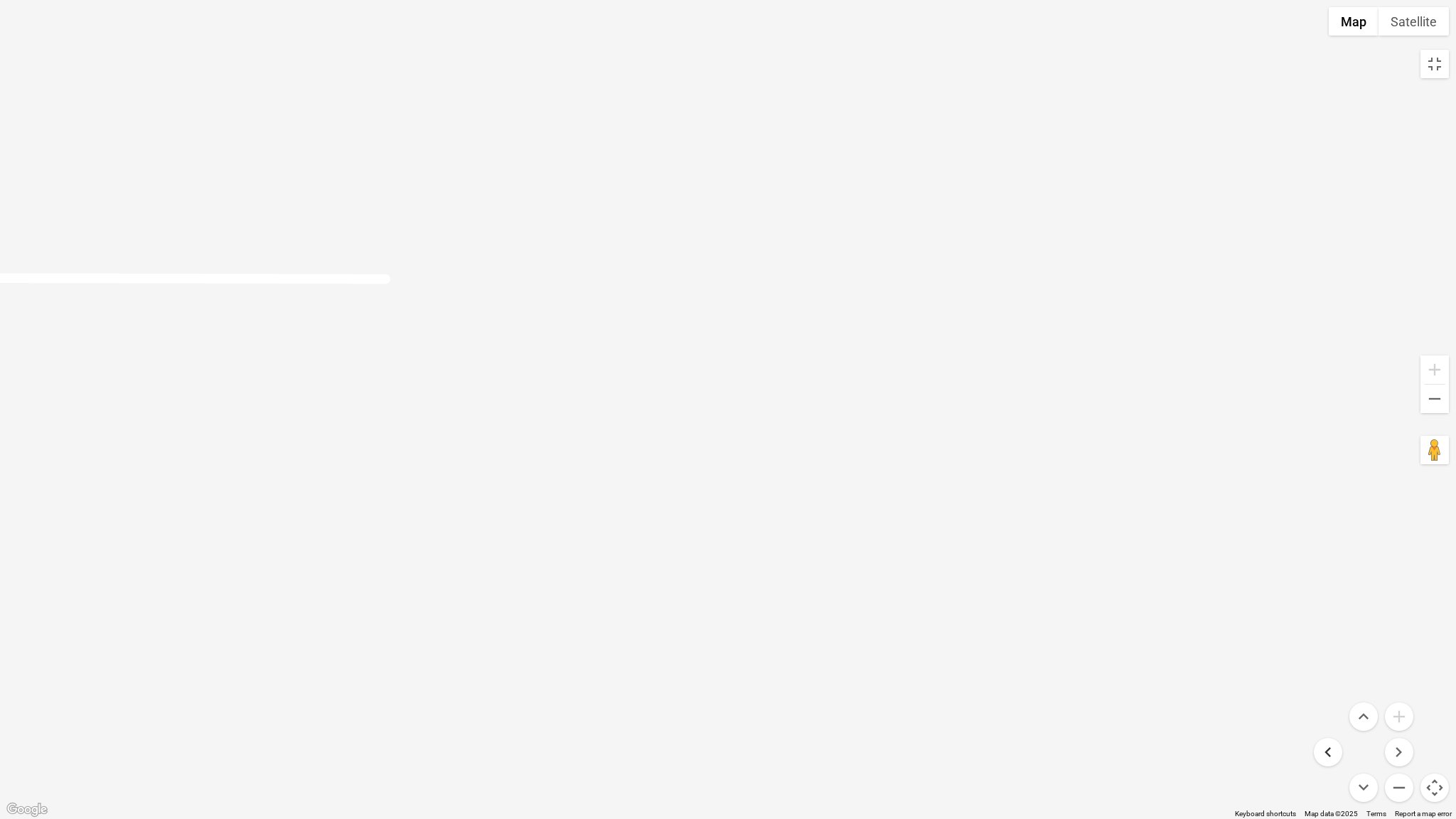 click at bounding box center [1328, 752] 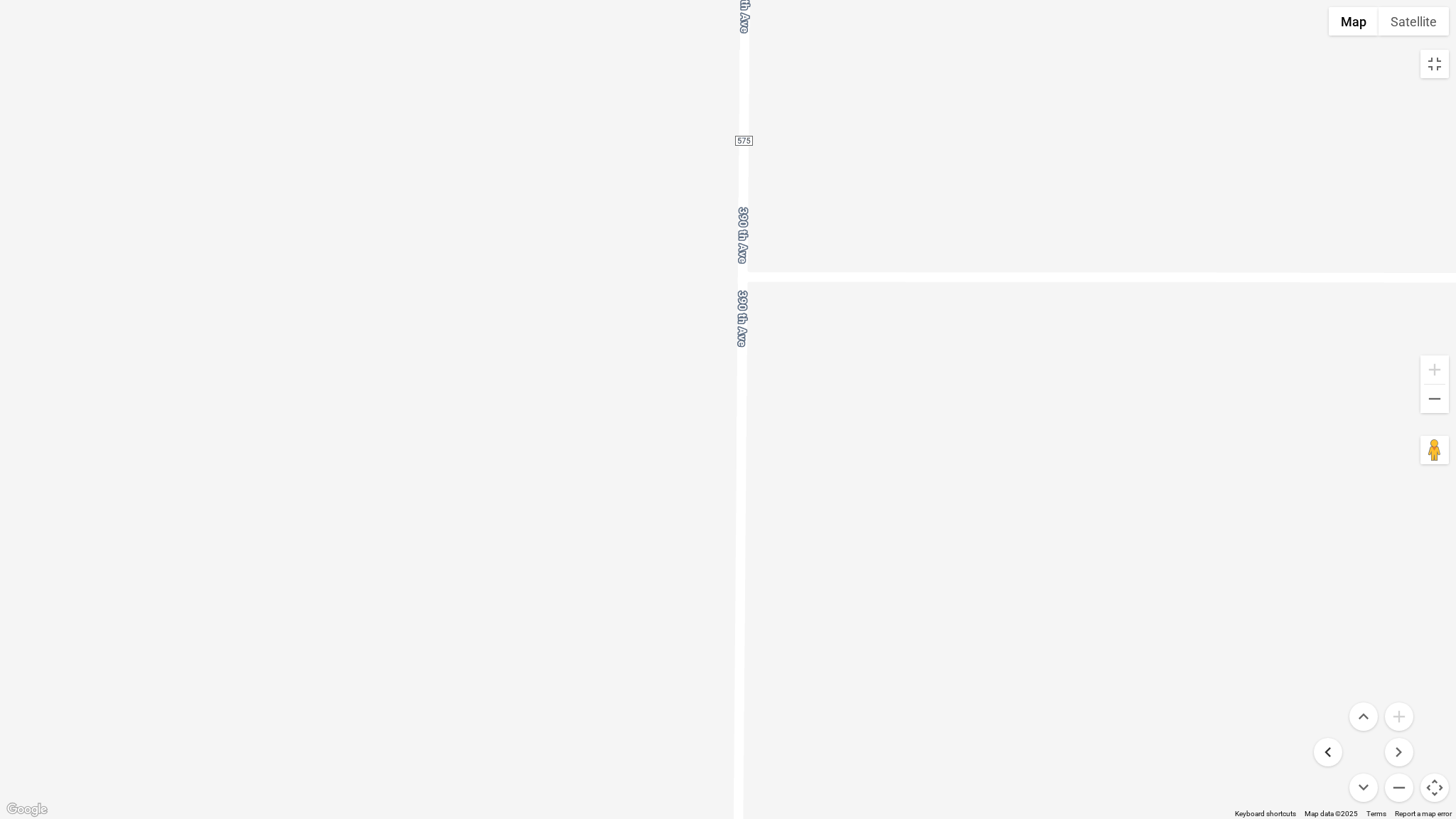click at bounding box center [1328, 752] 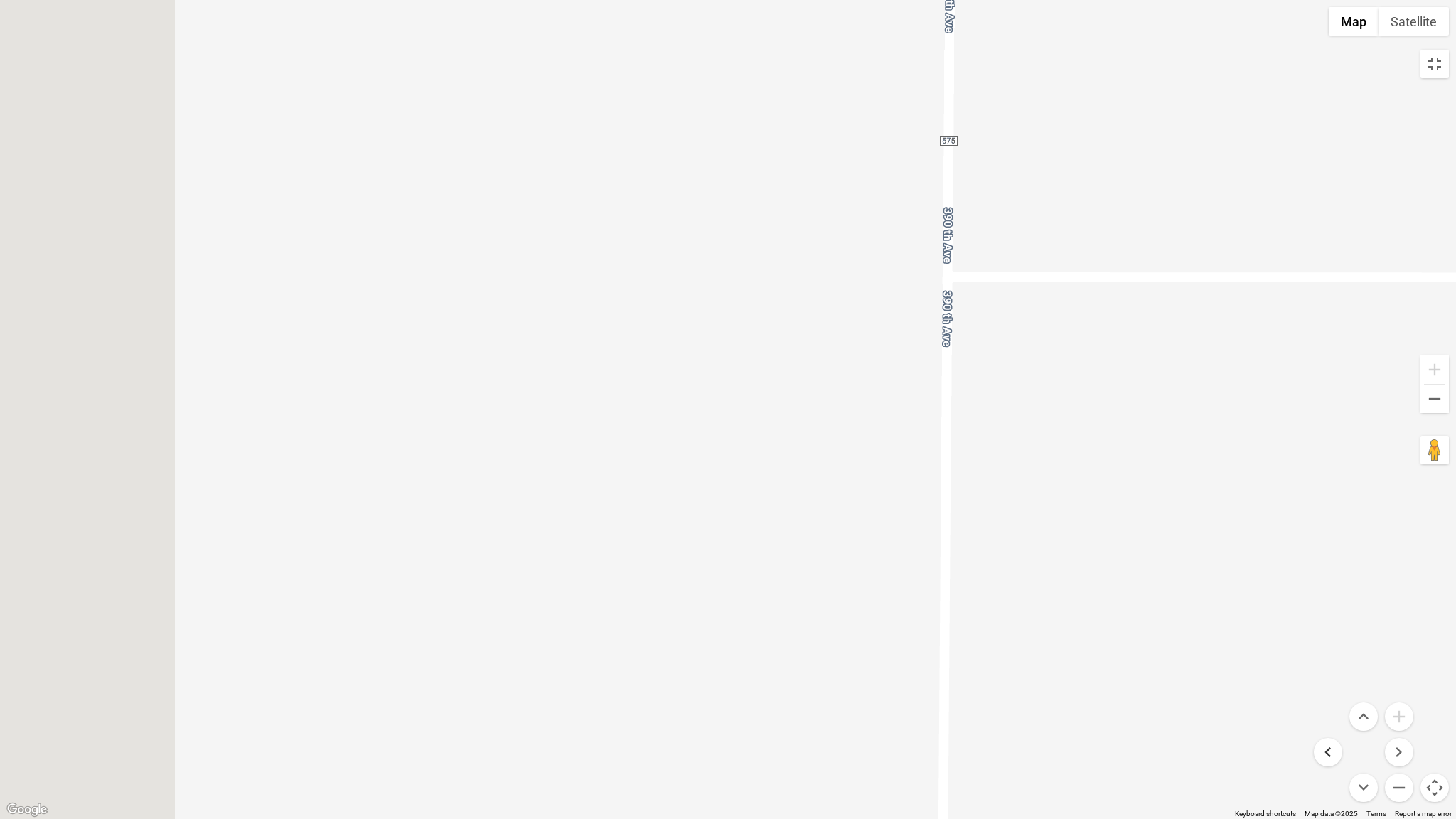 click at bounding box center (1328, 752) 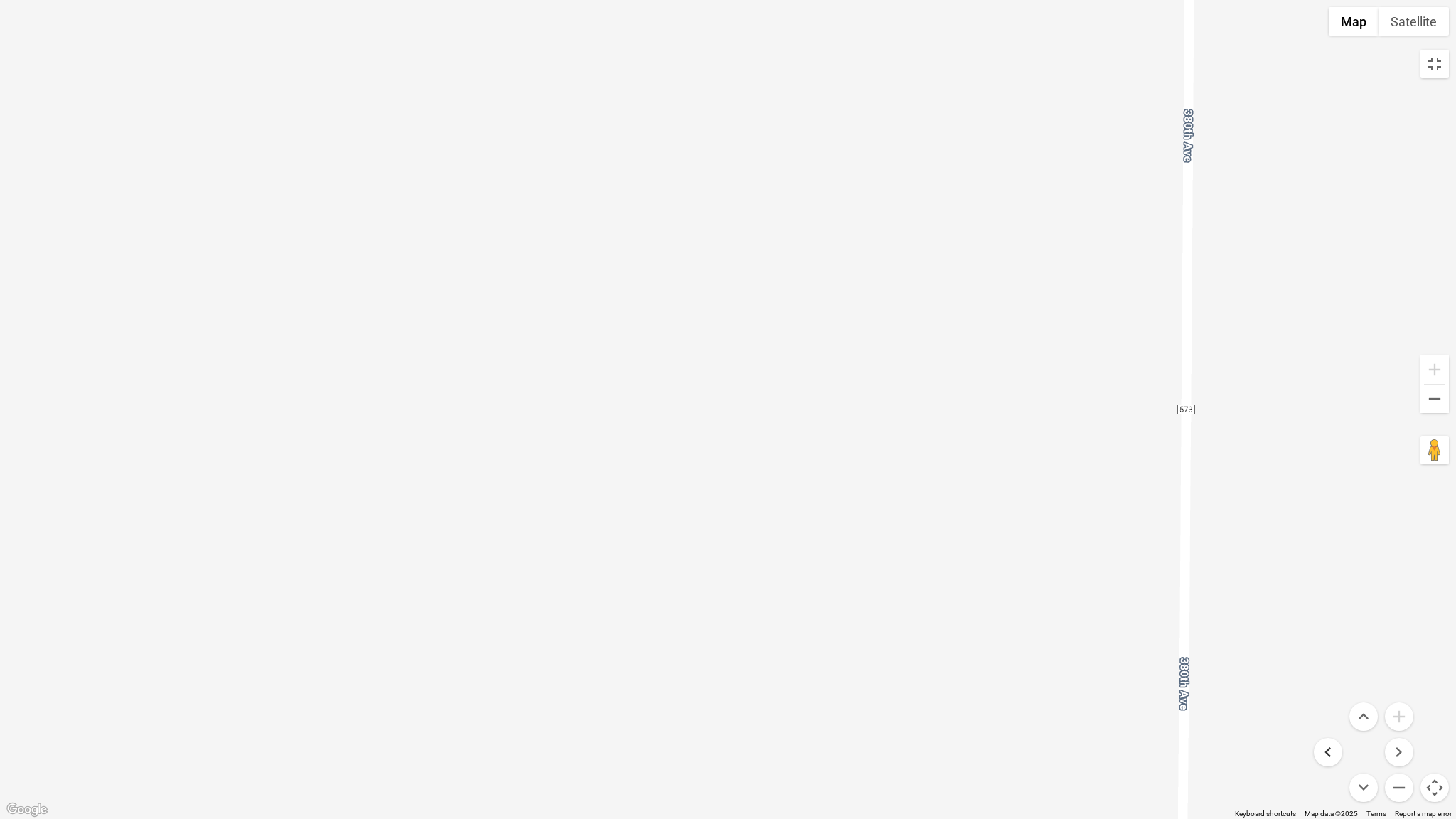 click at bounding box center [1328, 752] 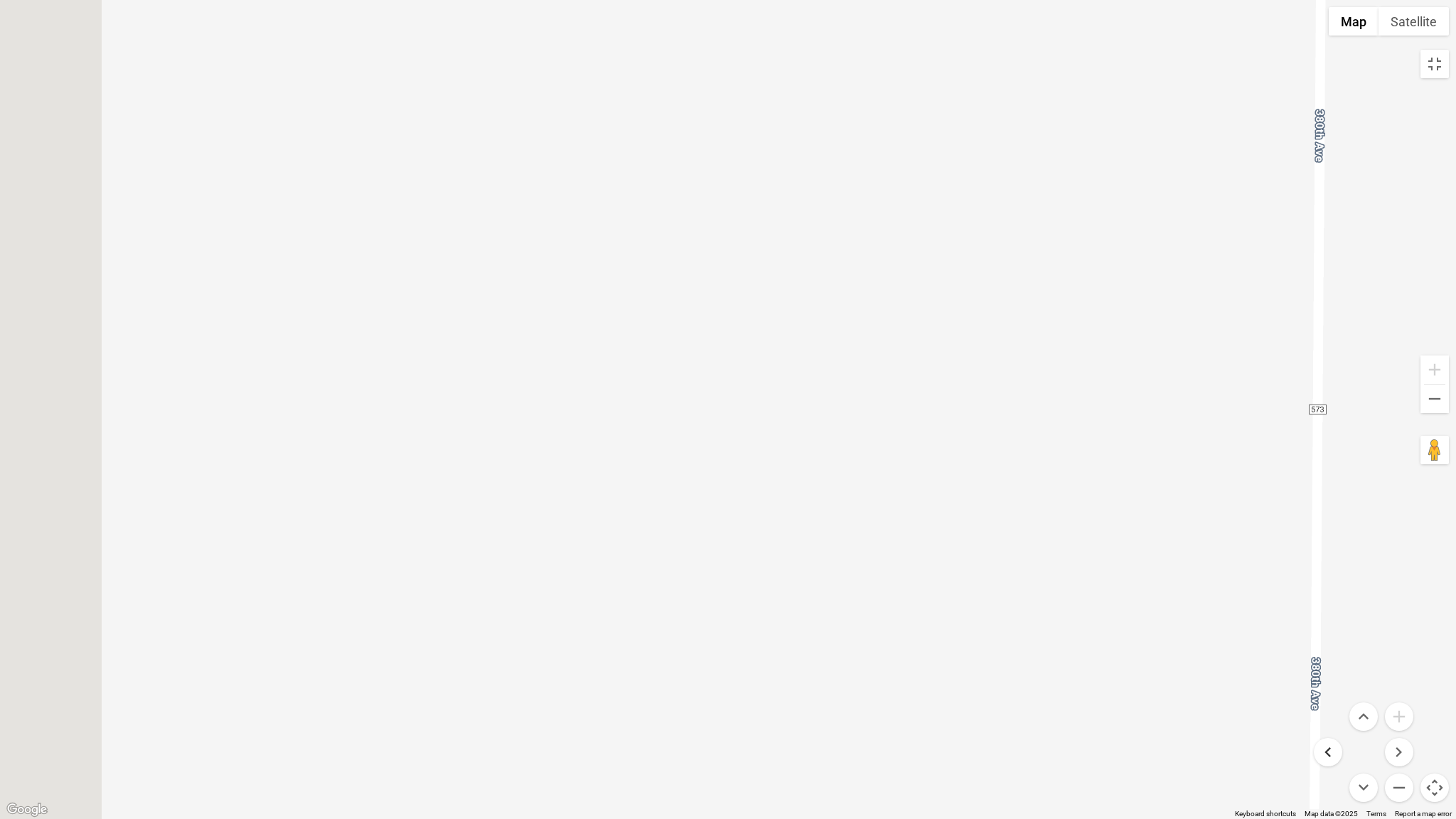 click at bounding box center [1328, 752] 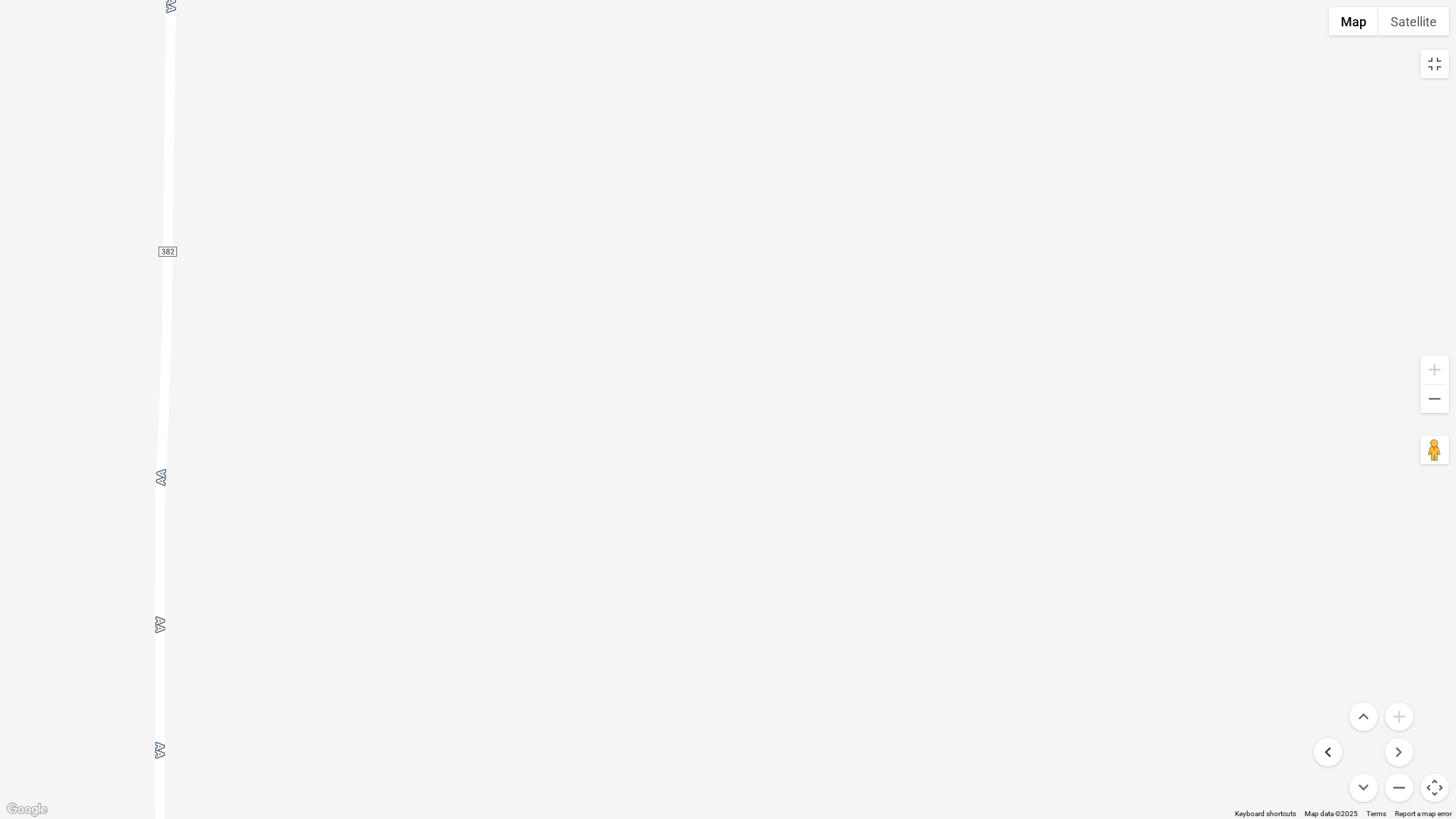 click at bounding box center [1328, 752] 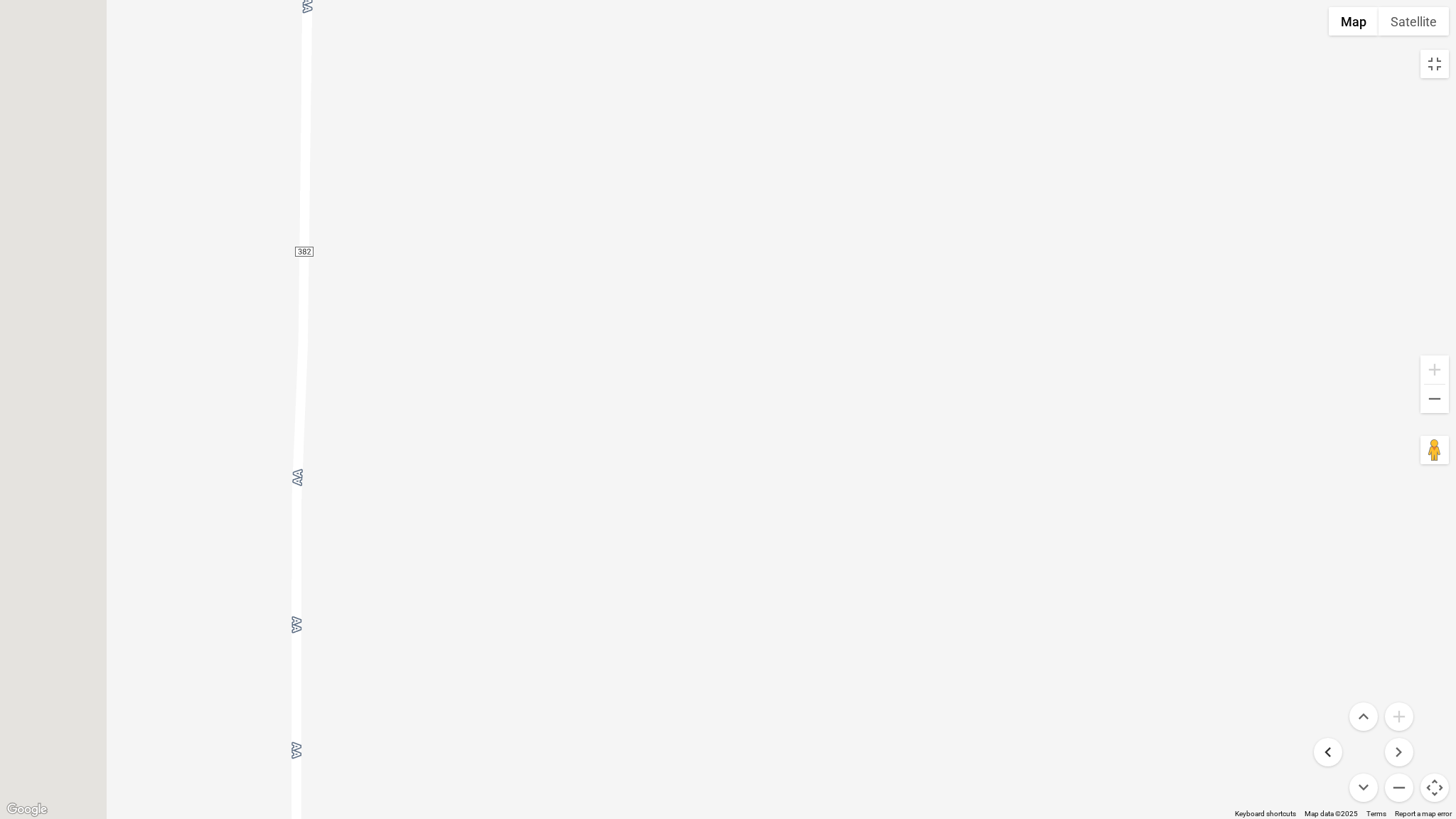 click at bounding box center [1328, 752] 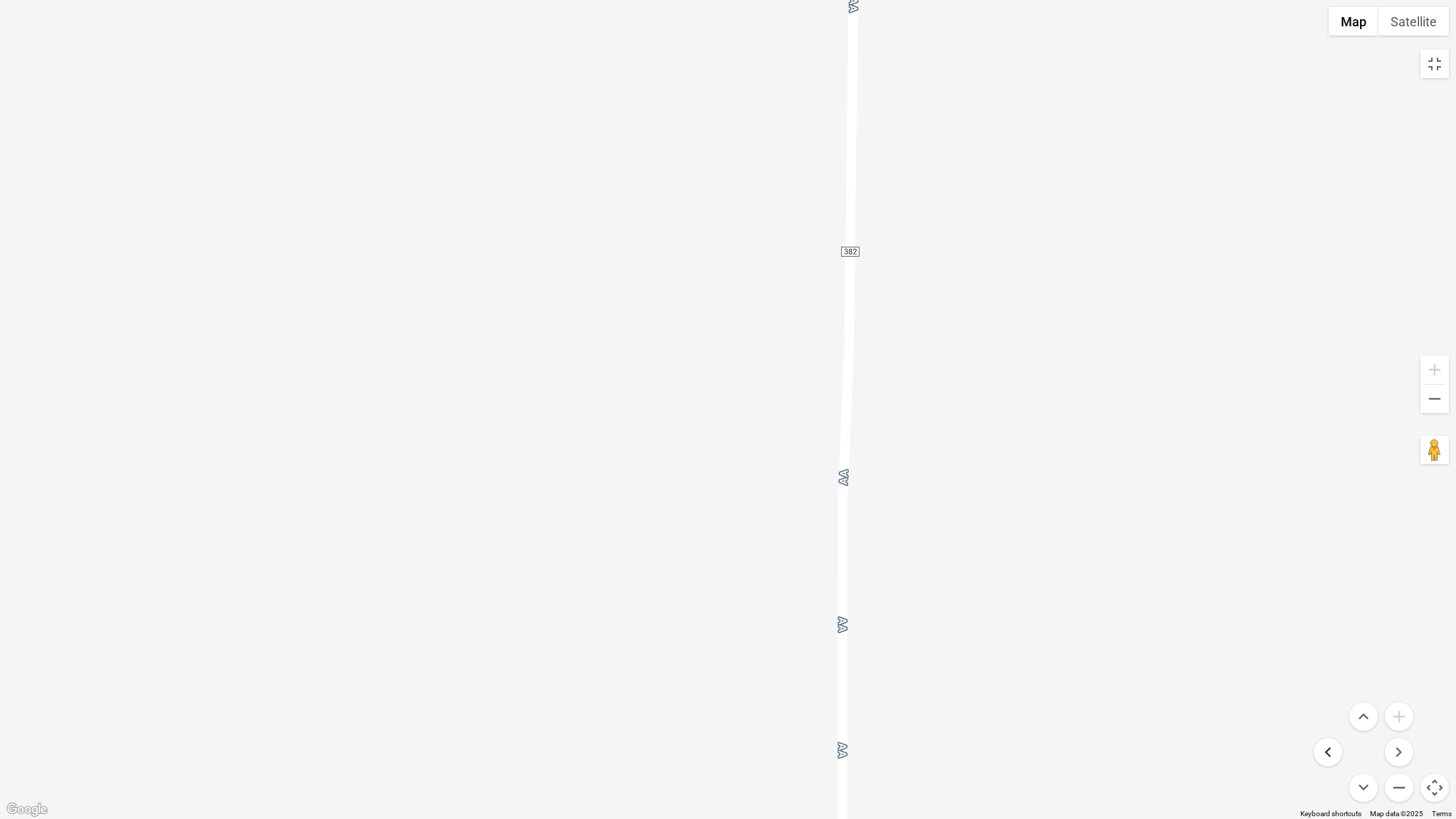 click at bounding box center [1328, 752] 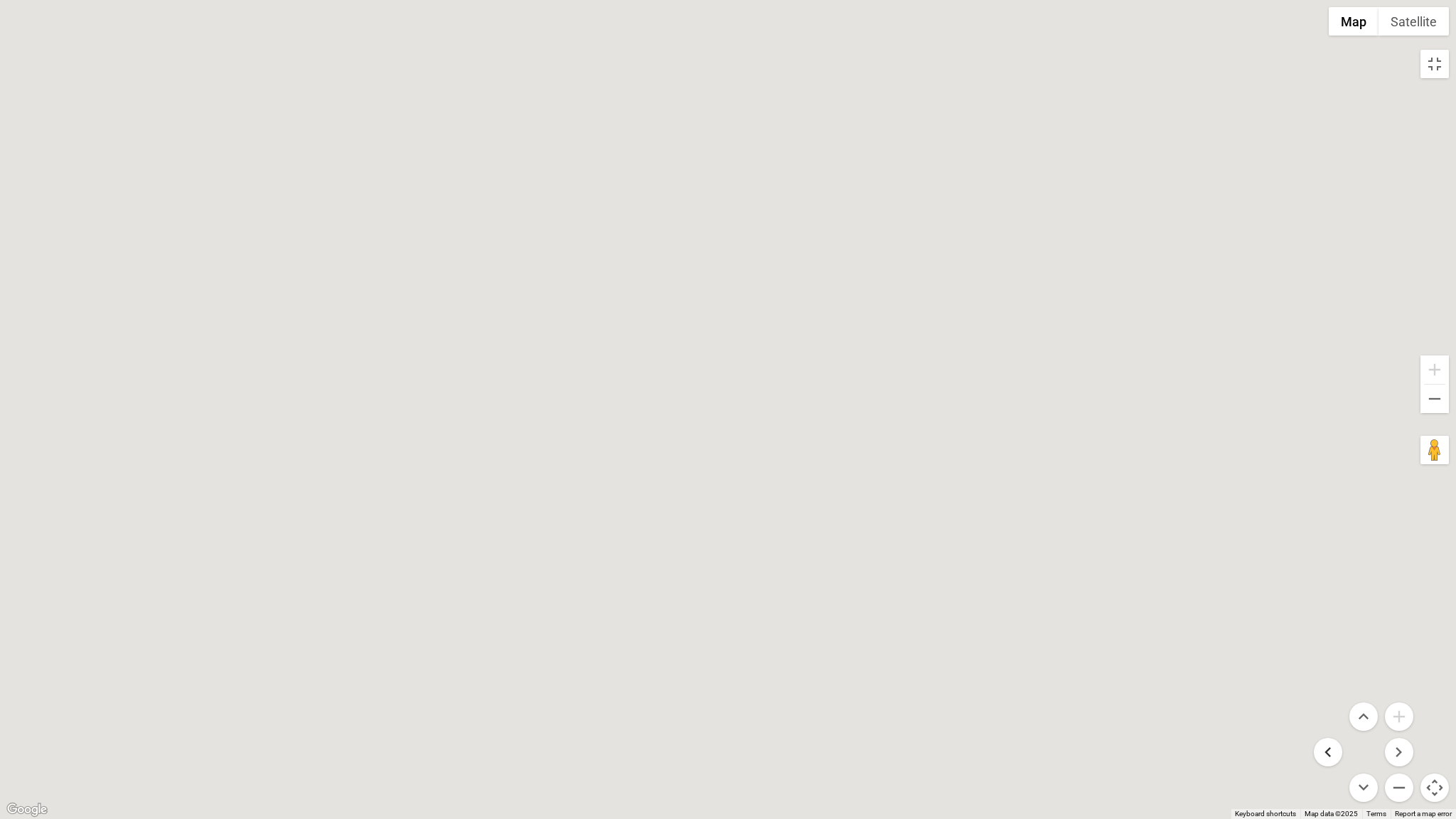 click at bounding box center (1328, 752) 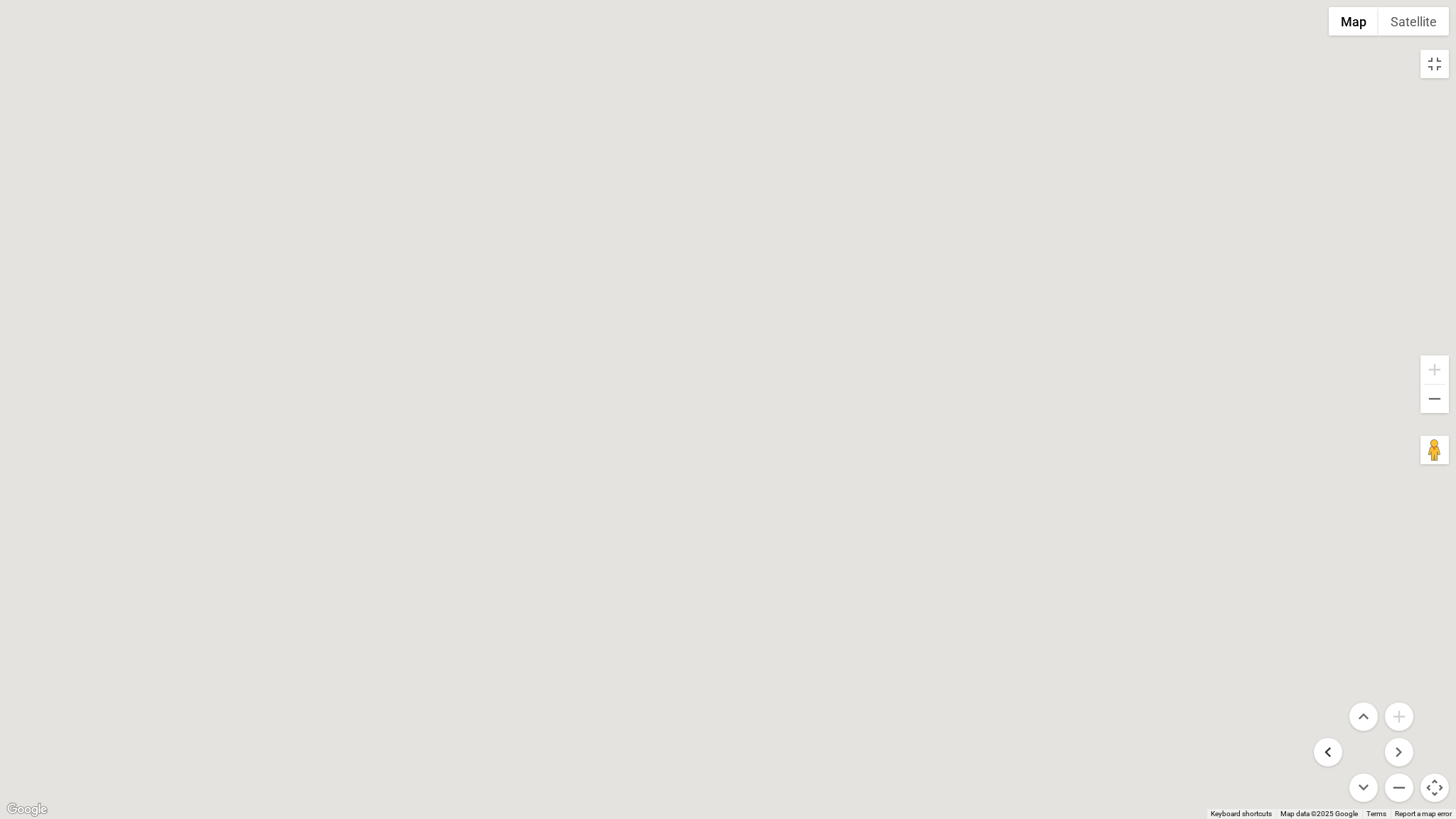 click at bounding box center (1328, 752) 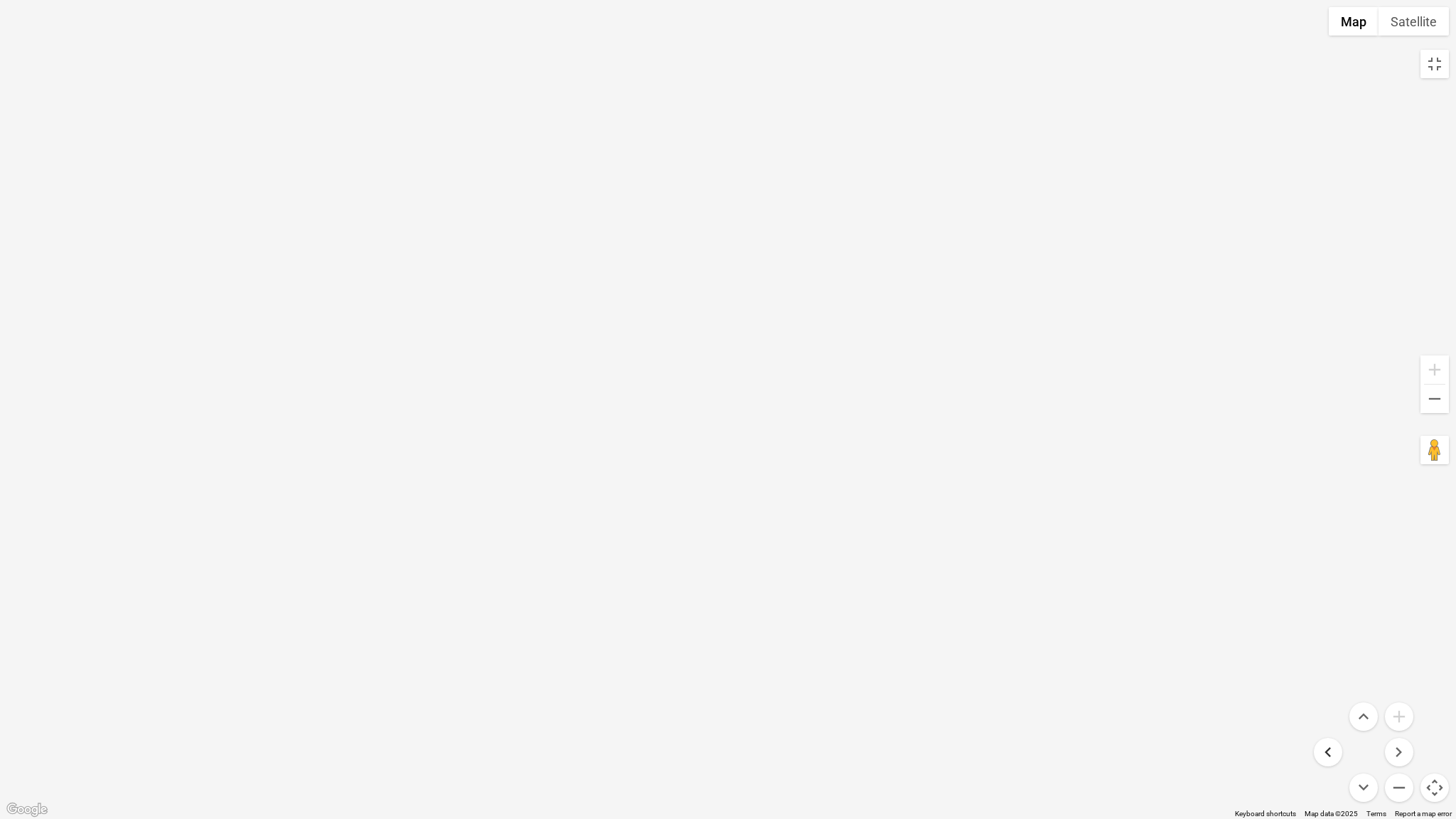 type 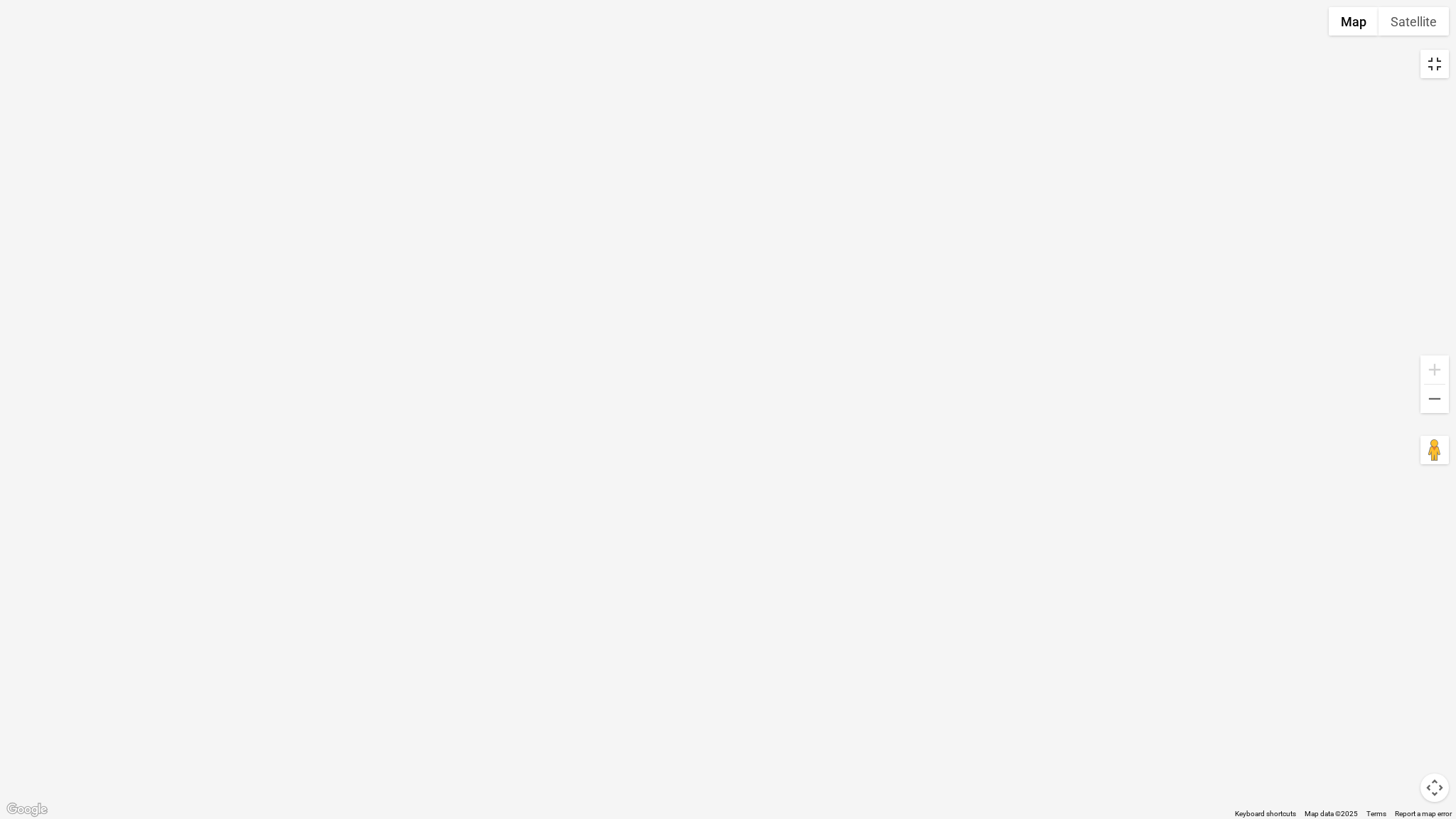 click at bounding box center (1435, 64) 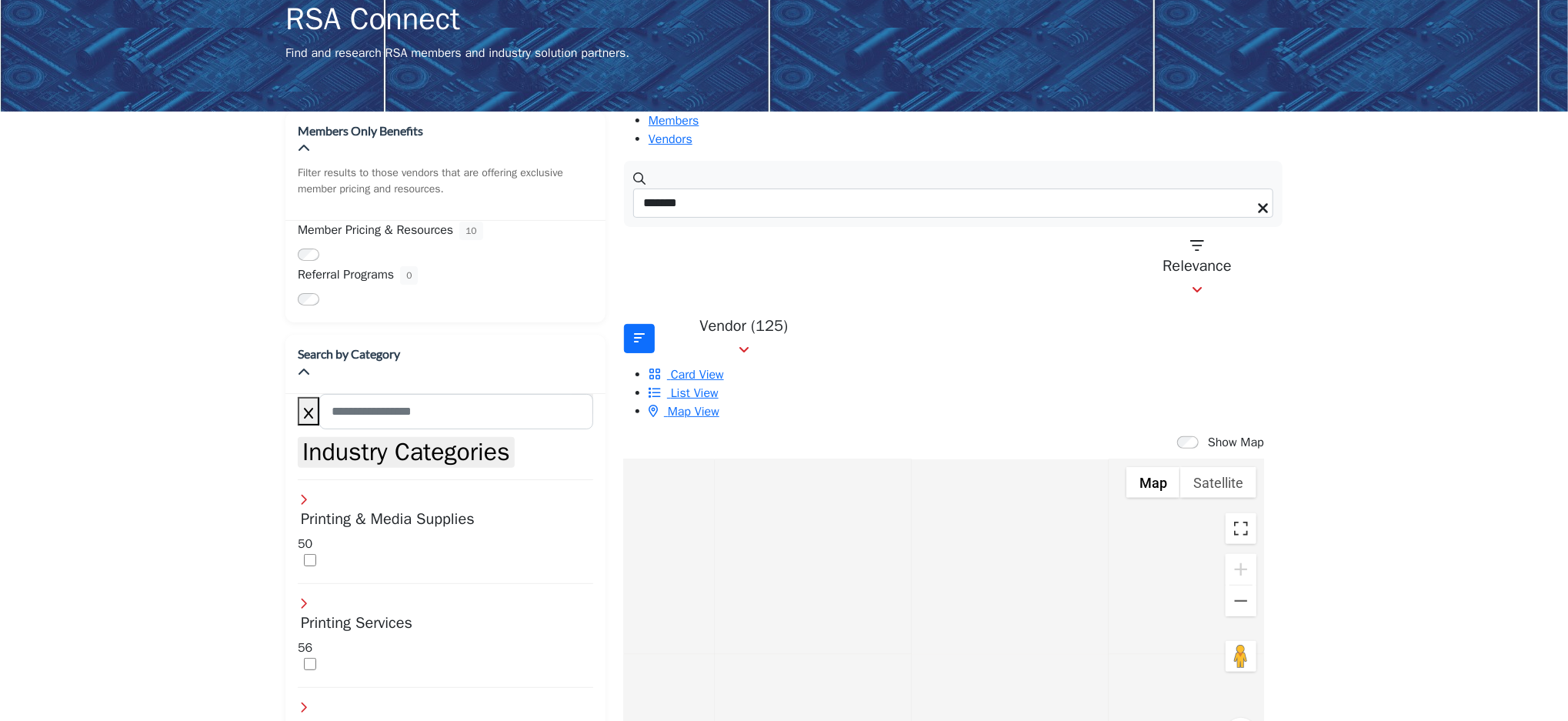 type 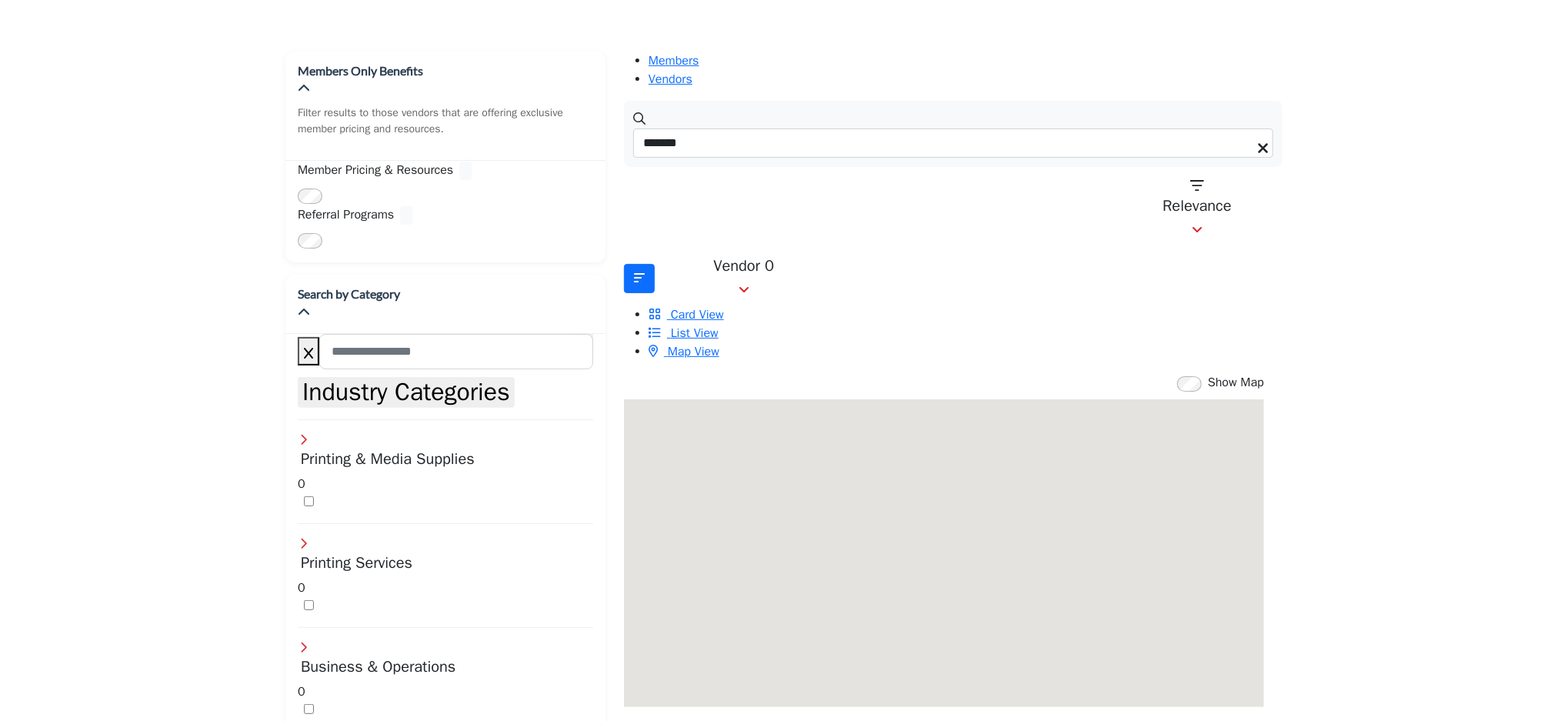 scroll, scrollTop: 88, scrollLeft: 0, axis: vertical 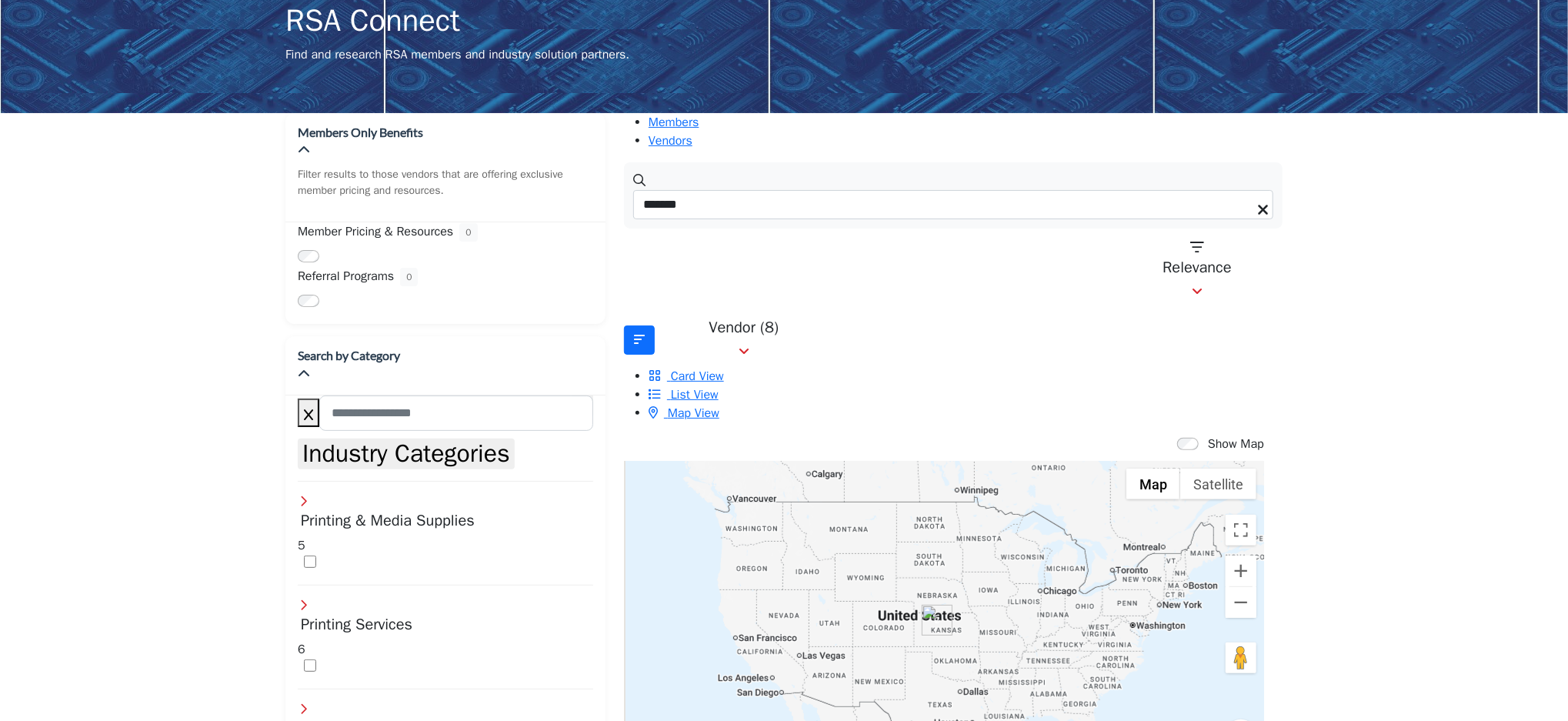 click at bounding box center (1263, 211) 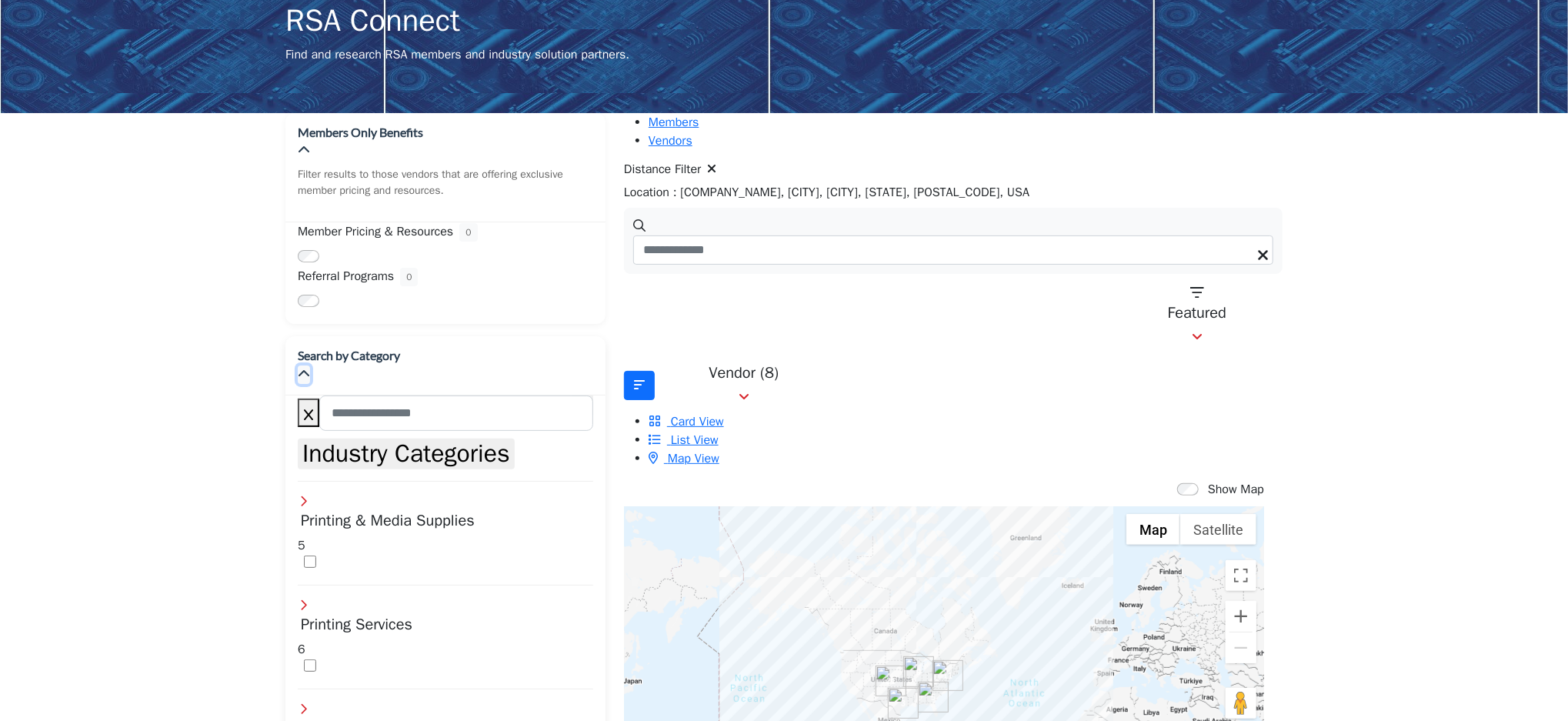 click at bounding box center [304, 375] 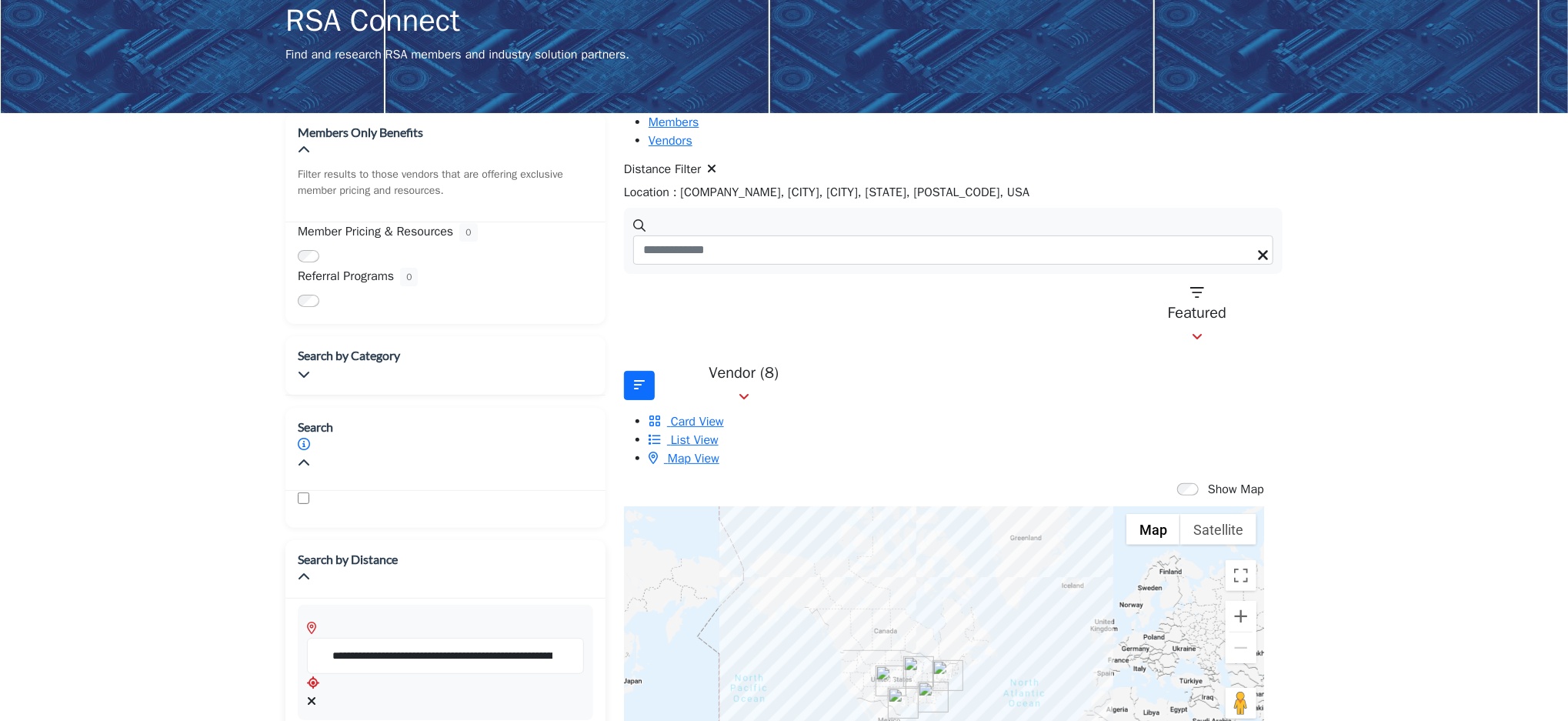click at bounding box center (312, 701) 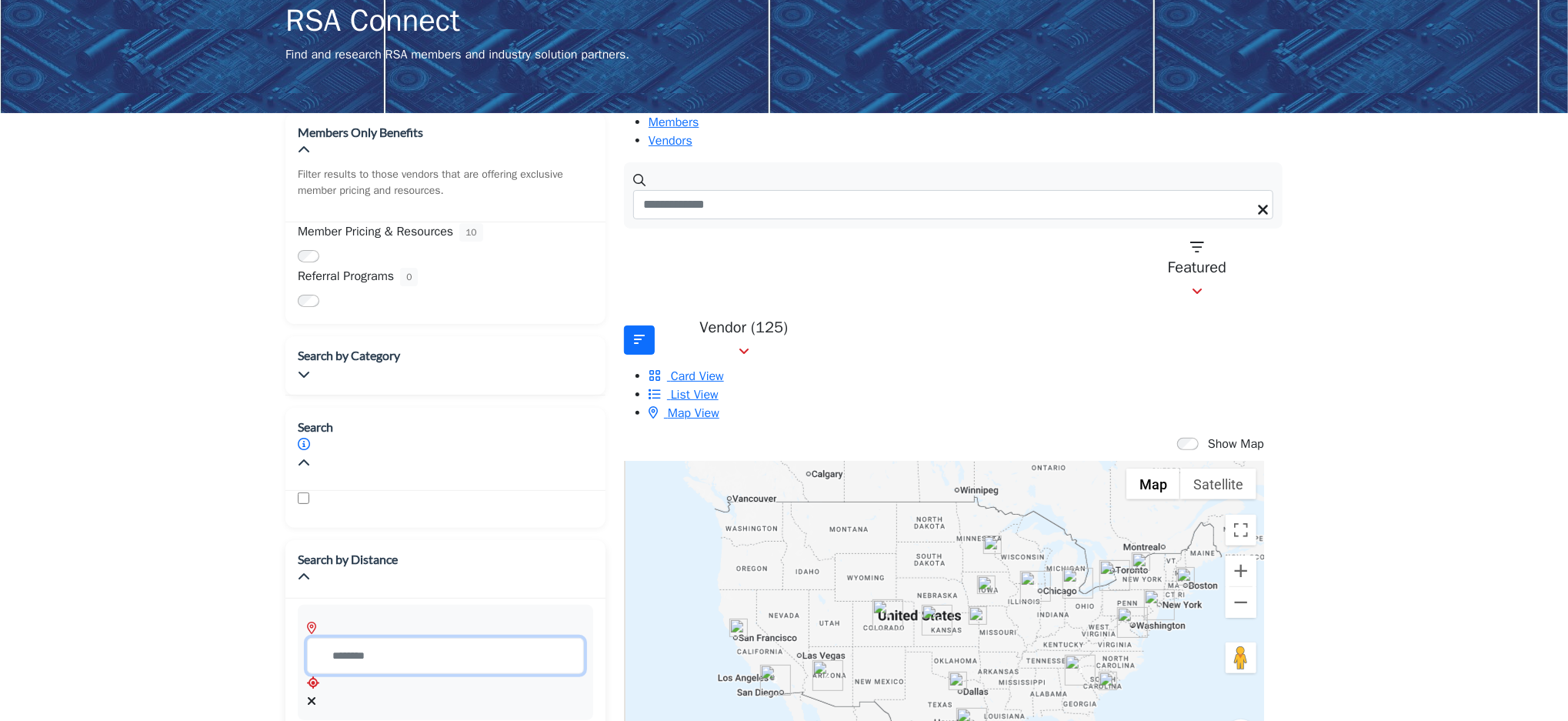 click at bounding box center (445, 656) 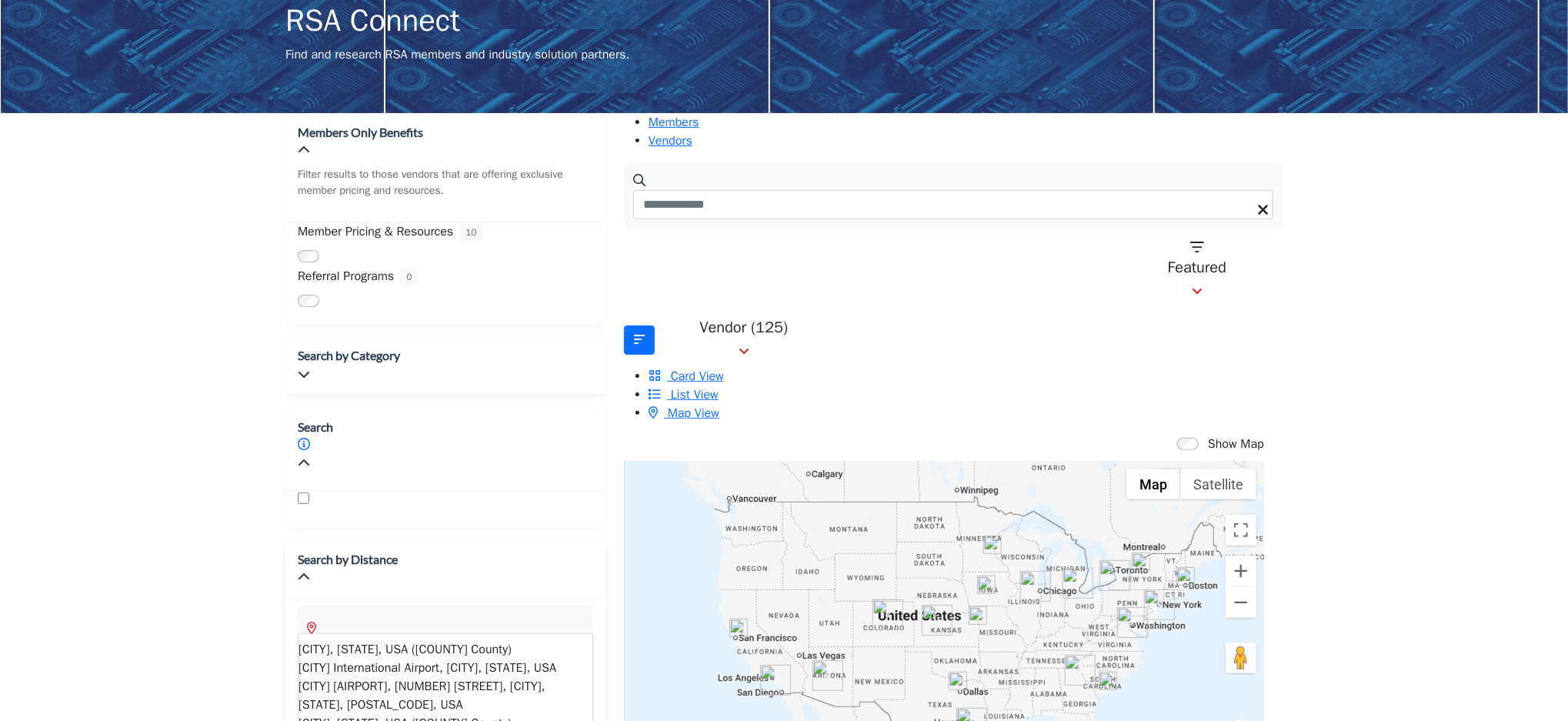 click on "[CITY], [STATE], USA ([COUNTY] County)" at bounding box center [445, 723] 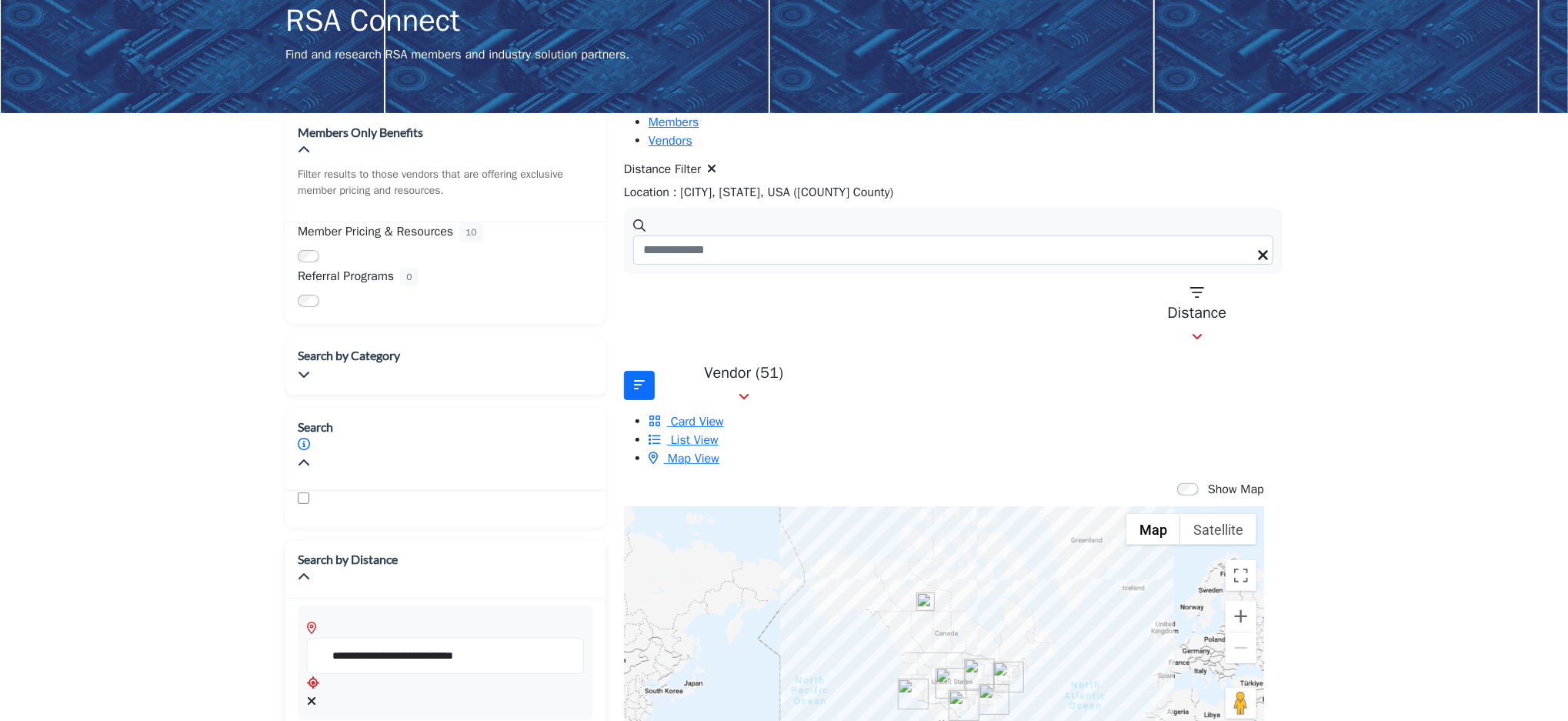 drag, startPoint x: 415, startPoint y: 669, endPoint x: 455, endPoint y: 522, distance: 152.345 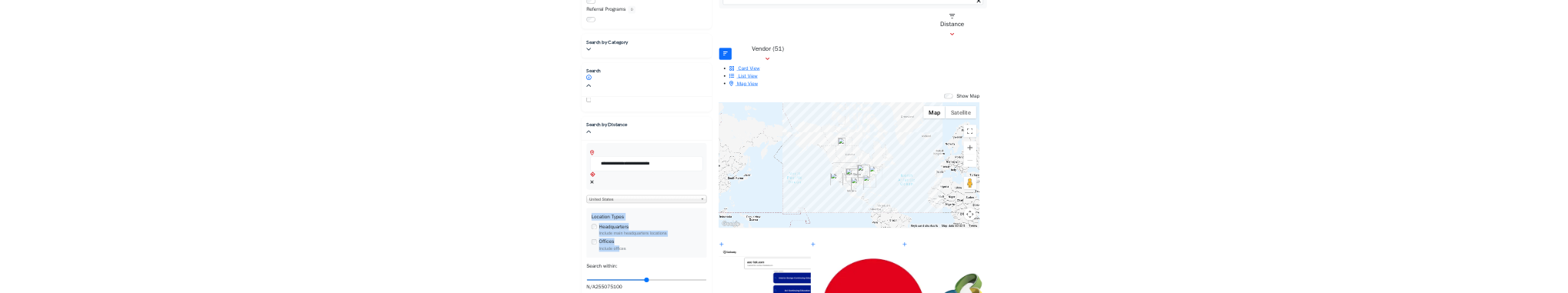 scroll, scrollTop: 366, scrollLeft: 0, axis: vertical 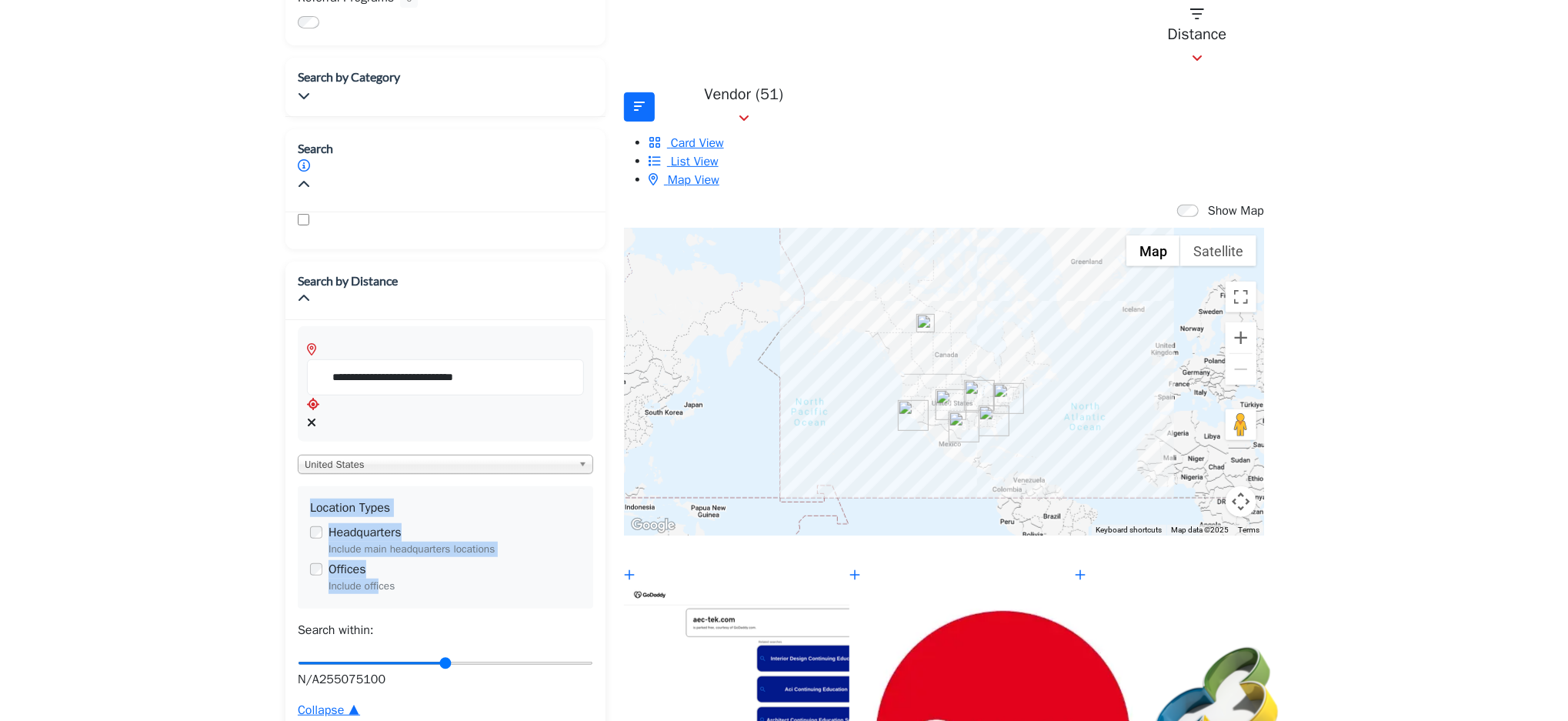 type on "**" 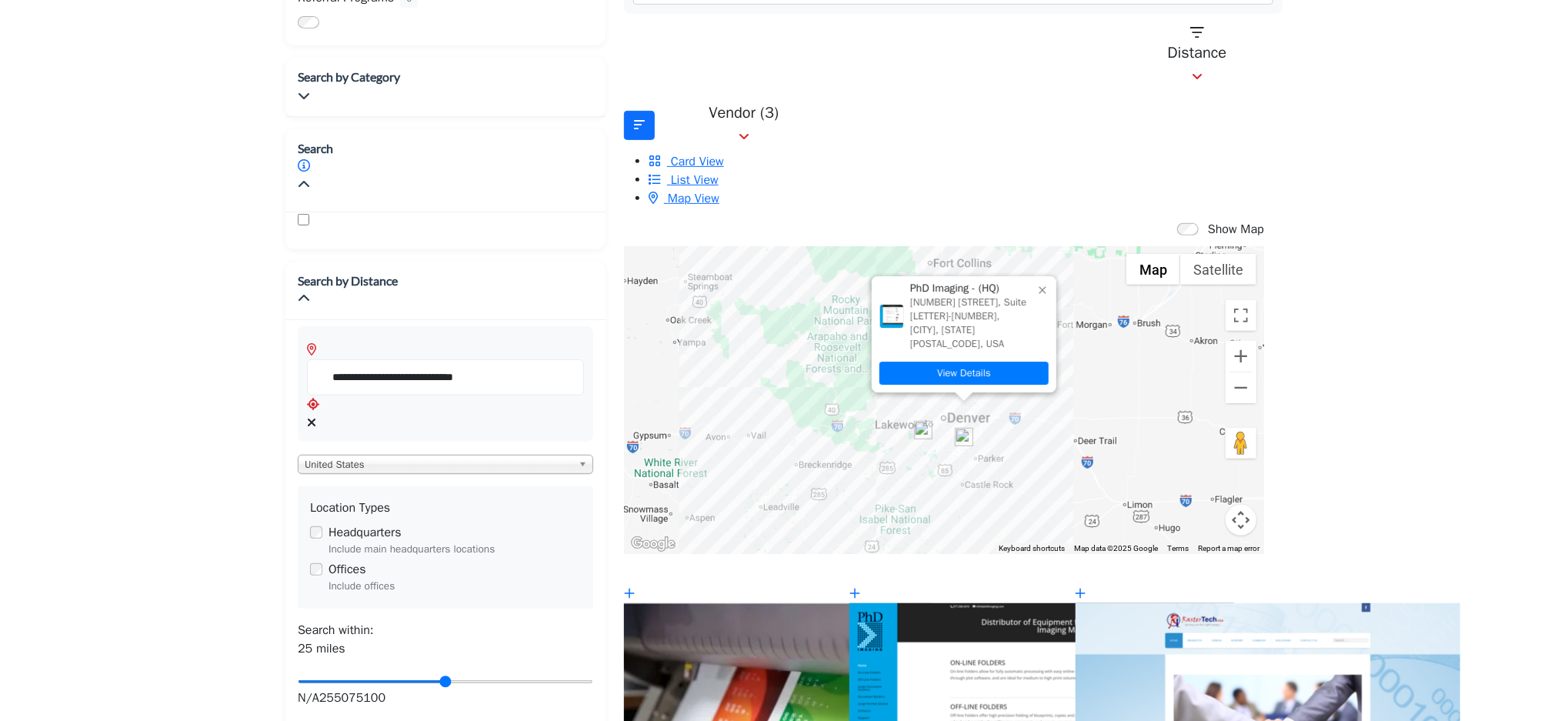 click 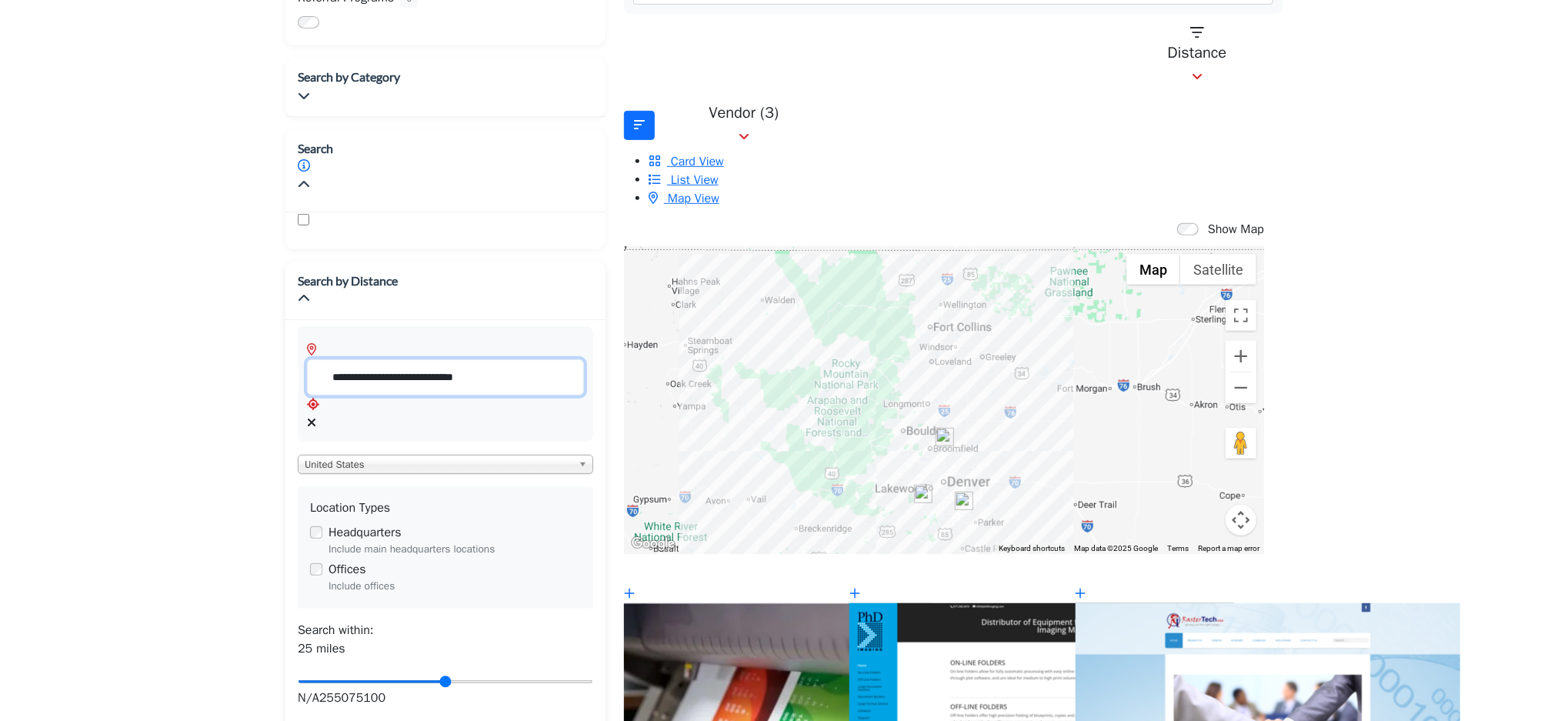 click on "**********" at bounding box center (445, 377) 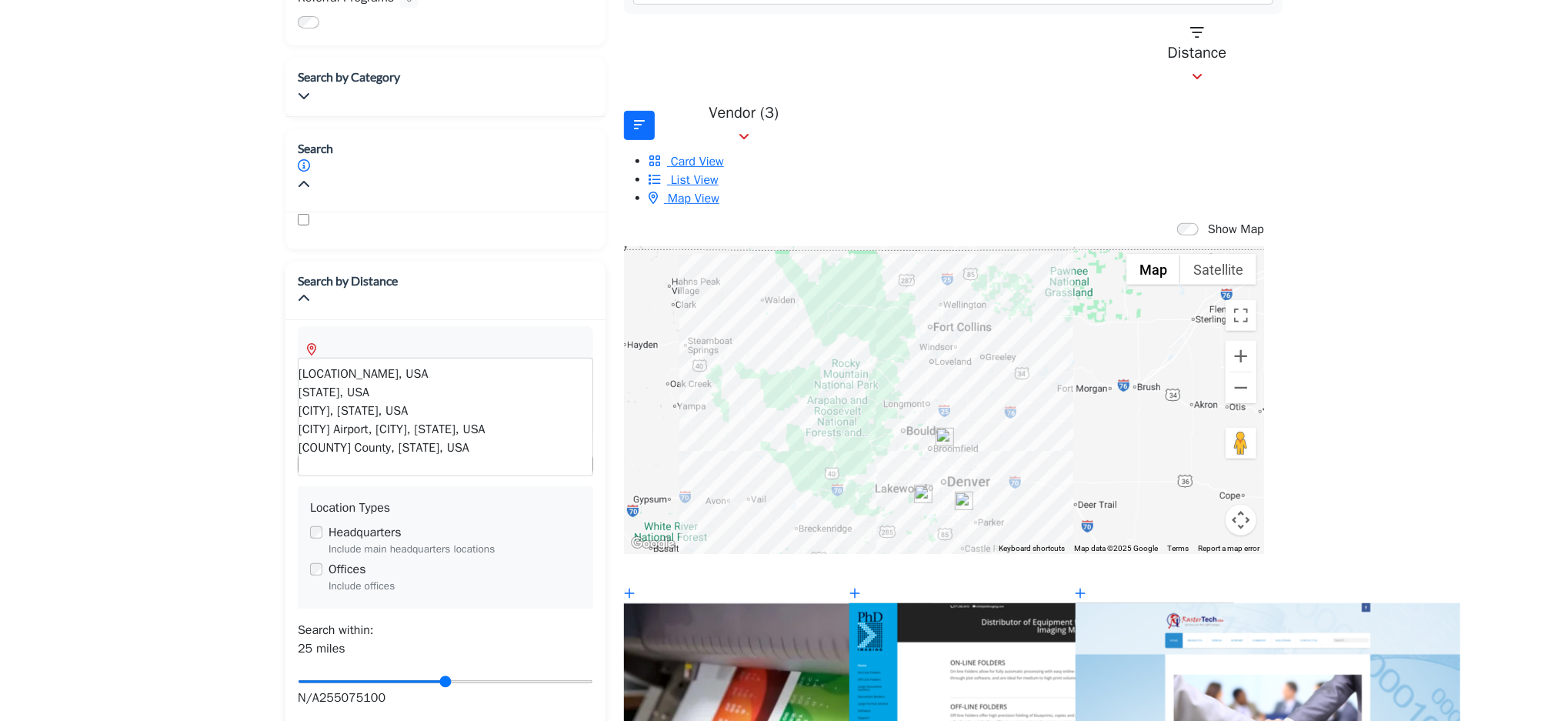 click on "[STATE], USA" at bounding box center [445, 392] 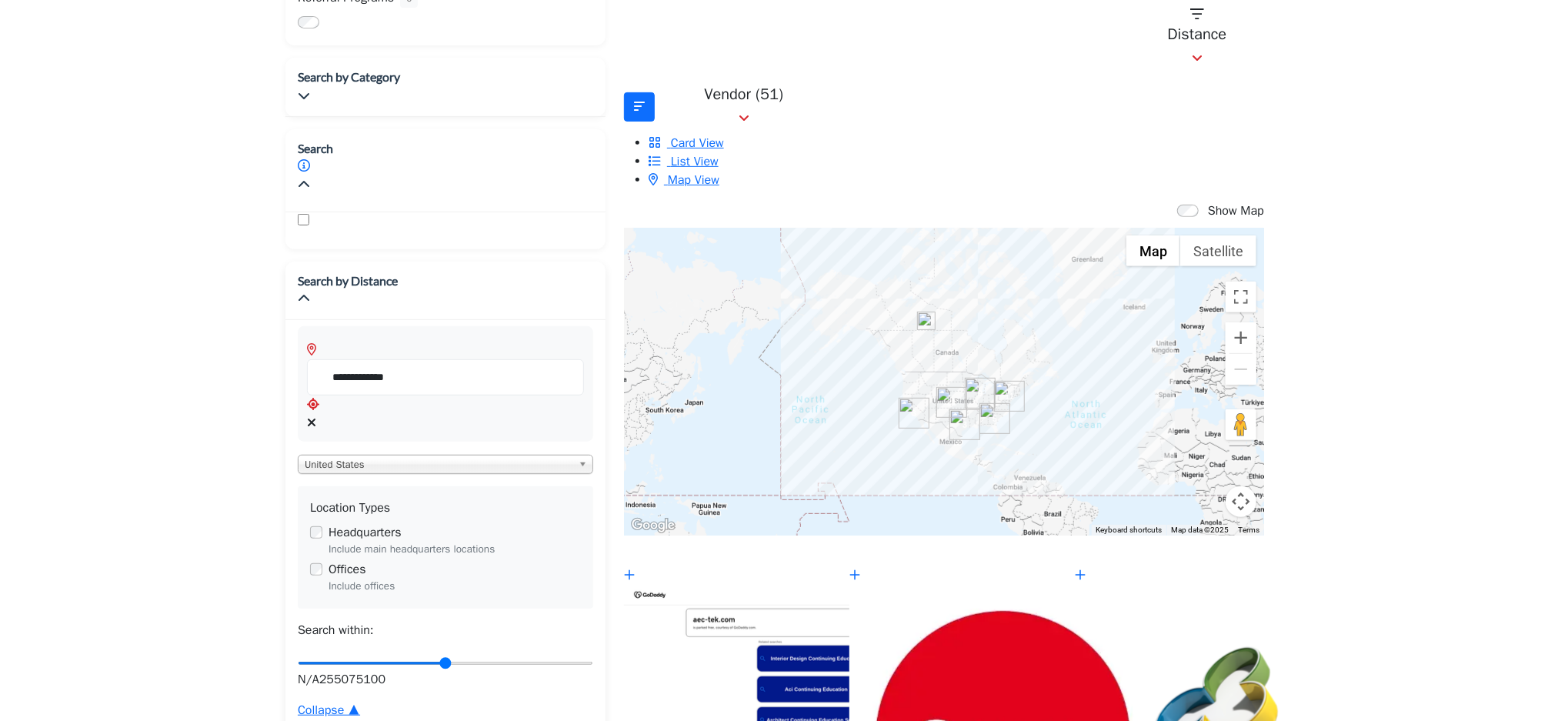 click on "Distance in miles
N/A 25 50 75 100" at bounding box center (445, 670) 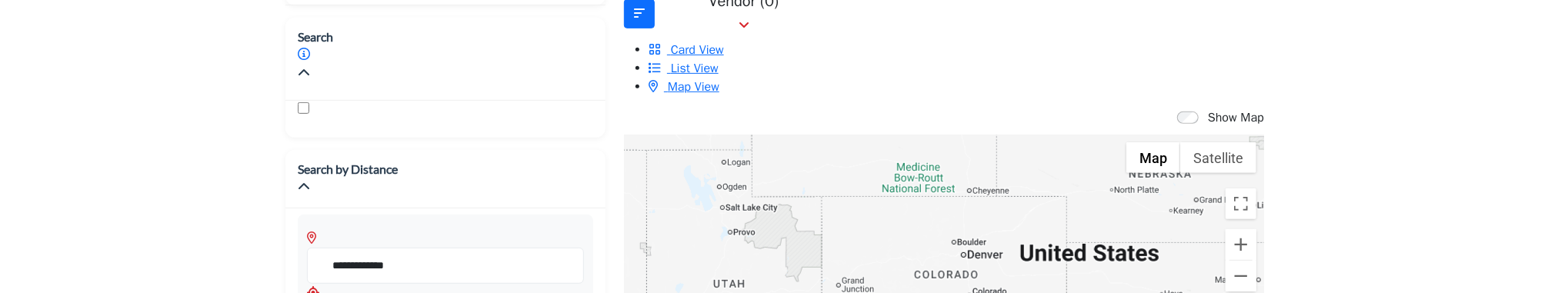 scroll, scrollTop: 481, scrollLeft: 0, axis: vertical 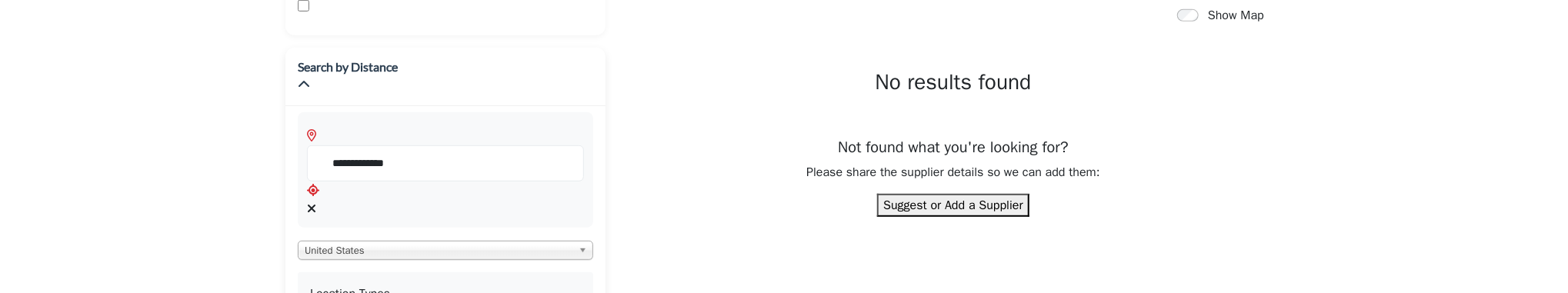 click on "Distance in miles" at bounding box center [445, 468] 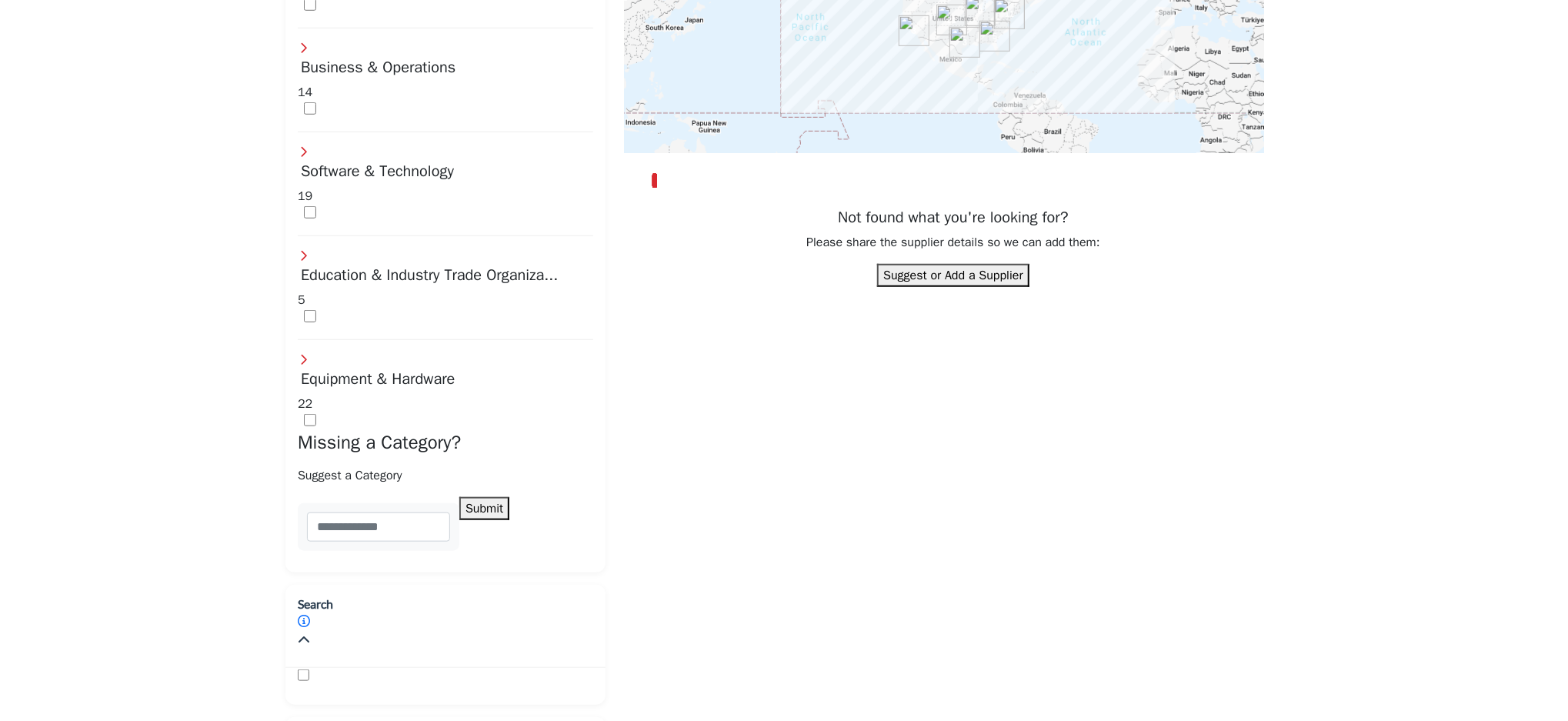 scroll, scrollTop: 580, scrollLeft: 0, axis: vertical 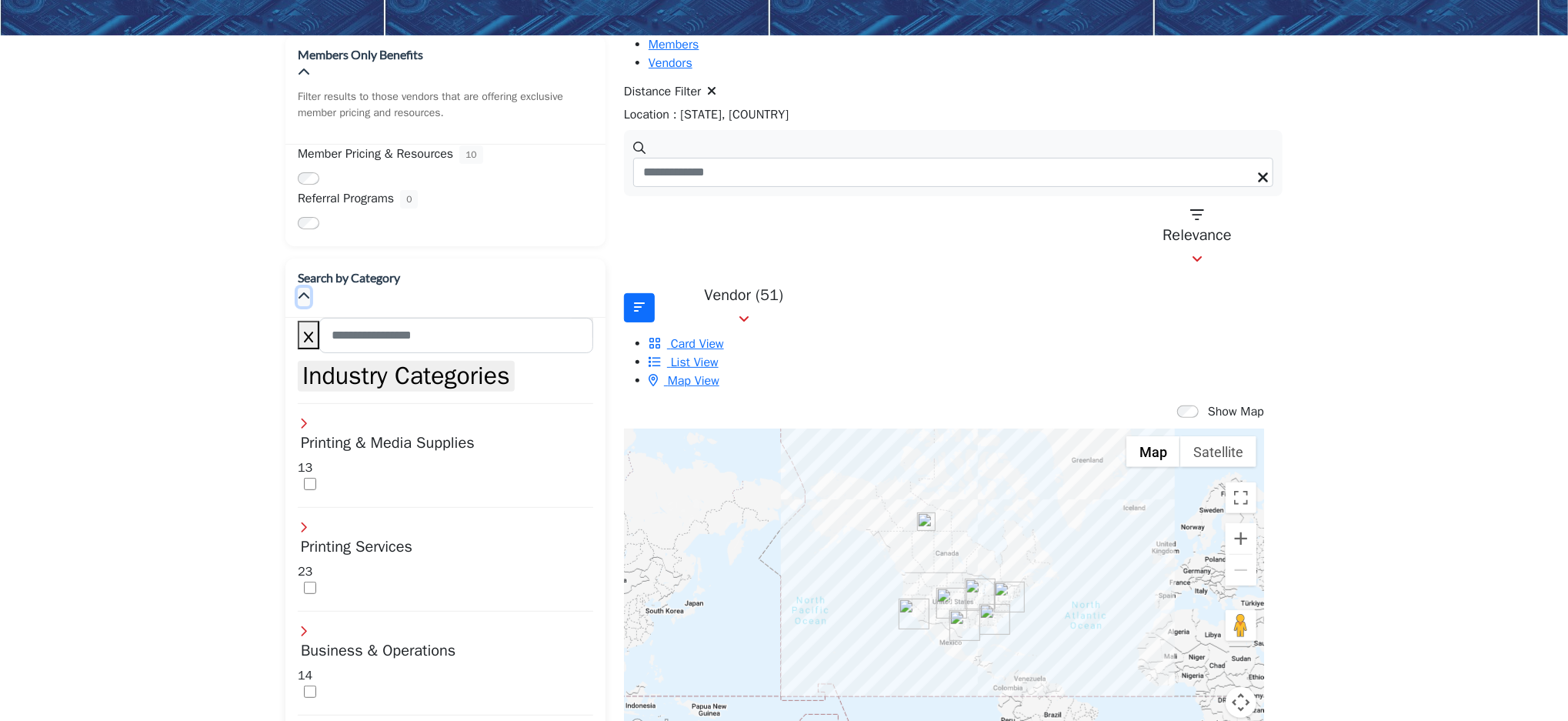 click at bounding box center [304, 296] 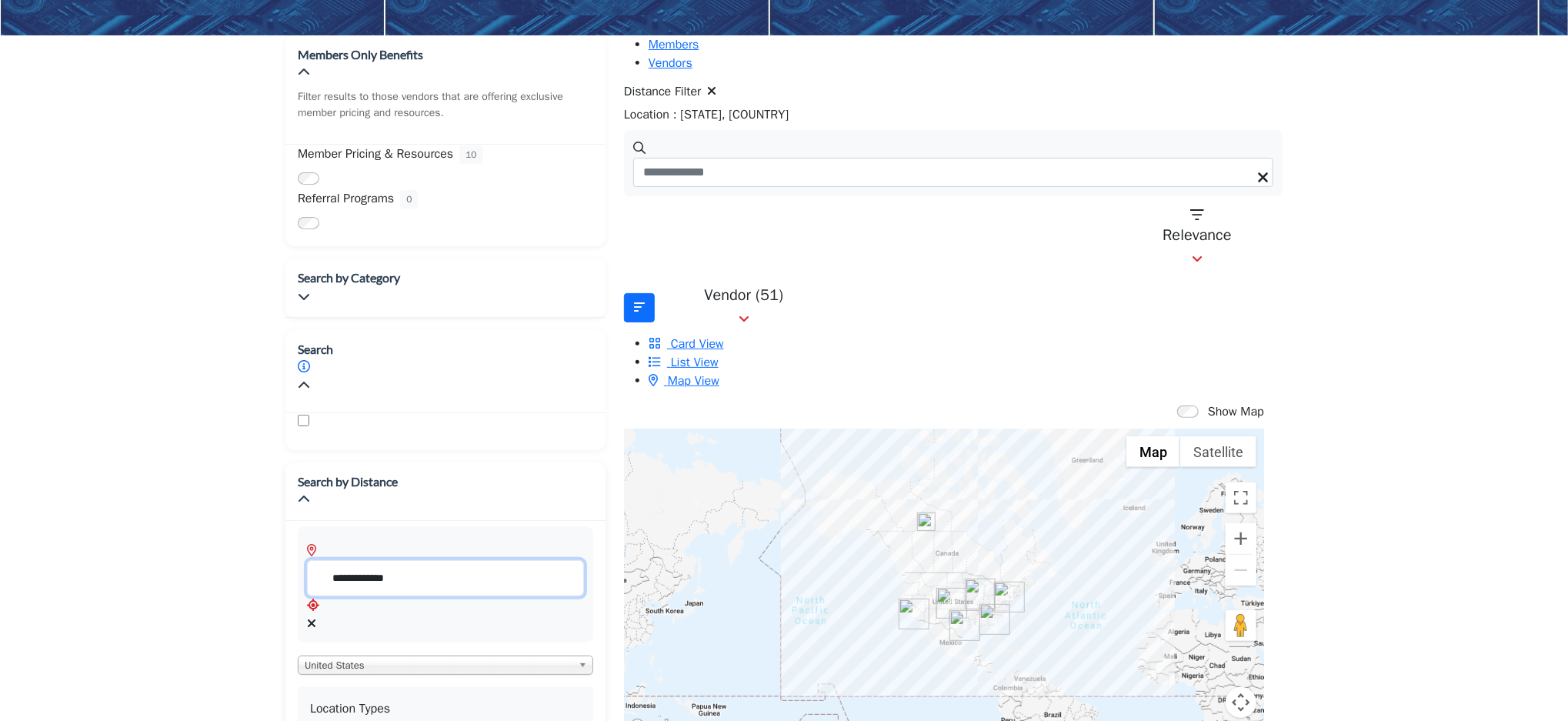 click on "**********" at bounding box center (445, 578) 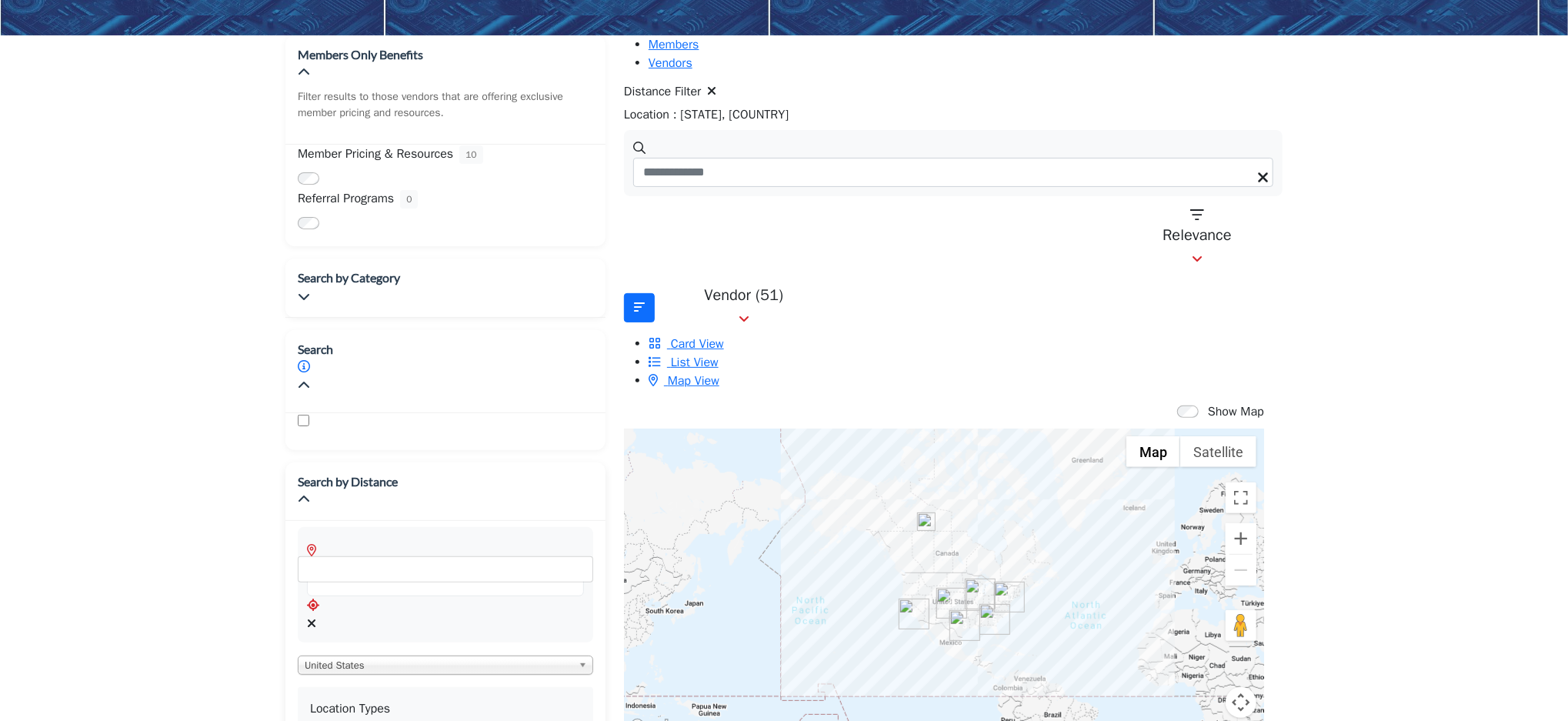 click on "Distance in miles" at bounding box center (445, 864) 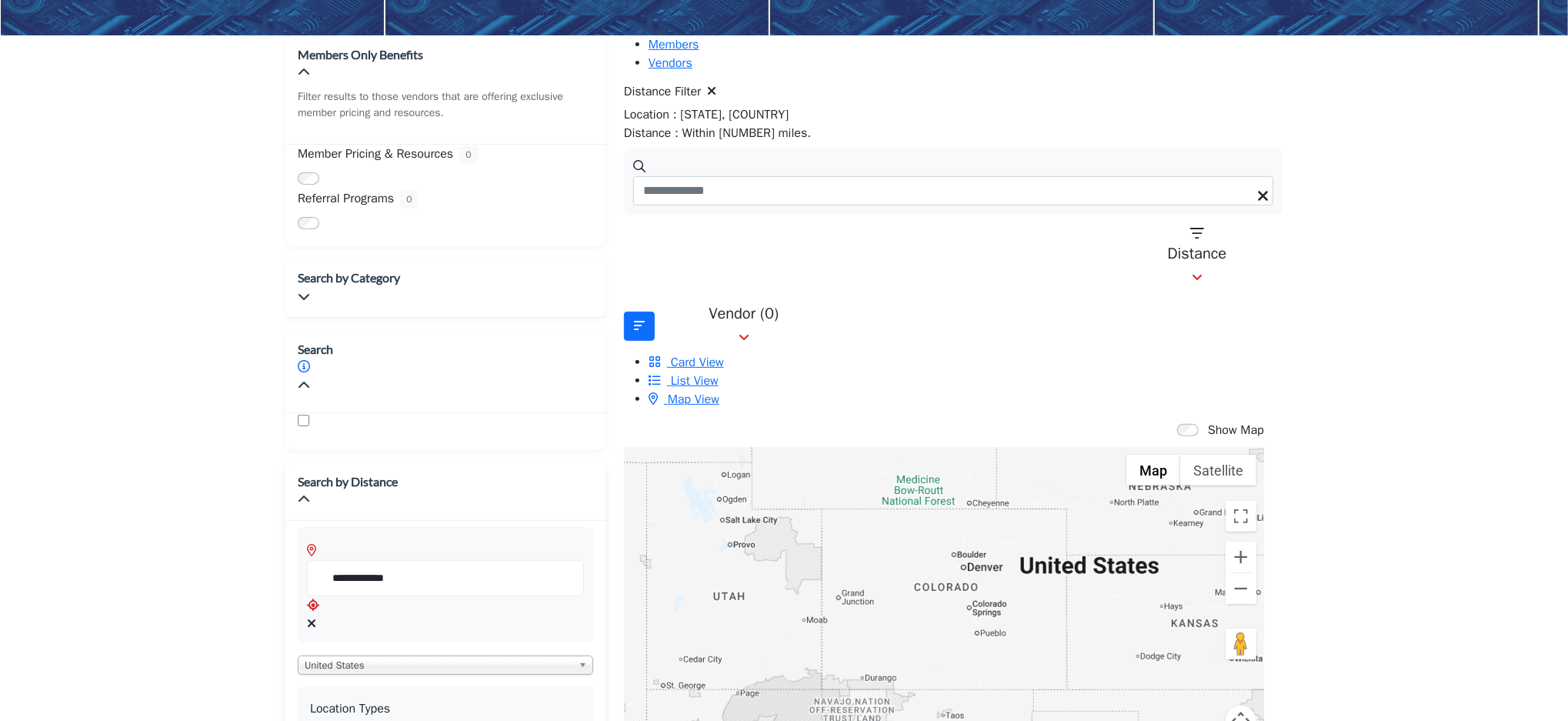 click on "Distance in miles" at bounding box center [445, 883] 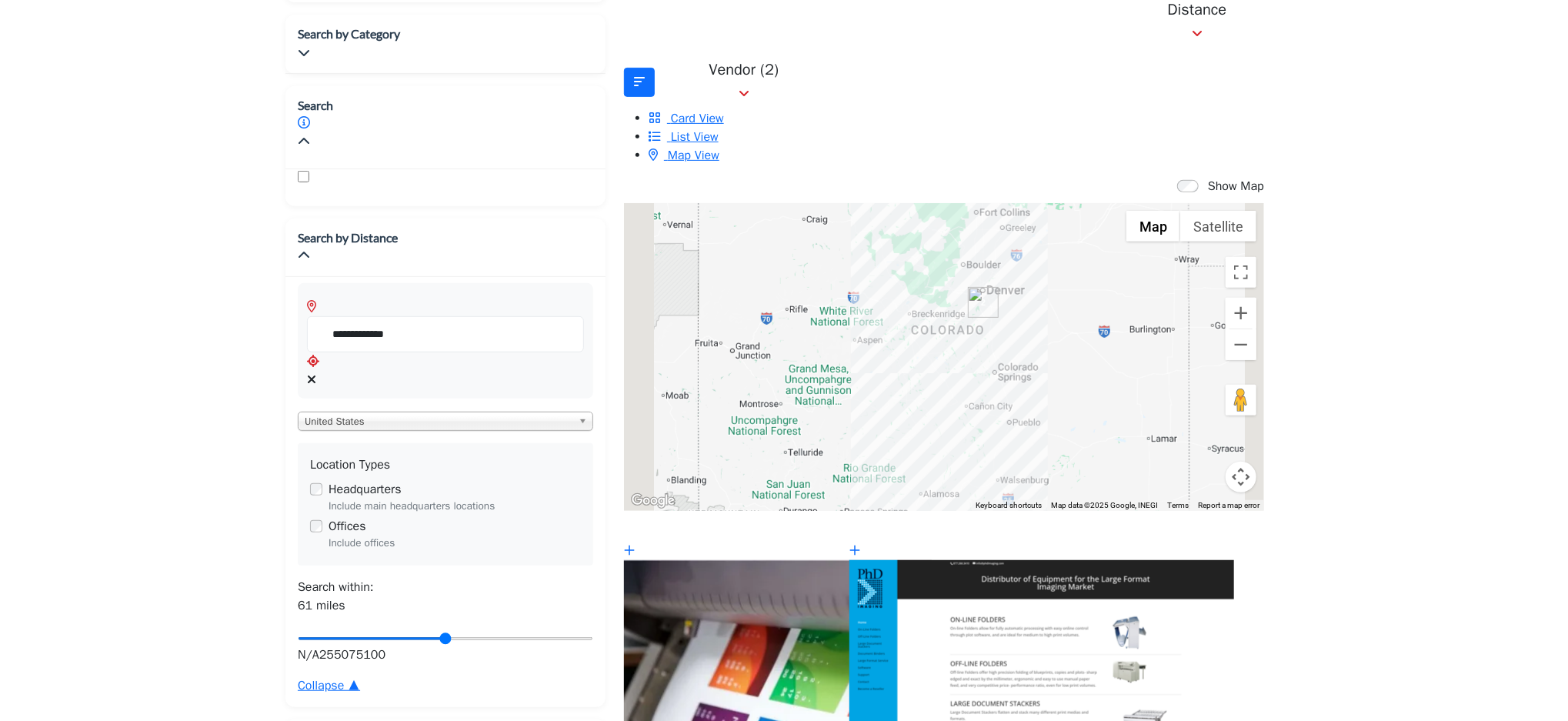 scroll, scrollTop: 413, scrollLeft: 0, axis: vertical 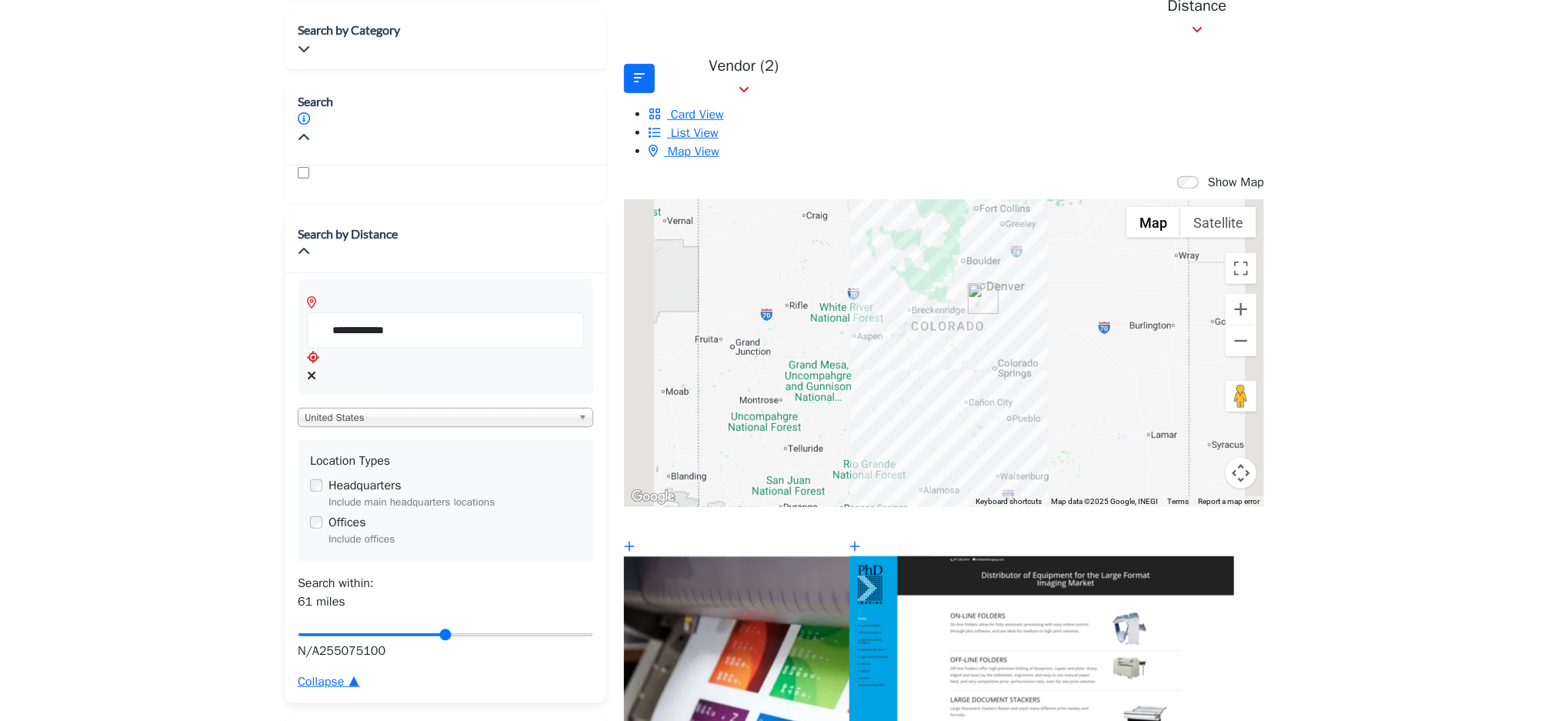 click on "Distance in miles" at bounding box center (445, 635) 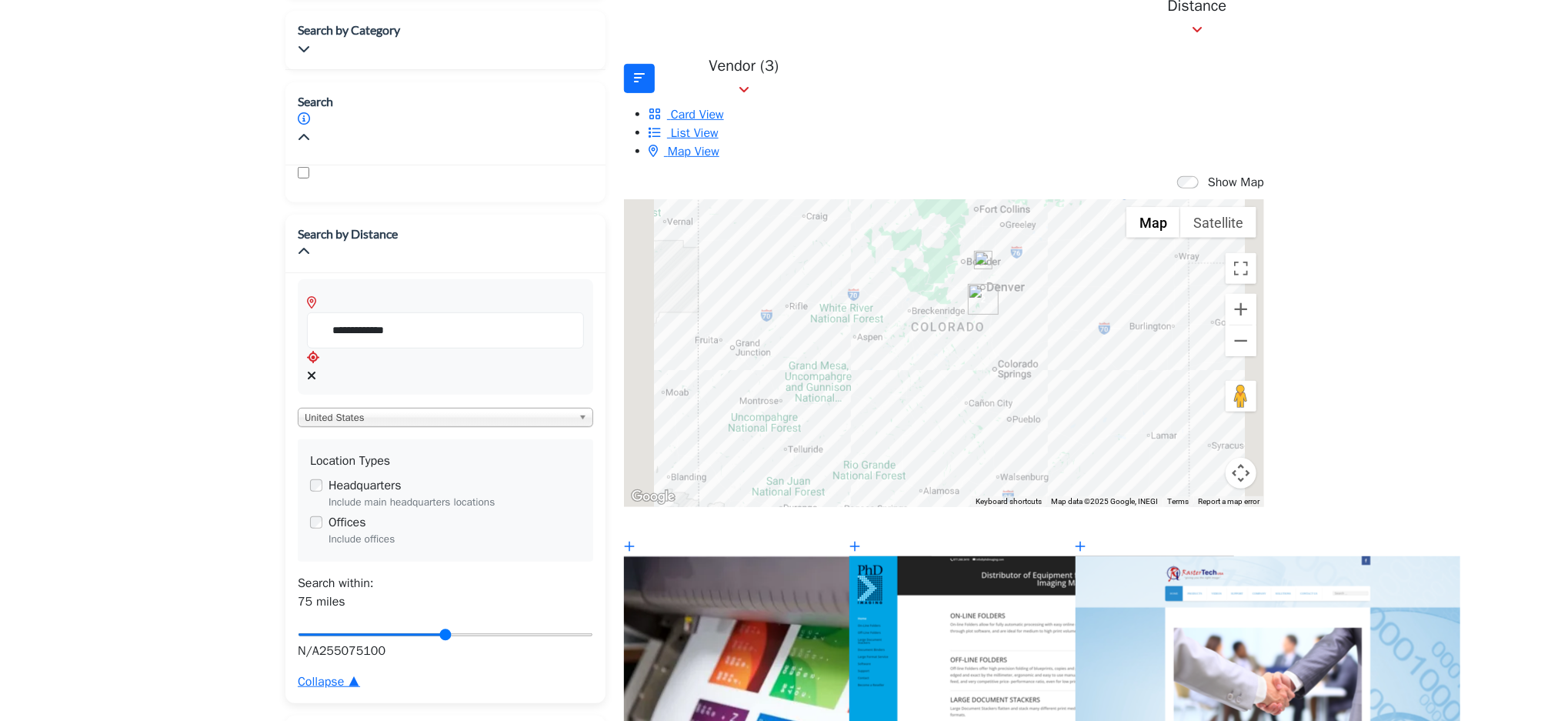 click on "Distance in miles
N/A 25 50 75 100" at bounding box center (445, 642) 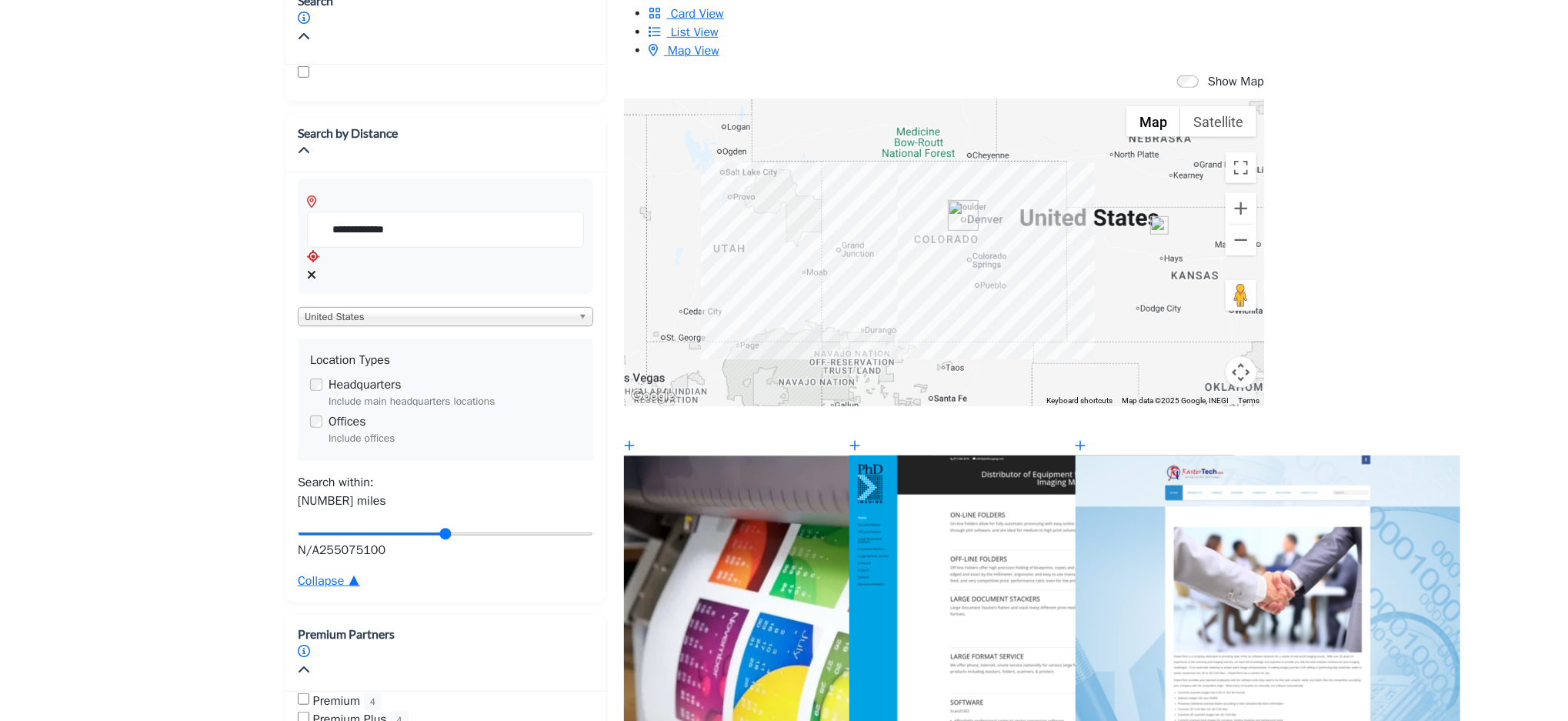 scroll, scrollTop: 511, scrollLeft: 0, axis: vertical 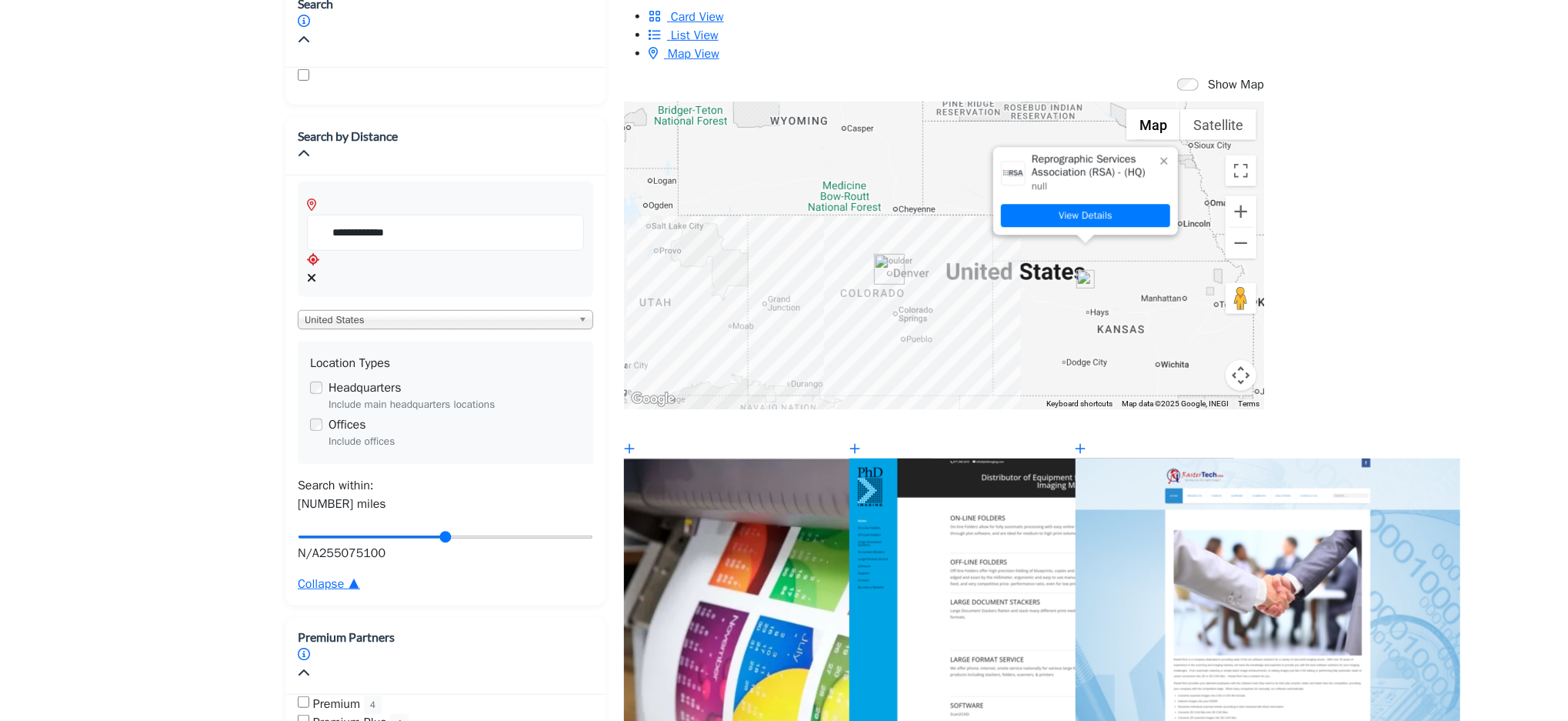 click 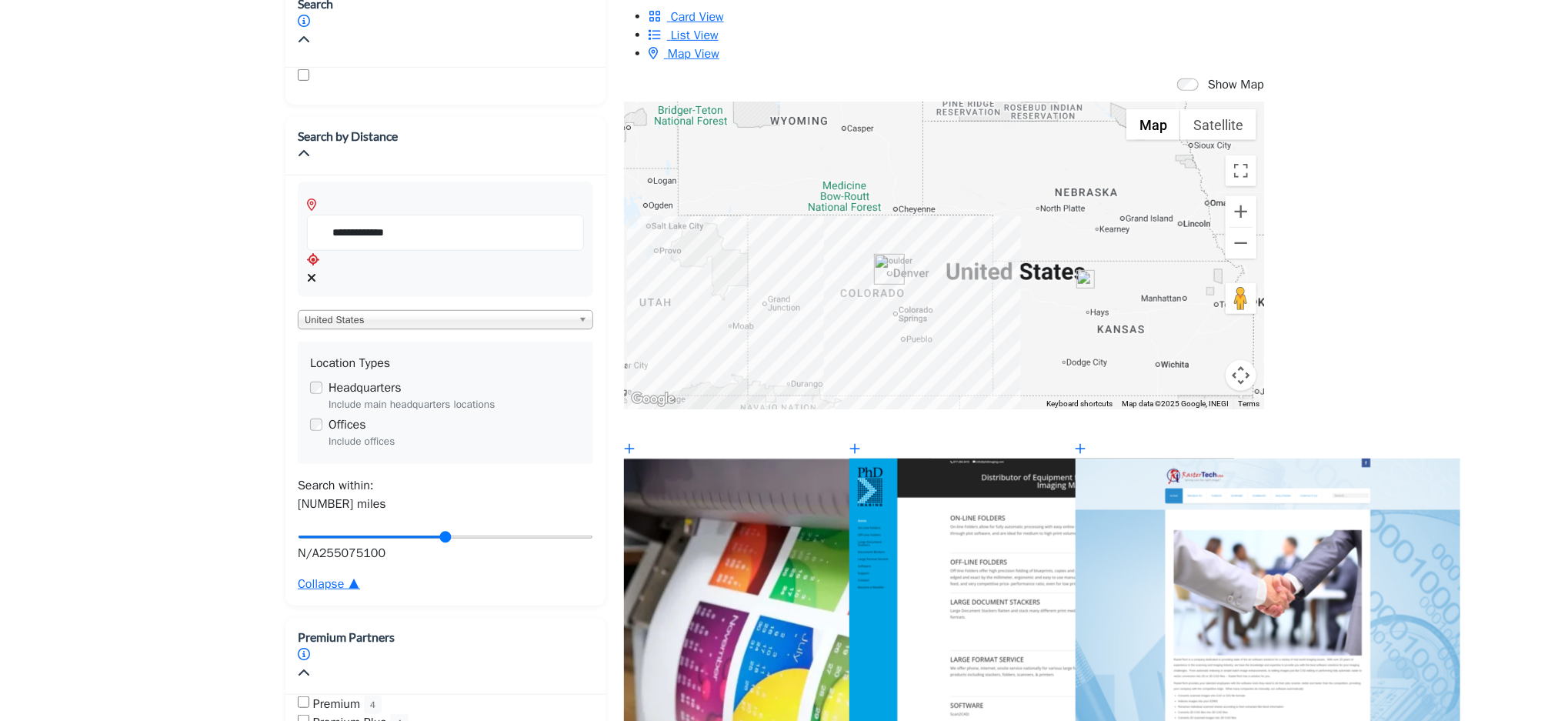 click at bounding box center [889, 269] 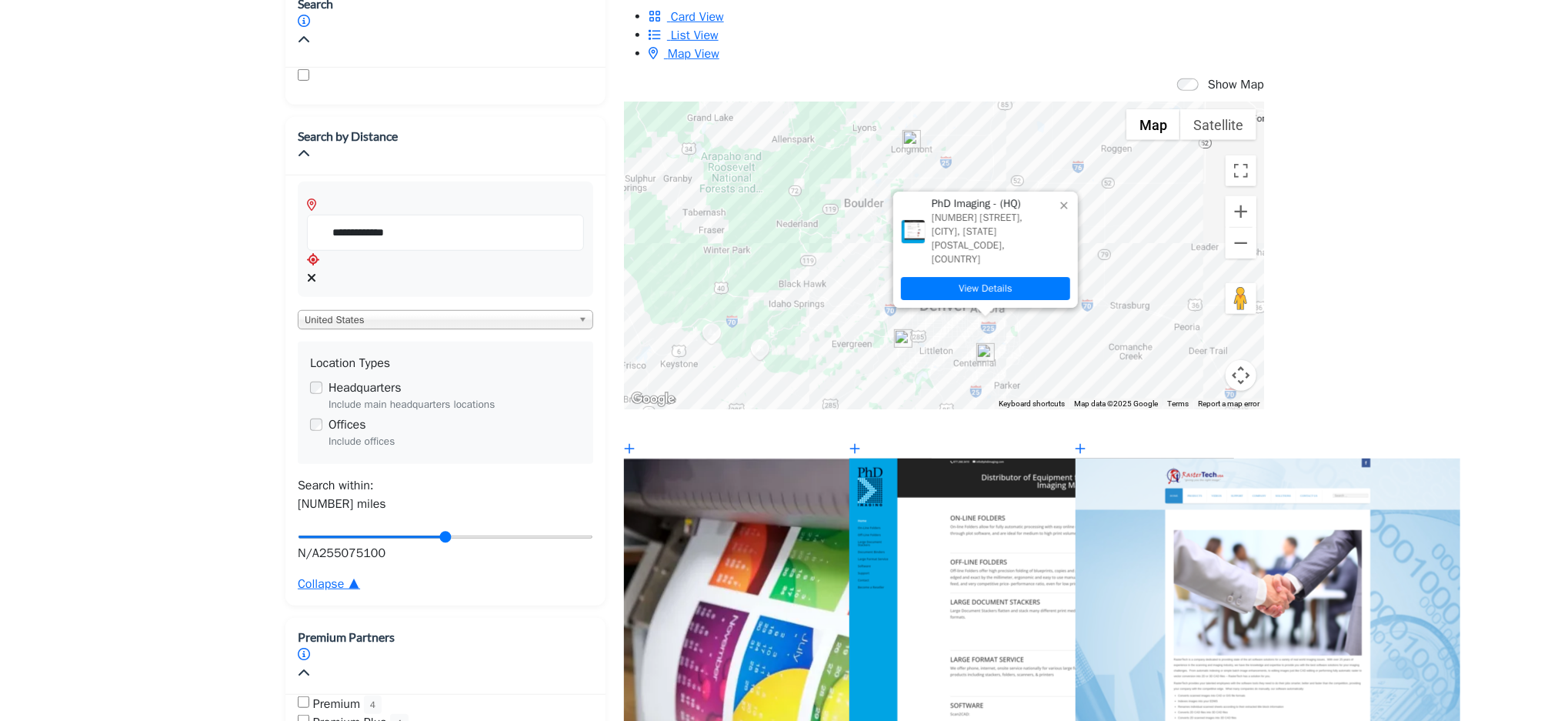 click at bounding box center (1064, 205) 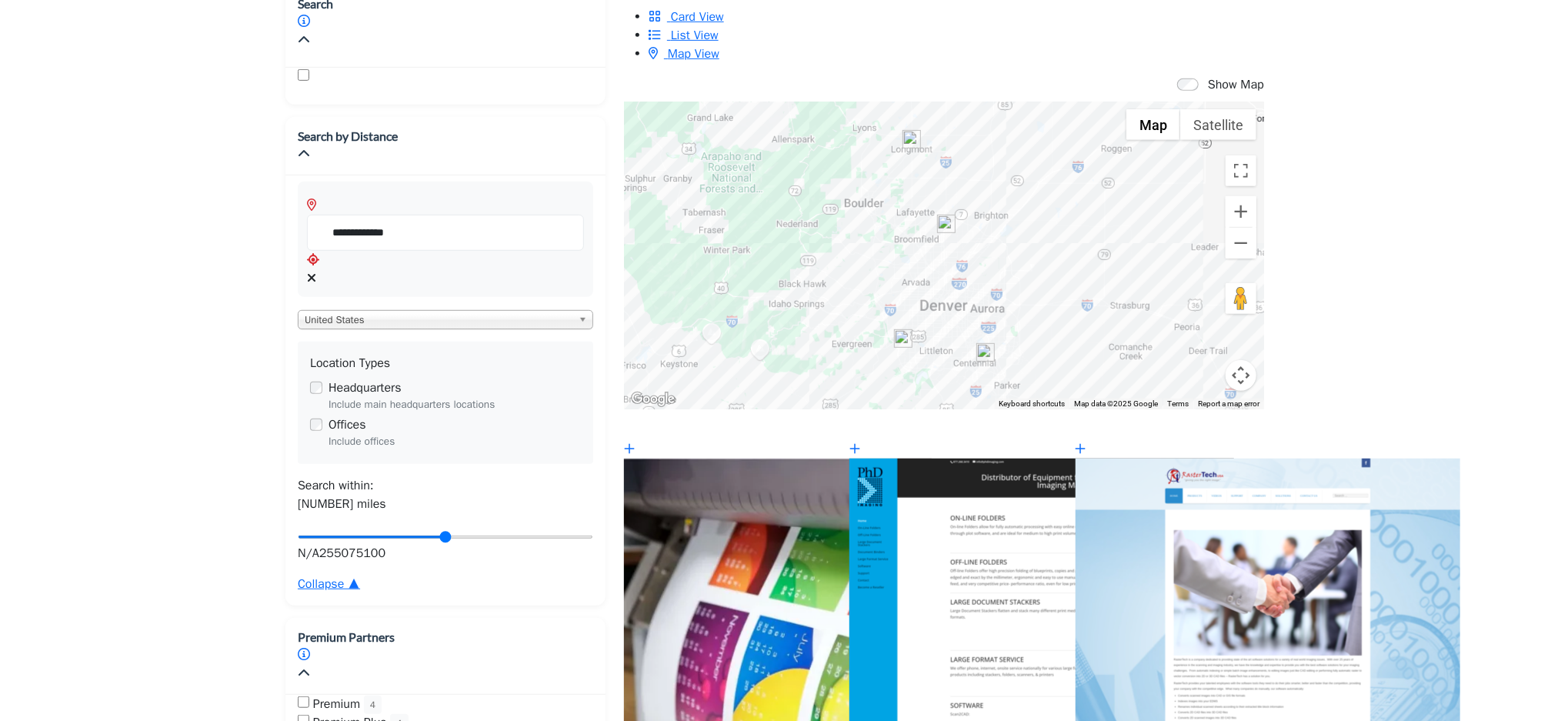 click on "To navigate, press the arrow keys." at bounding box center (944, 255) 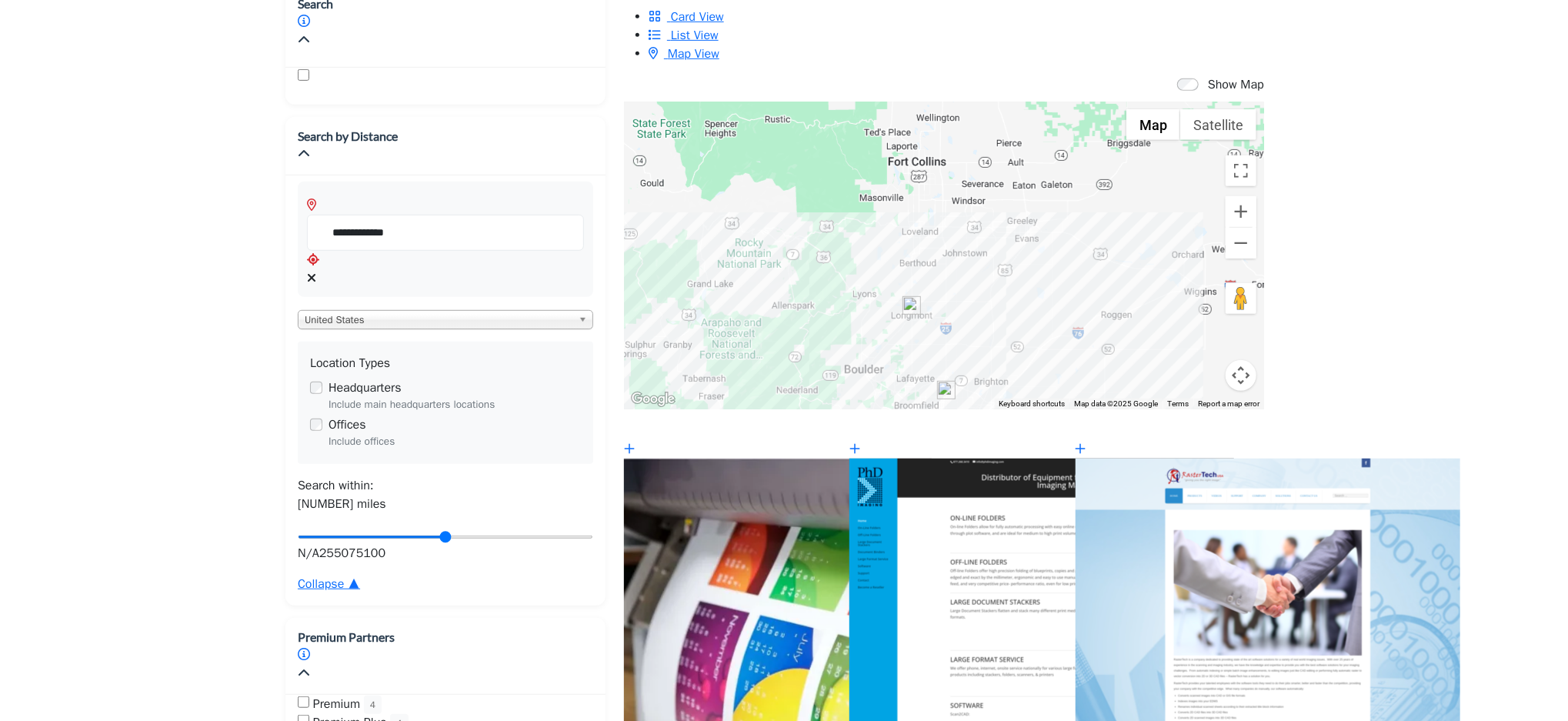 scroll, scrollTop: 0, scrollLeft: 0, axis: both 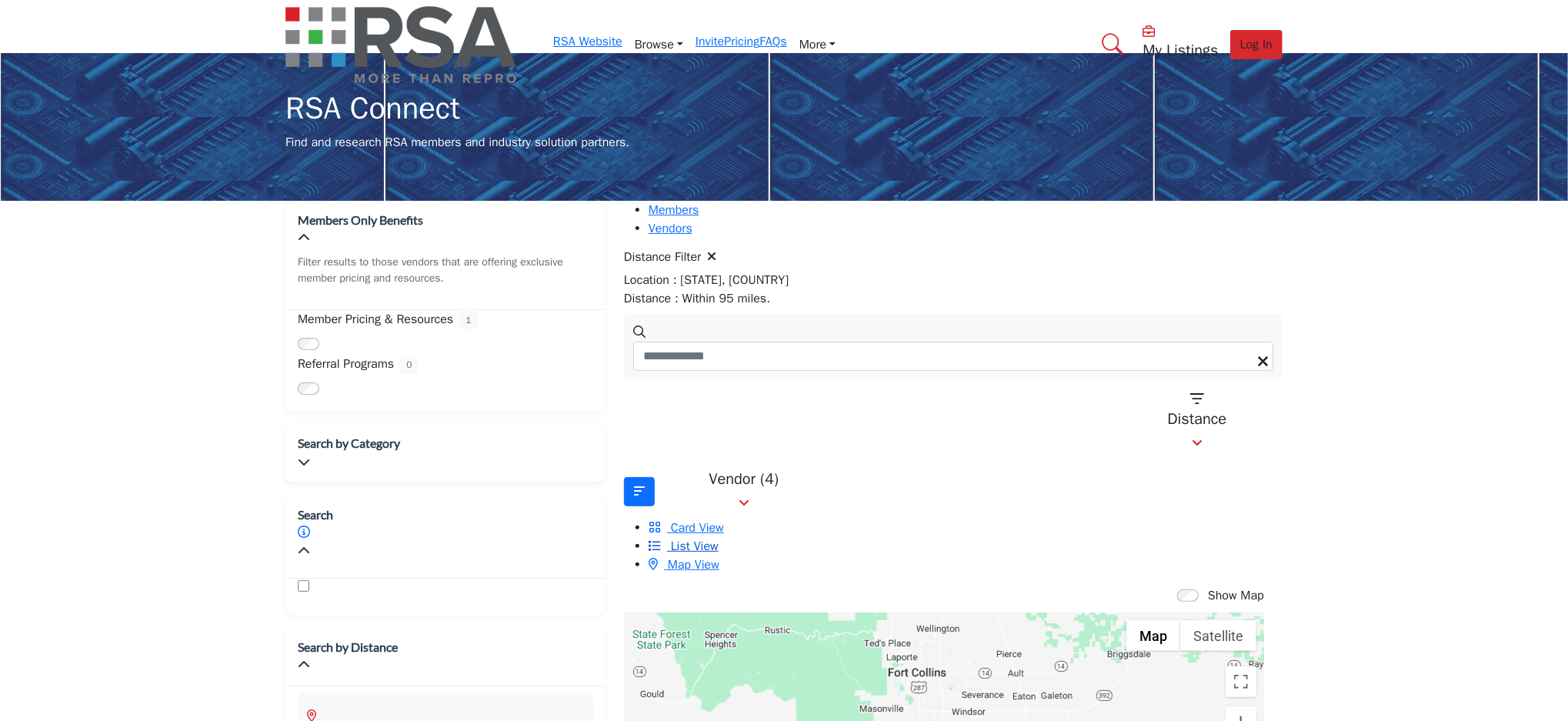 click on "List View" at bounding box center (695, 546) 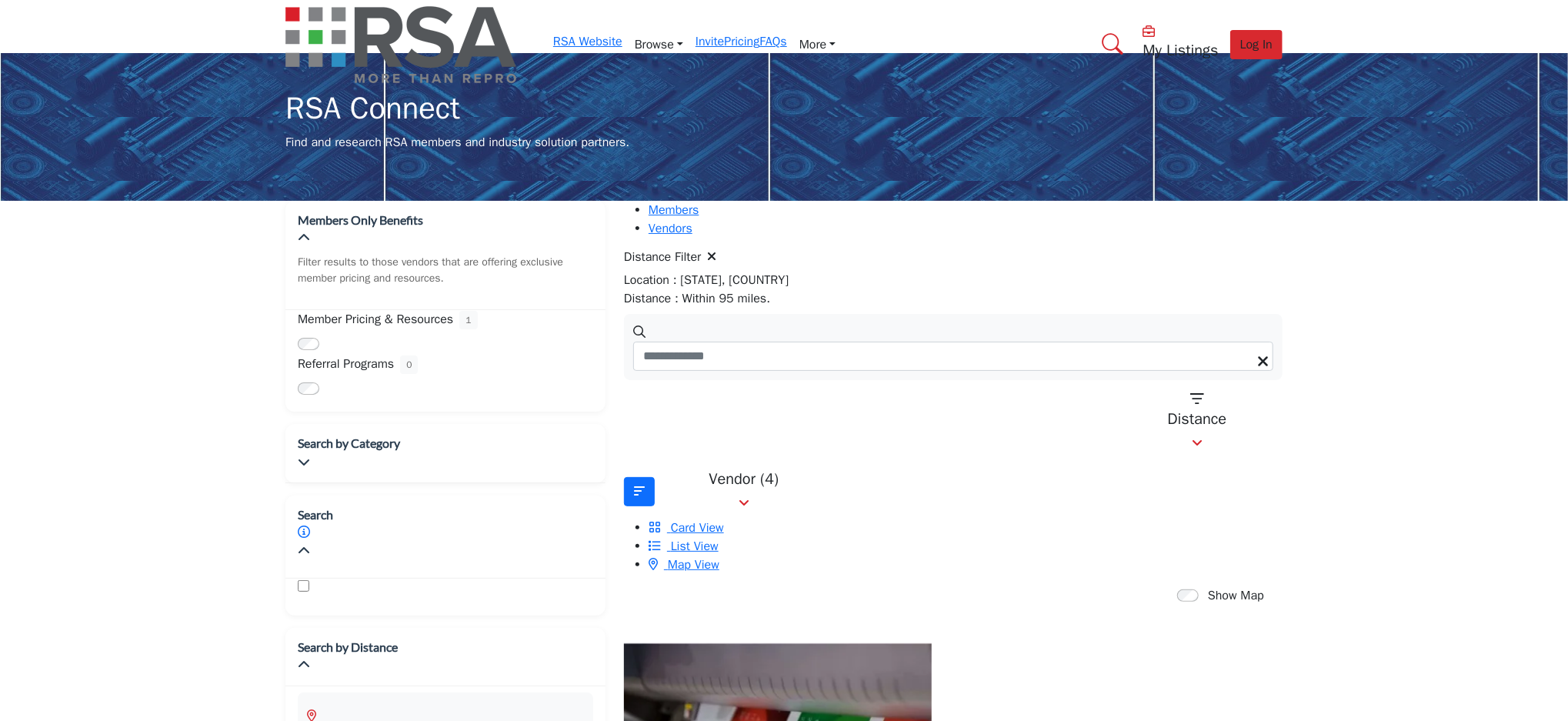 click at bounding box center (712, 256) 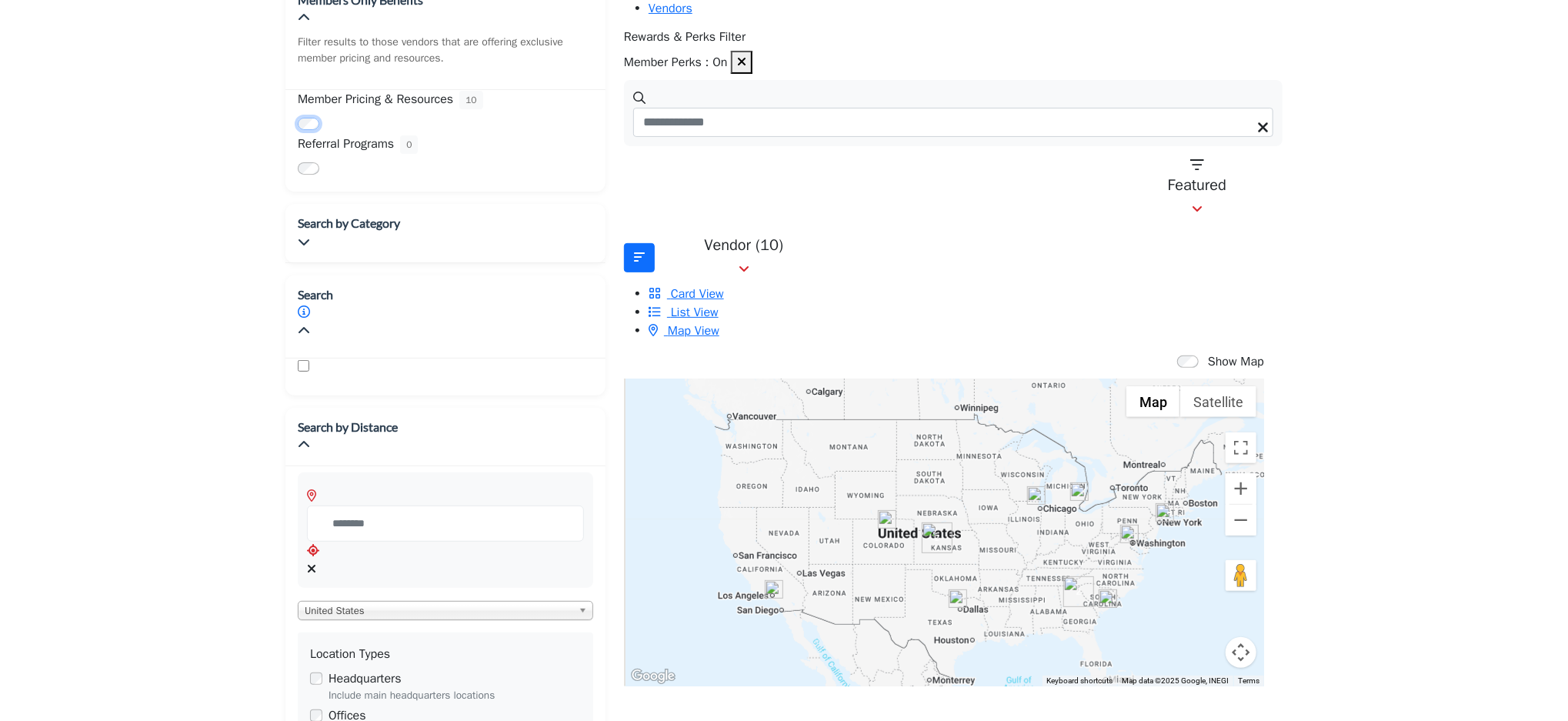 scroll, scrollTop: 215, scrollLeft: 0, axis: vertical 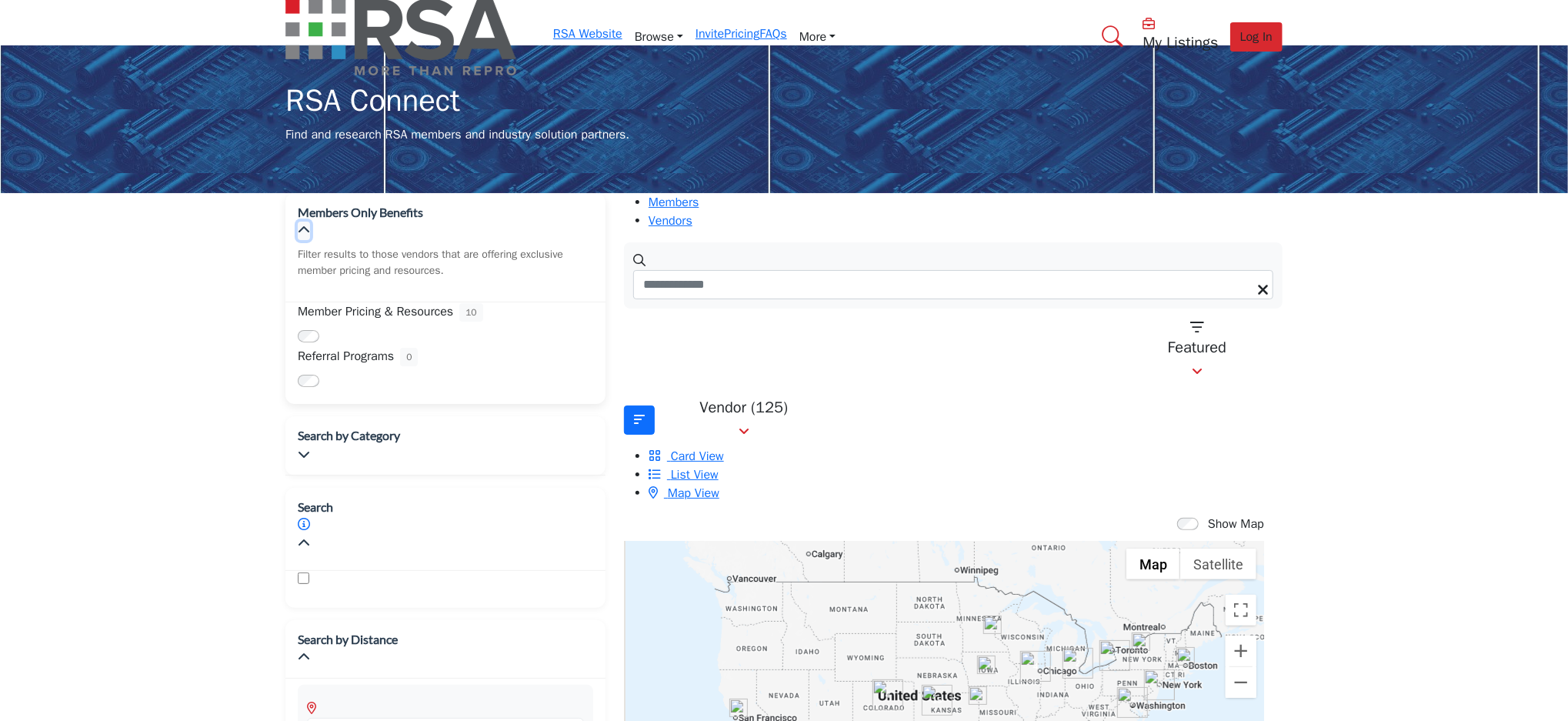 click at bounding box center [304, 230] 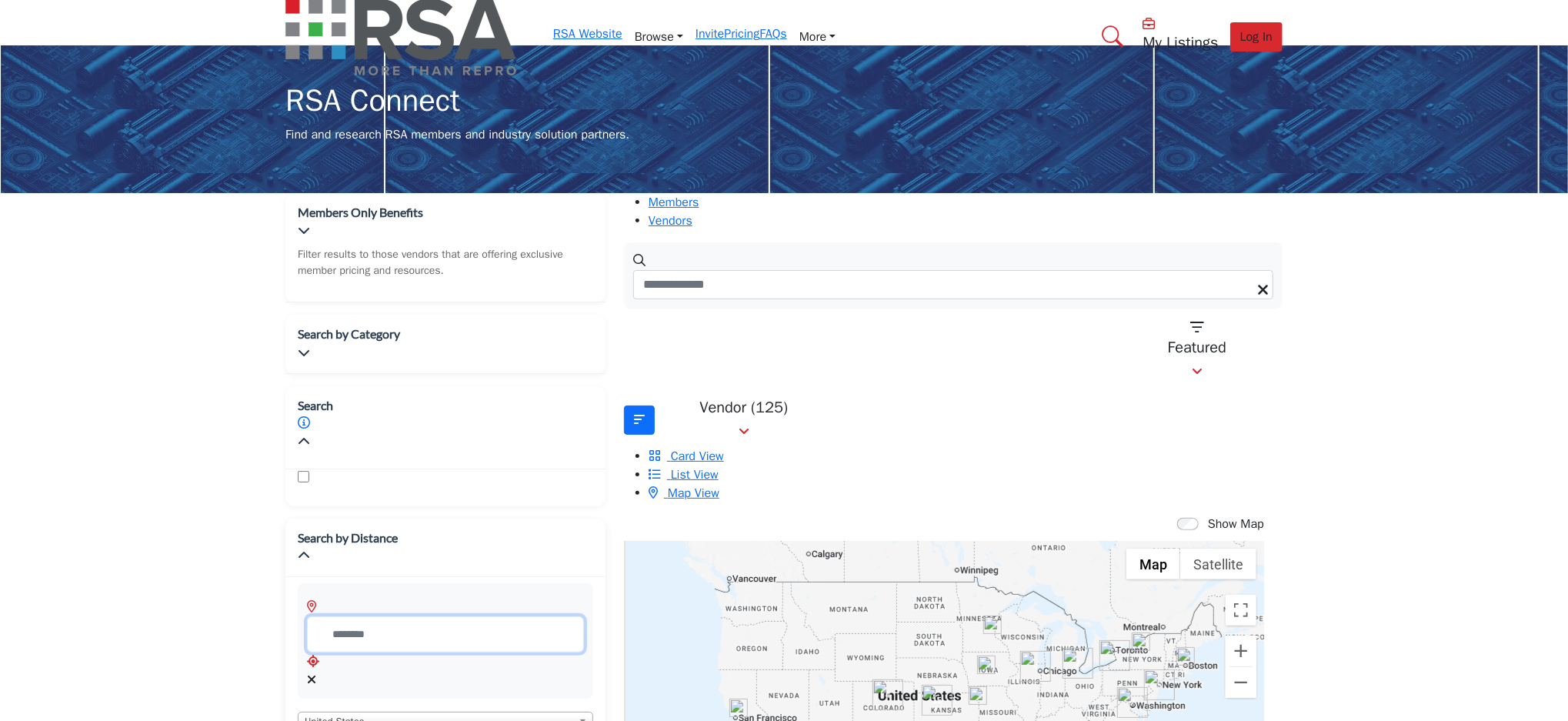 click at bounding box center (445, 634) 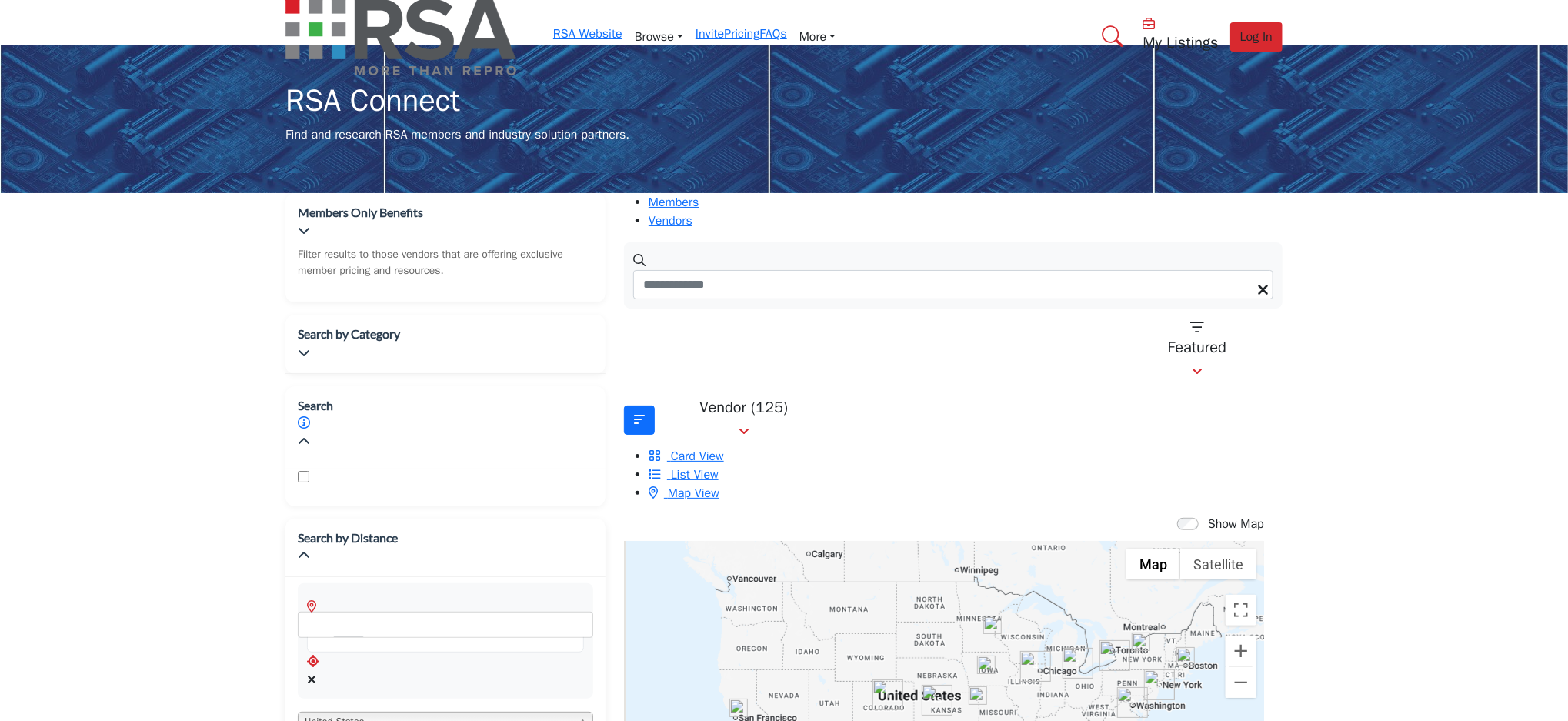 click on "United States" at bounding box center (445, 721) 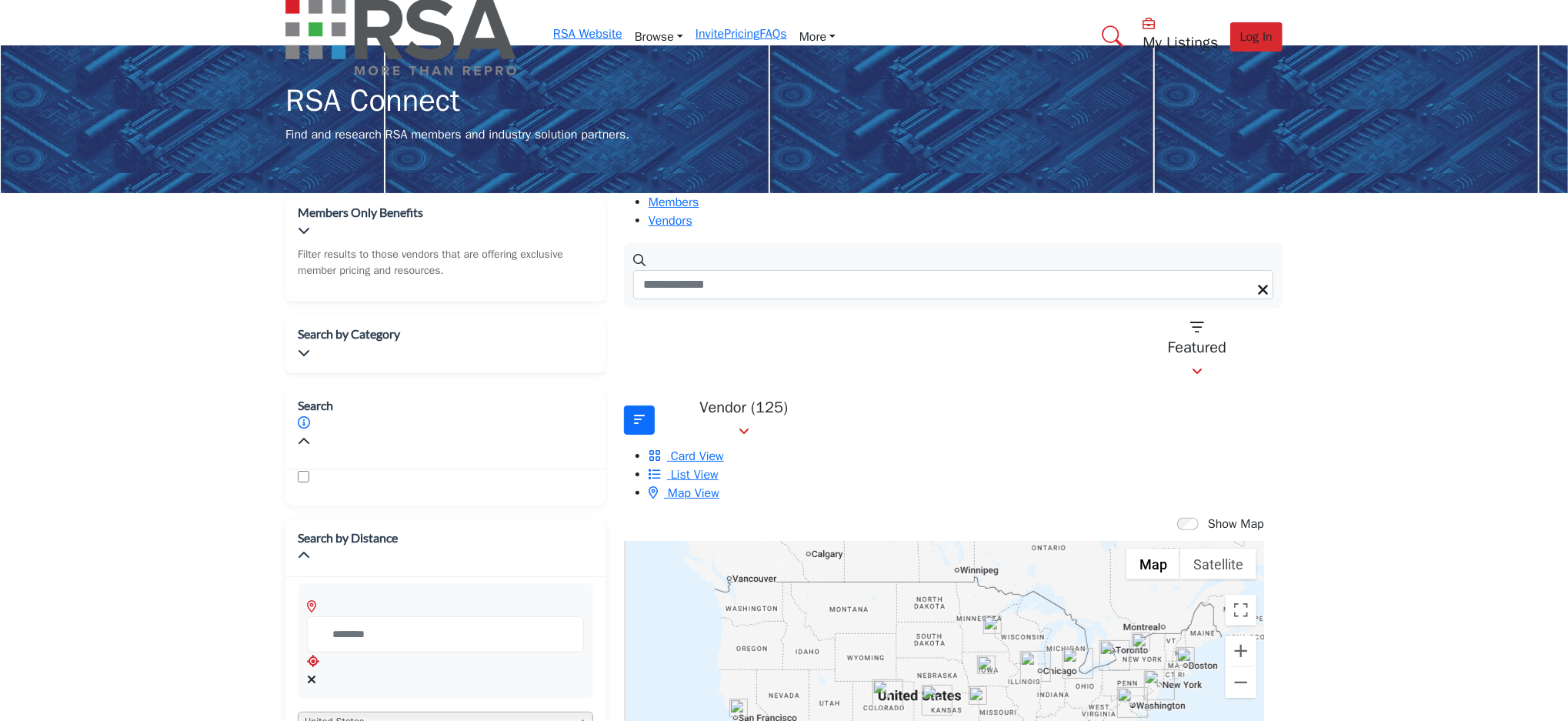 scroll, scrollTop: 4, scrollLeft: 0, axis: vertical 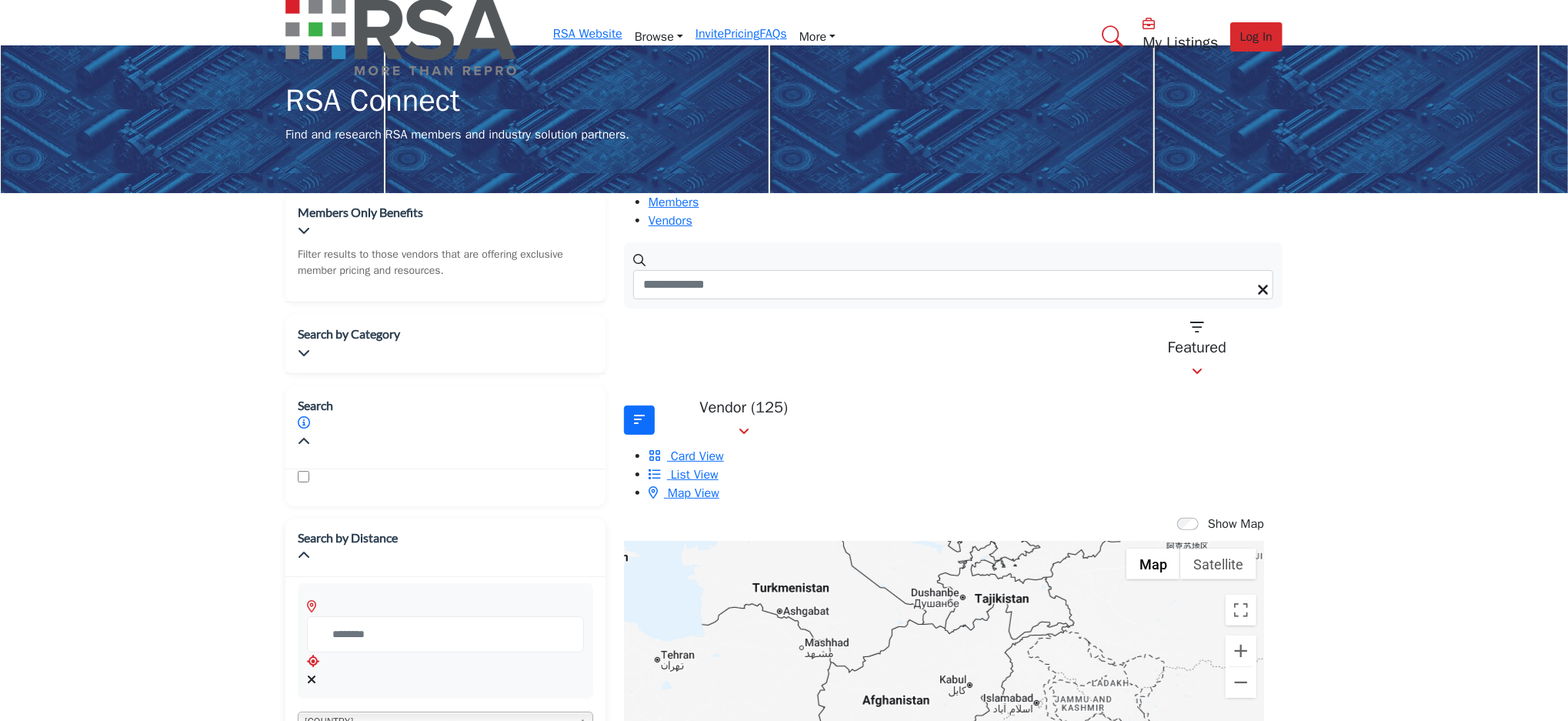 click on "[COUNTRY]" at bounding box center (439, 722) 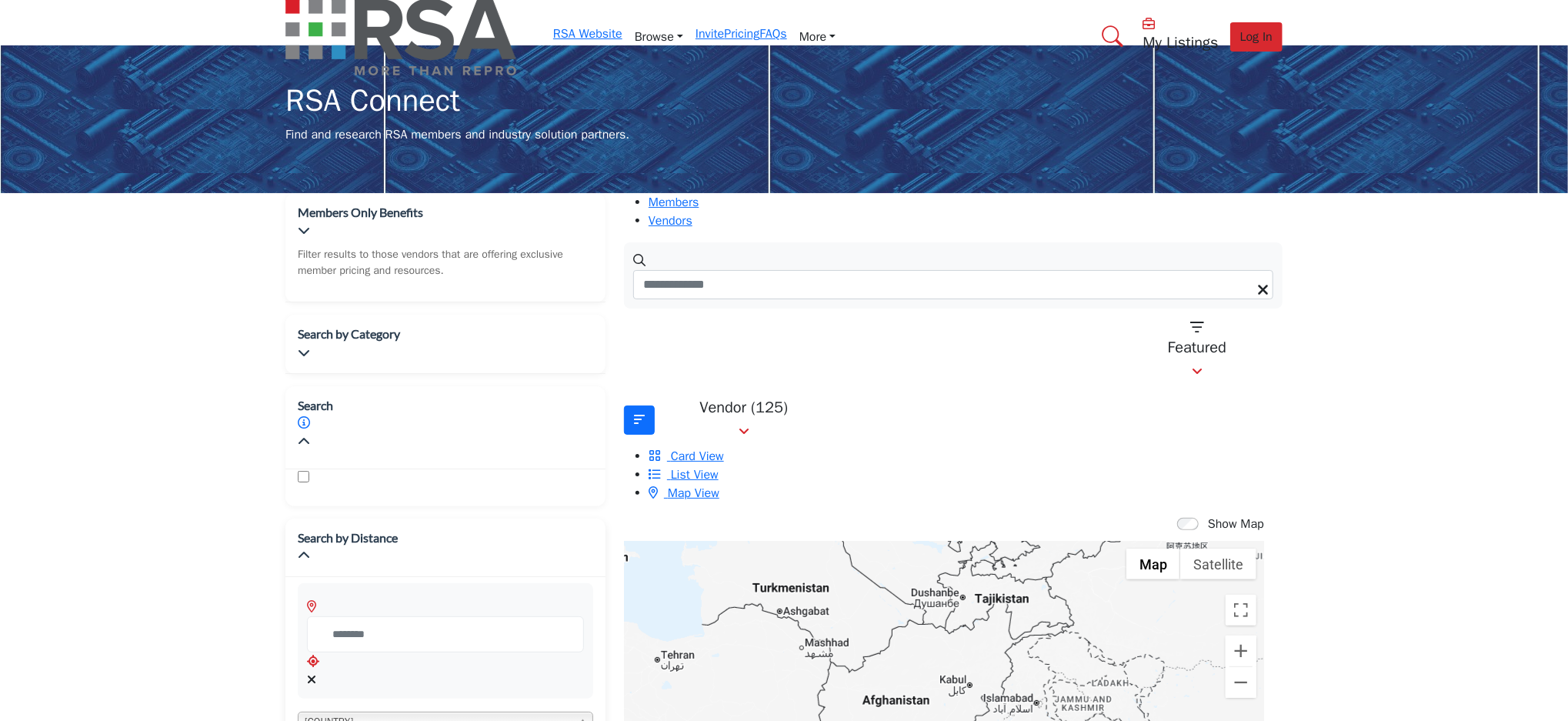 type on "*****" 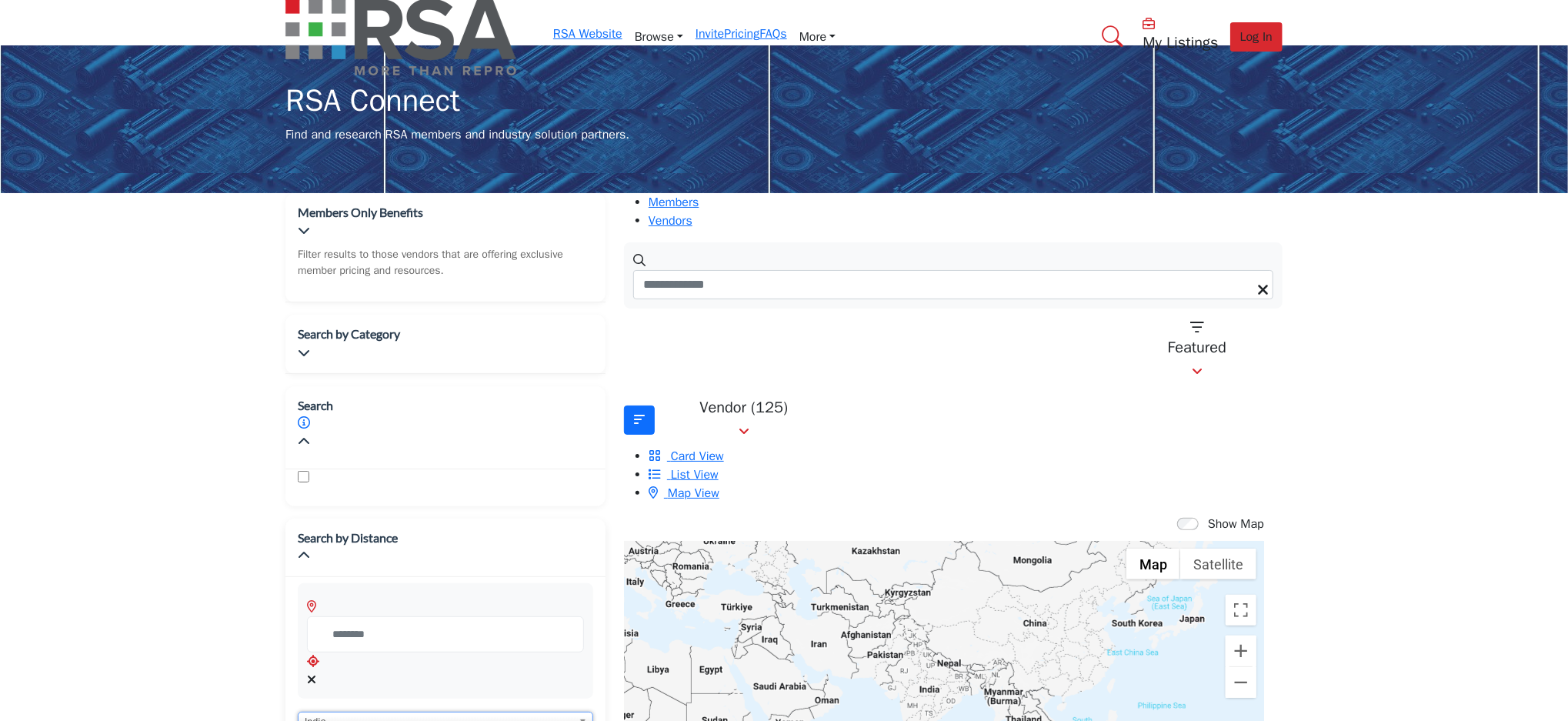 click on "India" at bounding box center (439, 722) 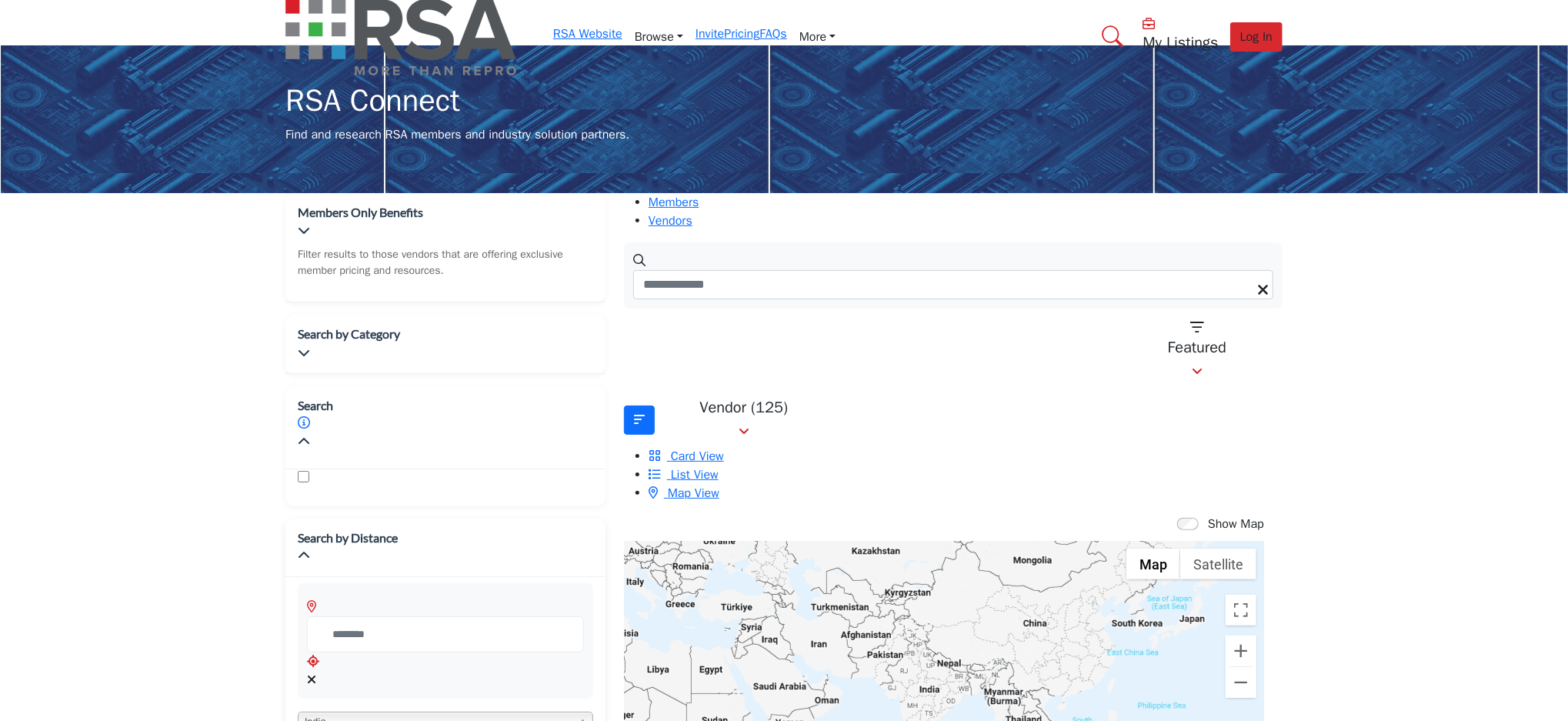 scroll, scrollTop: 1904, scrollLeft: 0, axis: vertical 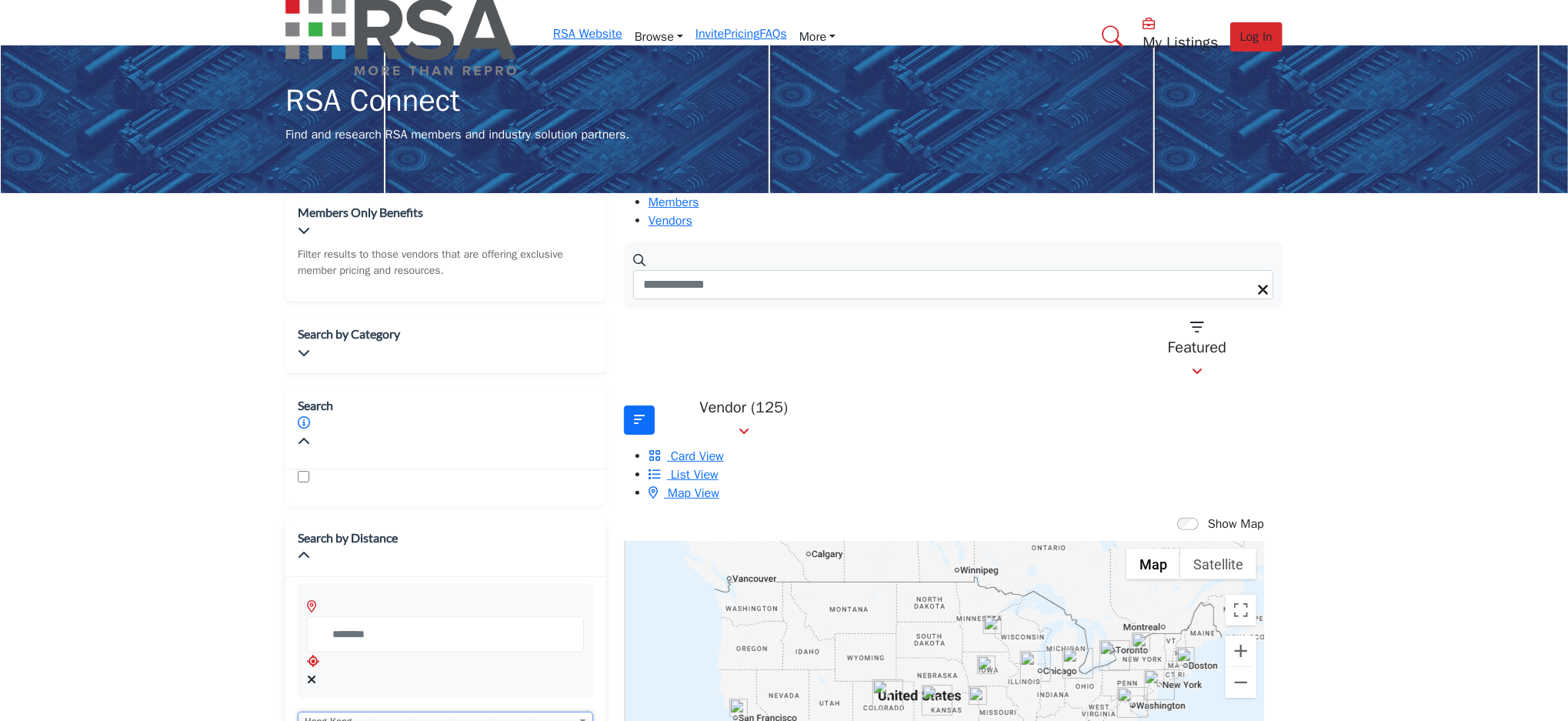 click on "Hong Kong" at bounding box center [445, 721] 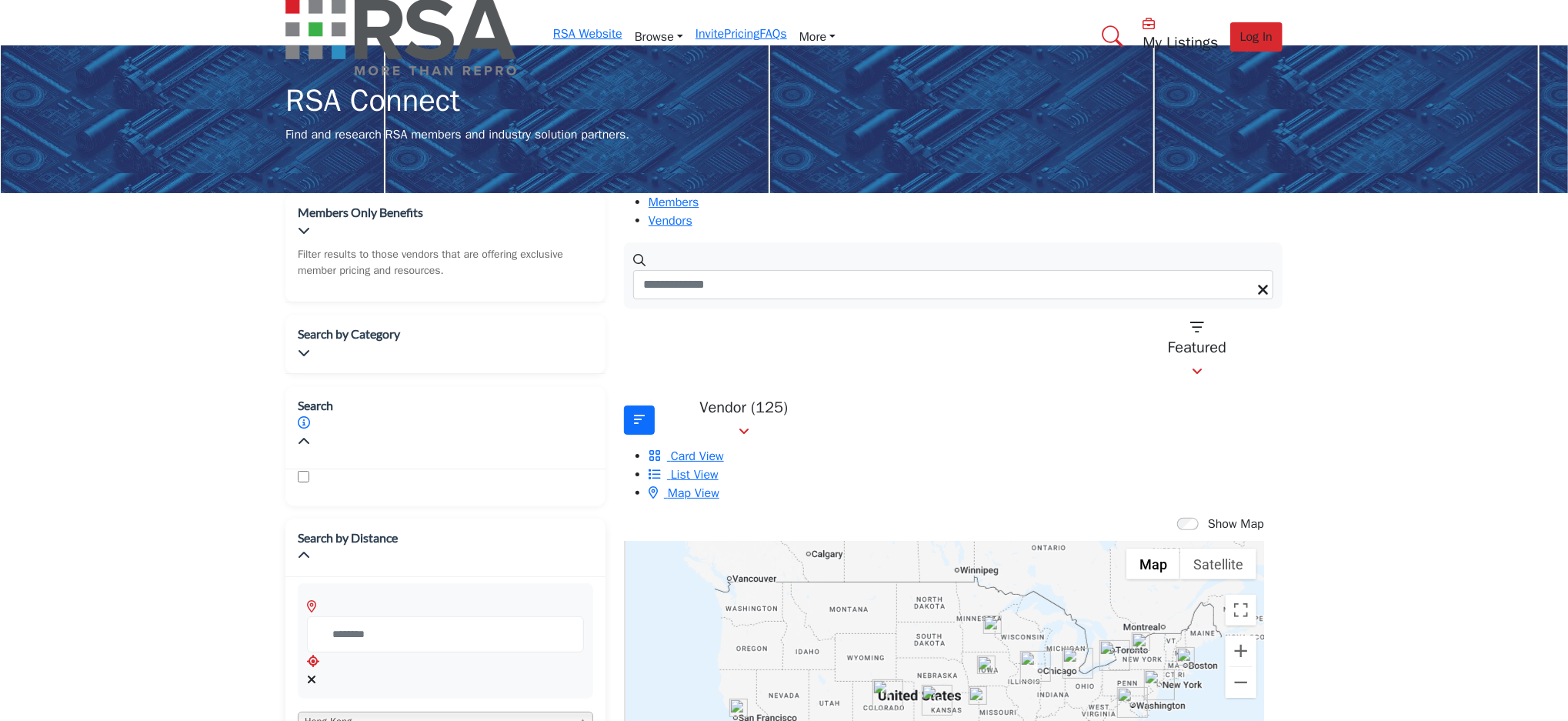click on "[COUNTRY]" at bounding box center [445, 803] 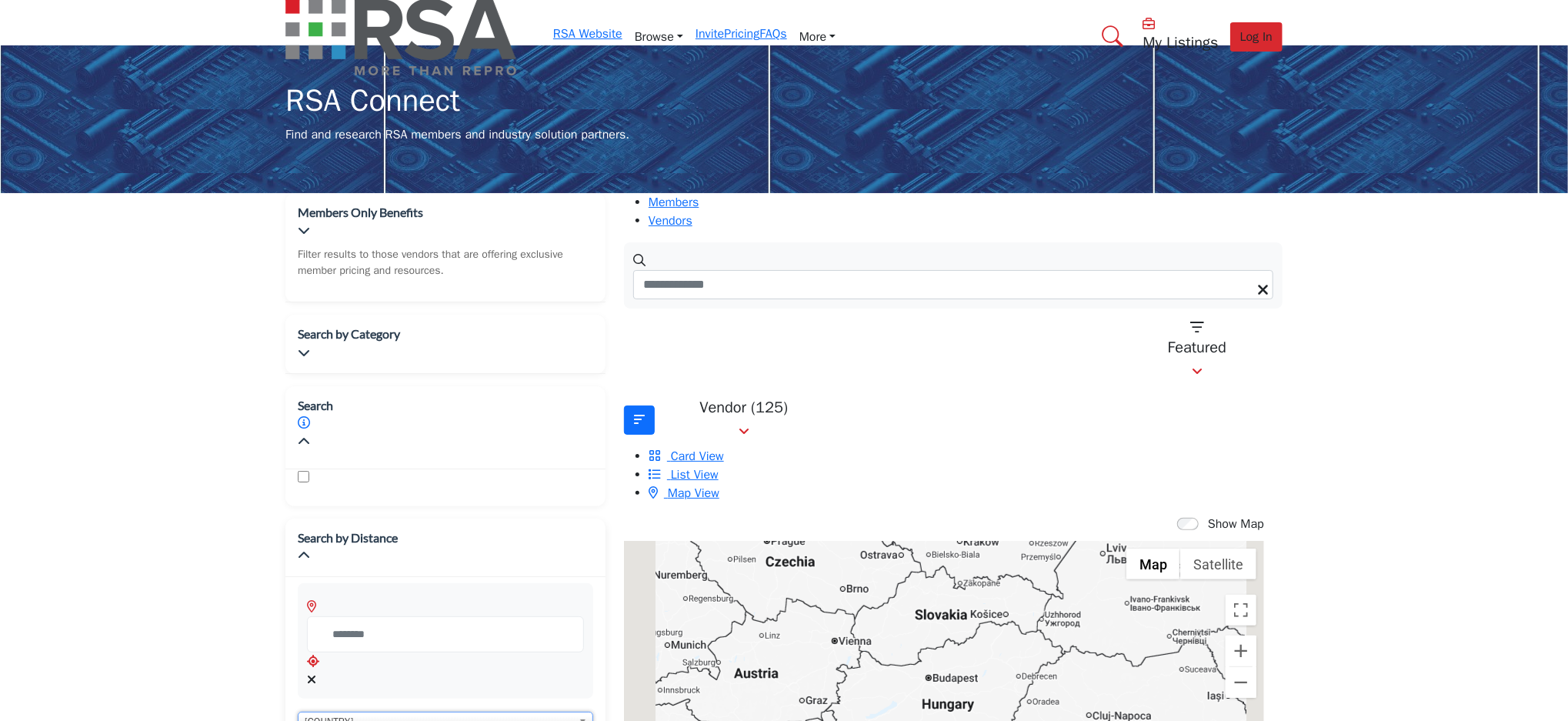 click on "[COUNTRY]" at bounding box center [439, 722] 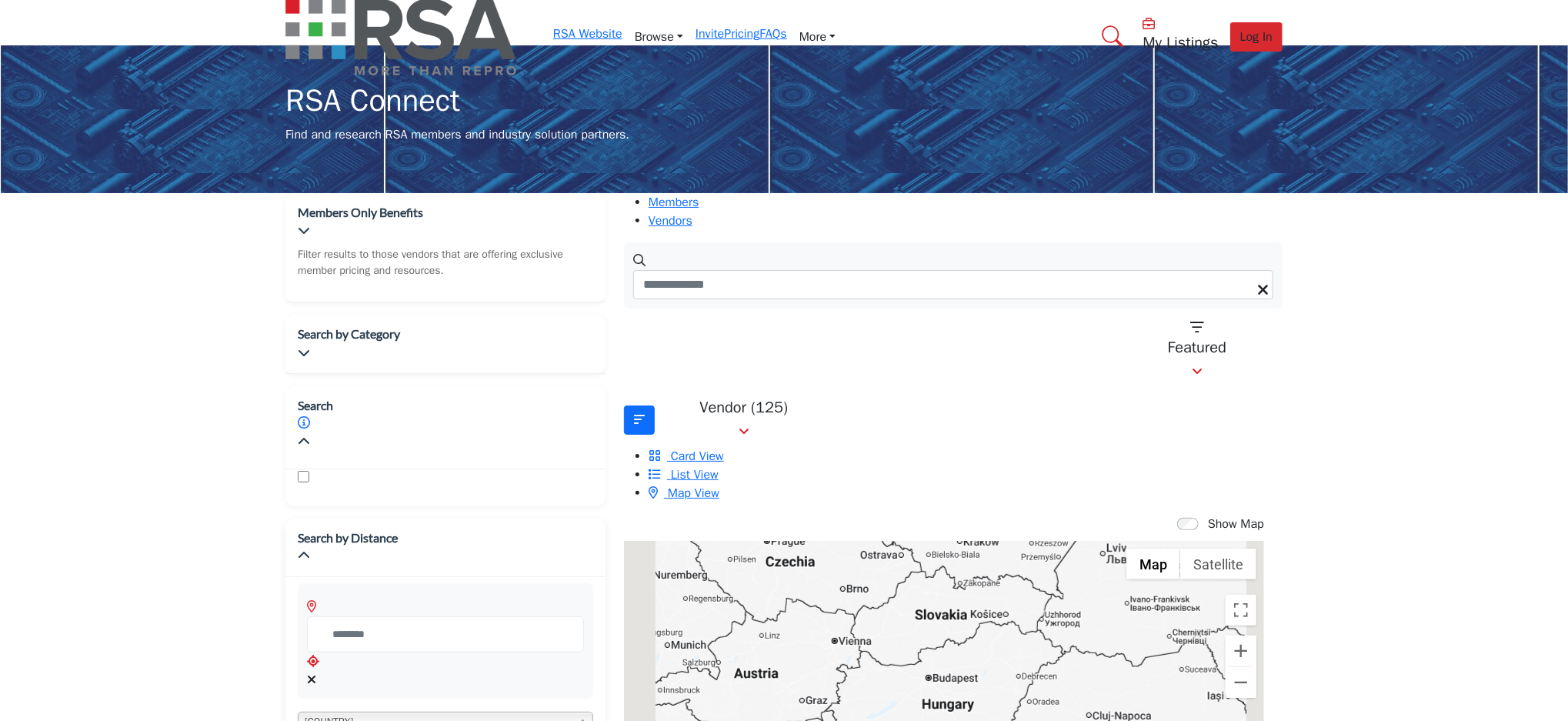 scroll, scrollTop: 149, scrollLeft: 0, axis: vertical 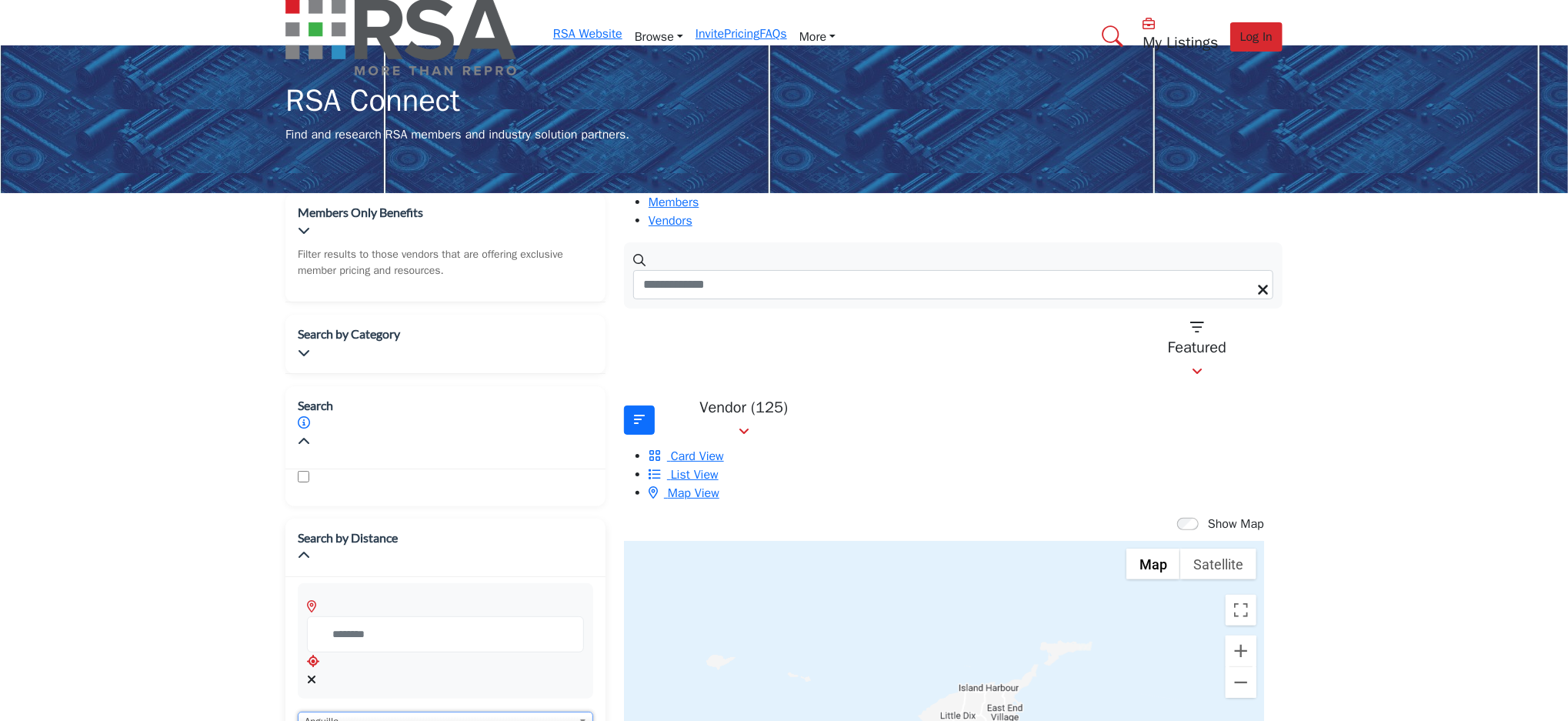 click on "Anguilla" at bounding box center [439, 722] 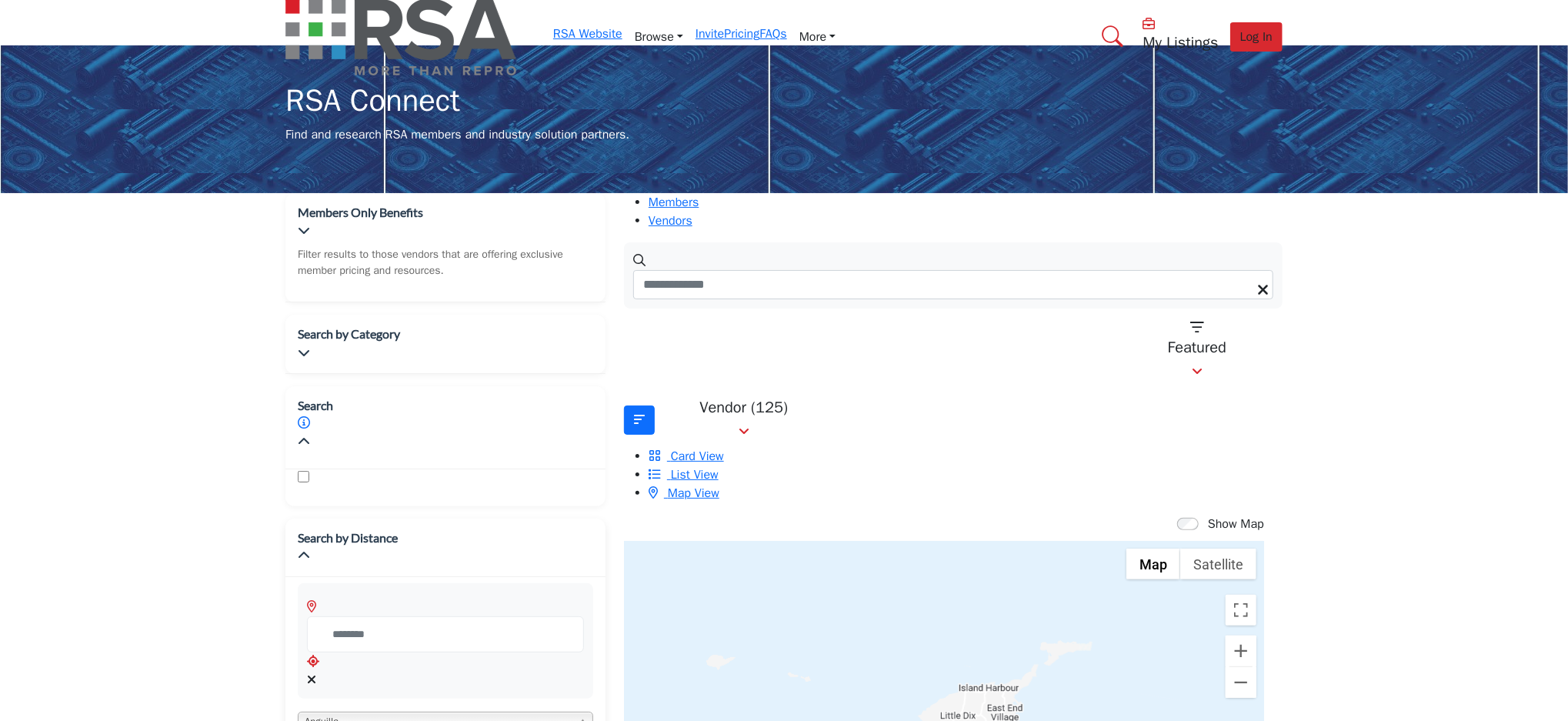 scroll, scrollTop: 1437, scrollLeft: 0, axis: vertical 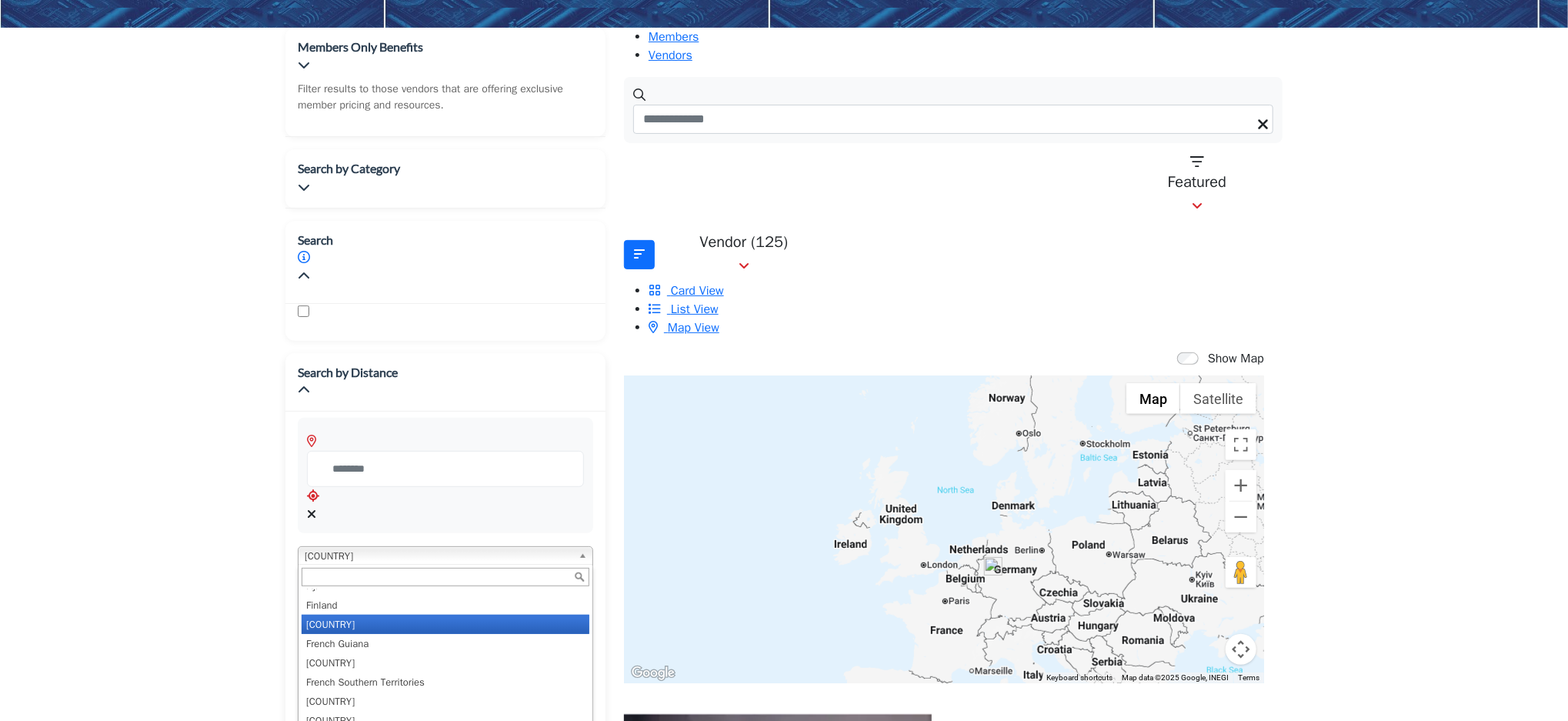 click on "[COUNTRY]" at bounding box center (439, 556) 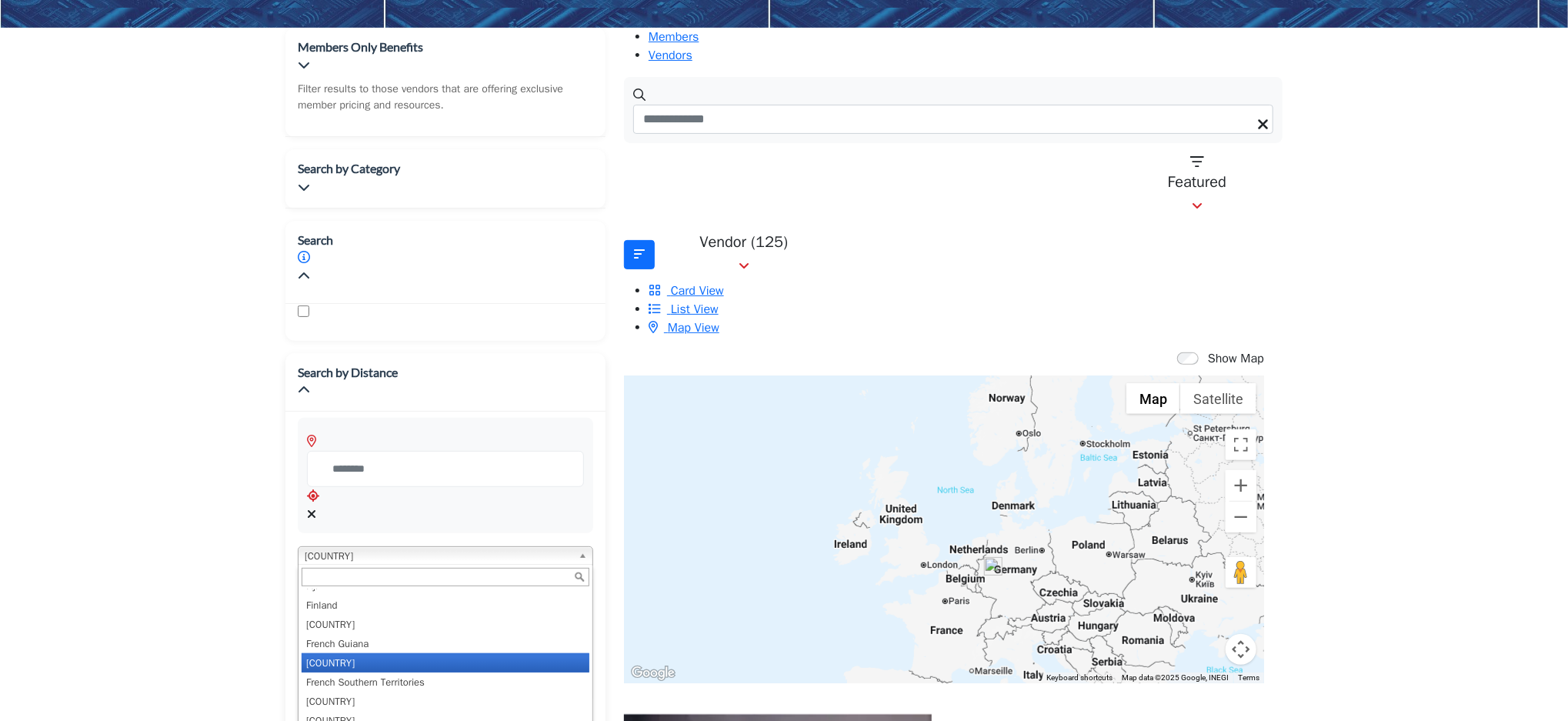 click on "[COUNTRY]" at bounding box center [445, 663] 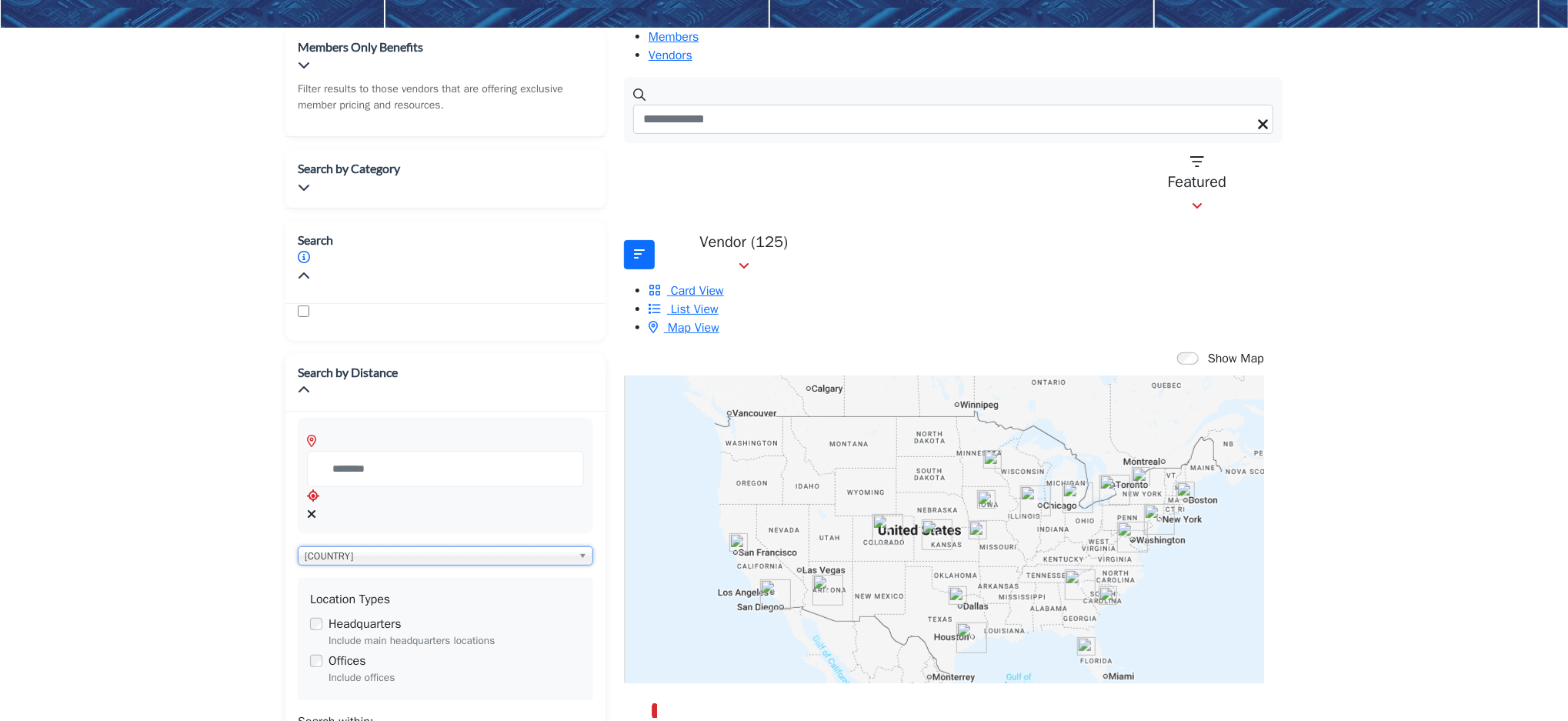 click on "Include offices" at bounding box center [455, 678] 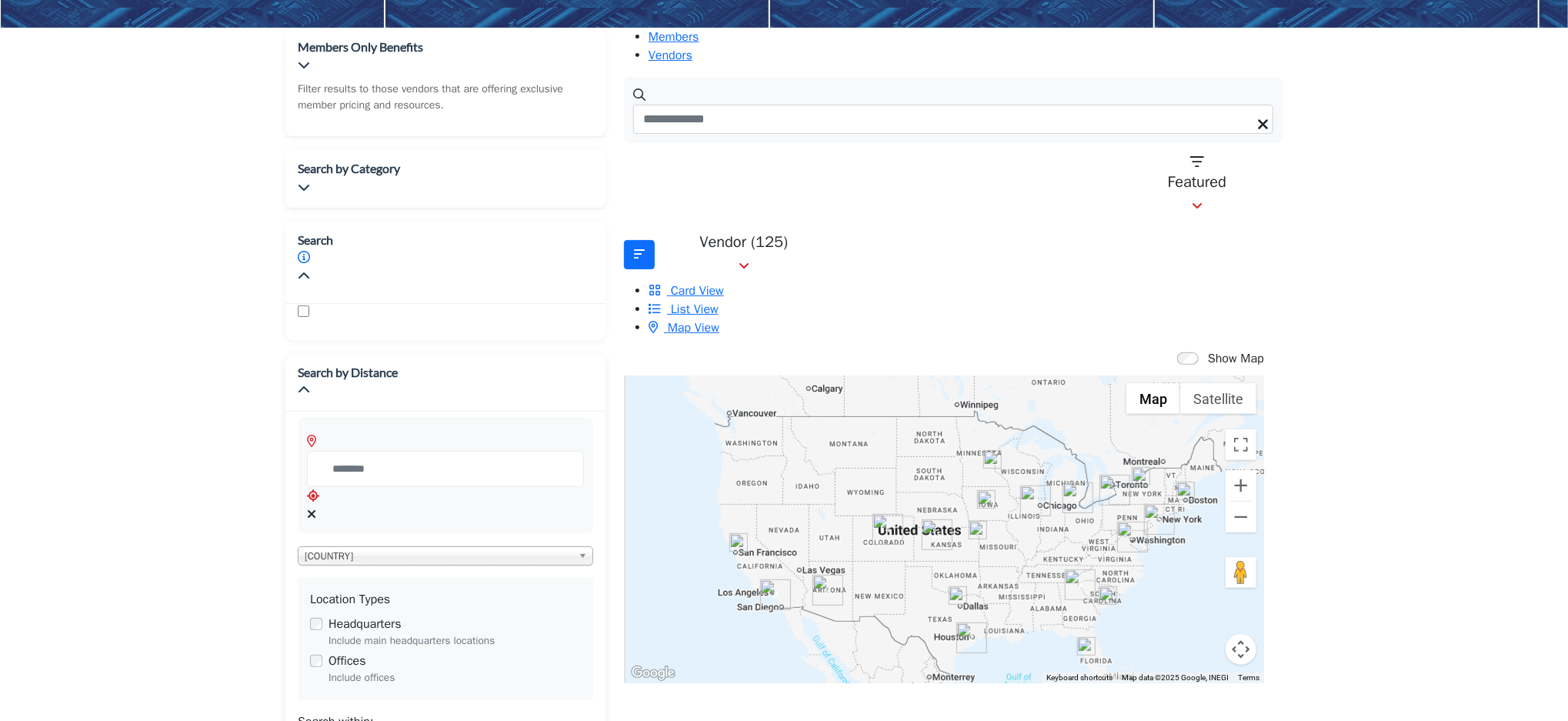 click on "[COUNTRY]" at bounding box center (439, 556) 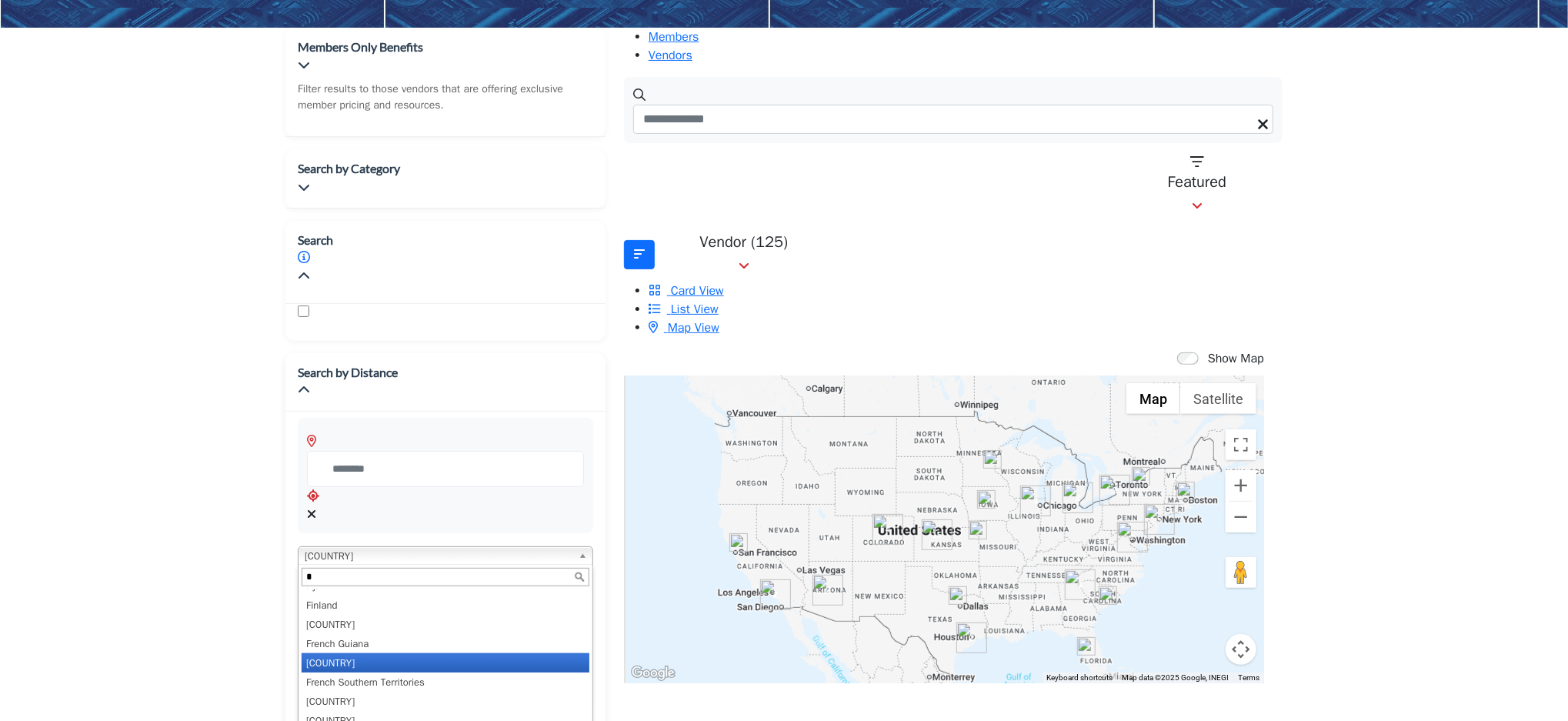 scroll, scrollTop: 0, scrollLeft: 0, axis: both 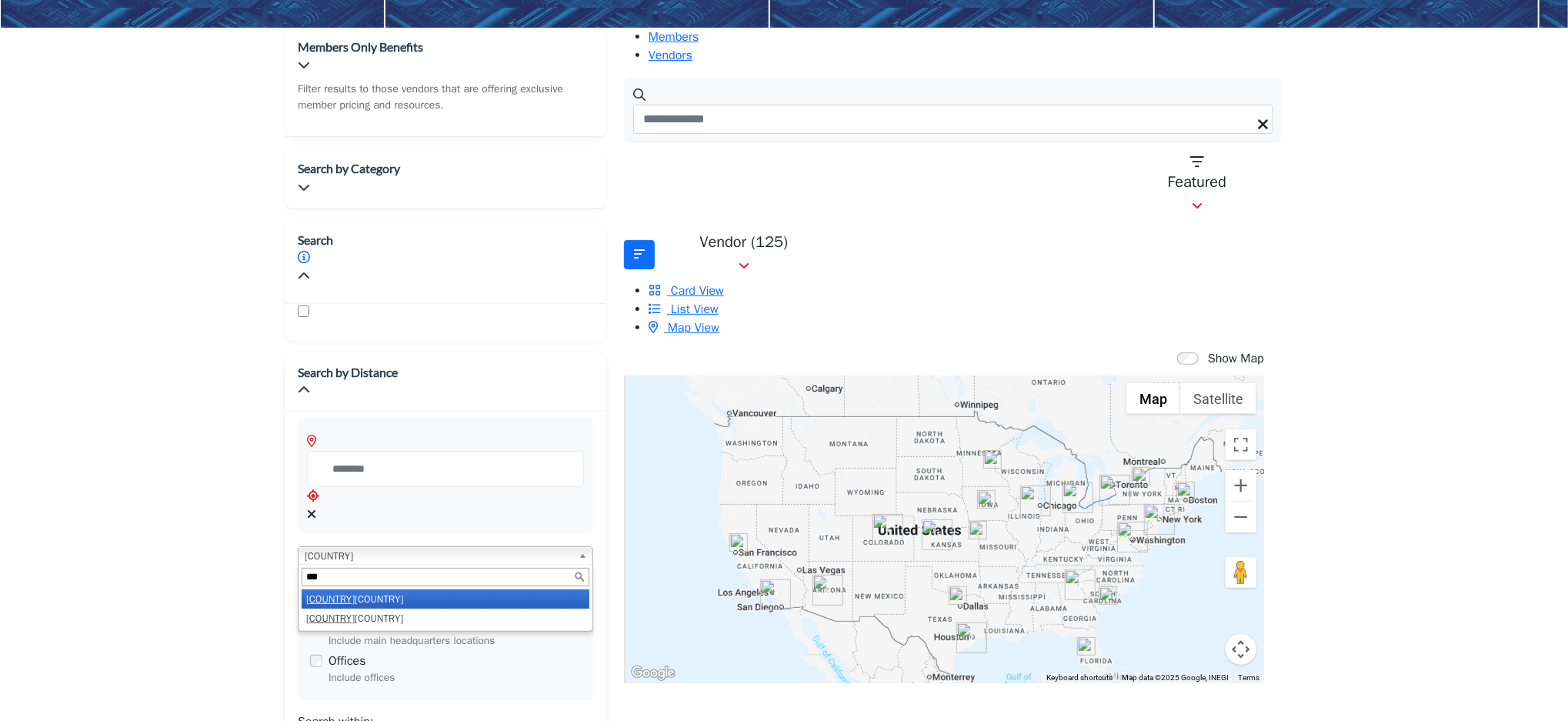 type on "***" 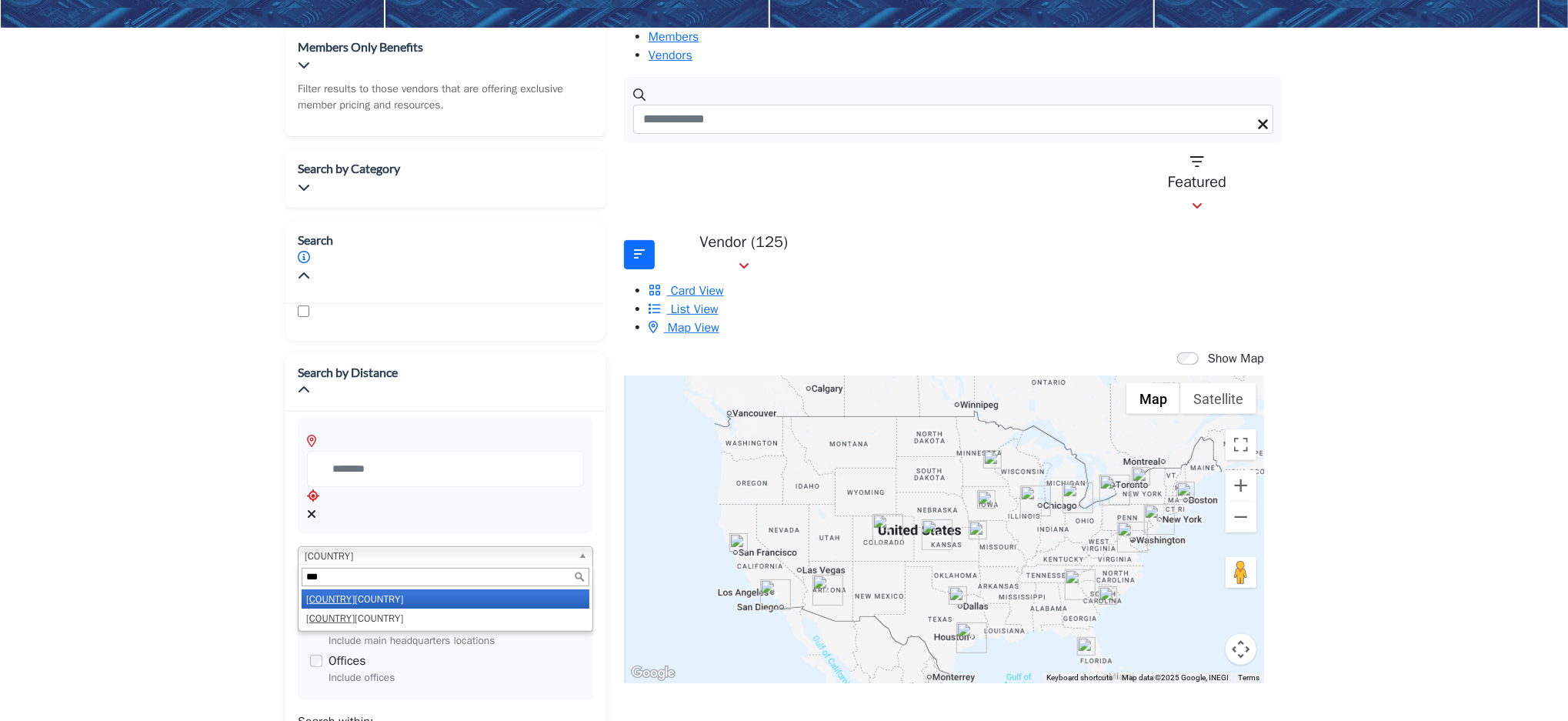 click on "[COUNTRY]" at bounding box center [445, 599] 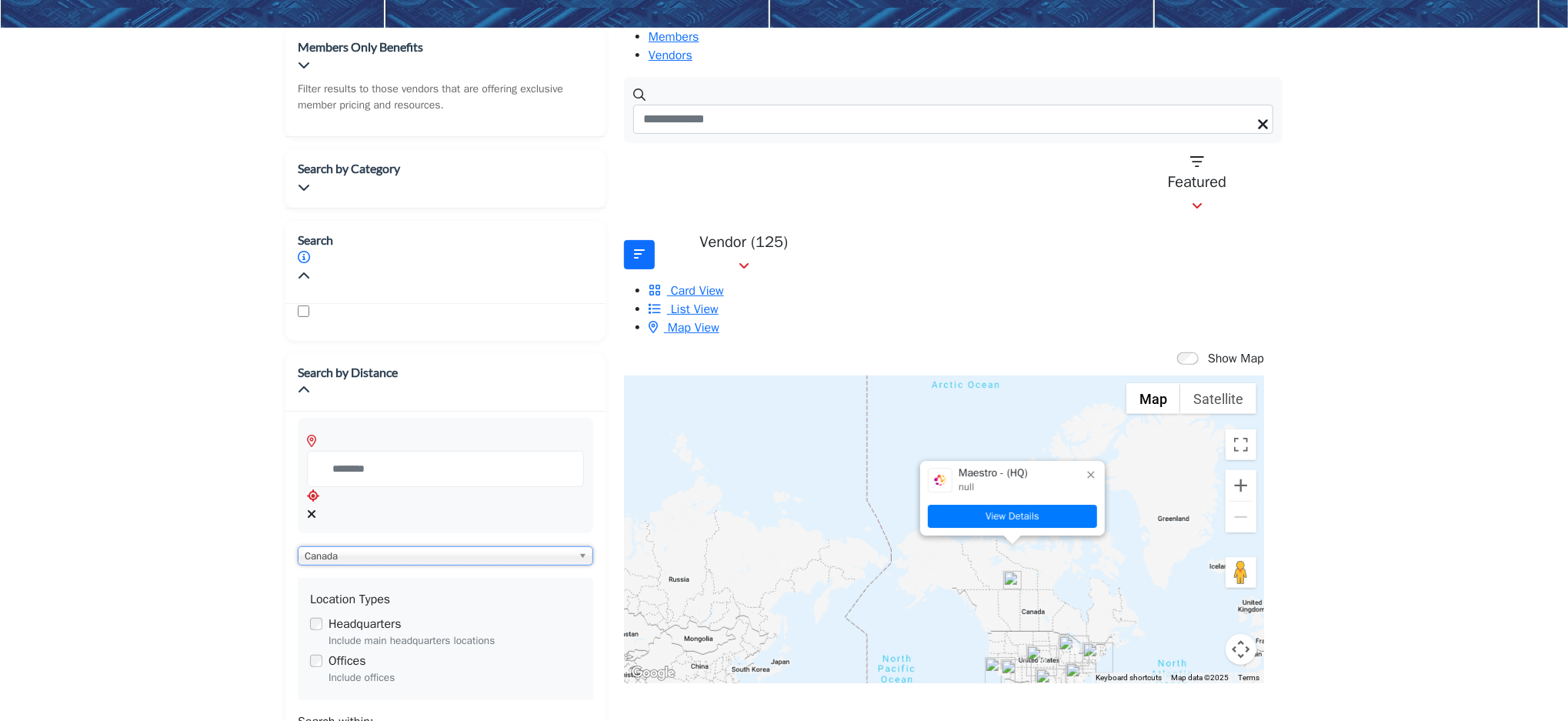 click 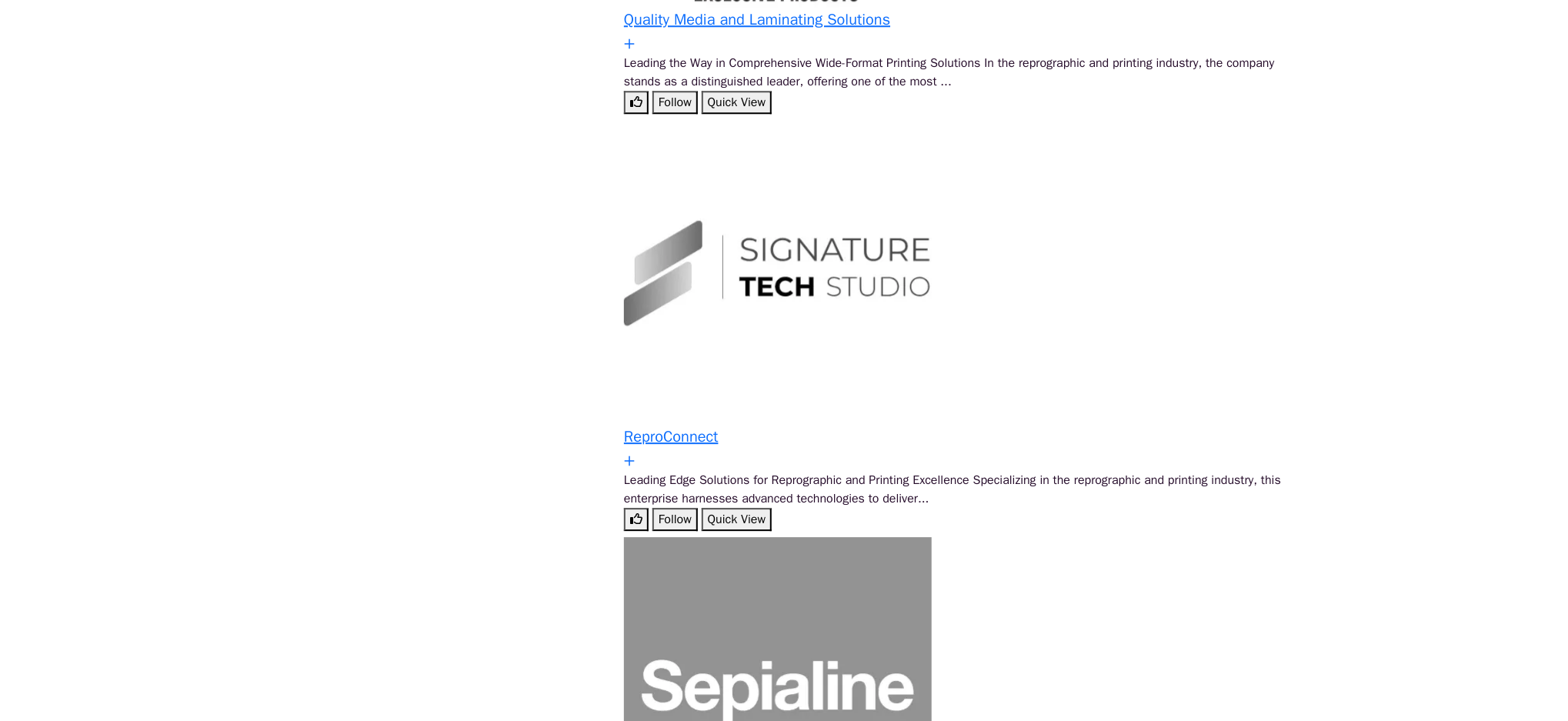 scroll, scrollTop: 6707, scrollLeft: 0, axis: vertical 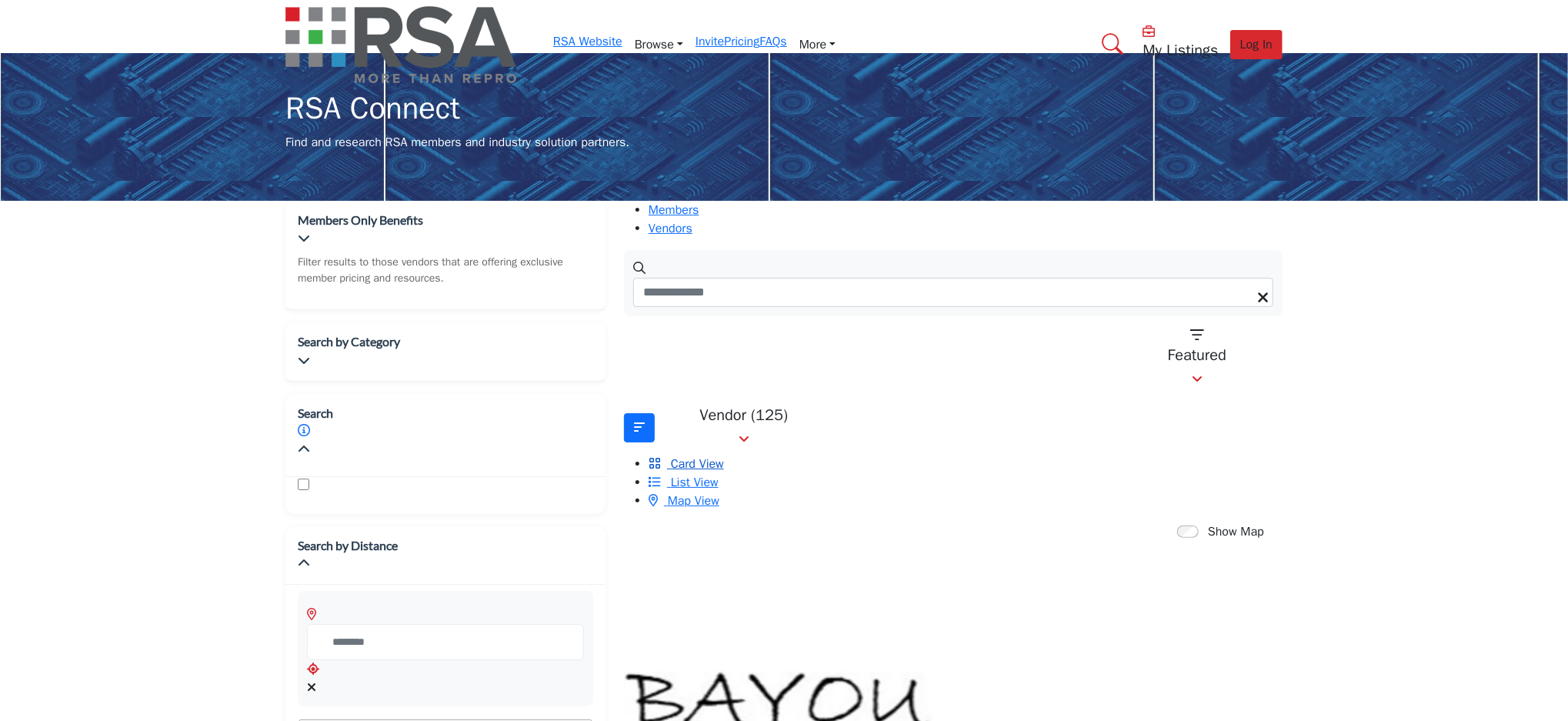 click on "Card View" at bounding box center [697, 464] 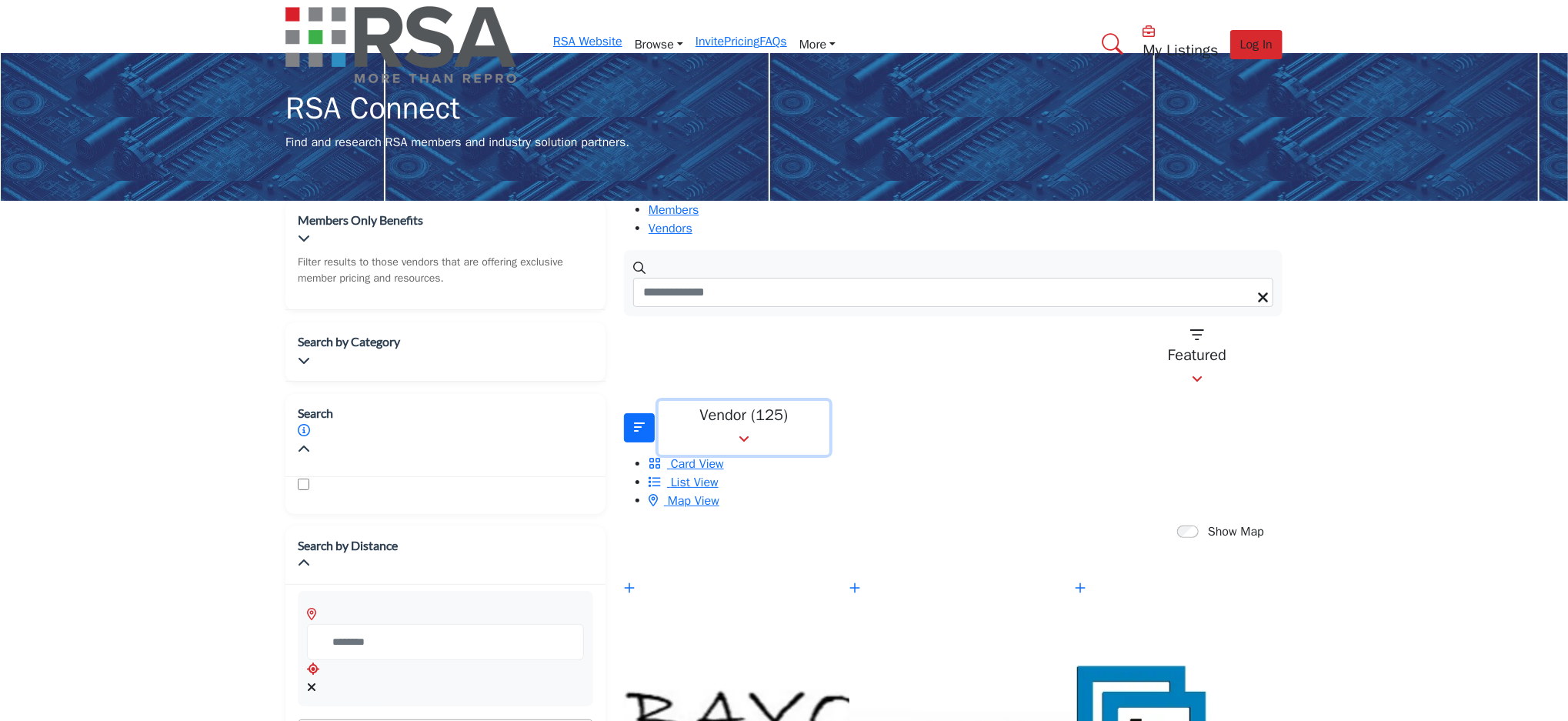 click on "Vendor (125)" at bounding box center [744, 416] 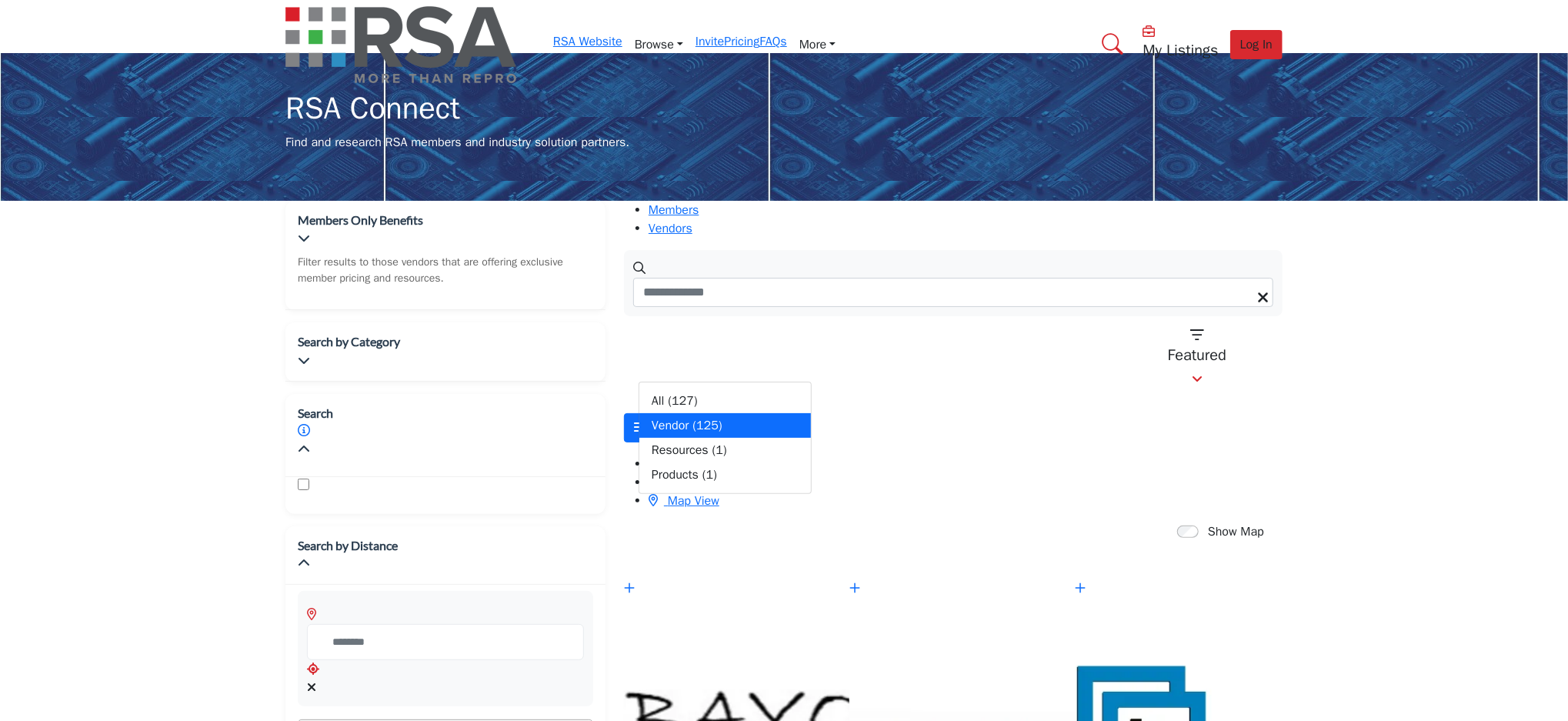 click on "Show Map
Map is currently hidden. Toggle the switch above to show the map.
← Move left → Move right ↑ Move up ↓ Move down + Zoom in - Zoom out Home Jump left by 75% End Jump right by 75% Page Up Jump up by 75% Page Down Jump down by 75% 3 11 3 5 8 20 2 Map Terrain Satellite Labels Keyboard shortcuts Map Data Map data ©2025 Map data ©2025 2000 km  Click to toggle between metric and imperial units Terms Report a map error
No matches for this search term
Try again with a different term" at bounding box center [953, 2396] 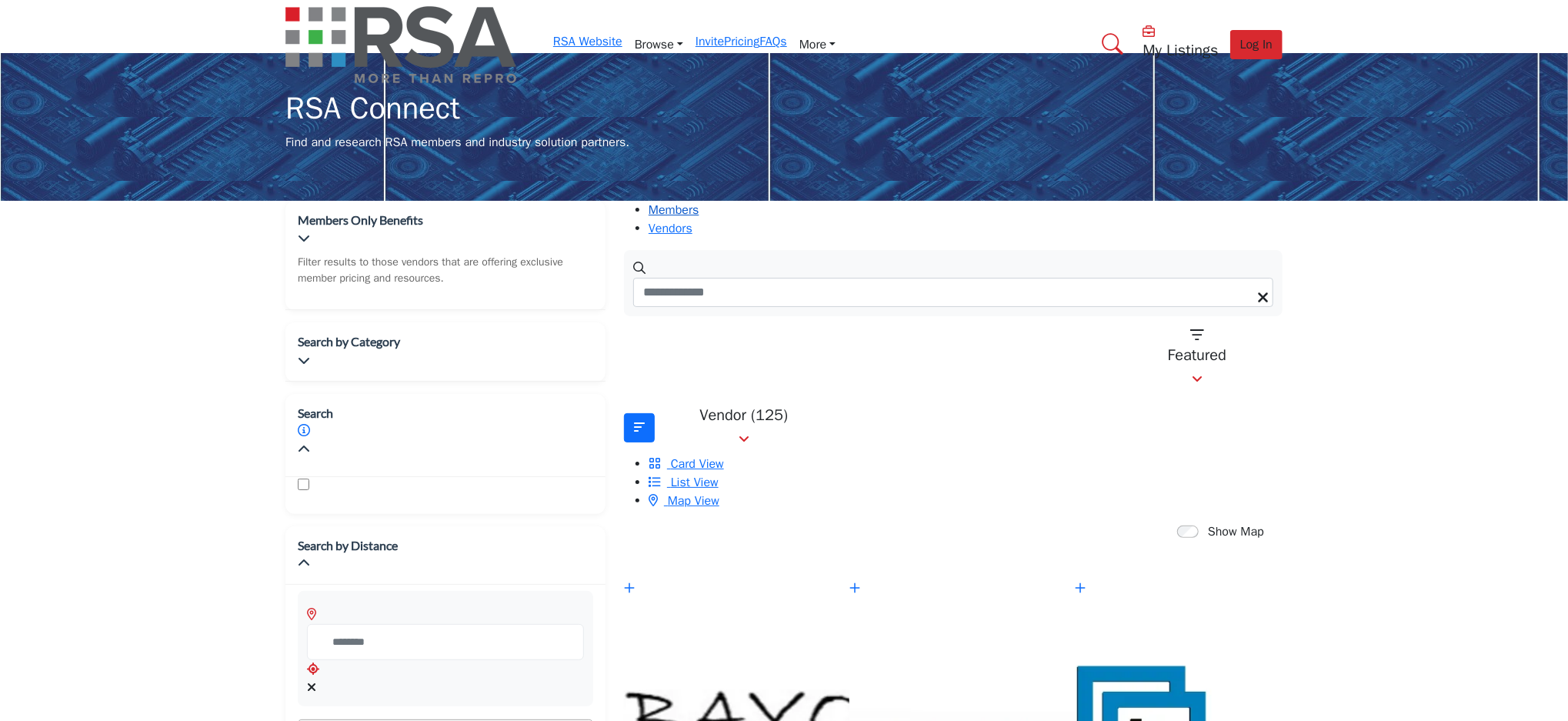 click on "Members" at bounding box center [674, 210] 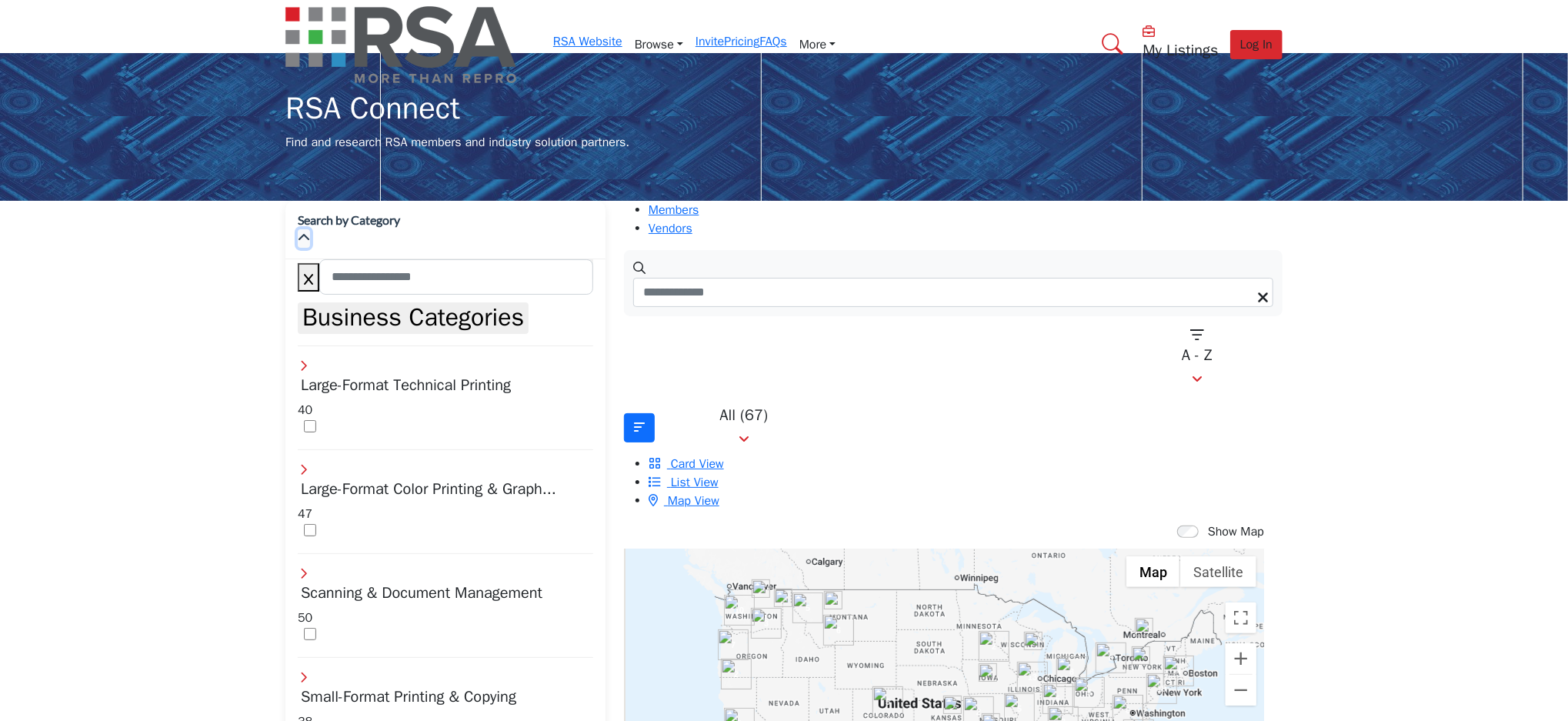click at bounding box center (304, 238) 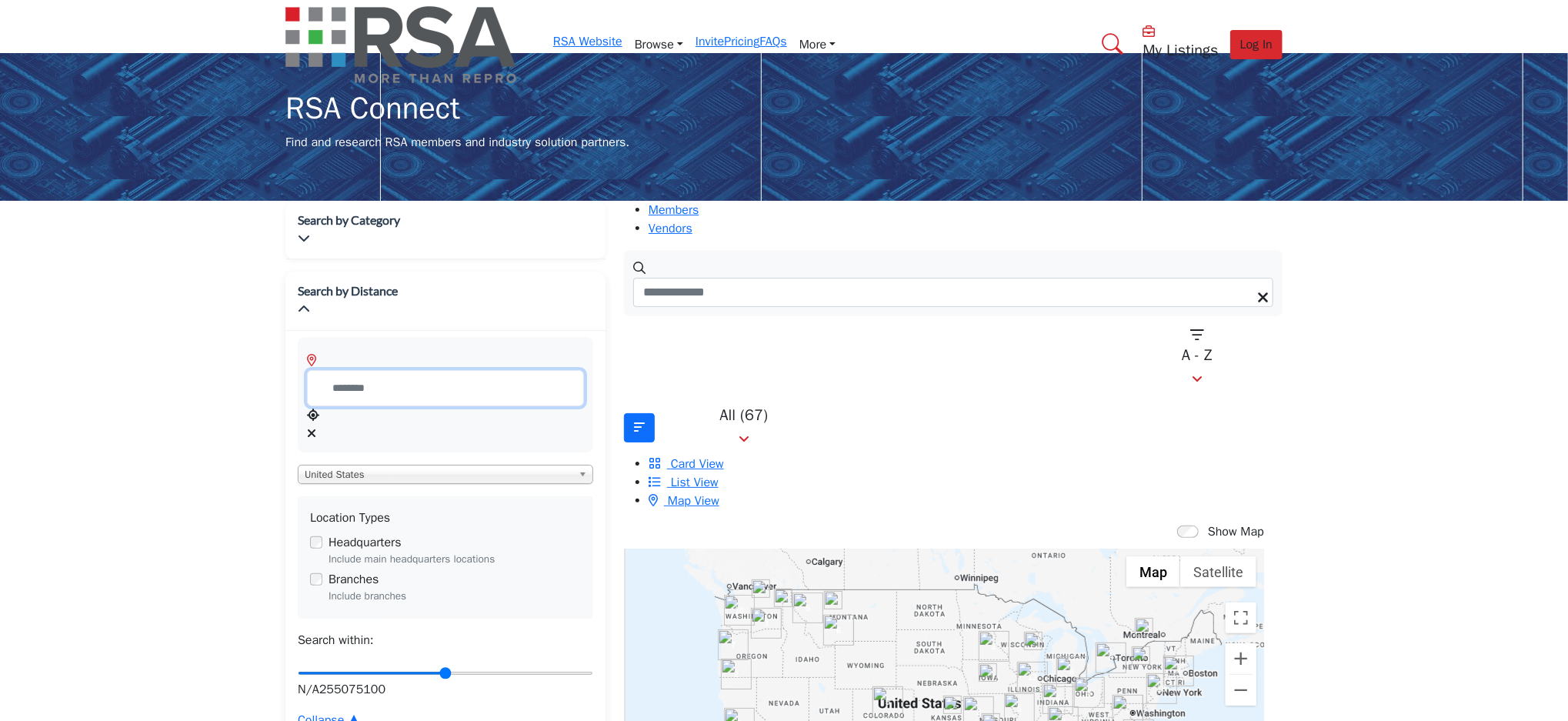 click at bounding box center (445, 388) 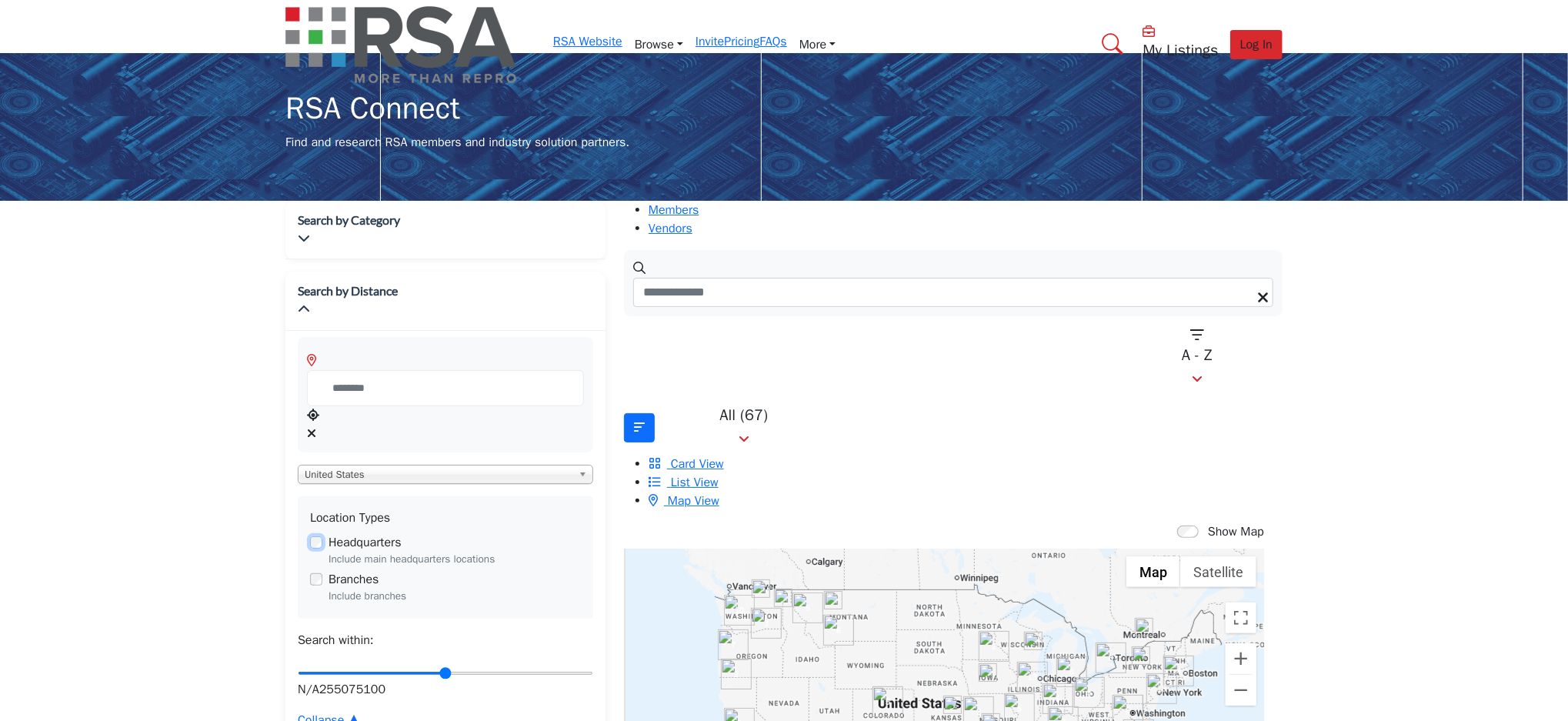 type on "**********" 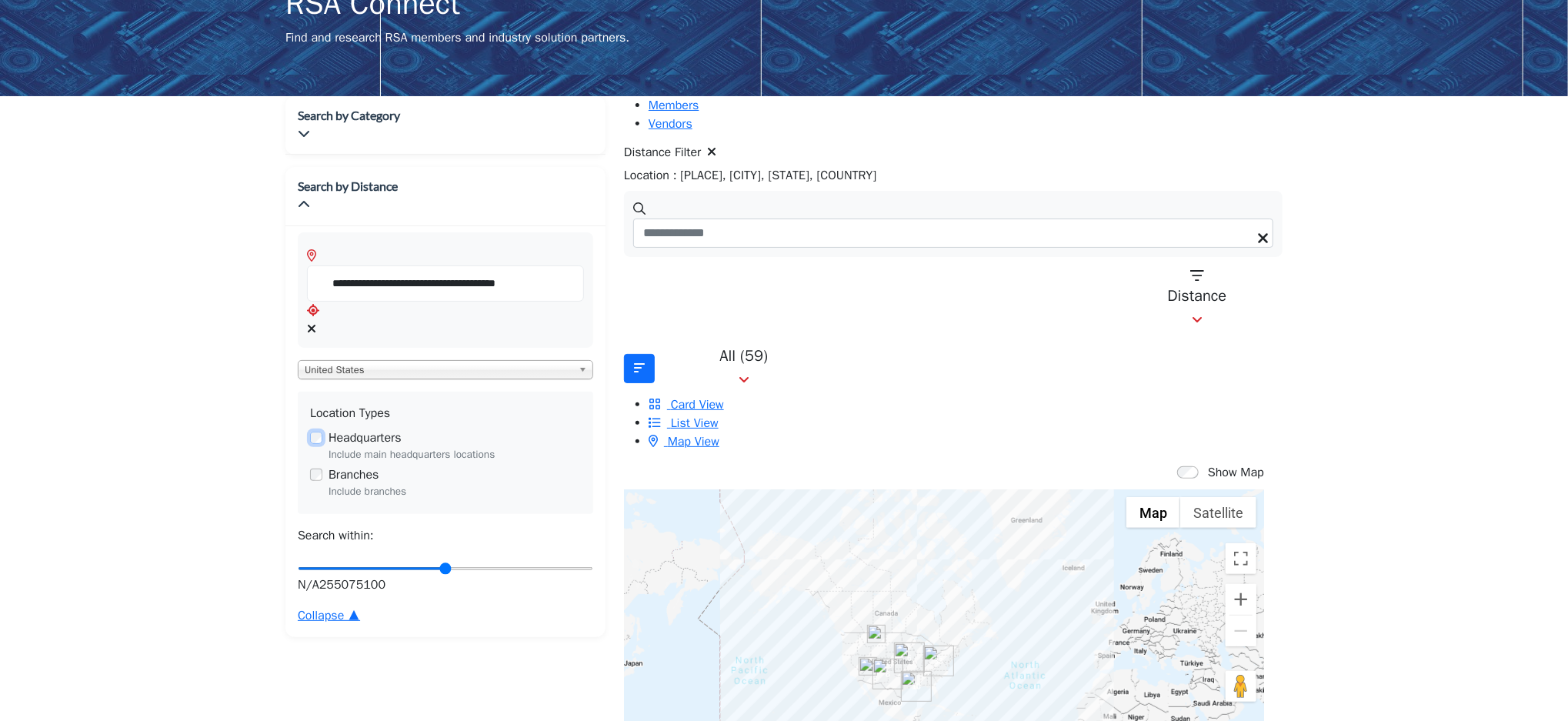 scroll, scrollTop: 108, scrollLeft: 0, axis: vertical 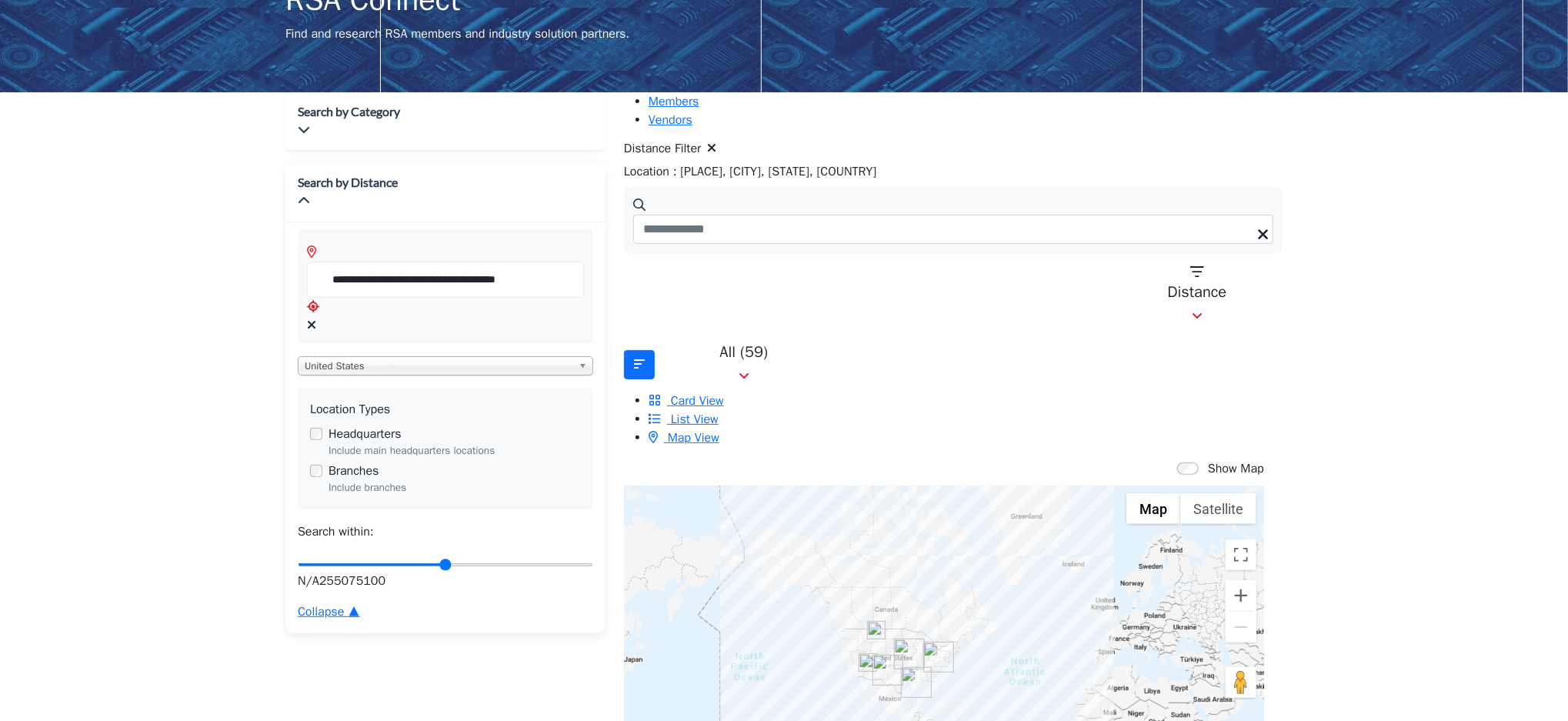 click at bounding box center (312, 325) 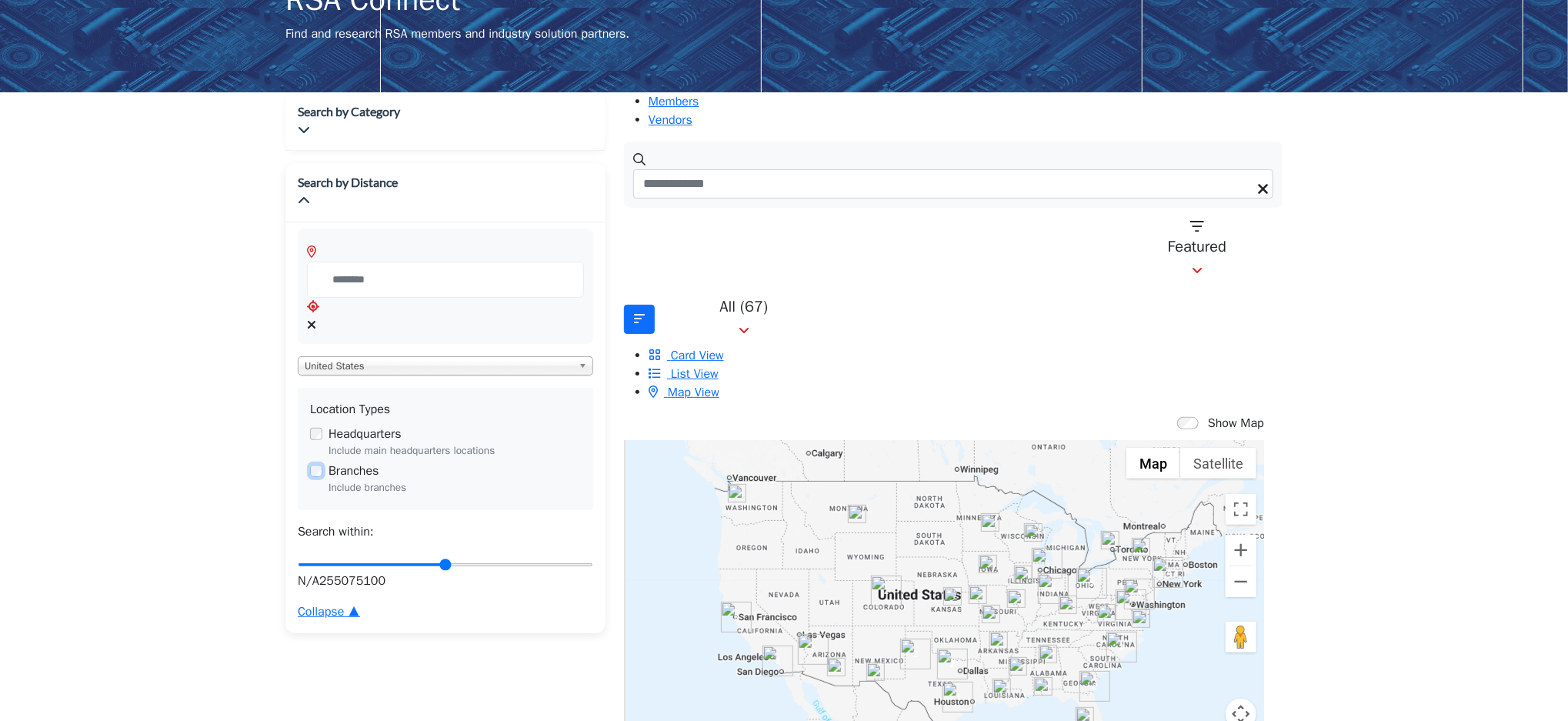 type on "**********" 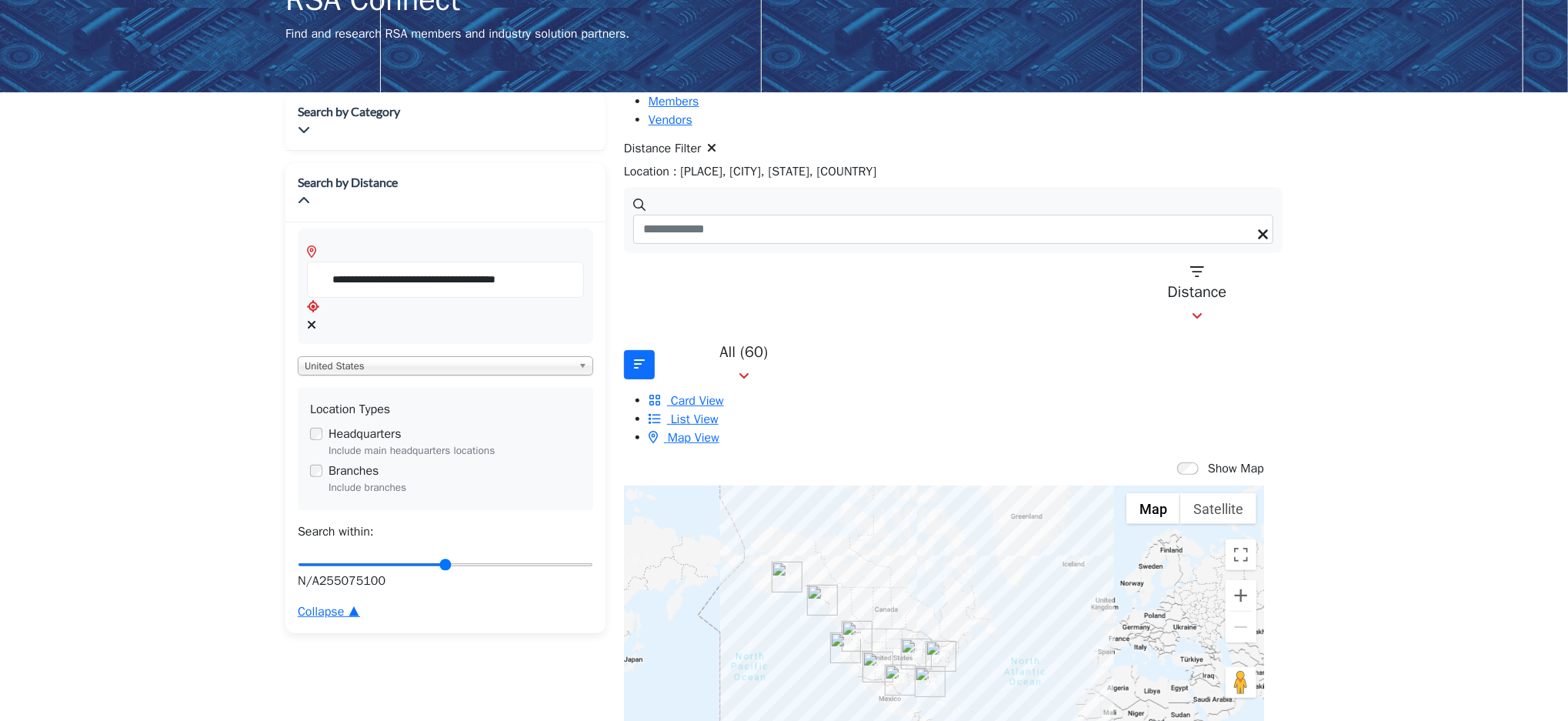 click at bounding box center (312, 325) 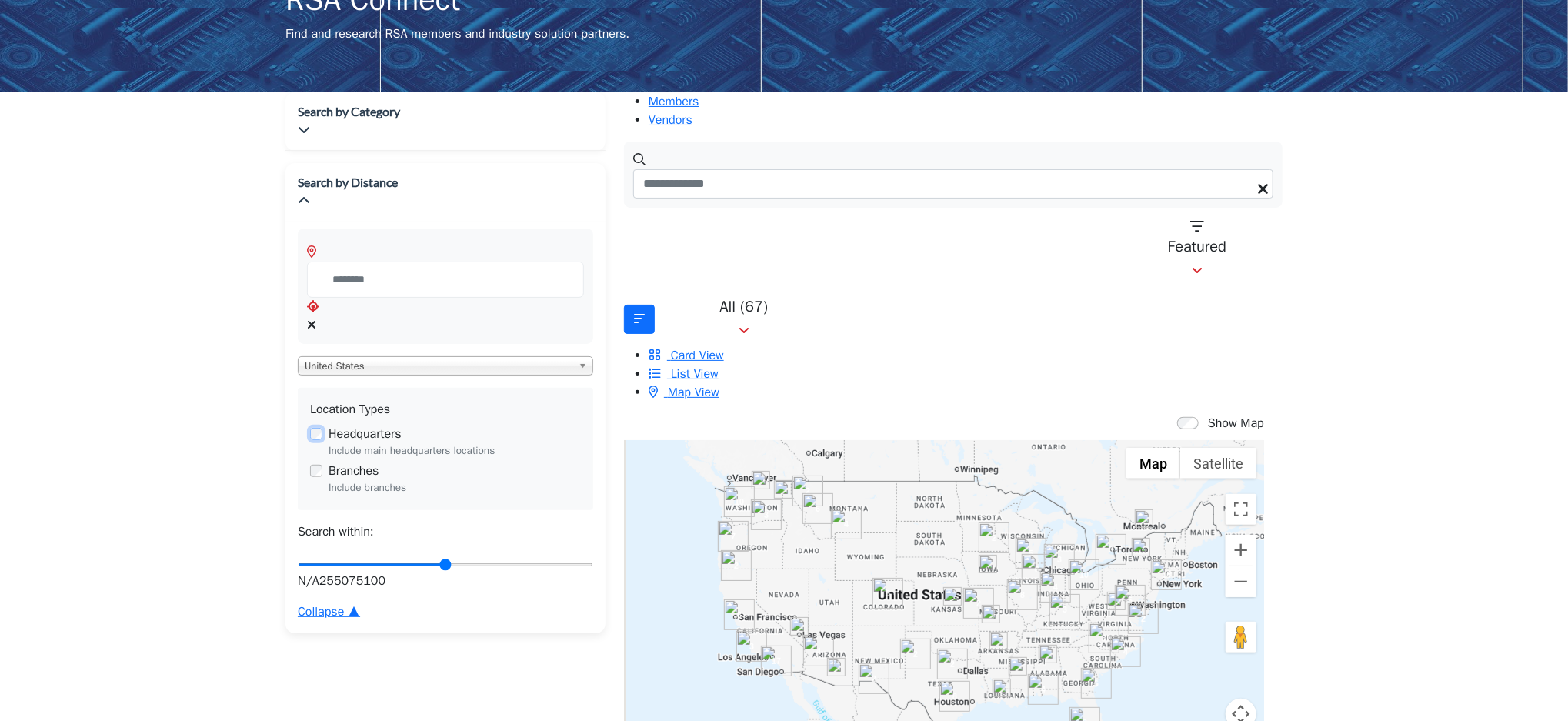 type on "**********" 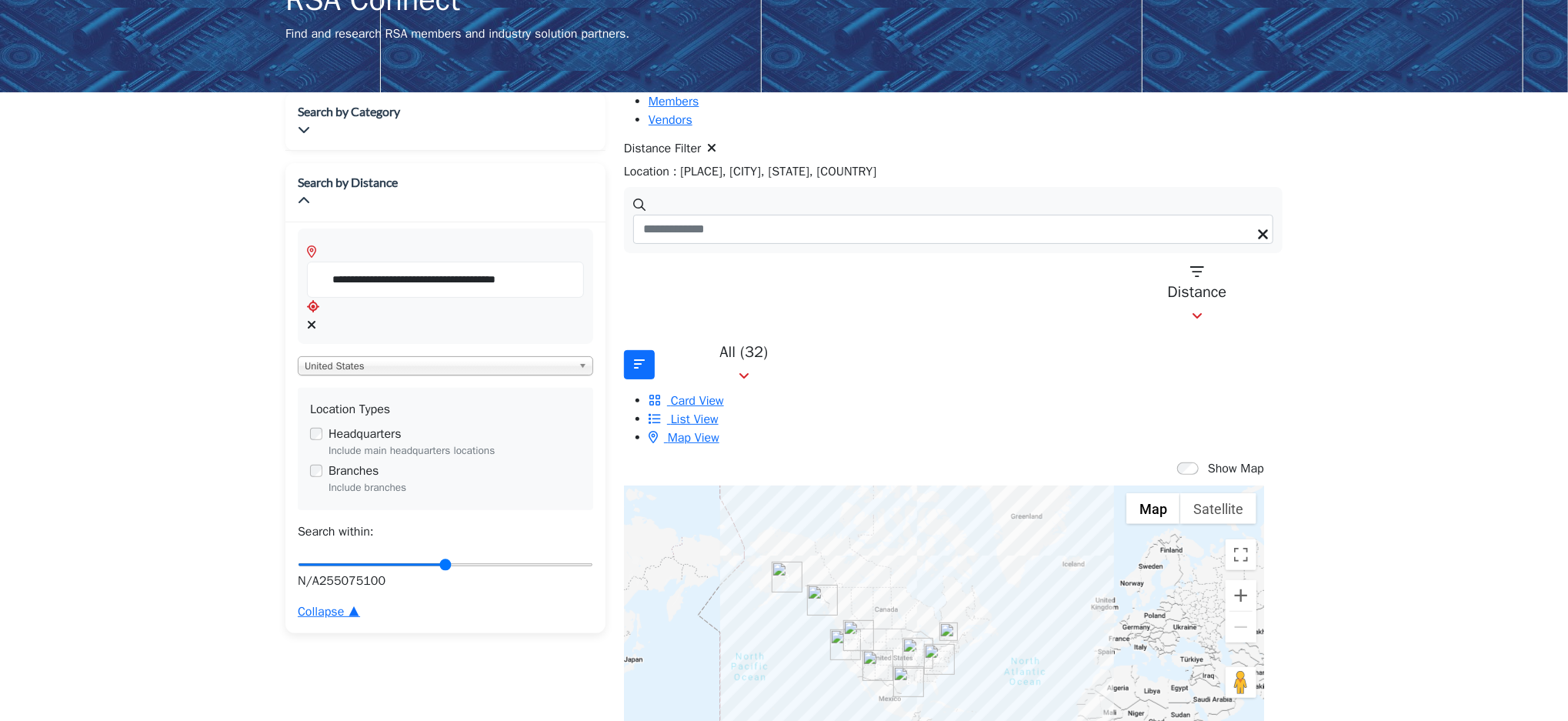 click at bounding box center (312, 325) 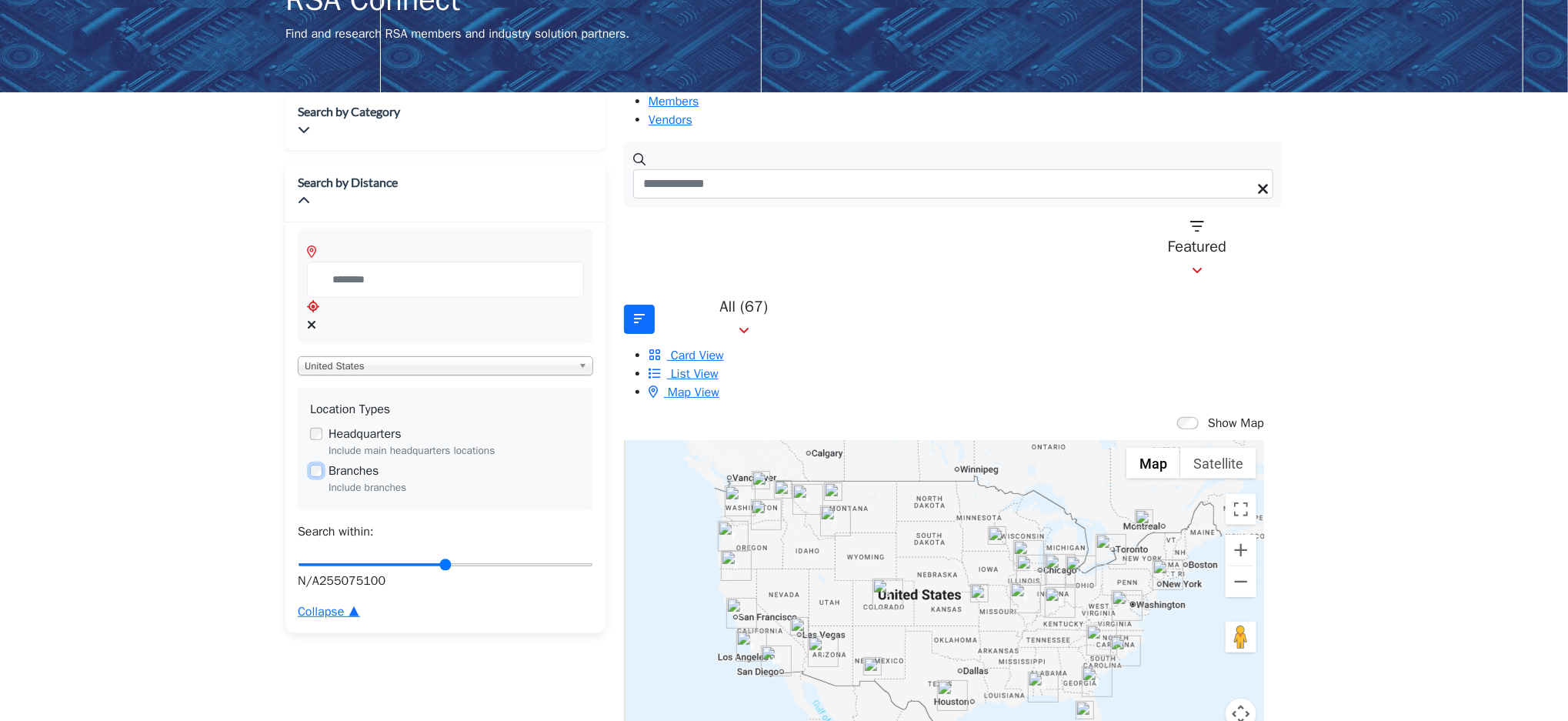 type on "**********" 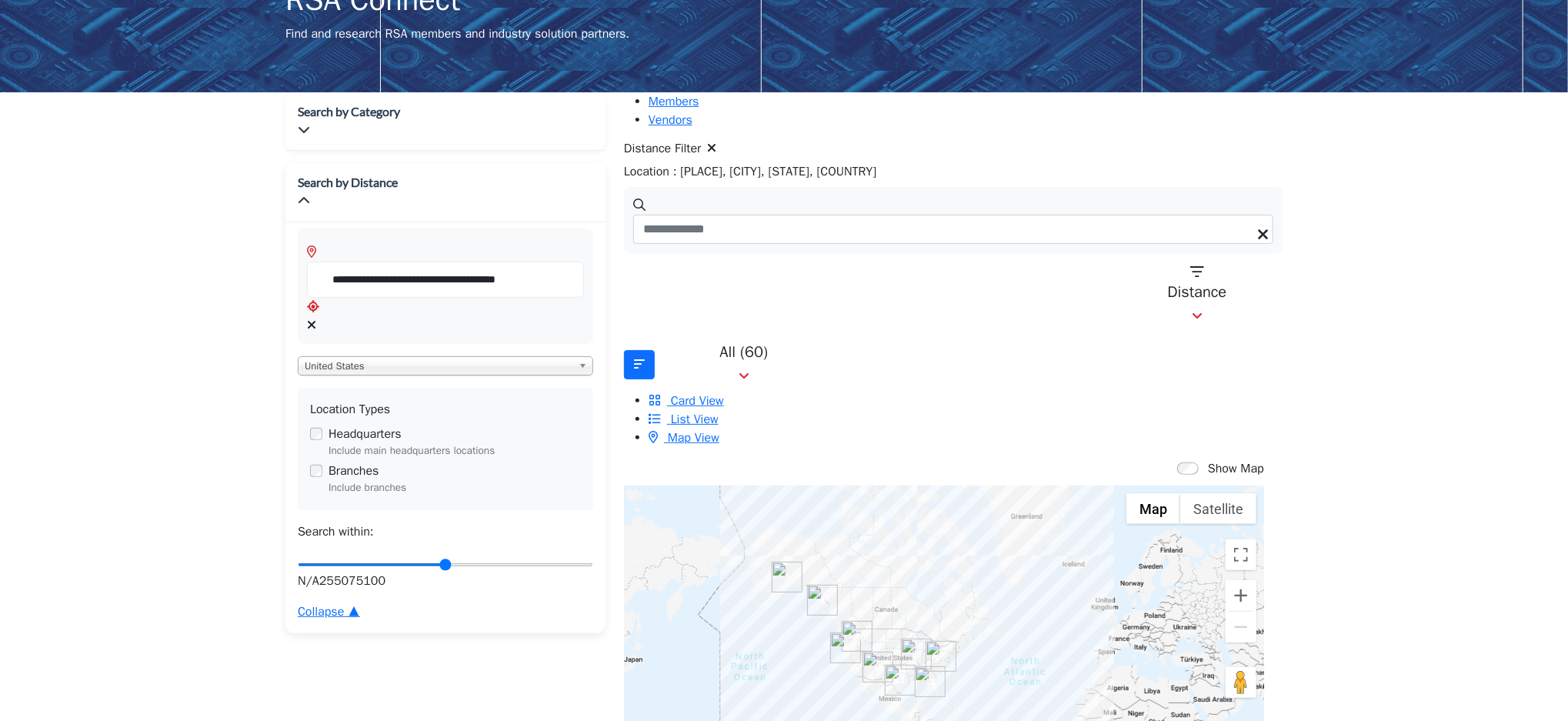 click at bounding box center [312, 325] 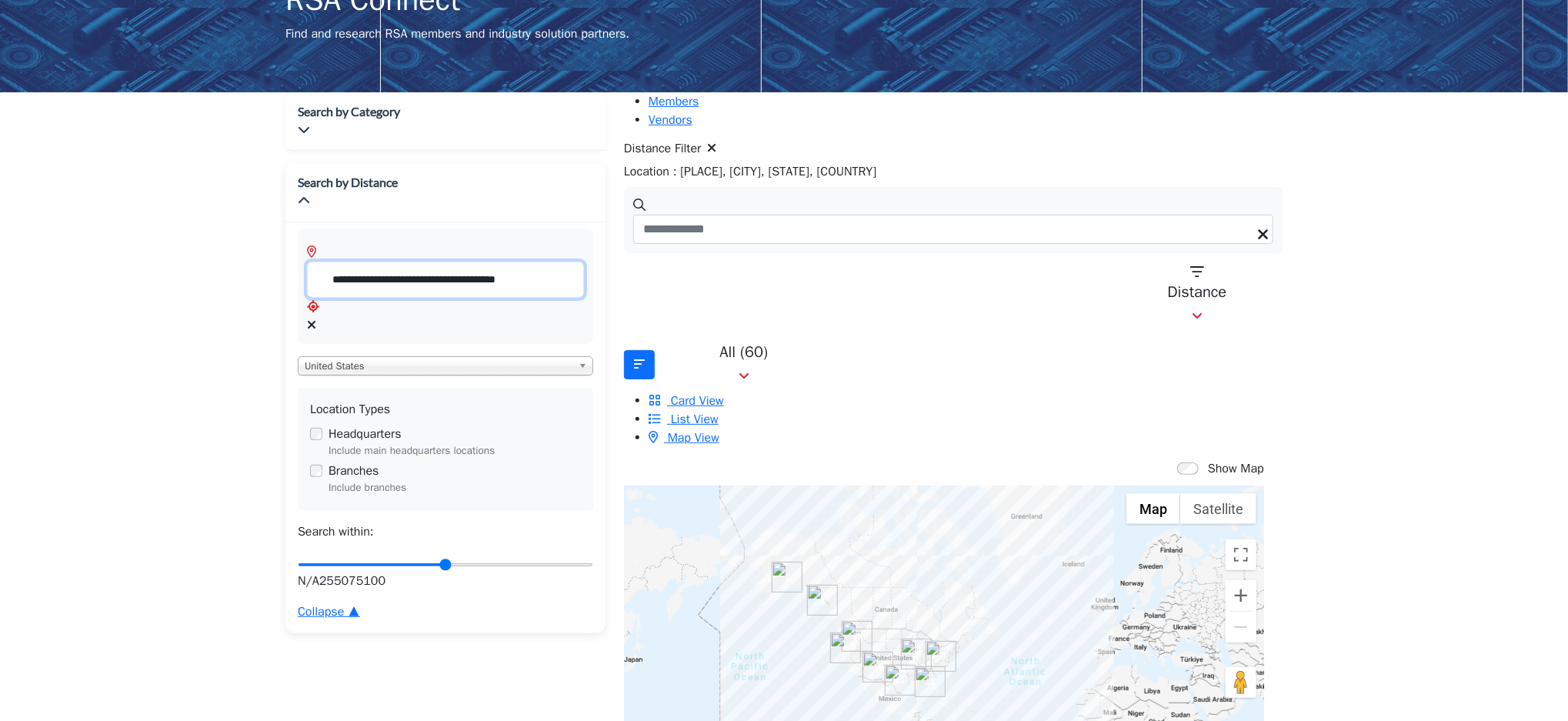 type 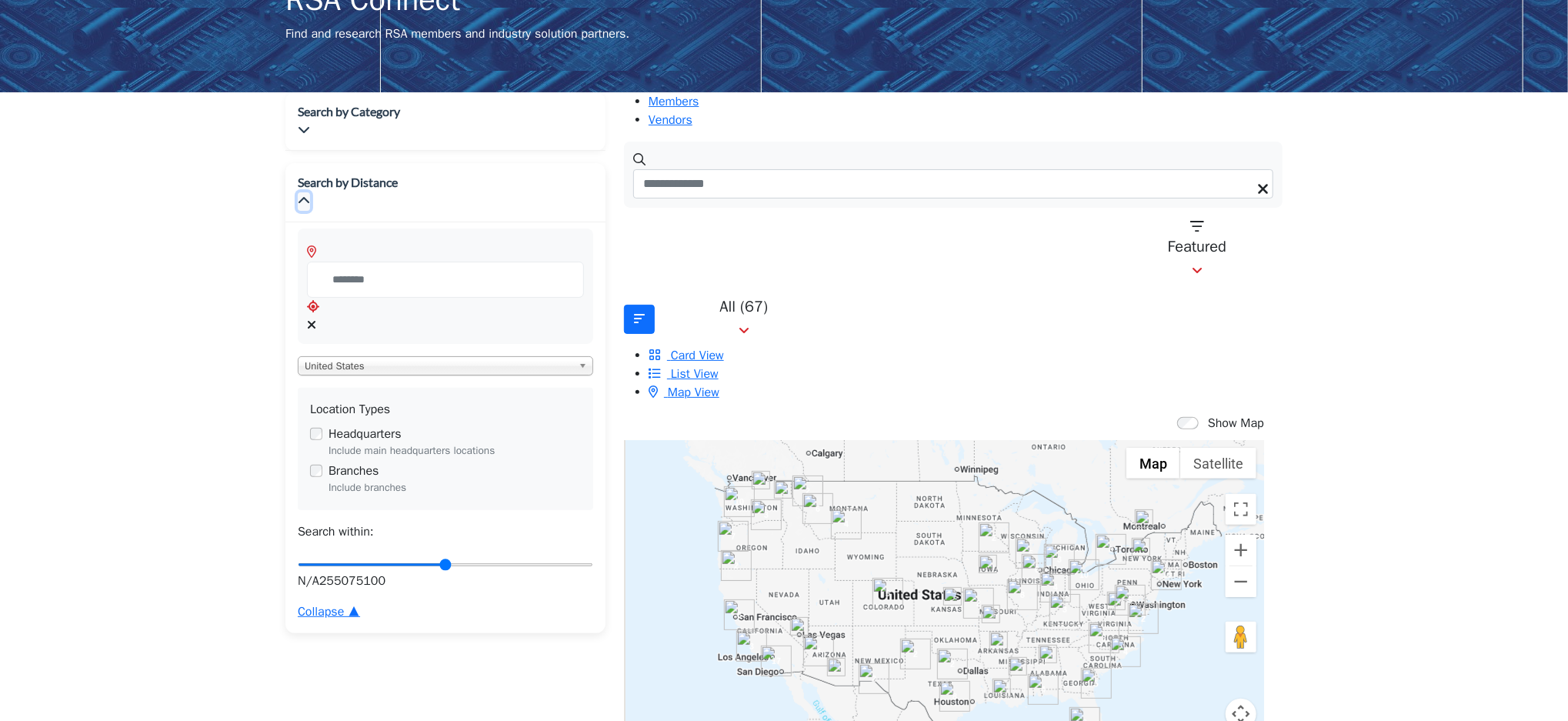 click at bounding box center [304, 201] 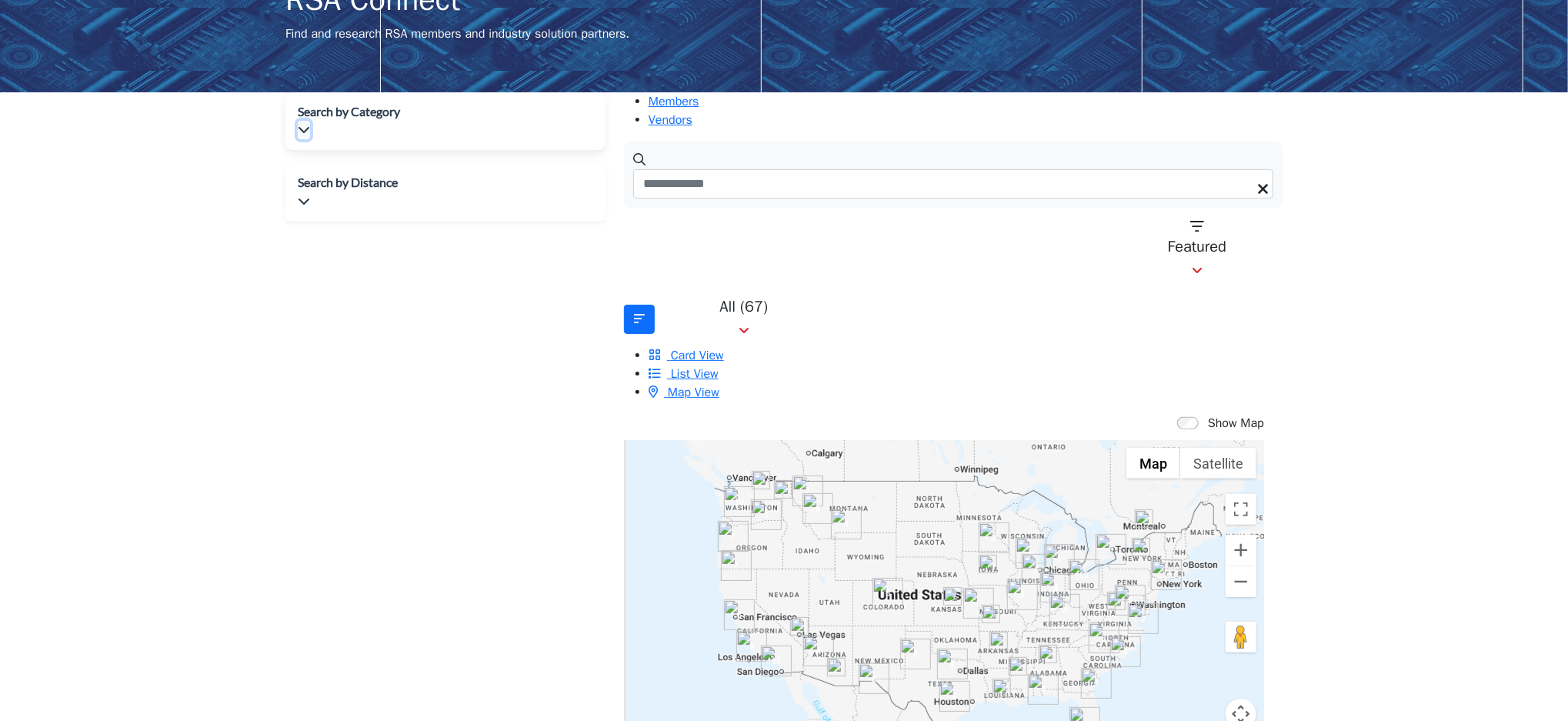 click at bounding box center (304, 129) 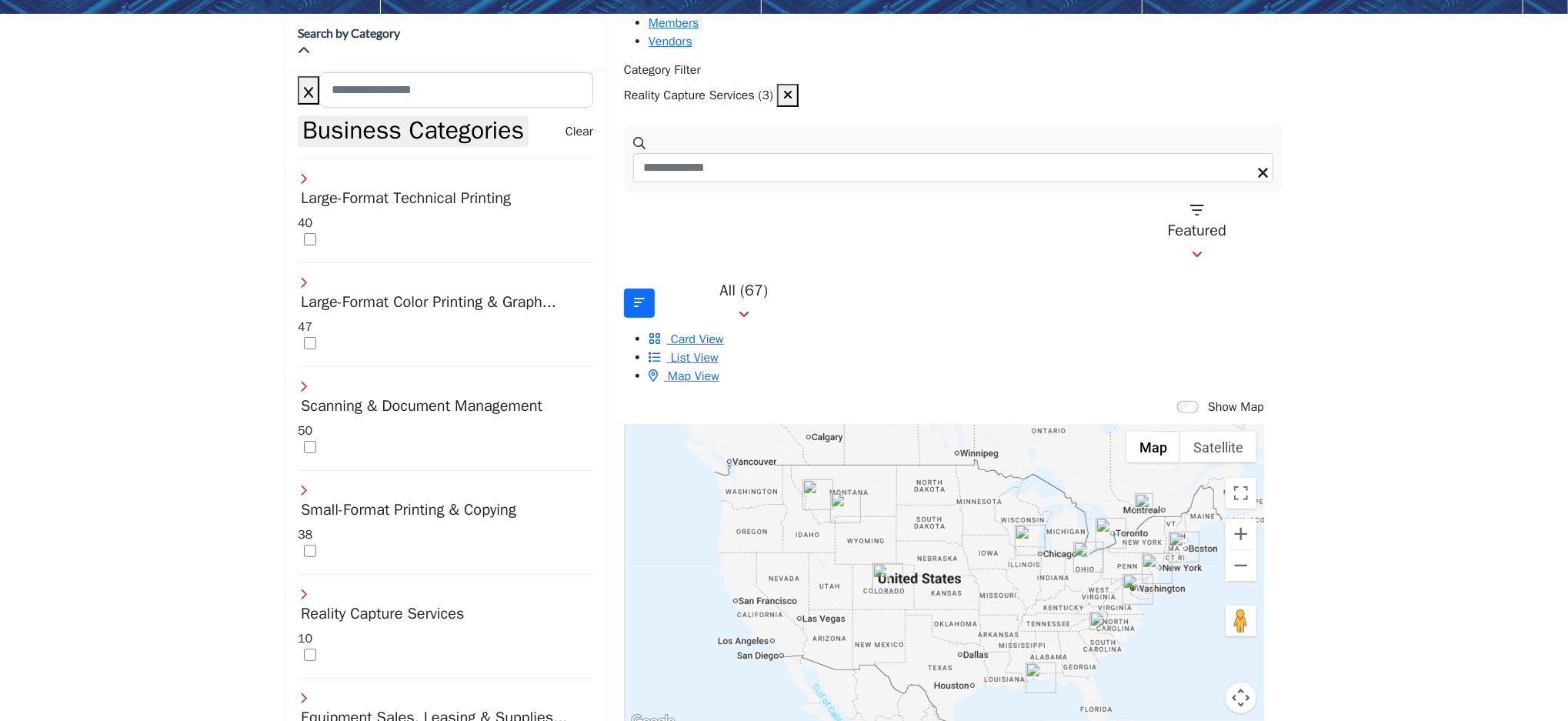 scroll, scrollTop: 190, scrollLeft: 0, axis: vertical 